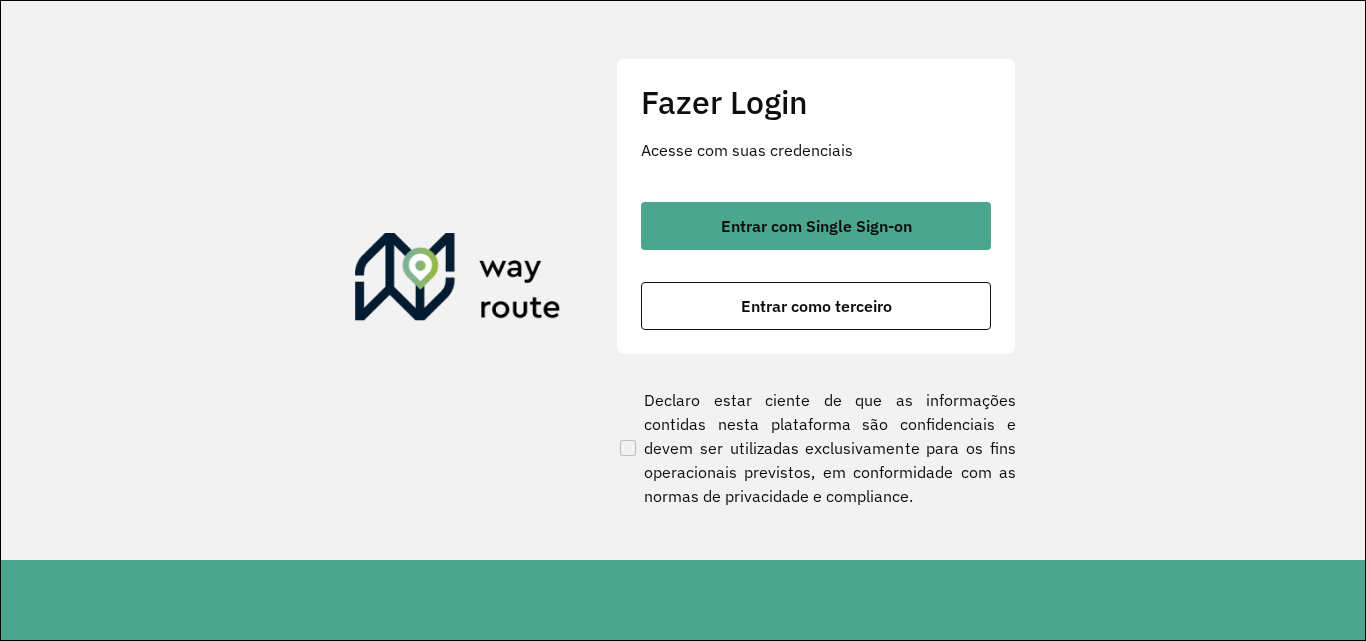 scroll, scrollTop: 0, scrollLeft: 0, axis: both 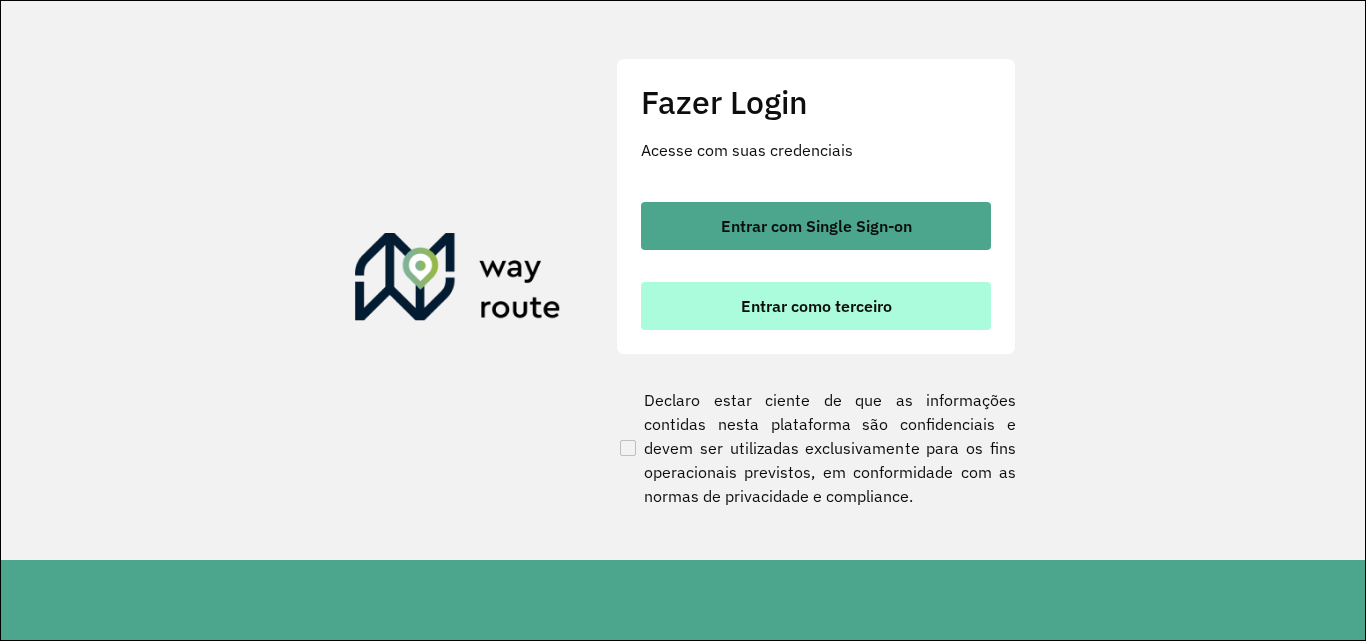 click on "Entrar como terceiro" at bounding box center (816, 306) 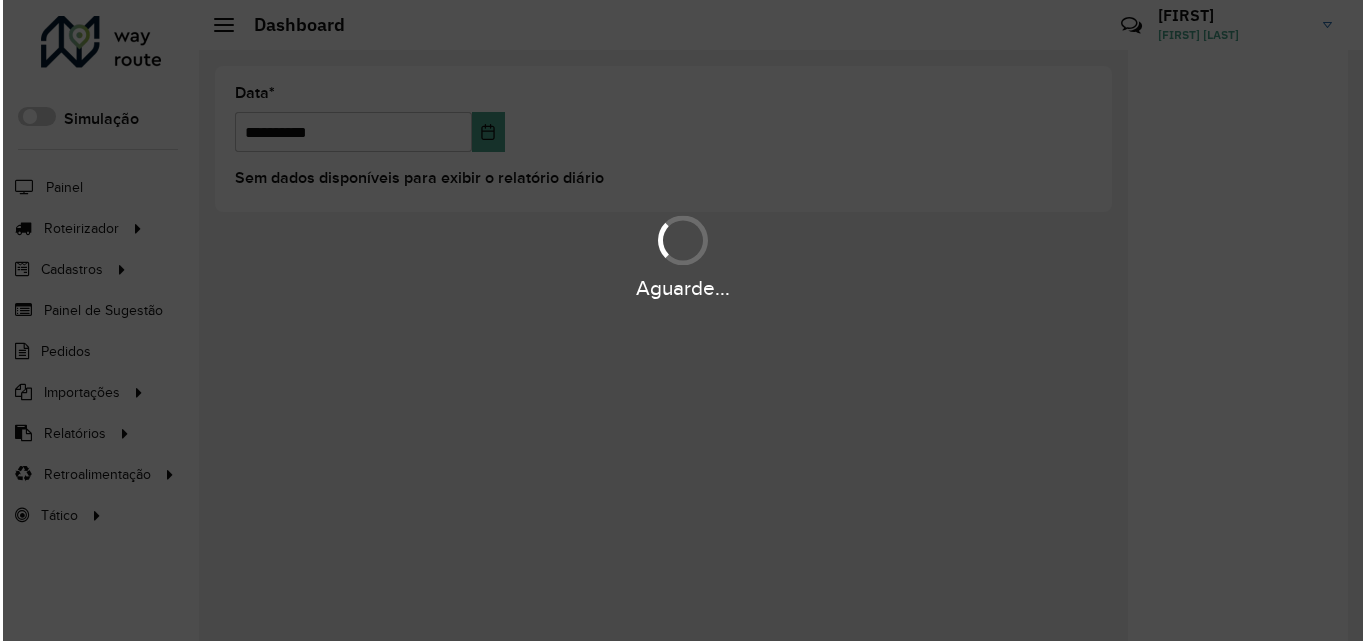 scroll, scrollTop: 0, scrollLeft: 0, axis: both 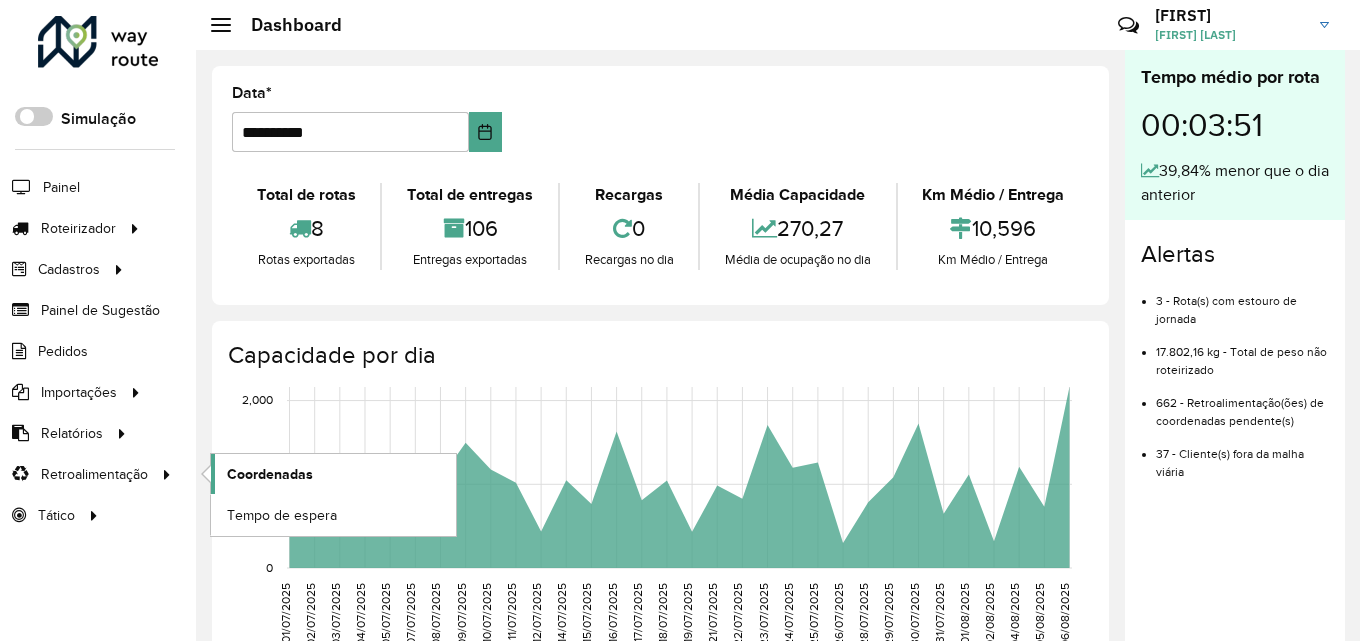 click on "Coordenadas" 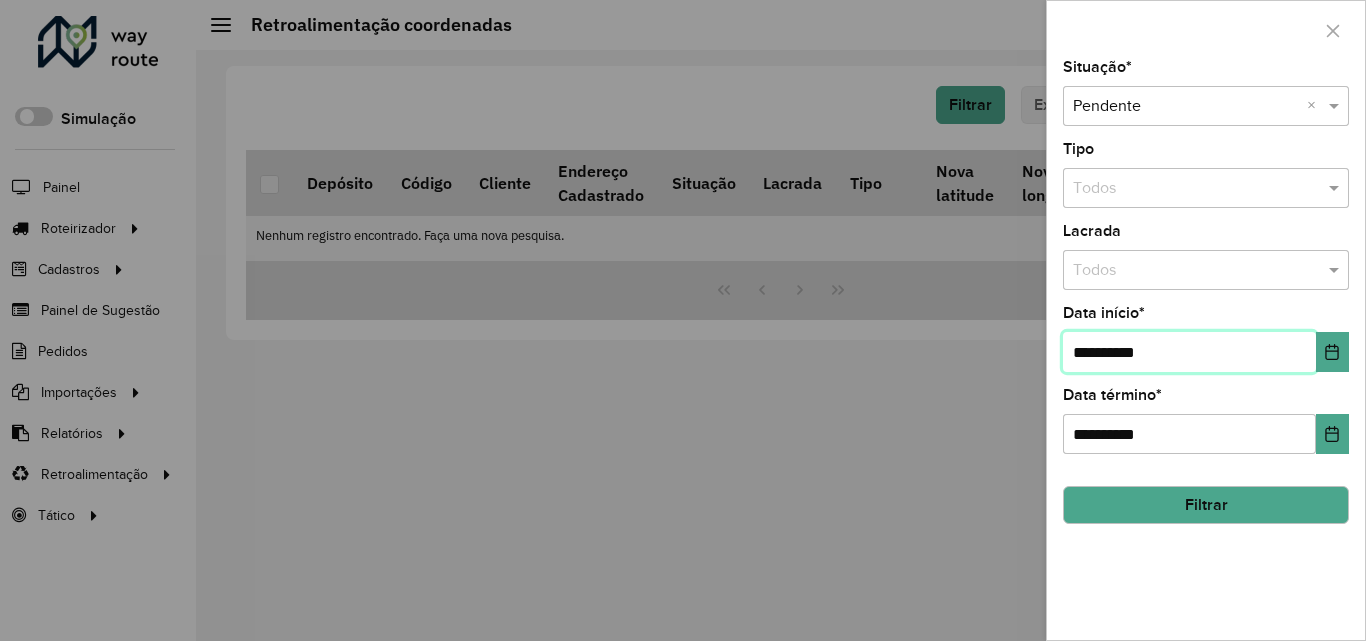 click on "**********" at bounding box center (1189, 352) 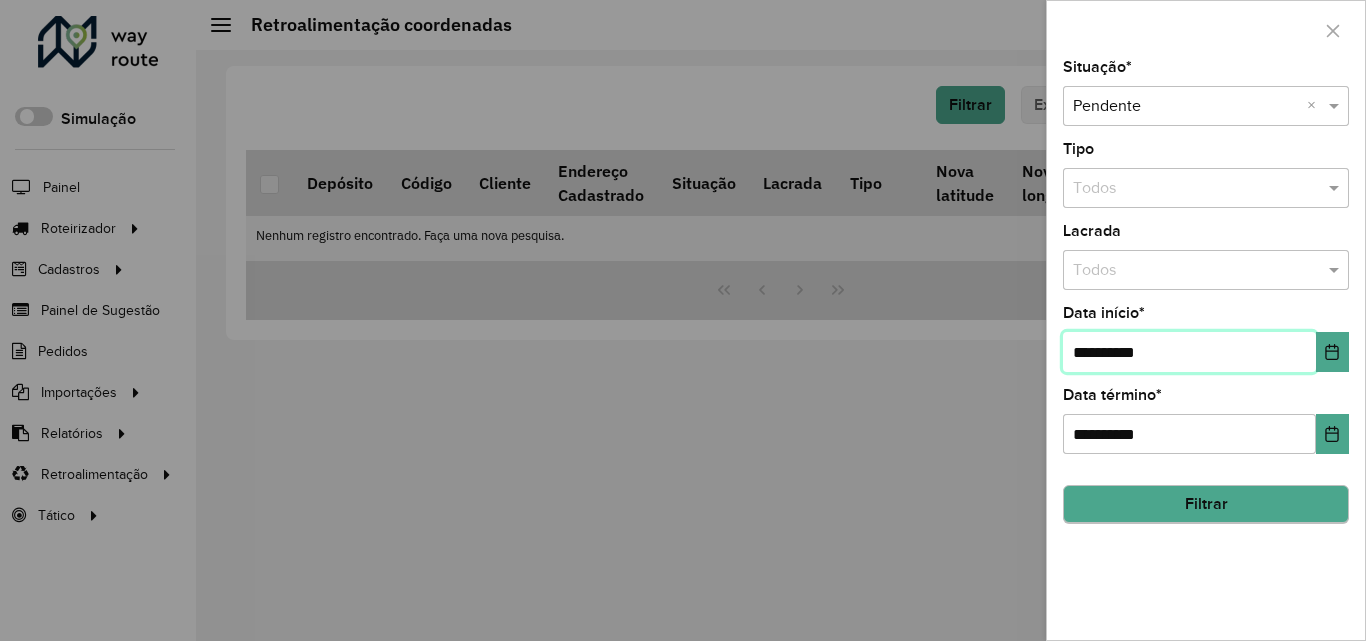 type on "**********" 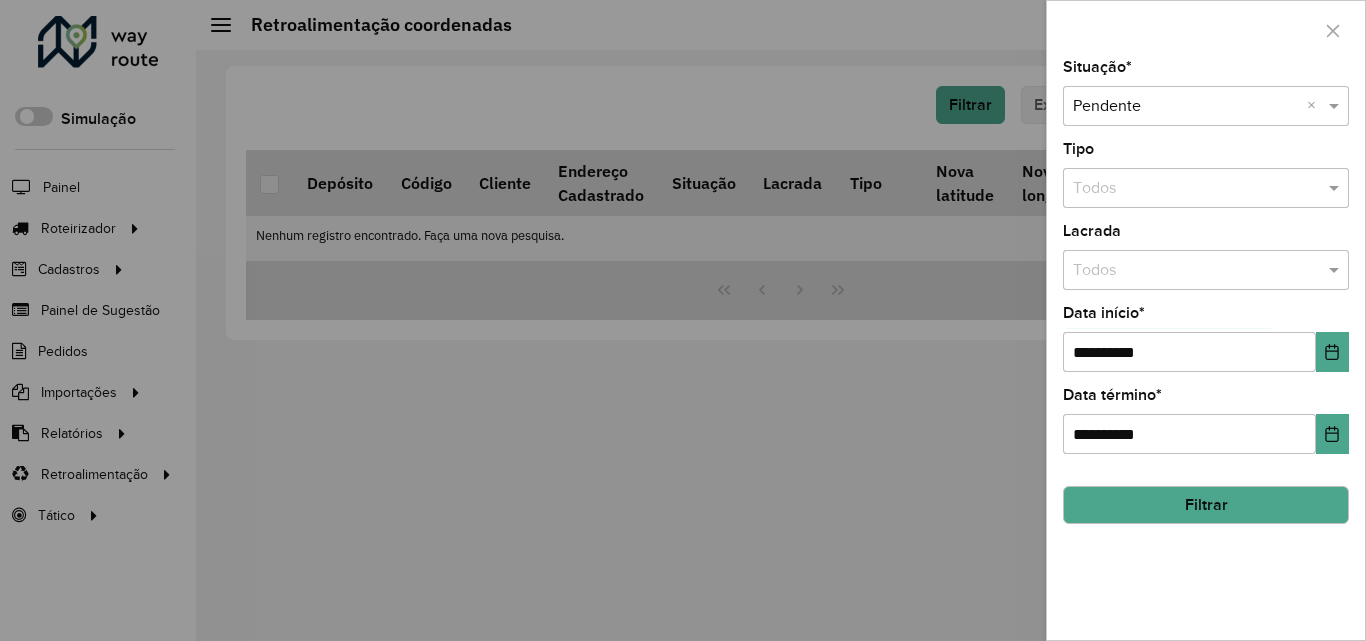 click on "Filtrar" 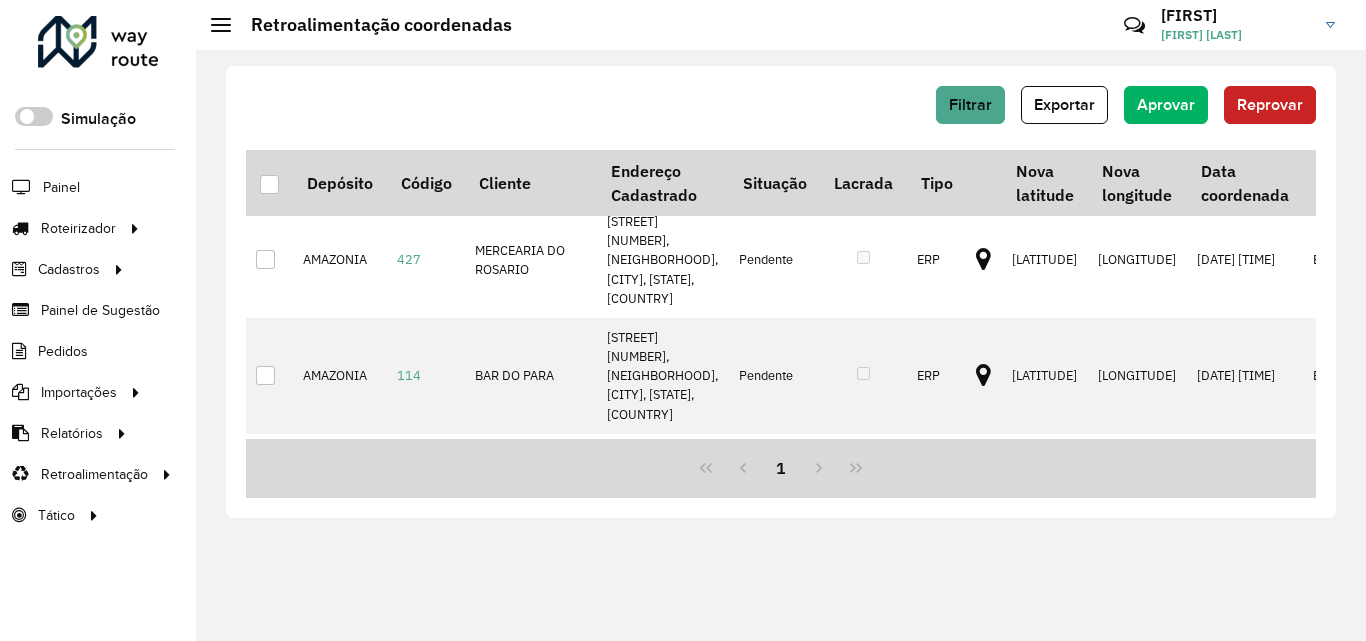 scroll, scrollTop: 600, scrollLeft: 0, axis: vertical 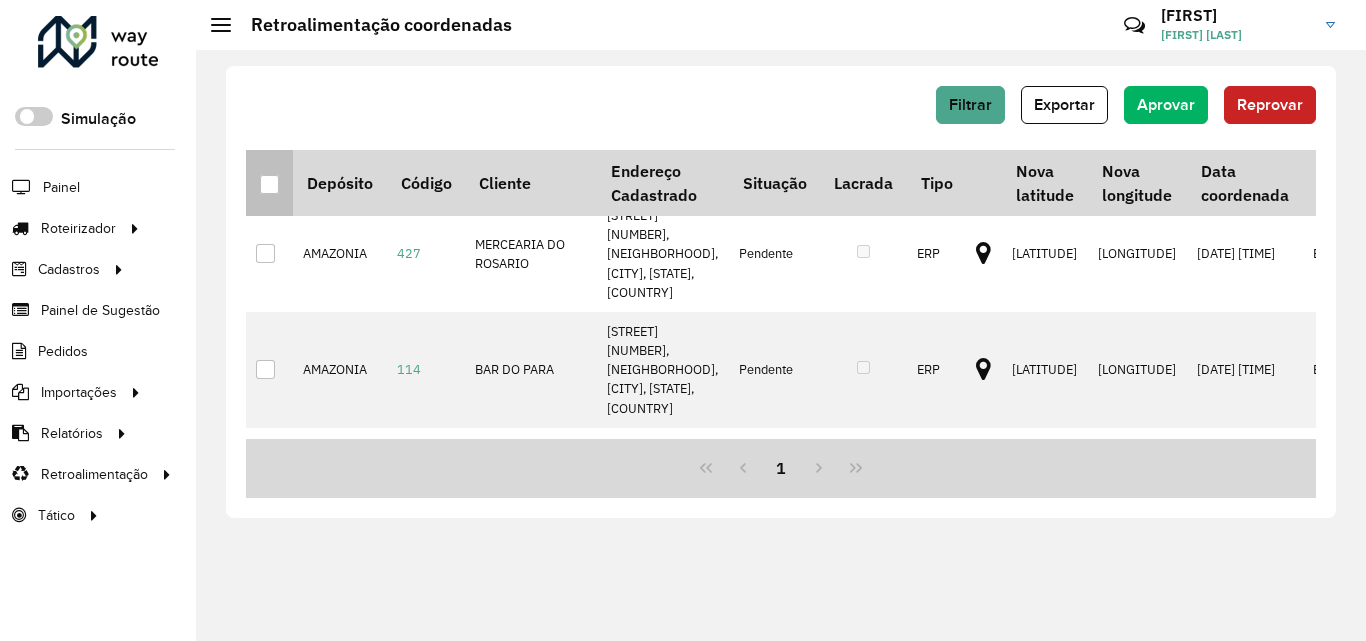 click at bounding box center [269, 184] 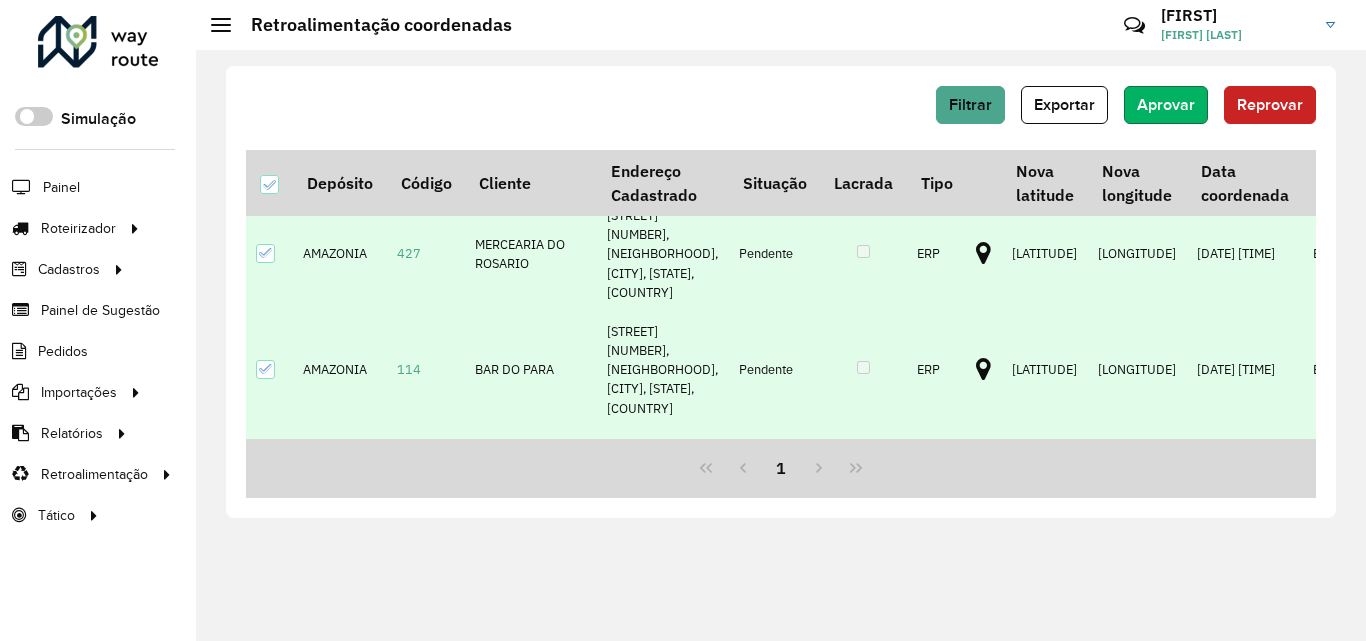 click on "Aprovar" 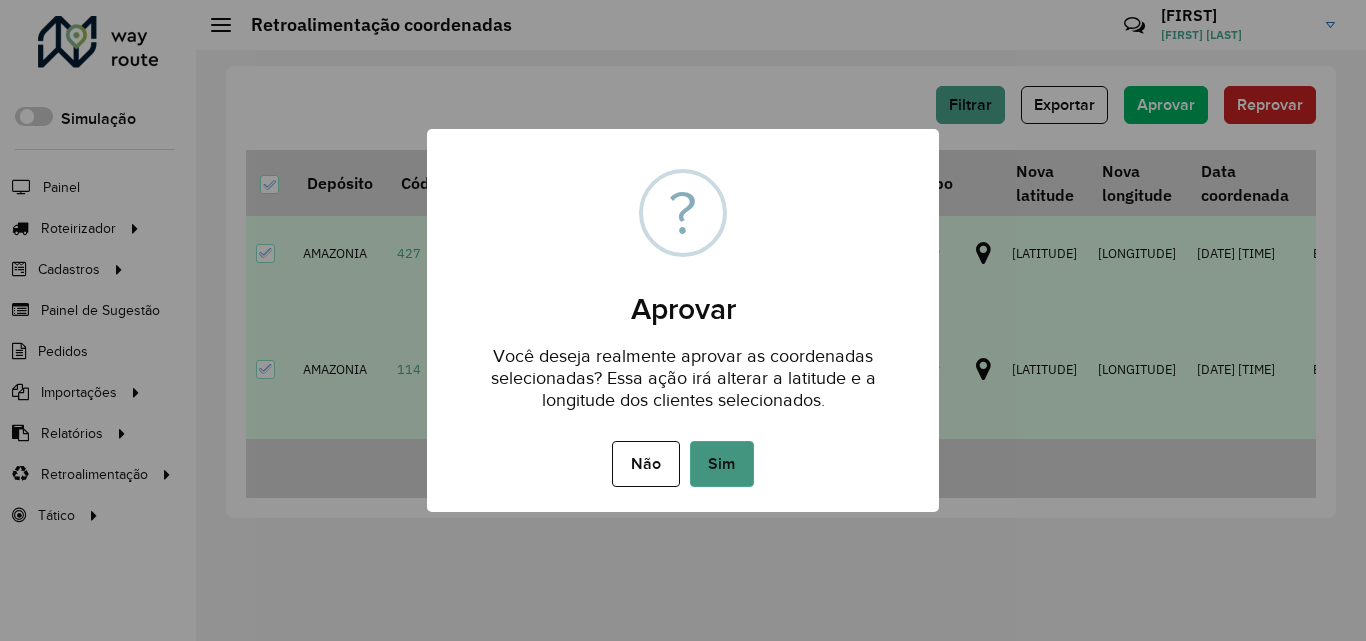 click on "Sim" at bounding box center [722, 464] 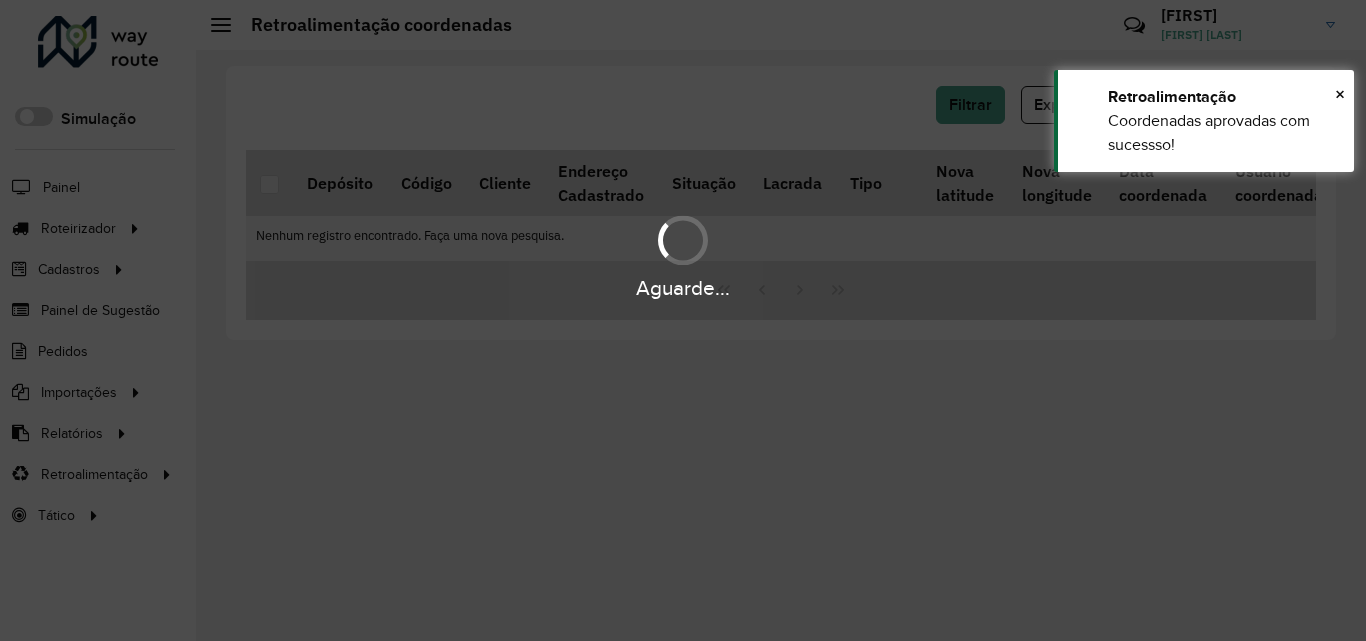scroll, scrollTop: 0, scrollLeft: 0, axis: both 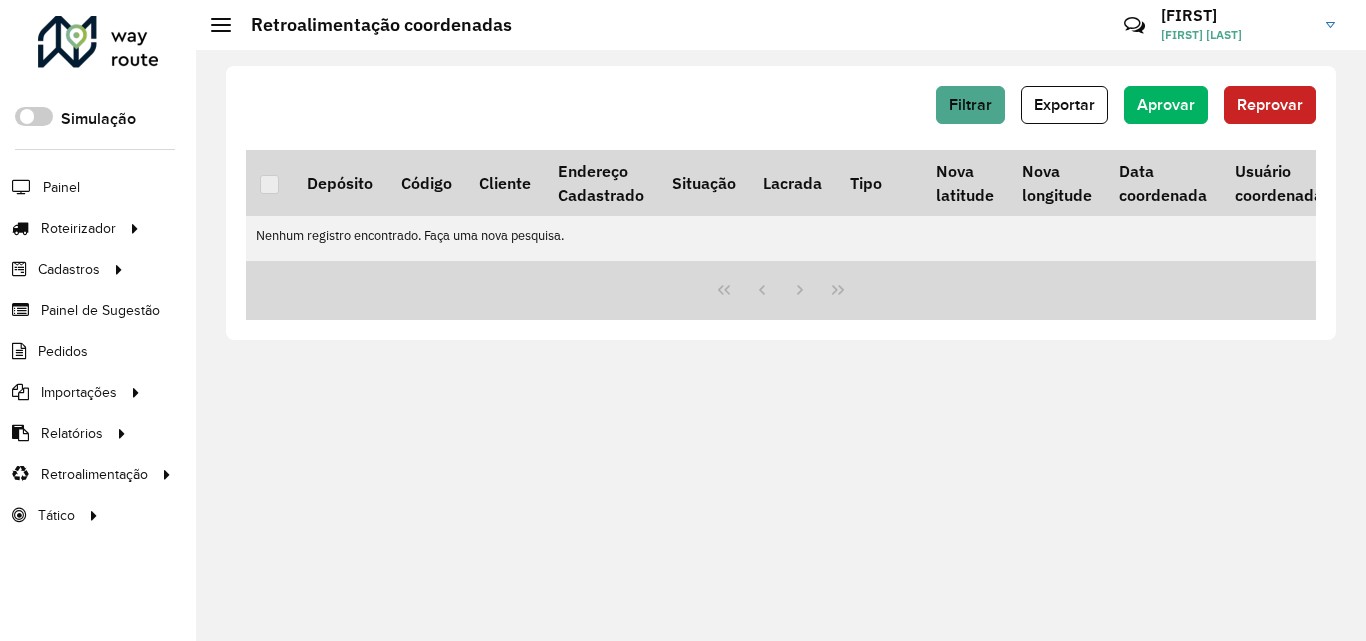 click 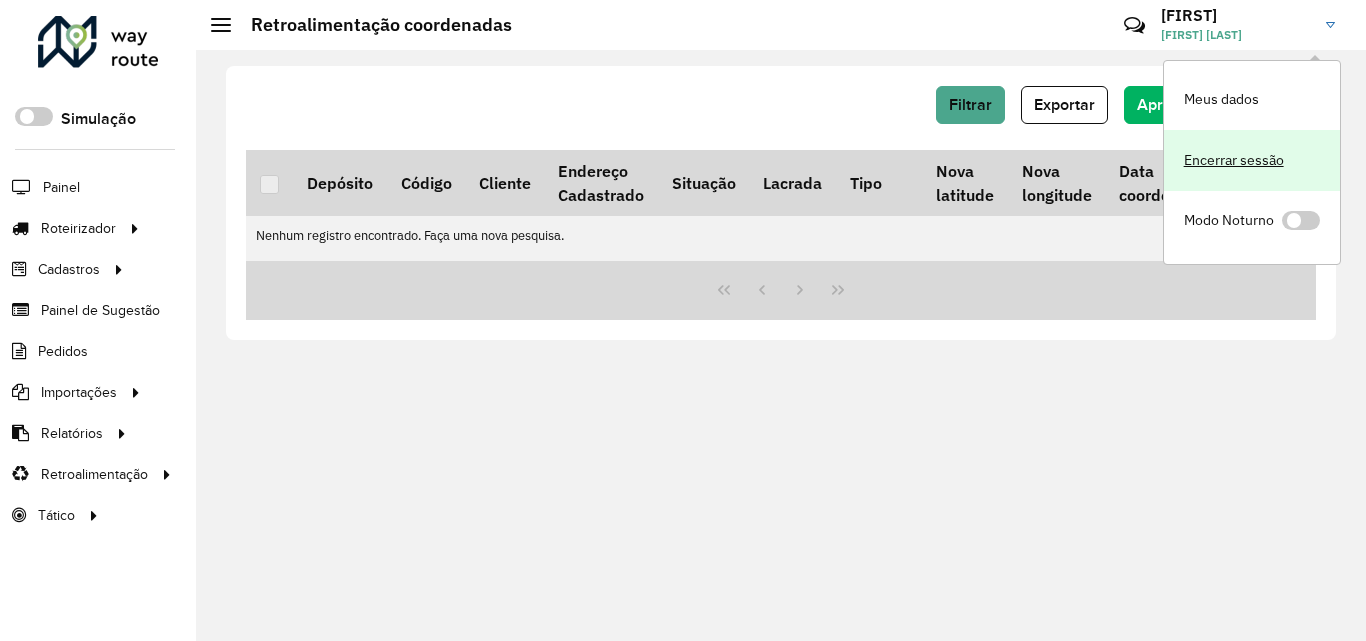 click on "Encerrar sessão" 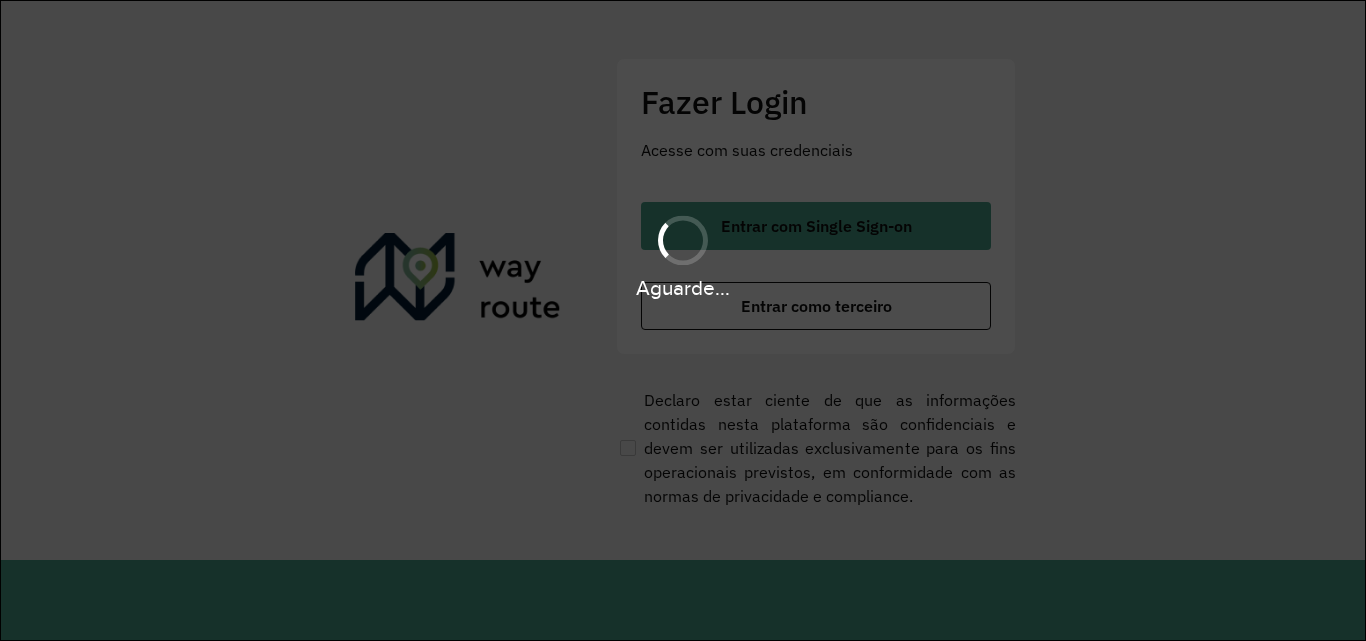 scroll, scrollTop: 0, scrollLeft: 0, axis: both 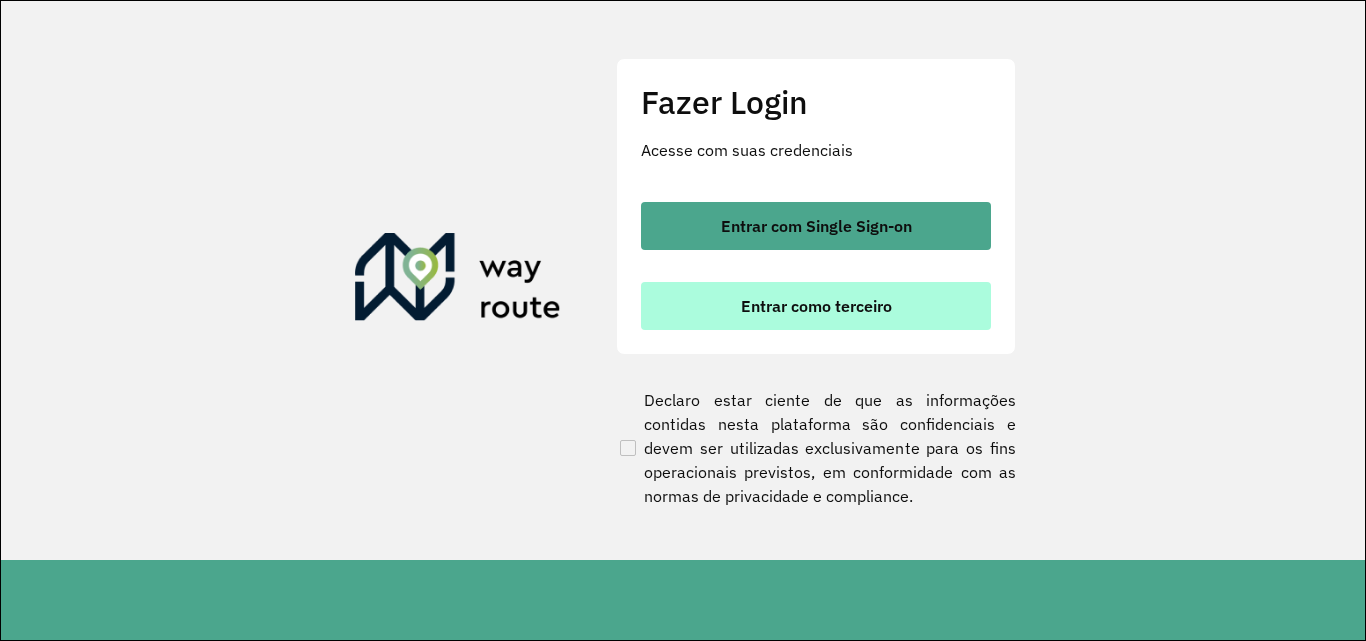 click on "Entrar como terceiro" at bounding box center [816, 306] 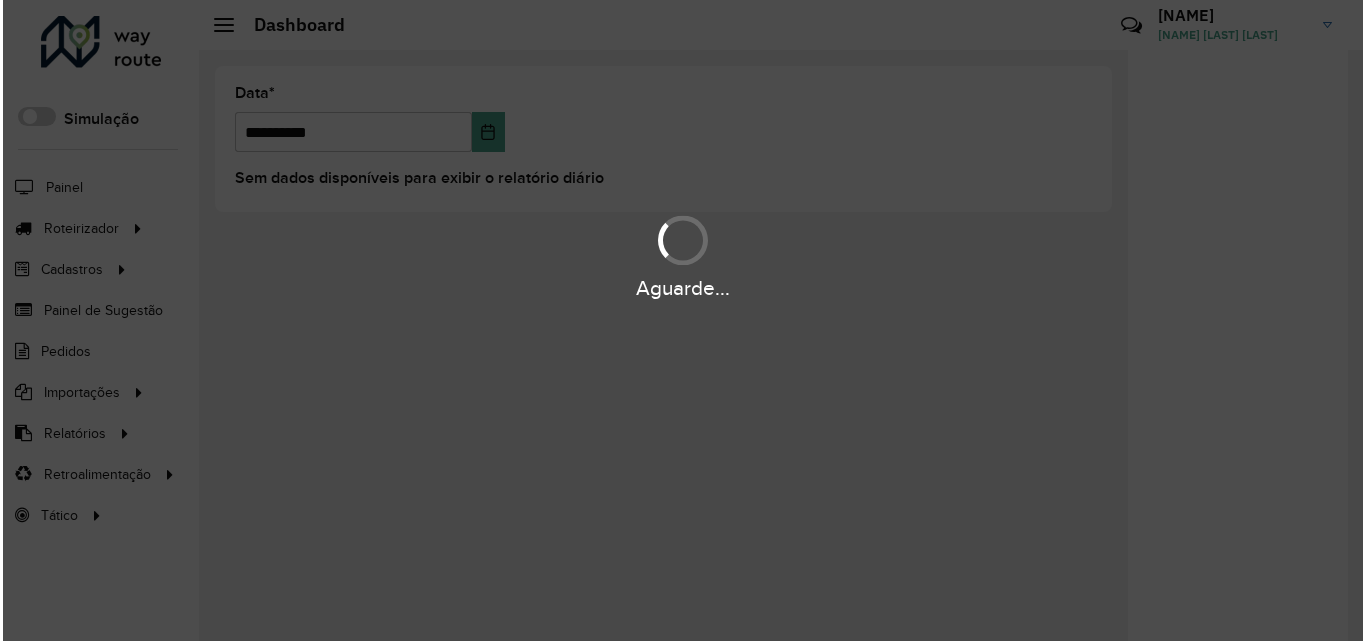 scroll, scrollTop: 0, scrollLeft: 0, axis: both 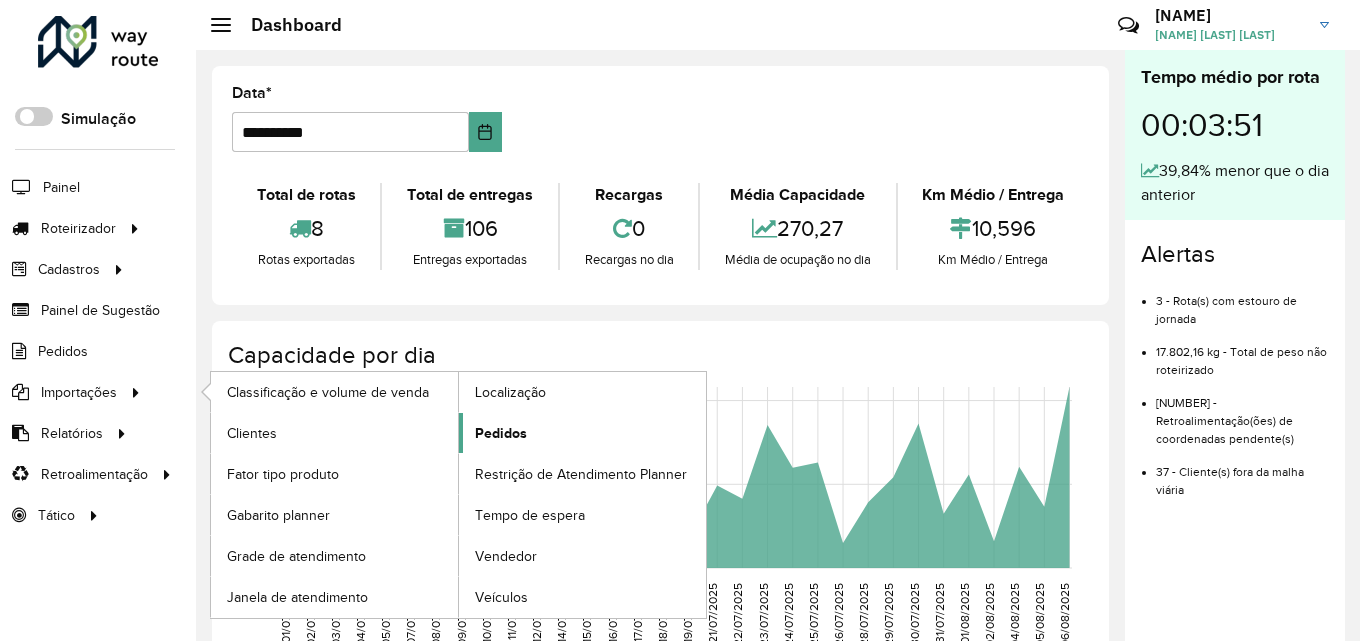 click on "Pedidos" 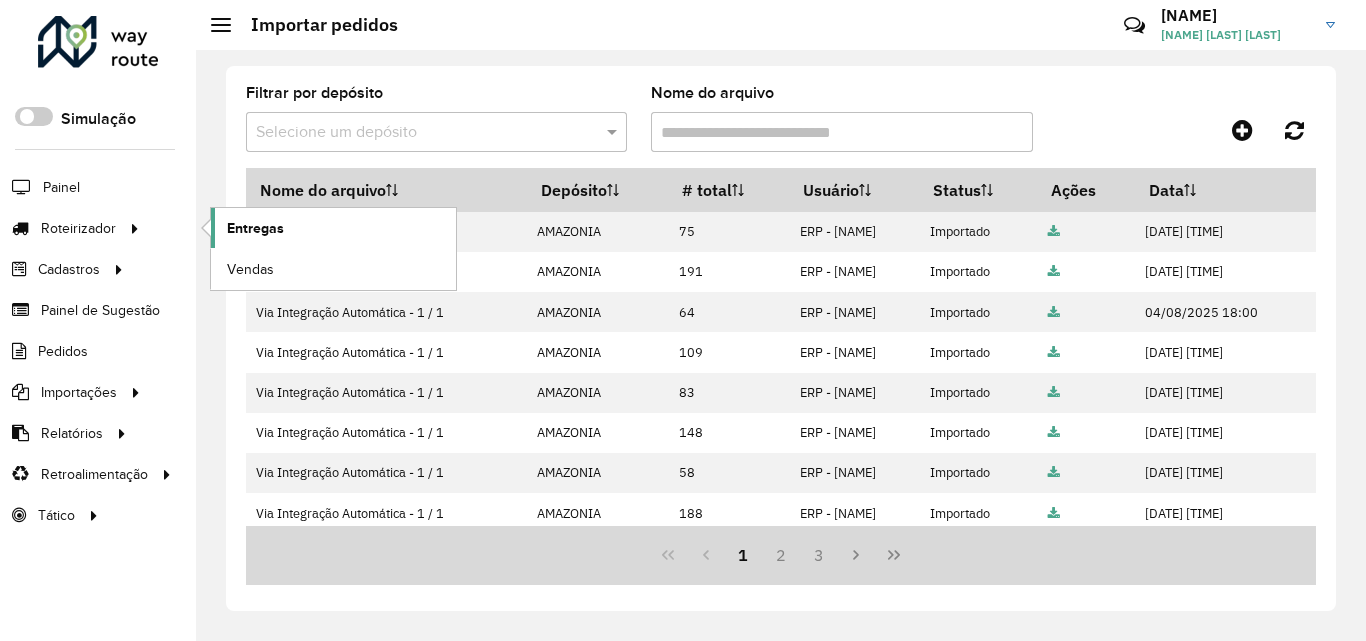 click on "Entregas" 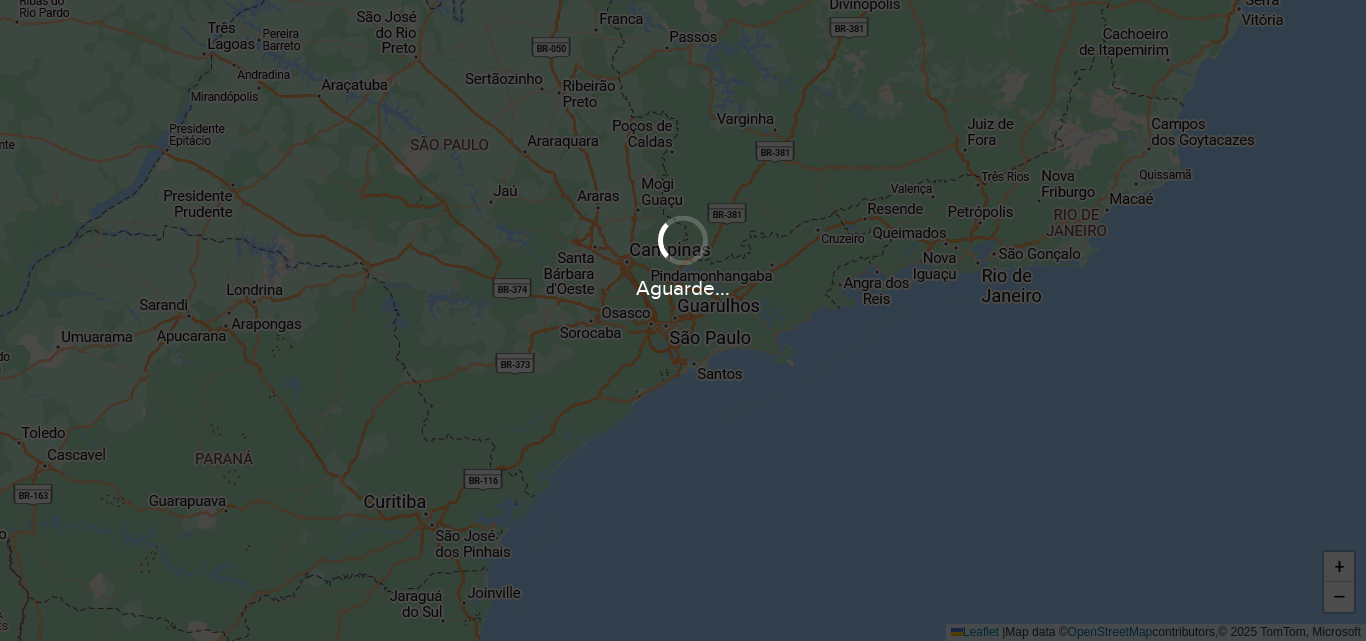 scroll, scrollTop: 0, scrollLeft: 0, axis: both 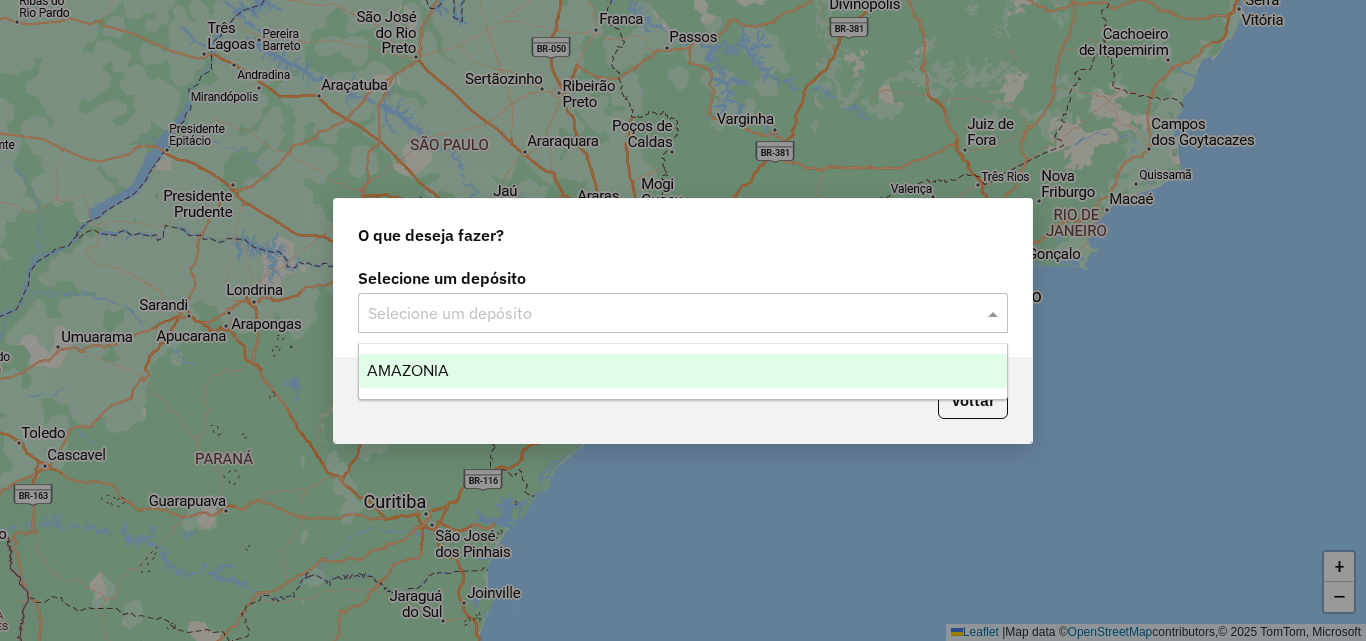 click 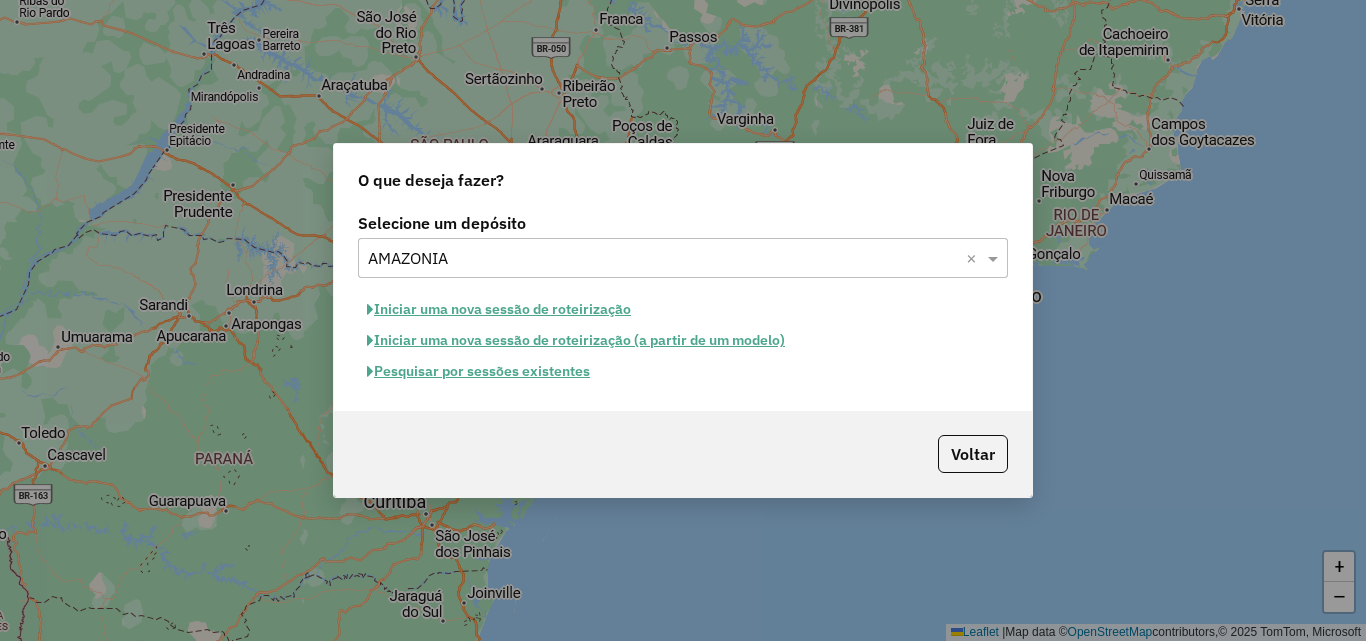 click on "Iniciar uma nova sessão de roteirização" 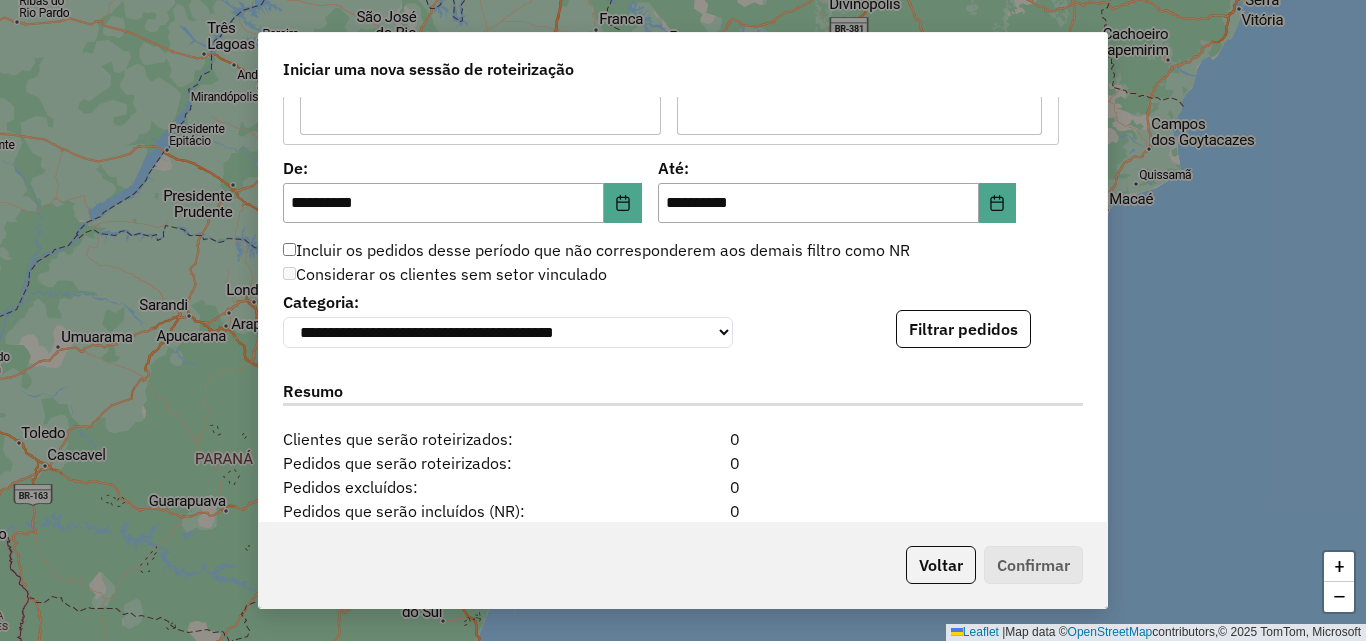 scroll, scrollTop: 2000, scrollLeft: 0, axis: vertical 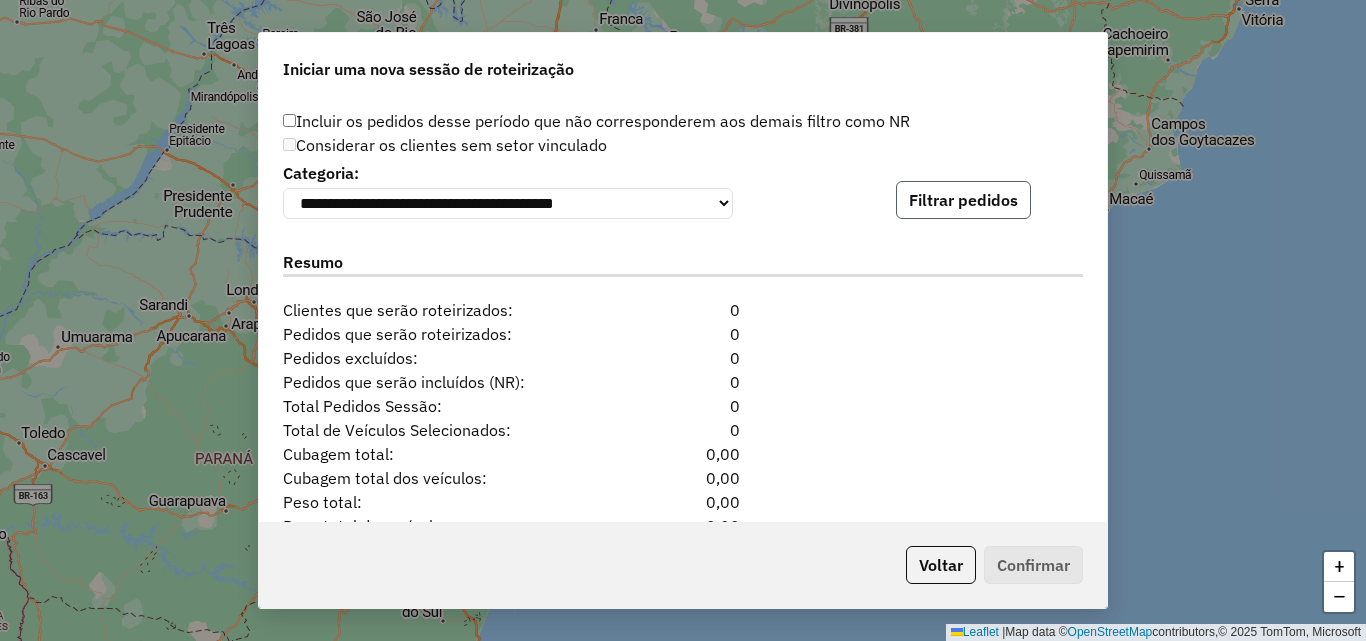 click on "Filtrar pedidos" 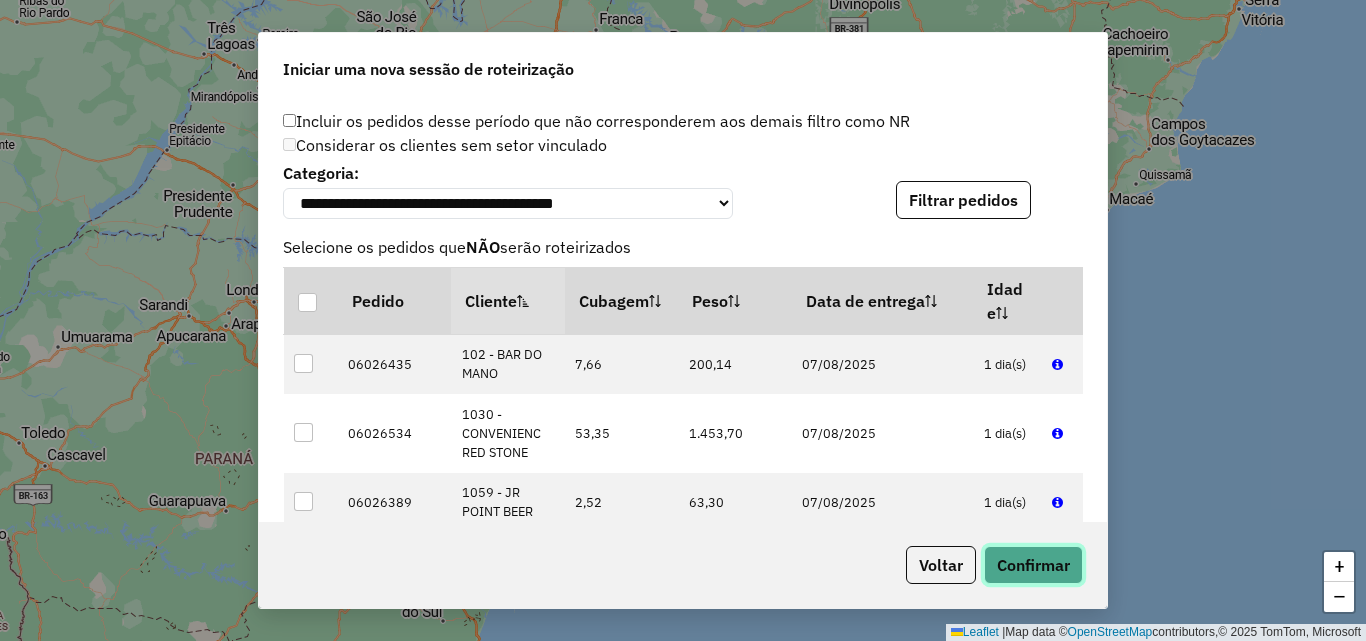 click on "Confirmar" 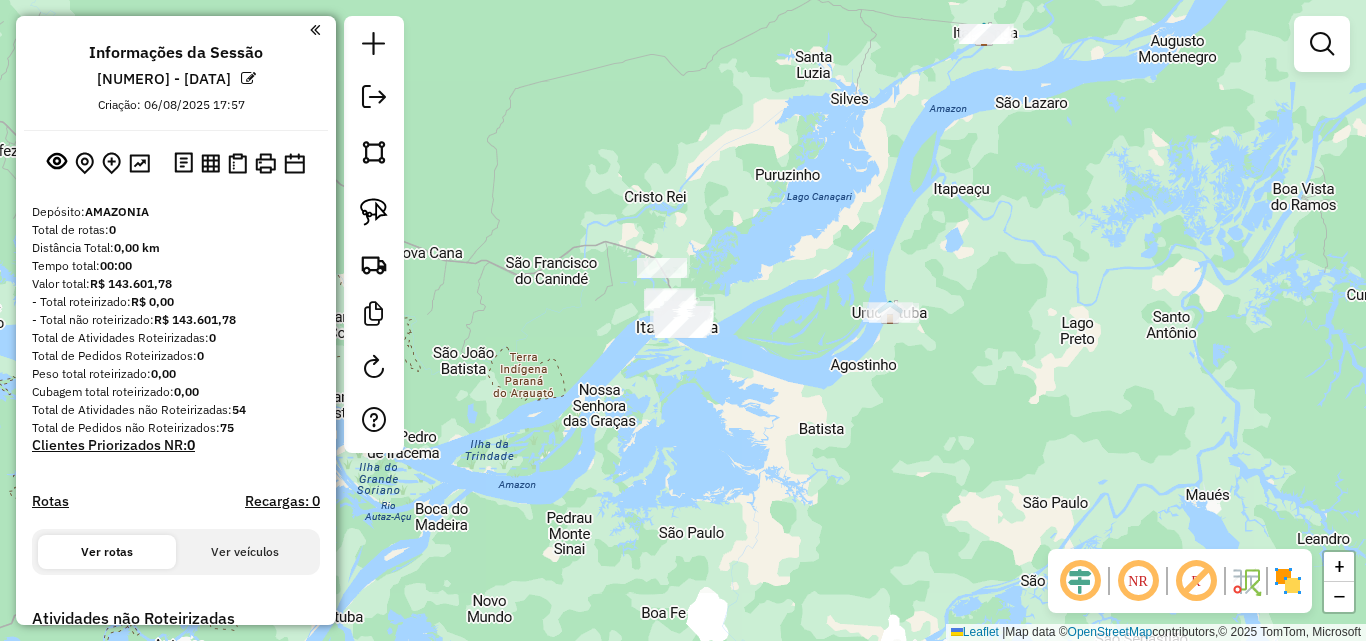 drag, startPoint x: 944, startPoint y: 194, endPoint x: 934, endPoint y: 409, distance: 215.23244 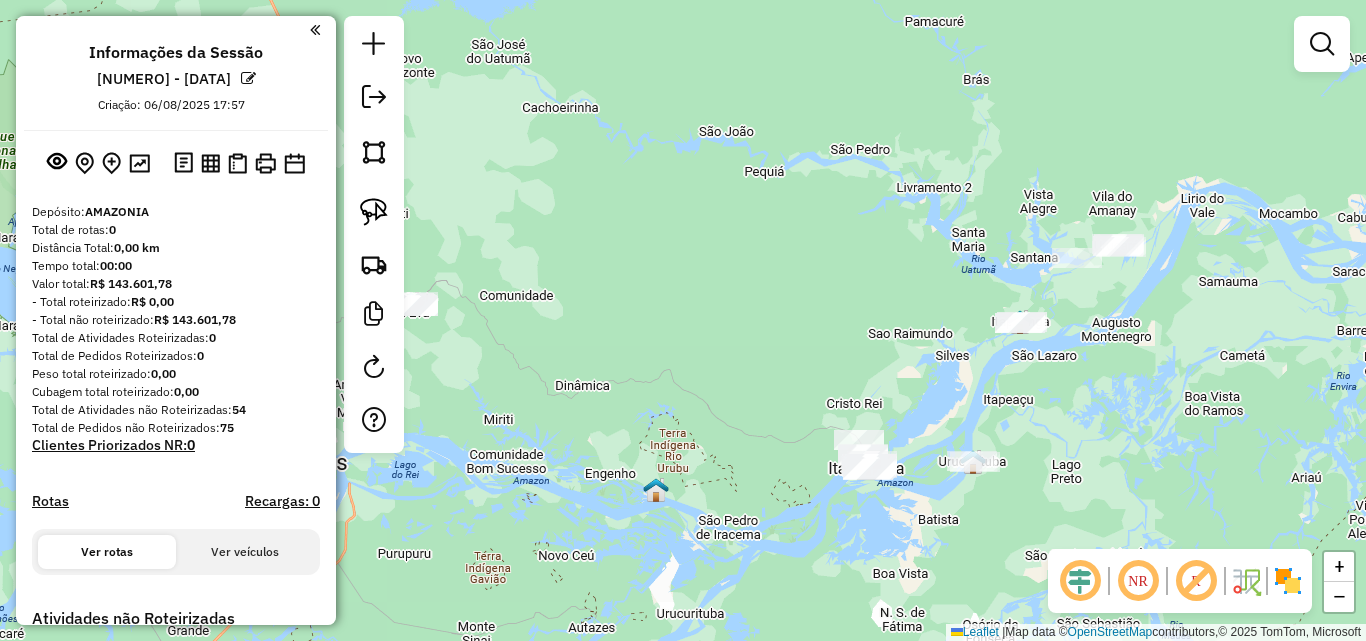 drag, startPoint x: 633, startPoint y: 296, endPoint x: 803, endPoint y: 362, distance: 182.36227 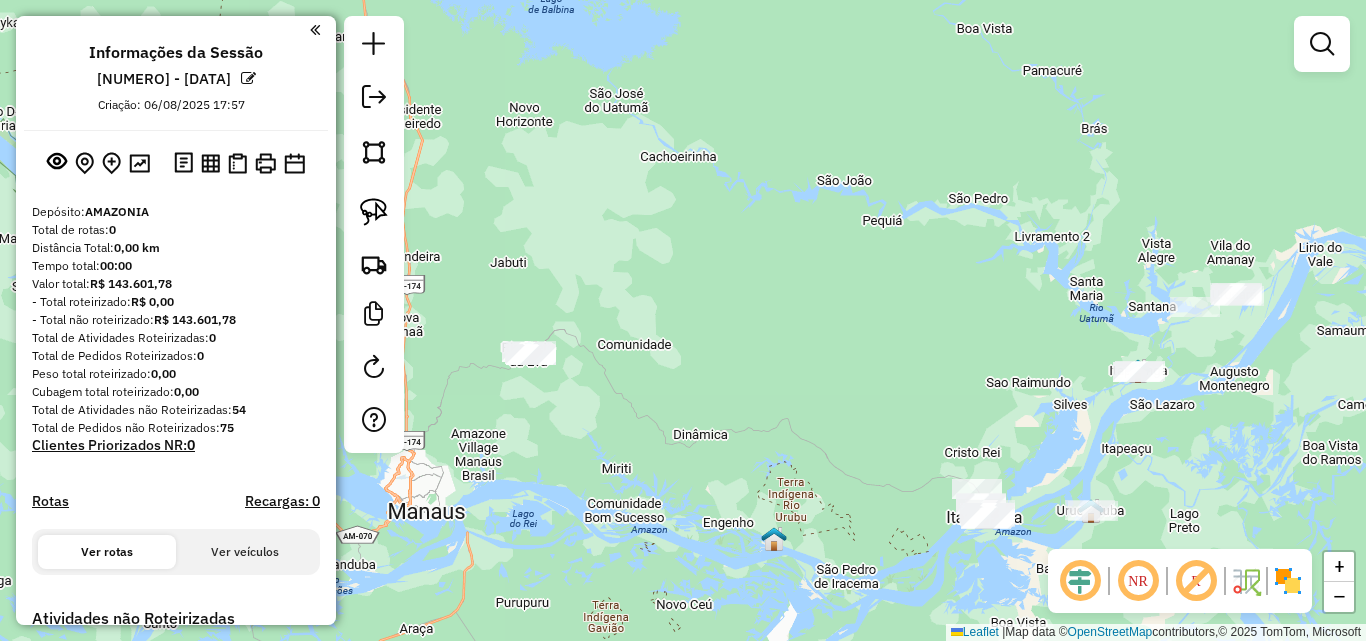 drag, startPoint x: 511, startPoint y: 363, endPoint x: 707, endPoint y: 415, distance: 202.78067 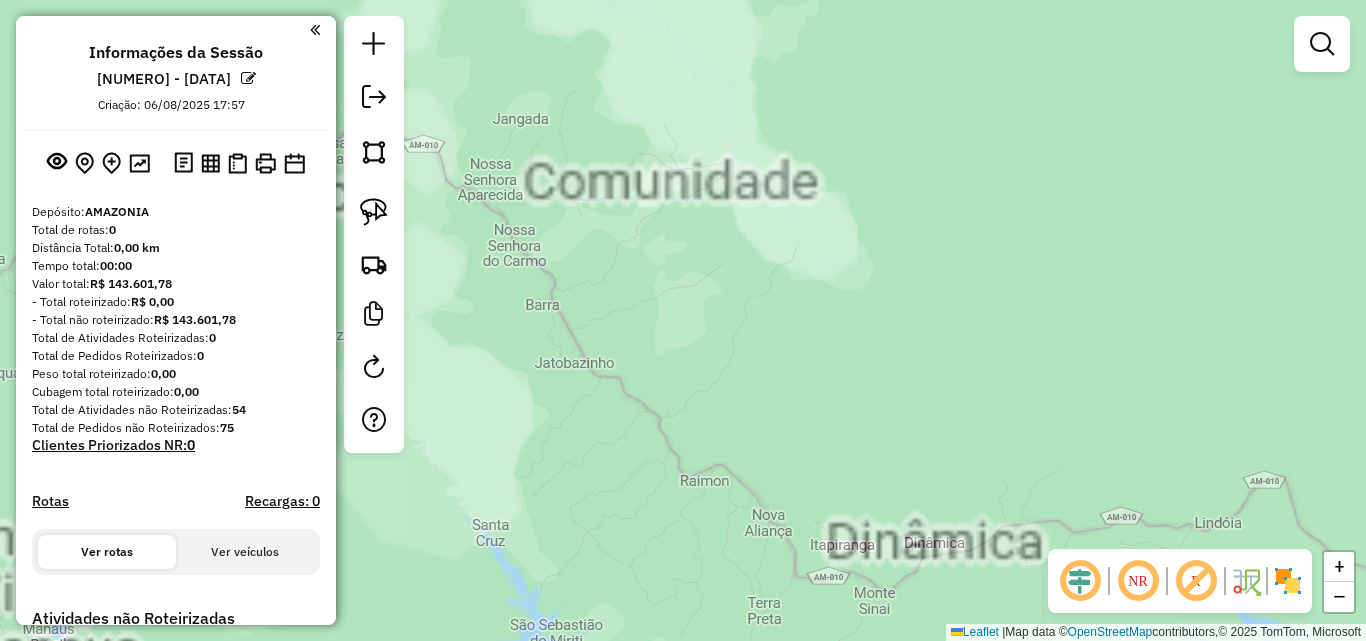 drag, startPoint x: 526, startPoint y: 355, endPoint x: 804, endPoint y: 476, distance: 303.19135 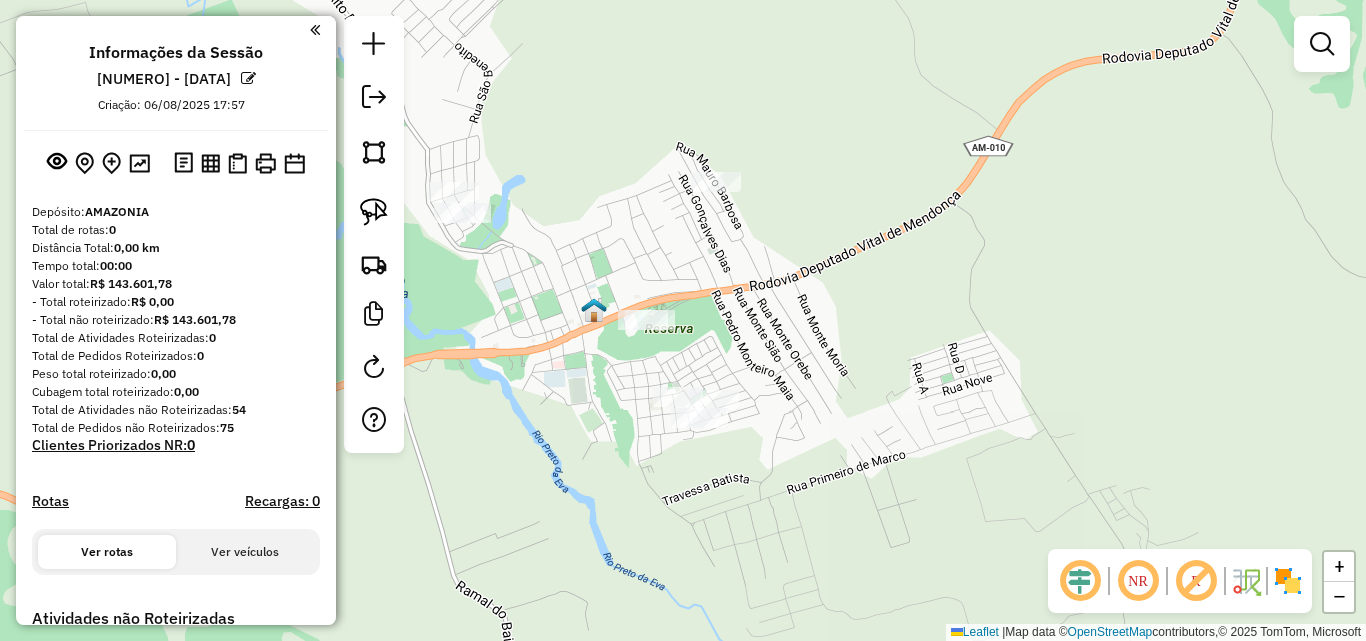 drag, startPoint x: 774, startPoint y: 321, endPoint x: 790, endPoint y: 347, distance: 30.528675 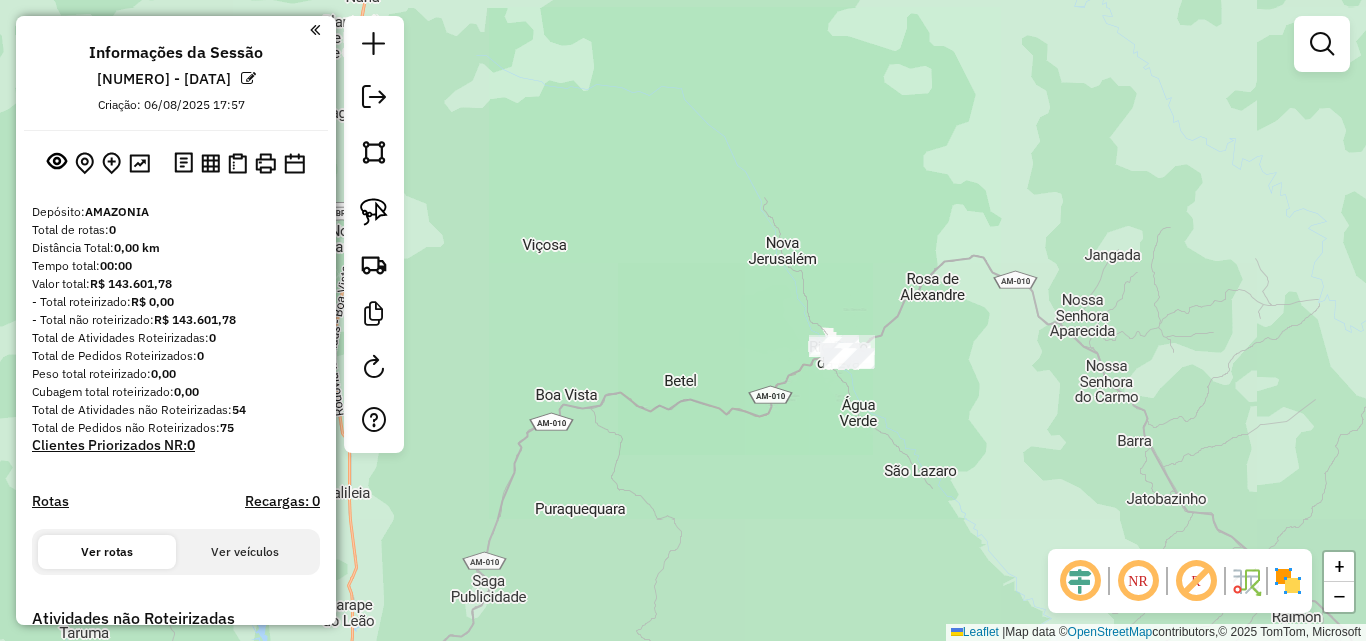 drag, startPoint x: 1028, startPoint y: 388, endPoint x: 431, endPoint y: 356, distance: 597.857 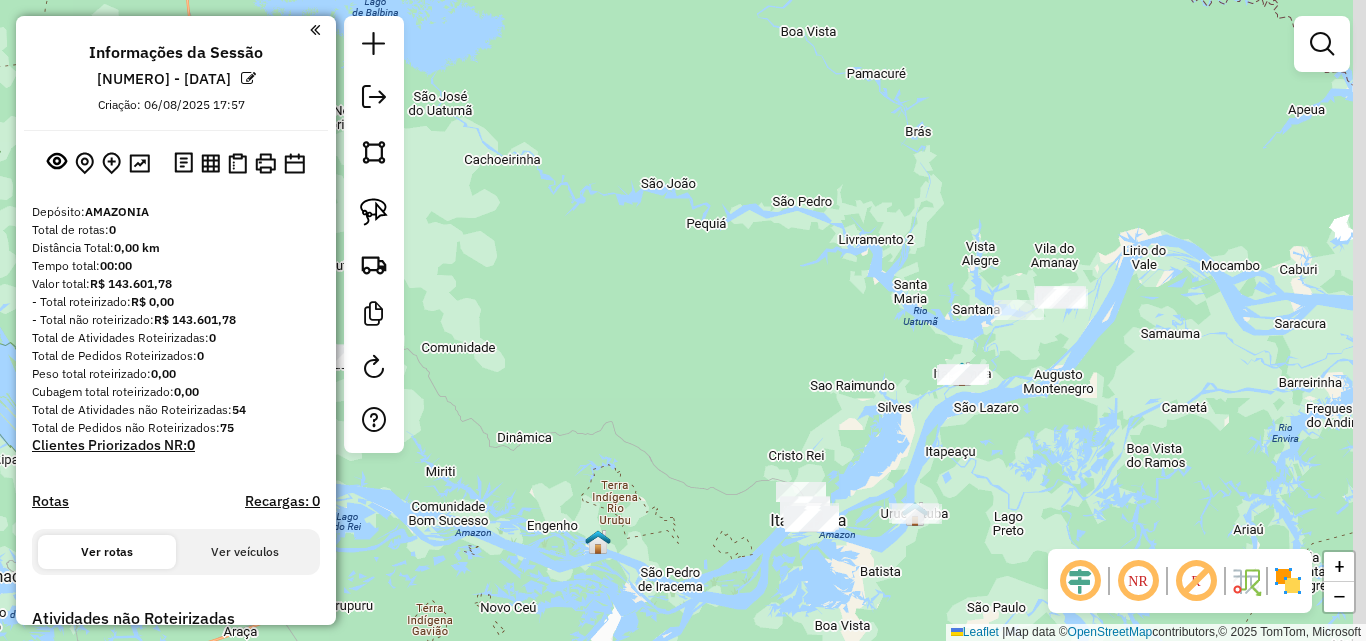 drag, startPoint x: 976, startPoint y: 358, endPoint x: 739, endPoint y: 358, distance: 237 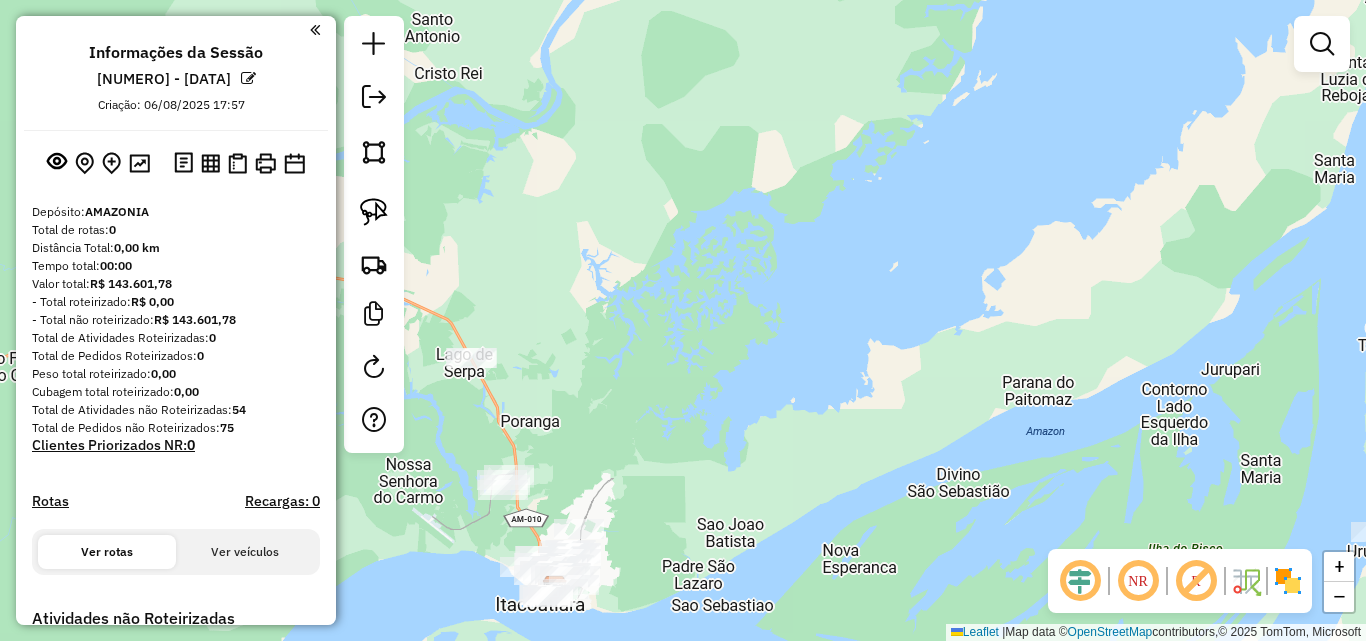 drag, startPoint x: 711, startPoint y: 397, endPoint x: 925, endPoint y: 249, distance: 260.19223 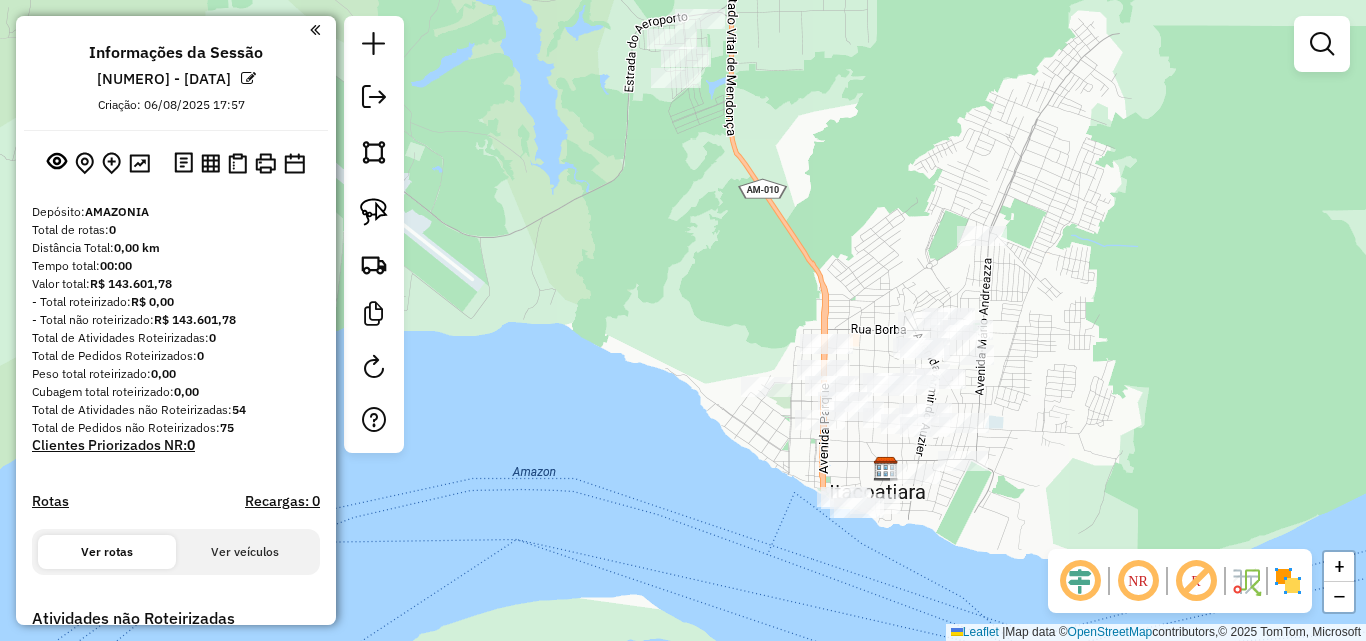 drag, startPoint x: 1024, startPoint y: 385, endPoint x: 982, endPoint y: 254, distance: 137.56816 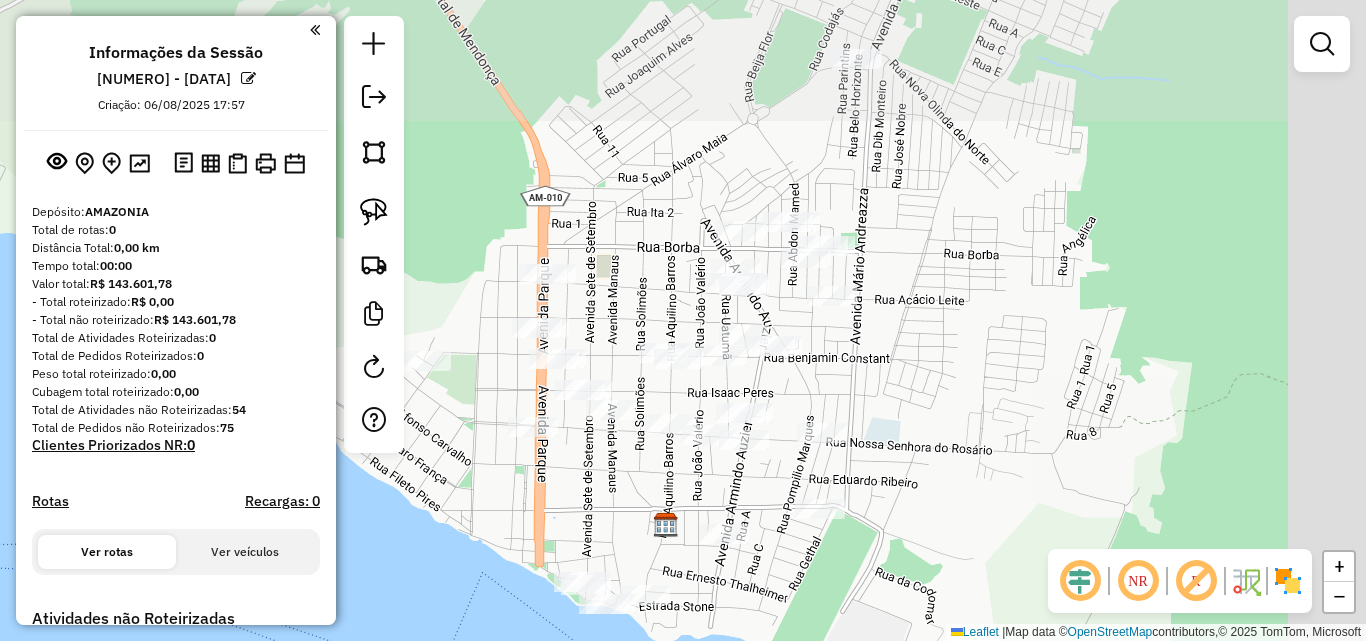 drag, startPoint x: 982, startPoint y: 266, endPoint x: 854, endPoint y: 394, distance: 181.01933 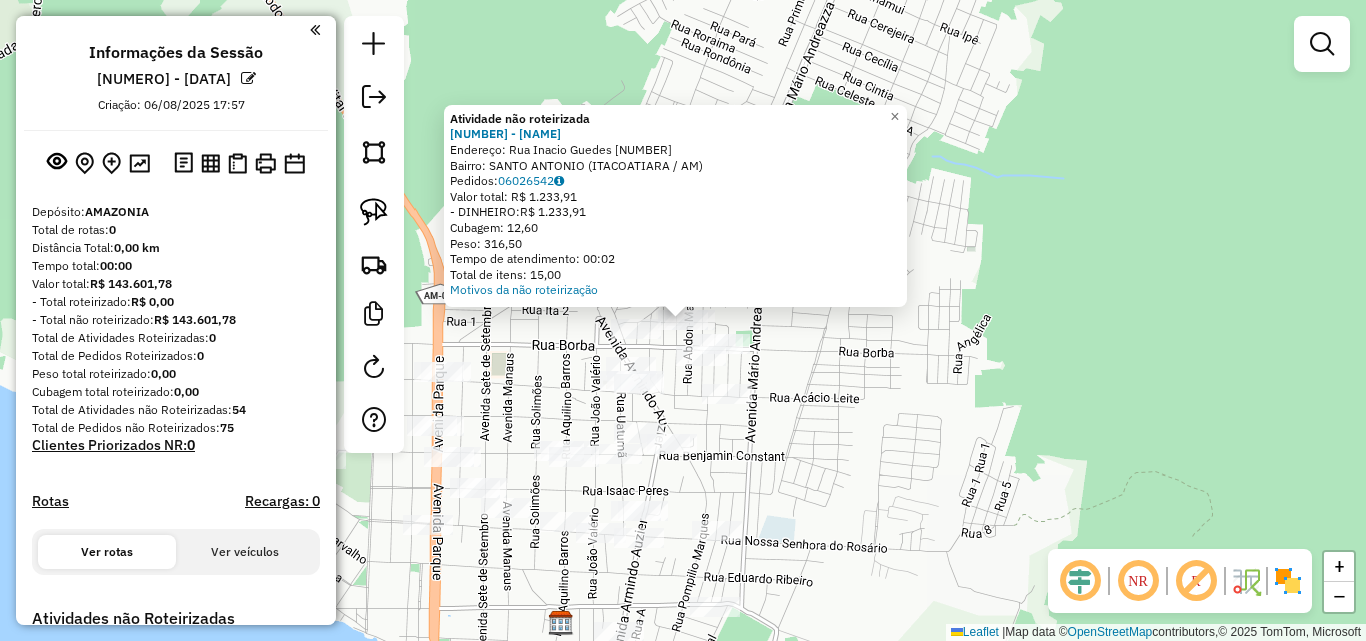 click on "Atividade não roteirizada 273 - ESQUINA DA GELADA  Endereço:  Rua Inacio Guedes [NUMBER]   Bairro: SANTO ANTONIO ([CITY] / [STATE])   Pedidos:  [ORDER_ID]   Valor total: R$ 1.233,91   - DINHEIRO:  R$ 1.233,91   Cubagem: 12,60   Peso: 316,50   Tempo de atendimento: 00:02   Total de itens: 15,00  Motivos da não roteirização × Janela de atendimento Grade de atendimento Capacidade Transportadoras Veículos Cliente Pedidos  Rotas Selecione os dias de semana para filtrar as janelas de atendimento  Seg   Ter   Qua   Qui   Sex   Sáb   Dom  Informe o período da janela de atendimento: De: Até:  Filtrar exatamente a janela do cliente  Considerar janela de atendimento padrão  Selecione os dias de semana para filtrar as grades de atendimento  Seg   Ter   Qua   Qui   Sex   Sáb   Dom   Considerar clientes sem dia de atendimento cadastrado  Clientes fora do dia de atendimento selecionado Filtrar as atividades entre os valores definidos abaixo:  Peso mínimo:   Peso máximo:   Cubagem mínima:   Cubagem máxima:   De:  +" 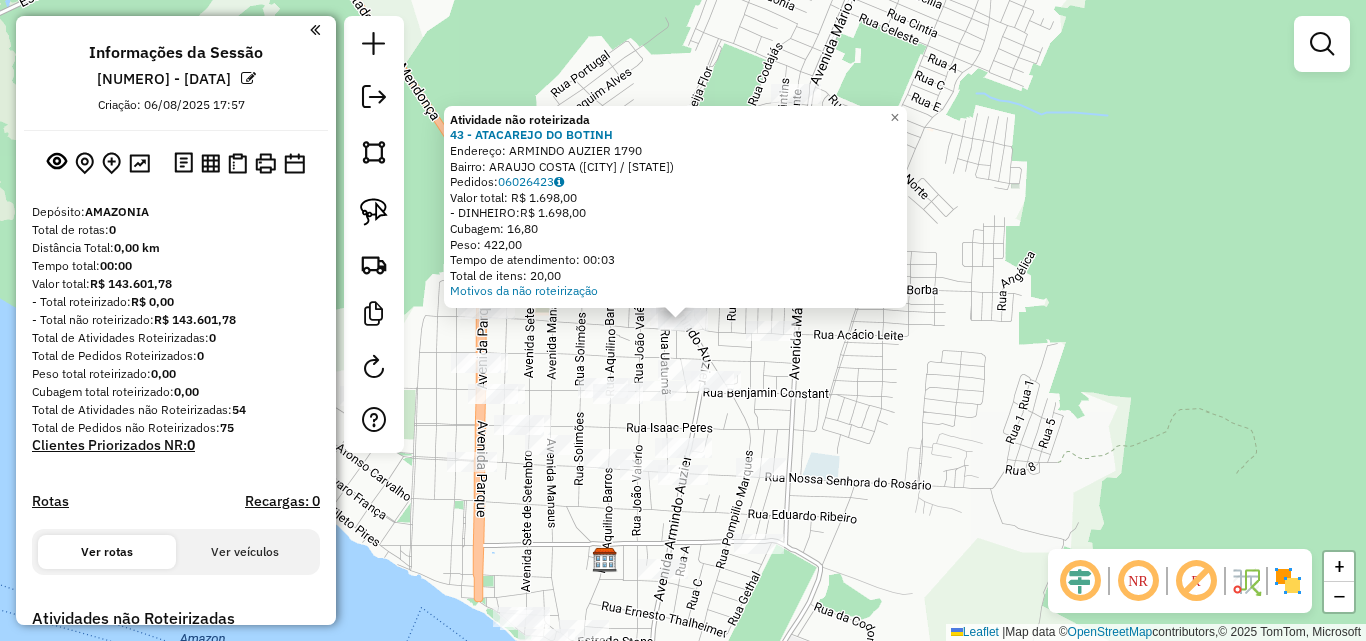 click on "Atividade não roteirizada [NUMERO] - [NOME]  Endereço:  [RUA] [NUMERO]   Bairro: [BAIRRO] ([CIDADE] / [ESTADO])   Pedidos:  [PEDIDO]   Valor total: [VALOR]   - DINHEIRO:  [VALOR]   Cubagem: [VALOR]   Peso: [VALOR]   Tempo de atendimento: [TEMPO]   Total de itens: [VALOR]  Motivos da não roteirização × Janela de atendimento Grade de atendimento Capacidade Transportadoras Veículos Cliente Pedidos  Rotas Selecione os dias de semana para filtrar as janelas de atendimento  Seg   Ter   Qua   Qui   Sex   Sáb   Dom  Informe o período da janela de atendimento: De: Até:  Filtrar exatamente a janela do cliente  Considerar janela de atendimento padrão  Selecione os dias de semana para filtrar as grades de atendimento  Seg   Ter   Qua   Qui   Sex   Sáb   Dom   Considerar clientes sem dia de atendimento cadastrado  Clientes fora do dia de atendimento selecionado Filtrar as atividades entre os valores definidos abaixo:  Peso mínimo:   Peso máximo:   Cubagem mínima:   Cubagem máxima:   De:  De:" 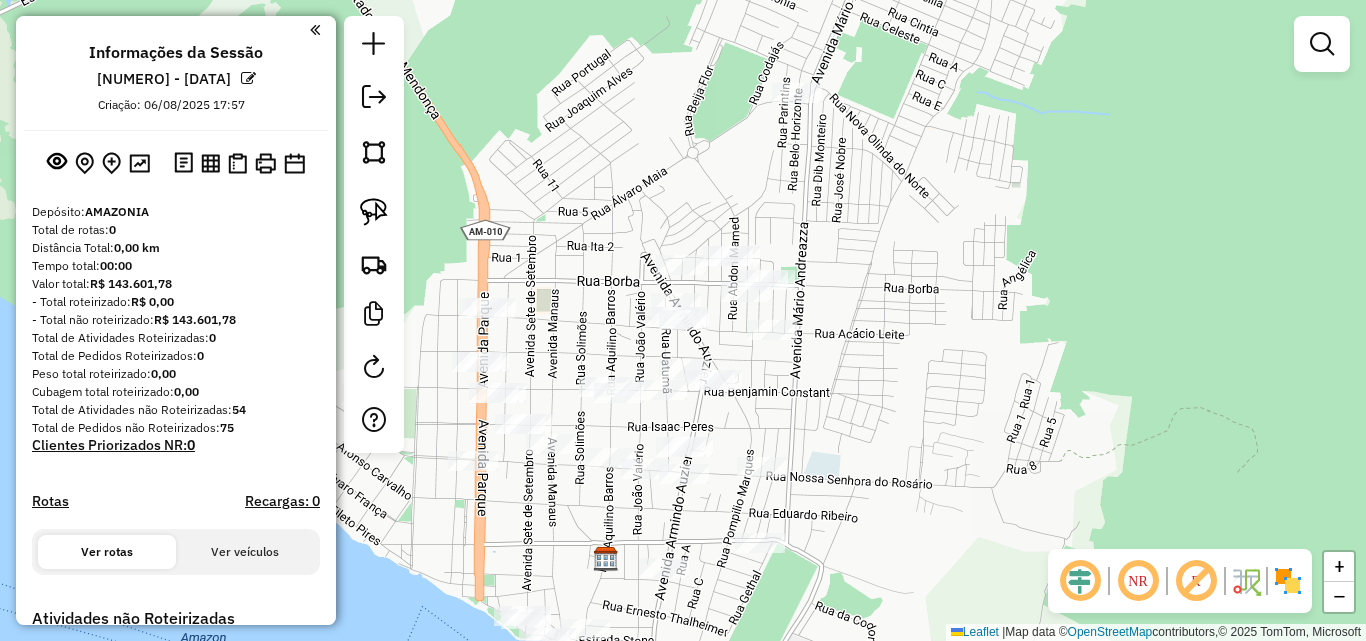 drag, startPoint x: 784, startPoint y: 361, endPoint x: 798, endPoint y: 357, distance: 14.56022 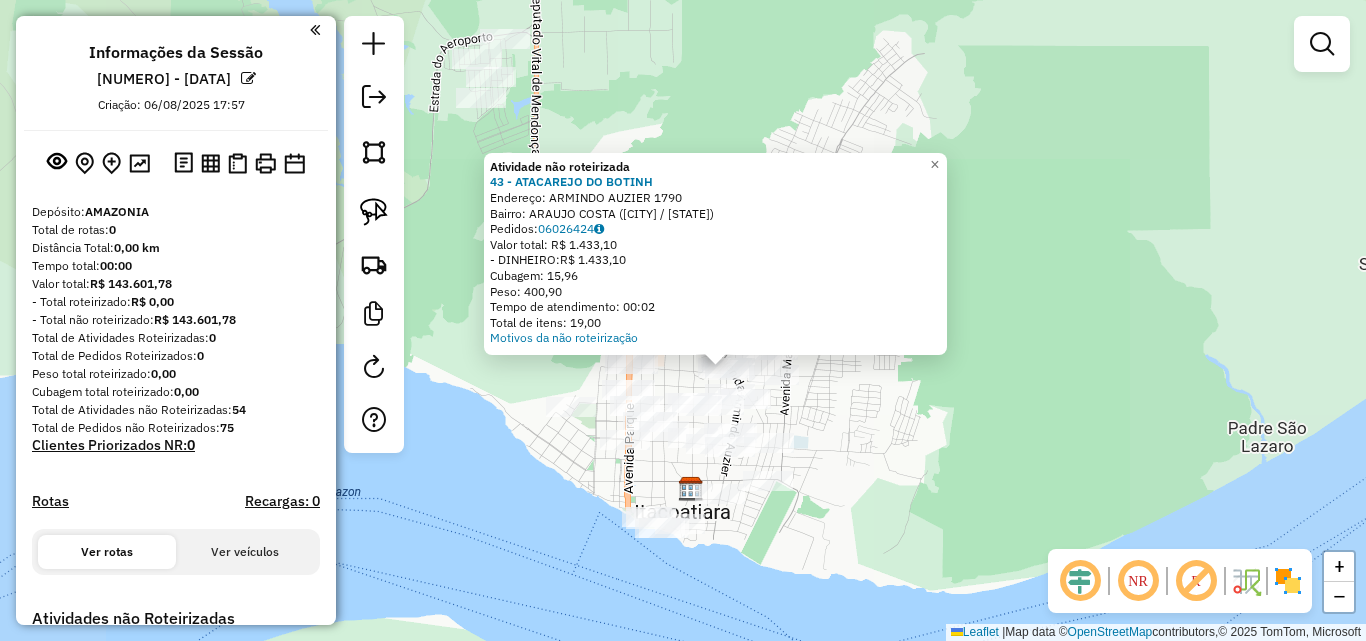 click on "Atividade não roteirizada [NUMERO] - [NOME]  Endereço:  [RUA] [NUMERO]   Bairro: [BAIRRO] ([CIDADE] / [ESTADO])   Pedidos:  [PEDIDO]   Valor total: [VALOR]   - DINHEIRO:  [VALOR]   Cubagem: [VALOR]   Peso: [VALOR]   Tempo de atendimento: [TEMPO]   Total de itens: [VALOR]  Motivos da não roteirização × Janela de atendimento Grade de atendimento Capacidade Transportadoras Veículos Cliente Pedidos  Rotas Selecione os dias de semana para filtrar as janelas de atendimento  Seg   Ter   Qua   Qui   Sex   Sáb   Dom  Informe o período da janela de atendimento: De: Até:  Filtrar exatamente a janela do cliente  Considerar janela de atendimento padrão  Selecione os dias de semana para filtrar as grades de atendimento  Seg   Ter   Qua   Qui   Sex   Sáb   Dom   Considerar clientes sem dia de atendimento cadastrado  Clientes fora do dia de atendimento selecionado Filtrar as atividades entre os valores definidos abaixo:  Peso mínimo:   Peso máximo:   Cubagem mínima:   Cubagem máxima:   De:  De:" 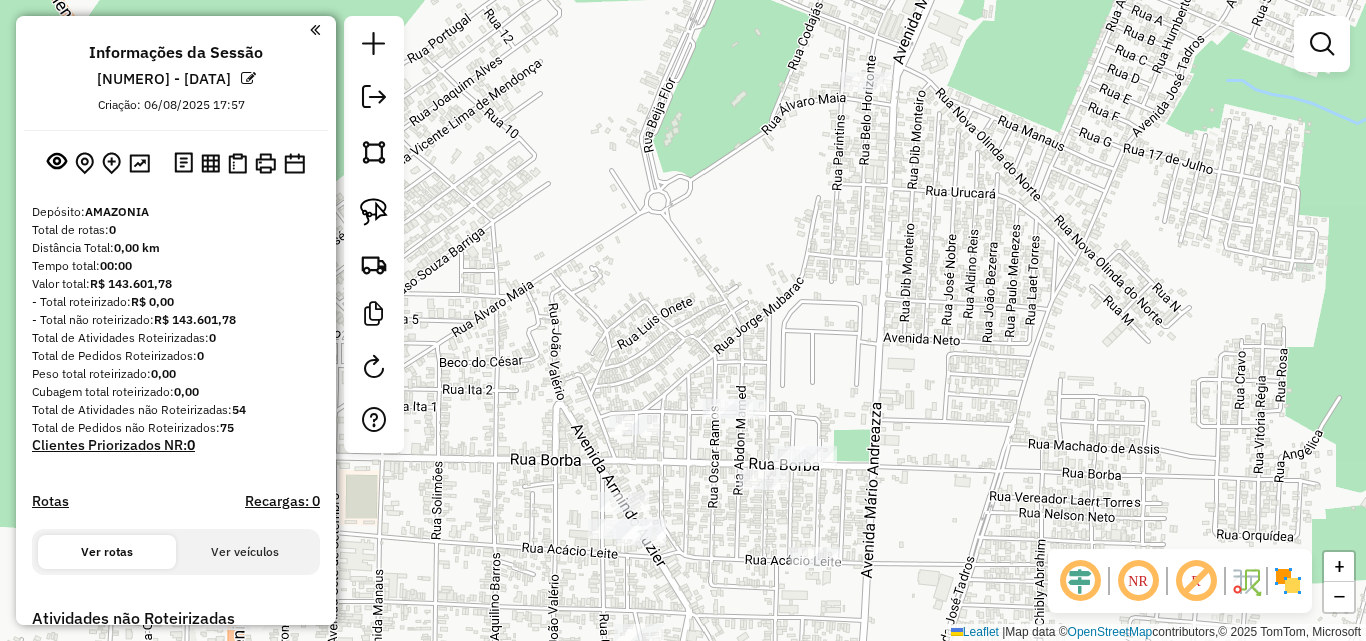 drag, startPoint x: 842, startPoint y: 281, endPoint x: 852, endPoint y: 287, distance: 11.661903 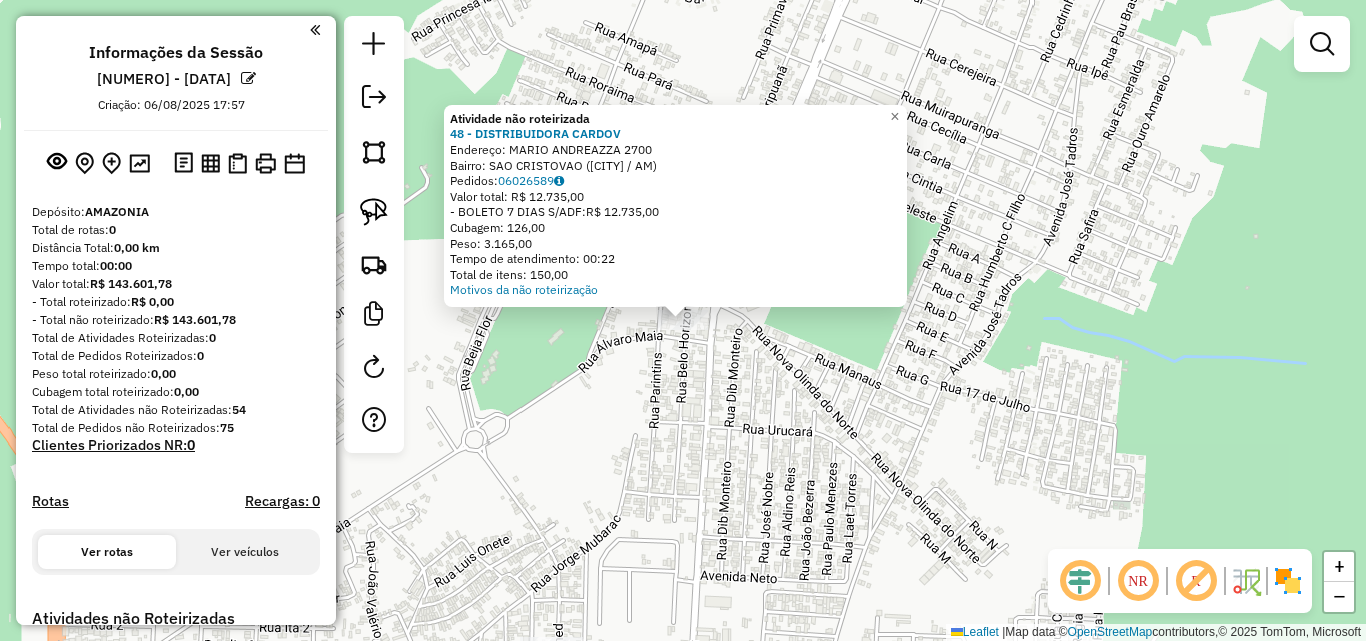 click on "Atividade não roteirizada 48 - DISTRIBUIDORA CARDOV  Endereço:  MARIO ANDREAZZA 2700   Bairro: SAO CRISTOVAO ([CITY] / AM)   Pedidos:  06026589   Valor total: R$ 12.735,00   - BOLETO 7 DIAS S/ADF:  R$ 12.735,00   Cubagem: 126,00   Peso: 3.165,00   Tempo de atendimento: 00:22   Total de itens: 150,00  Motivos da não roteirização × Janela de atendimento Grade de atendimento Capacidade Transportadoras Veículos Cliente Pedidos  Rotas Selecione os dias de semana para filtrar as janelas de atendimento  Seg   Ter   Qua   Qui   Sex   Sáb   Dom  Informe o período da janela de atendimento: De: Até:  Filtrar exatamente a janela do cliente  Considerar janela de atendimento padrão  Selecione os dias de semana para filtrar as grades de atendimento  Seg   Ter   Qua   Qui   Sex   Sáb   Dom   Considerar clientes sem dia de atendimento cadastrado  Clientes fora do dia de atendimento selecionado Filtrar as atividades entre os valores definidos abaixo:  Peso mínimo:   Peso máximo:   Cubagem mínima:   De:" 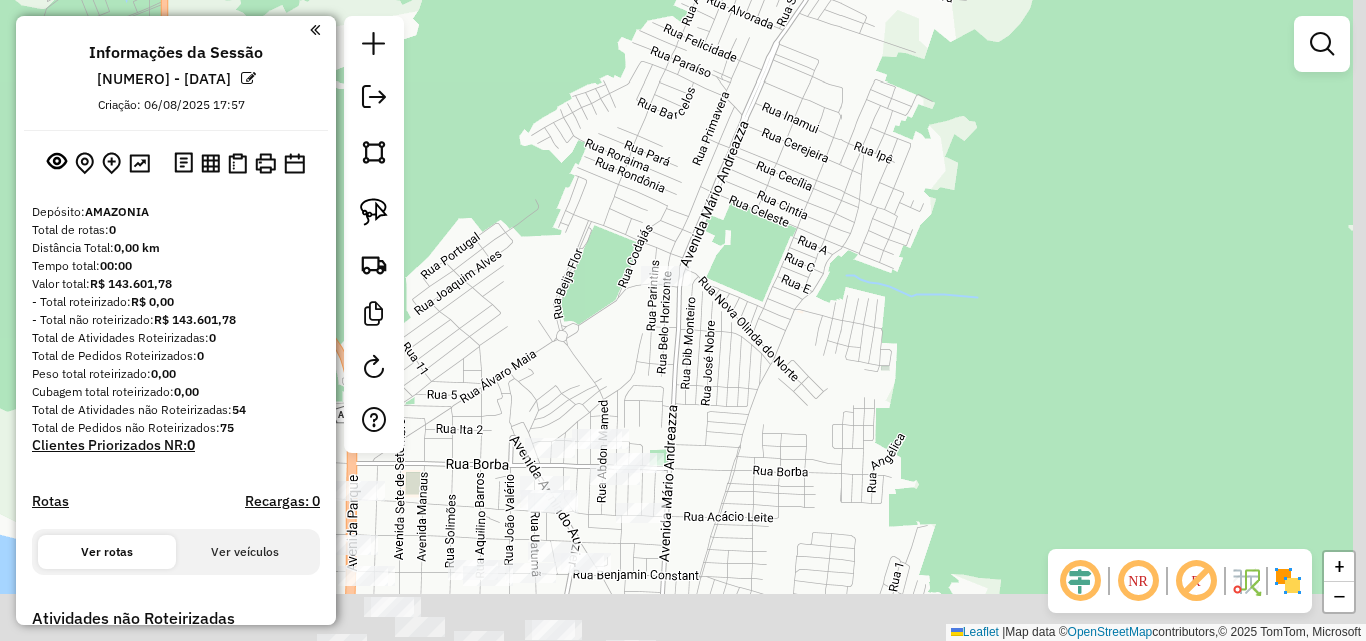 drag, startPoint x: 739, startPoint y: 457, endPoint x: 683, endPoint y: 310, distance: 157.30544 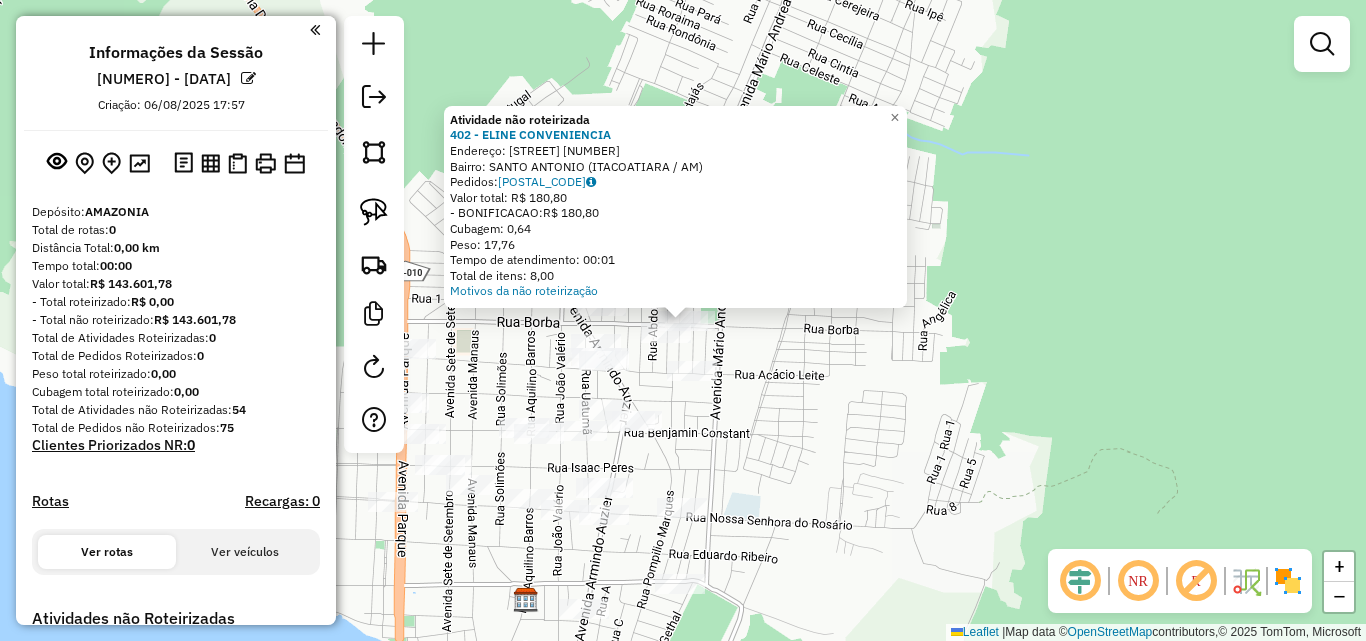 click on "Atividade não roteirizada 402 - ELINE CONVENIENCIA  Endereço:  BORBA 3713   Bairro: SANTO ANTONIO ([CITY] / AM)   Pedidos:  06026575   Valor total: R$ 180,80   - BONIFICACAO:  R$ 180,80   Cubagem: 0,64   Peso: 17,76   Tempo de atendimento: 00:01   Total de itens: 8,00  Motivos da não roteirização × Janela de atendimento Grade de atendimento Capacidade Transportadoras Veículos Cliente Pedidos  Rotas Selecione os dias de semana para filtrar as janelas de atendimento  Seg   Ter   Qua   Qui   Sex   Sáb   Dom  Informe o período da janela de atendimento: De: Até:  Filtrar exatamente a janela do cliente  Considerar janela de atendimento padrão  Selecione os dias de semana para filtrar as grades de atendimento  Seg   Ter   Qua   Qui   Sex   Sáb   Dom   Considerar clientes sem dia de atendimento cadastrado  Clientes fora do dia de atendimento selecionado Filtrar as atividades entre os valores definidos abaixo:  Peso mínimo:   Peso máximo:   Cubagem mínima:   Cubagem máxima:   De:   Até:   De:  +" 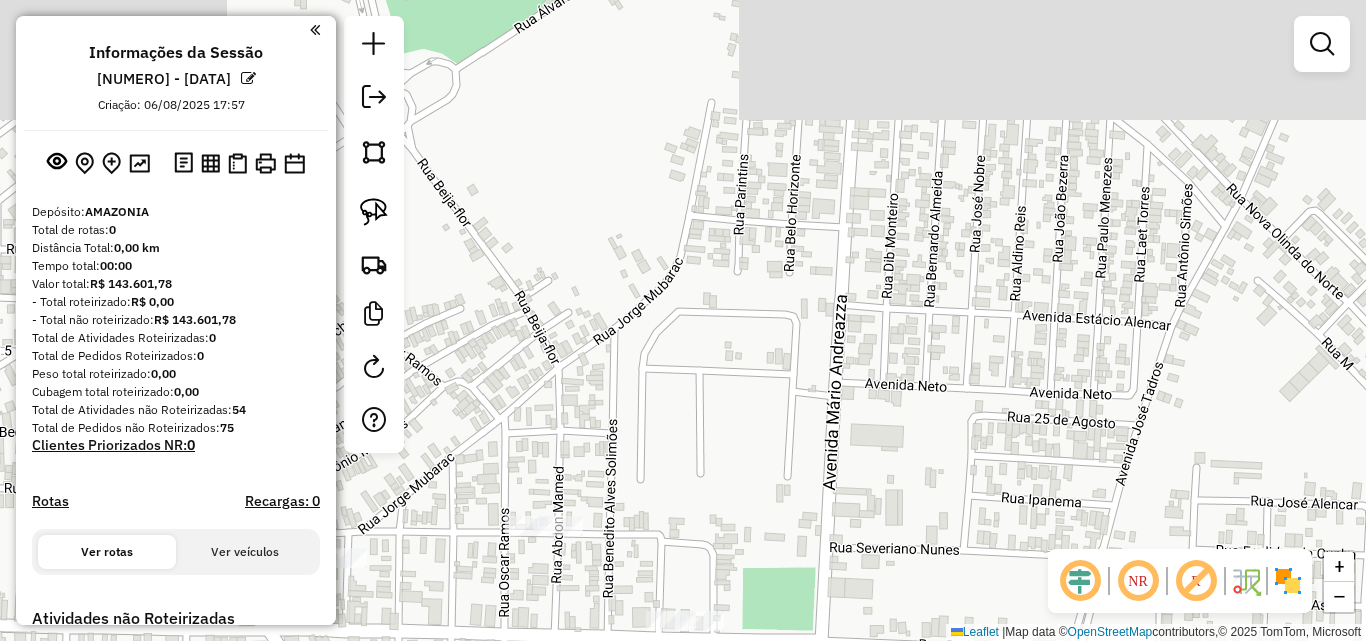 drag, startPoint x: 801, startPoint y: 279, endPoint x: 816, endPoint y: 594, distance: 315.35693 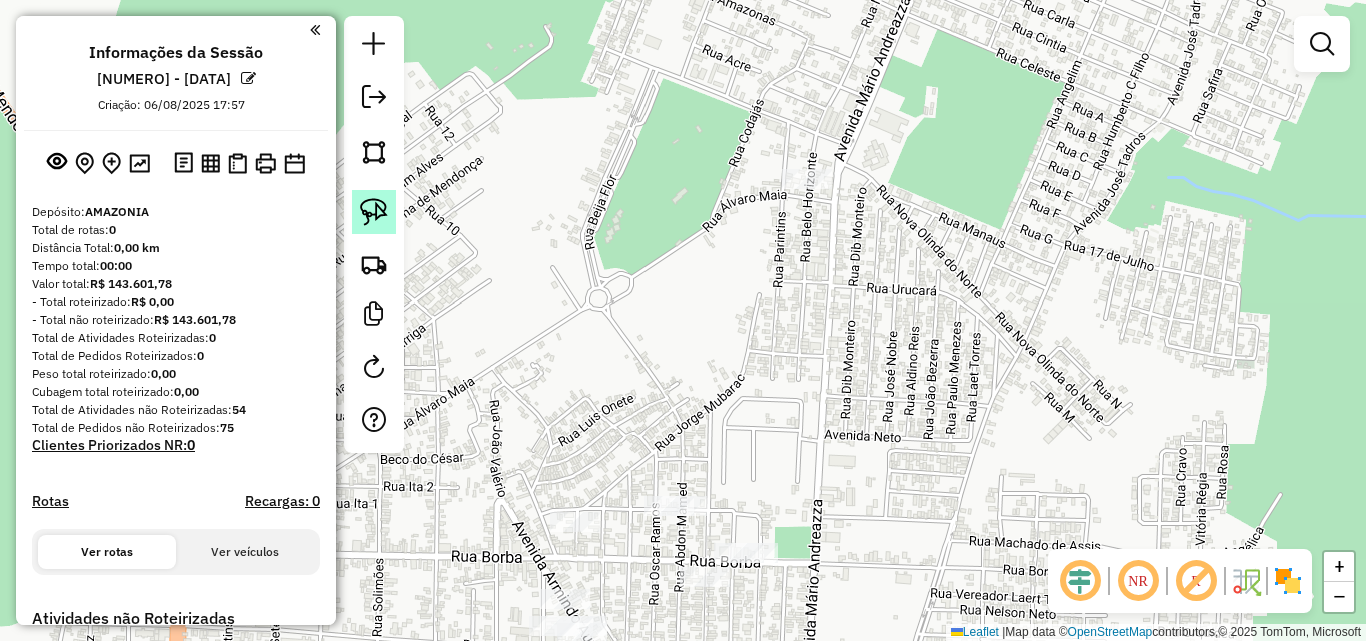 click 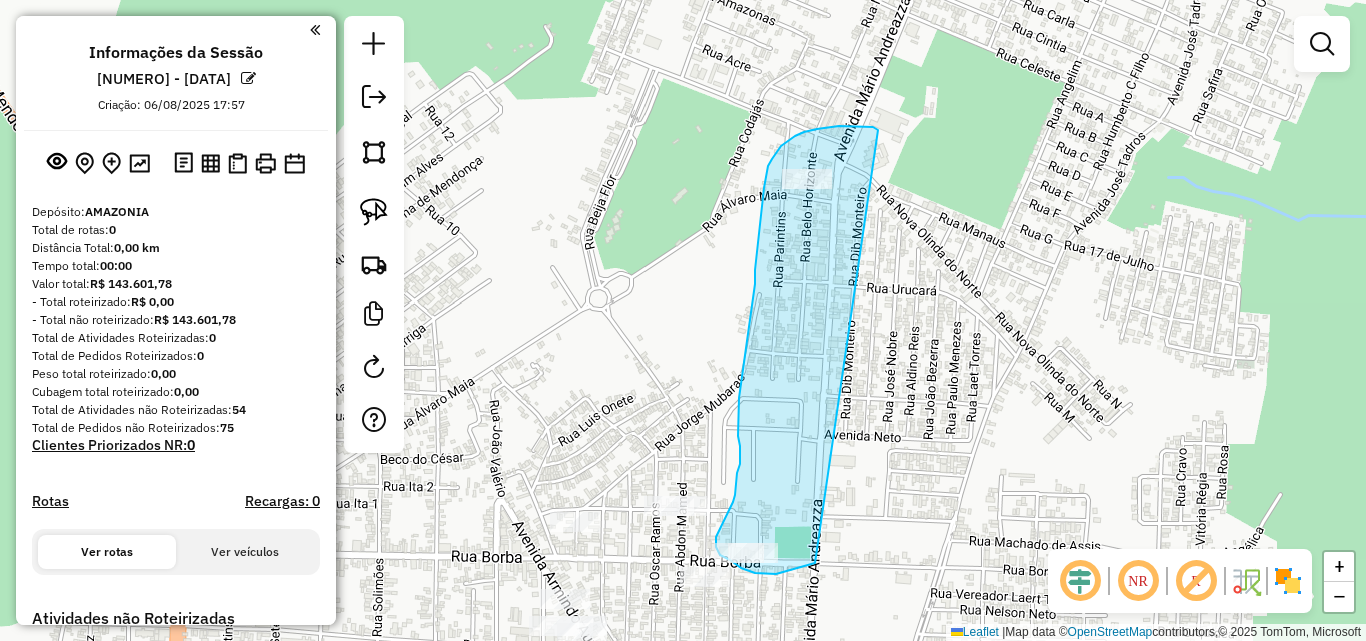 drag, startPoint x: 863, startPoint y: 126, endPoint x: 836, endPoint y: 553, distance: 427.85278 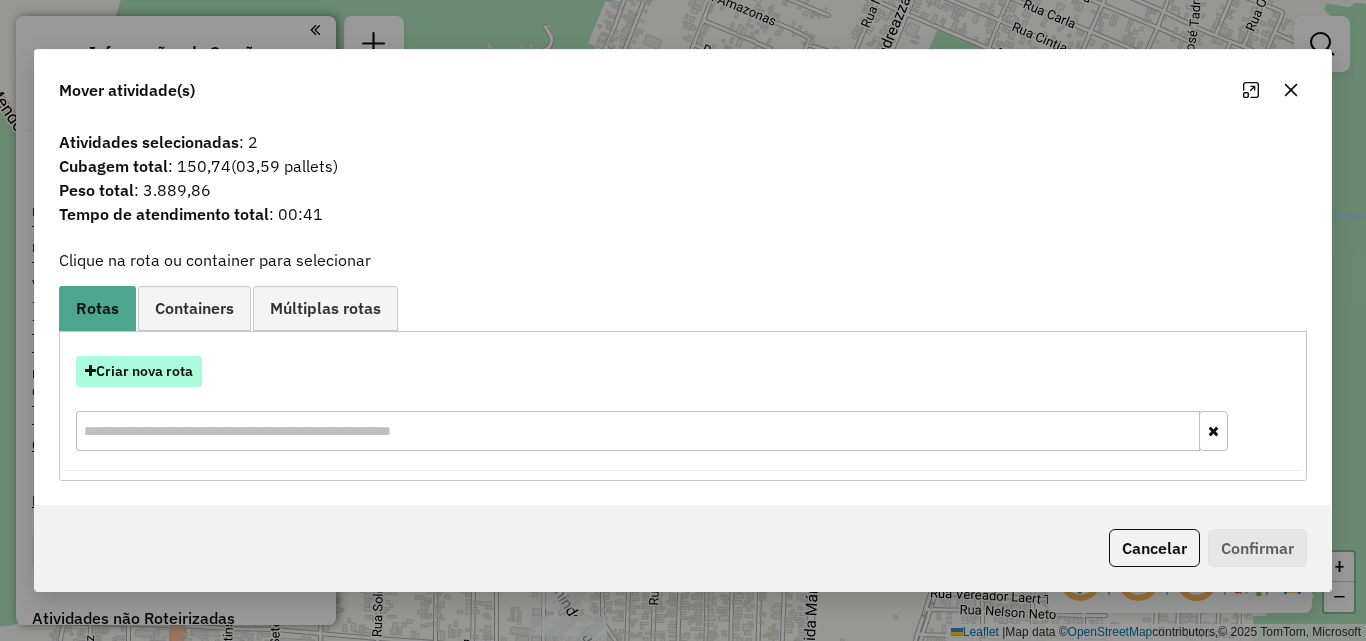 click on "Criar nova rota" at bounding box center (139, 371) 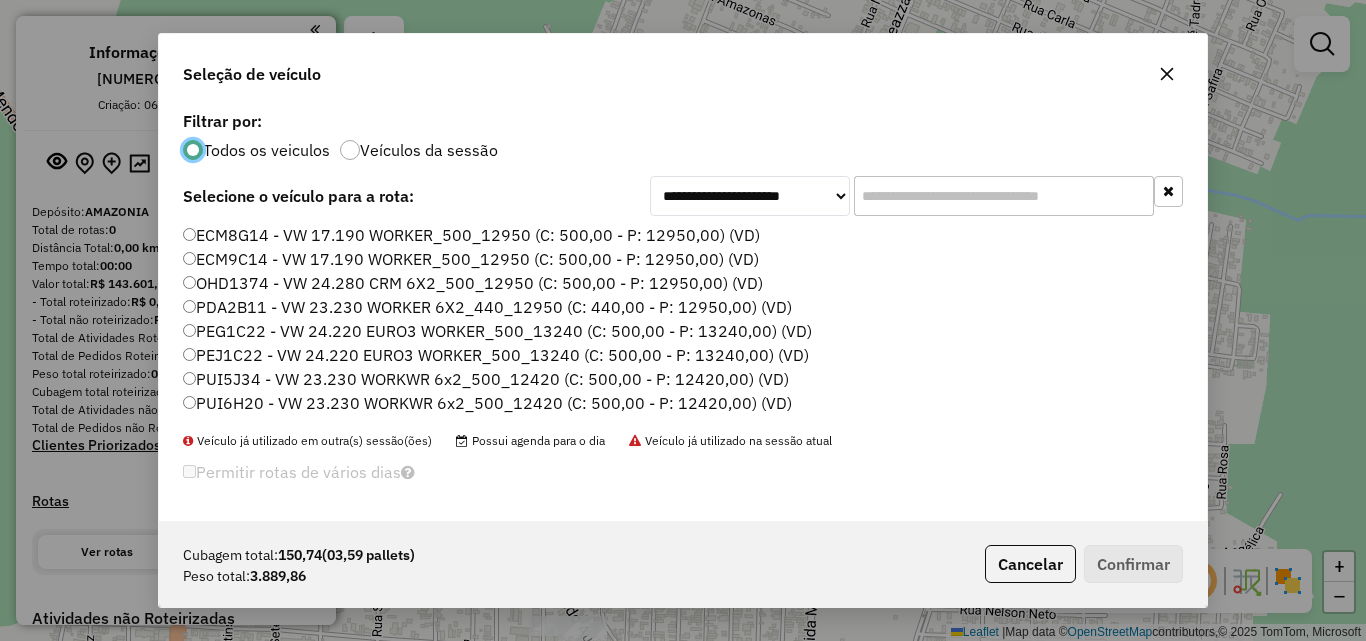 scroll, scrollTop: 11, scrollLeft: 6, axis: both 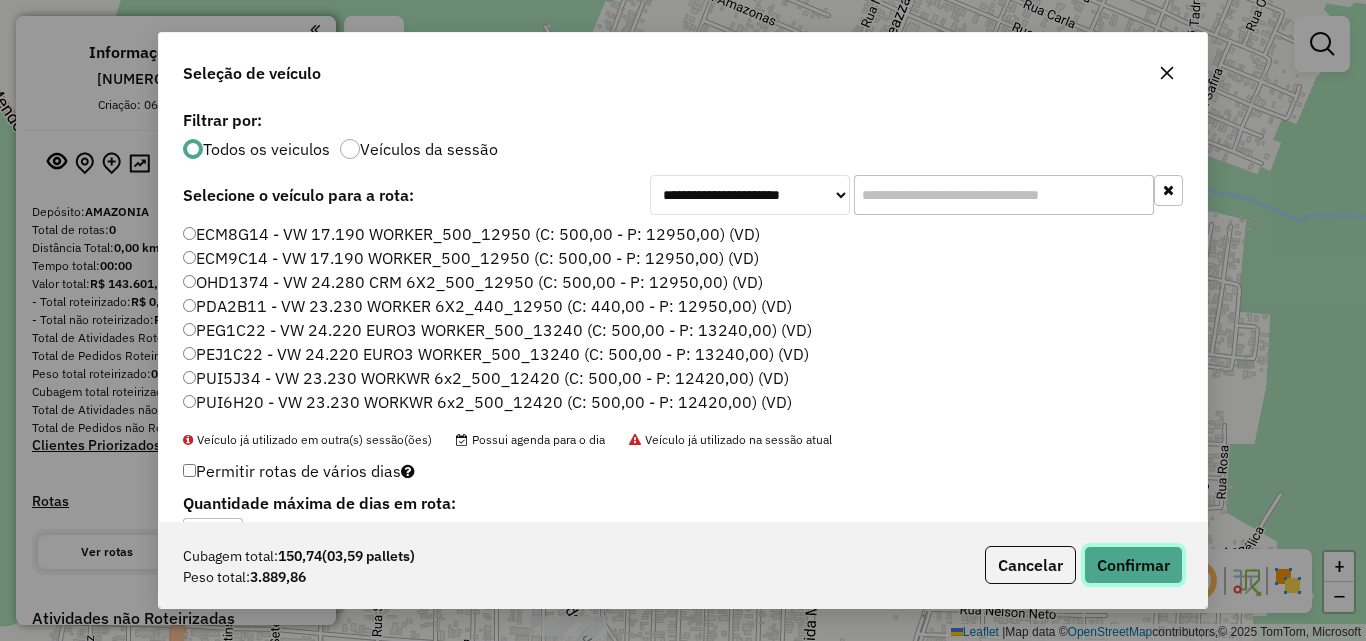 click on "Confirmar" 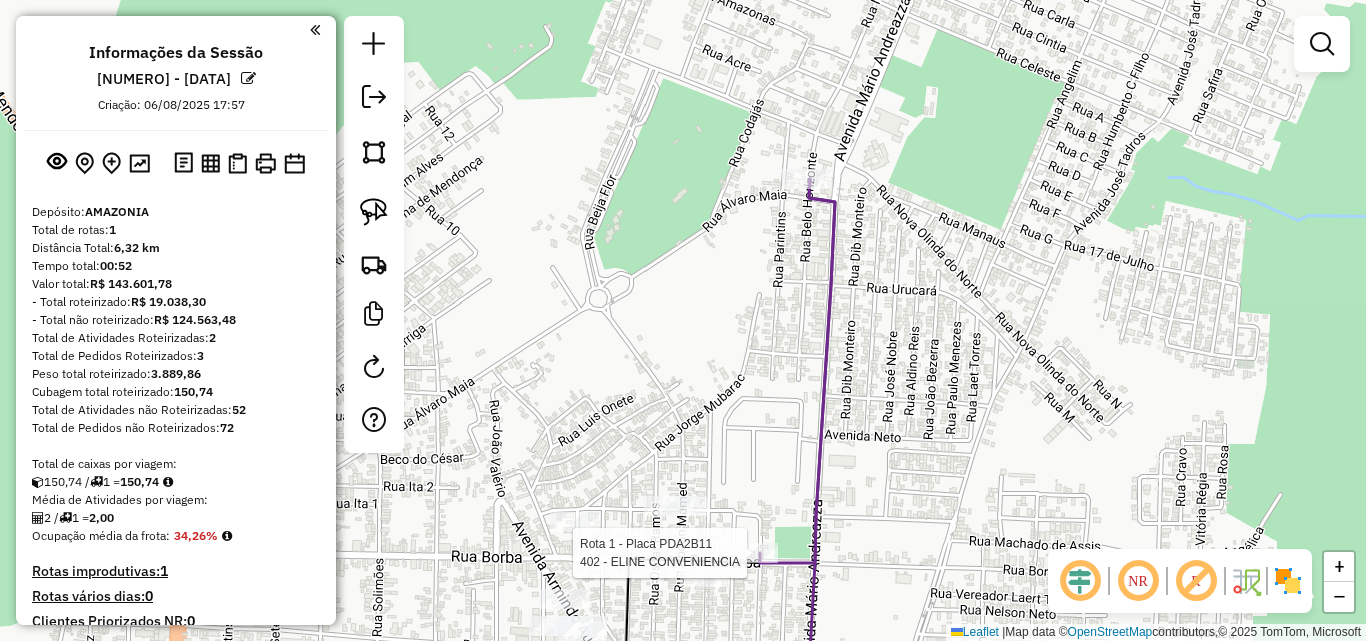 select on "**********" 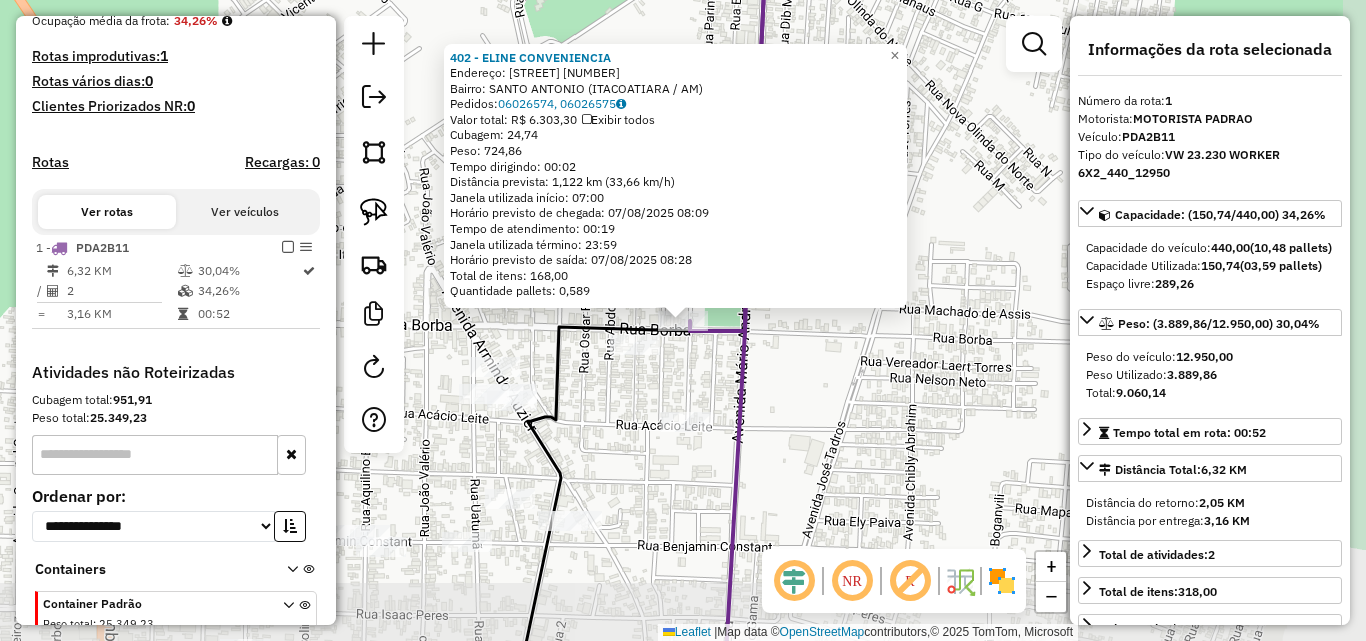scroll, scrollTop: 613, scrollLeft: 0, axis: vertical 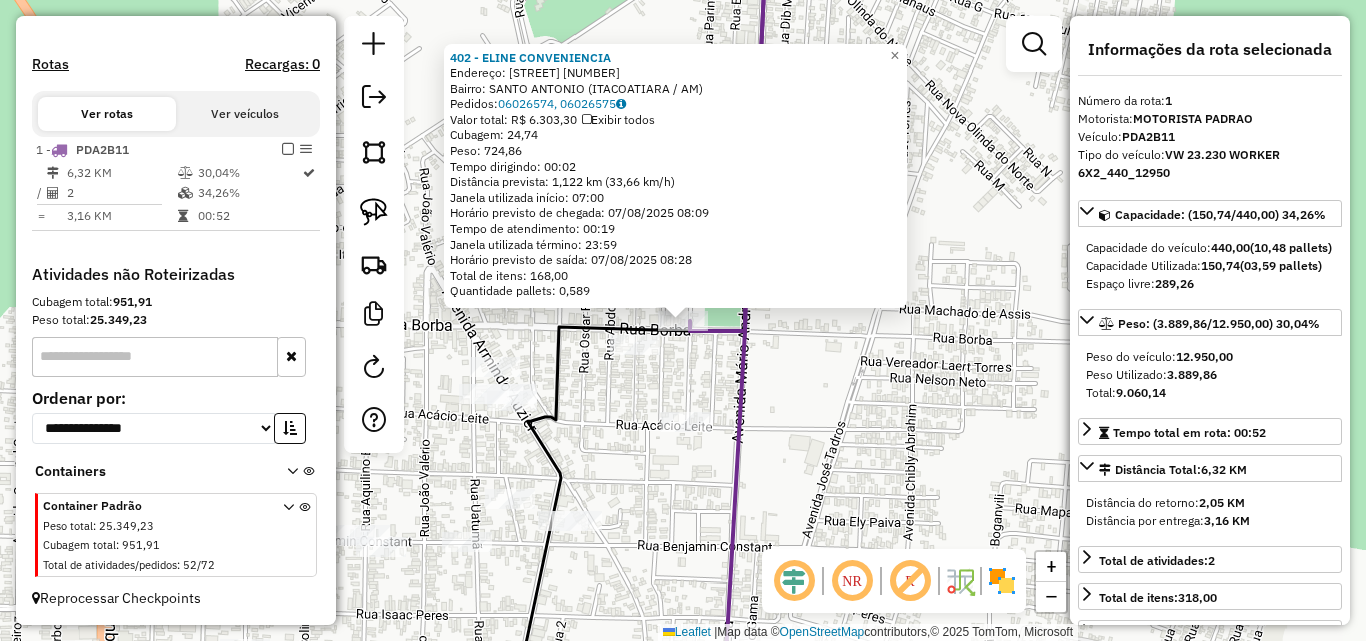click on "402 - ELINE CONVENIENCIA  Endereço:  BORBA 3713   Bairro: SANTO ANTONIO ([CITY] / AM)   Pedidos:  06026574, 06026575   Valor total: R$ 6.303,30   Exibir todos   Cubagem: 24,74  Peso: 724,86  Tempo dirigindo: 00:02   Distância prevista: 1,122 km (33,66 km/h)   Janela utilizada início: 07:00   Horário previsto de chegada: 07/08/2025 08:09   Tempo de atendimento: 00:19   Janela utilizada término: 23:59   Horário previsto de saída: 07/08/2025 08:28   Total de itens: 168,00   Quantidade pallets: 0,589  × Janela de atendimento Grade de atendimento Capacidade Transportadoras Veículos Cliente Pedidos  Rotas Selecione os dias de semana para filtrar as janelas de atendimento  Seg   Ter   Qua   Qui   Sex   Sáb   Dom  Informe o período da janela de atendimento: De: Até:  Filtrar exatamente a janela do cliente  Considerar janela de atendimento padrão  Selecione os dias de semana para filtrar as grades de atendimento  Seg   Ter   Qua   Qui   Sex   Sáb   Dom   Peso mínimo:   Peso máximo:   De:   Até:" 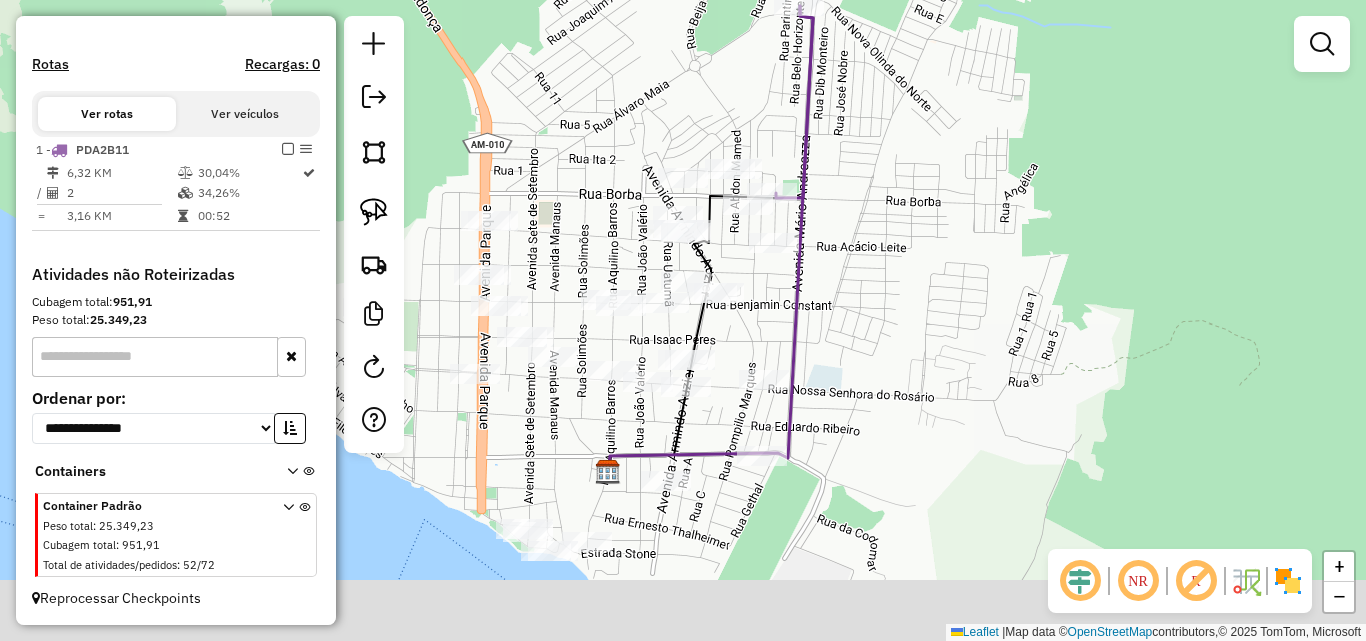 drag, startPoint x: 852, startPoint y: 478, endPoint x: 854, endPoint y: 260, distance: 218.00917 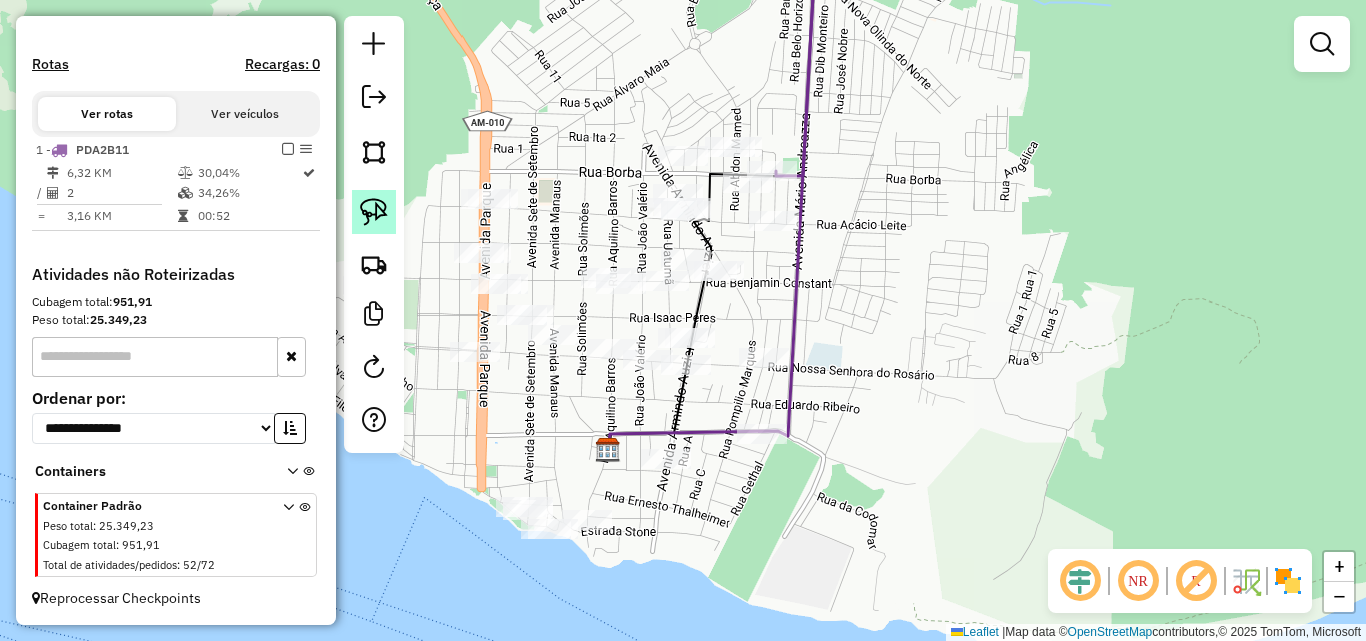 click 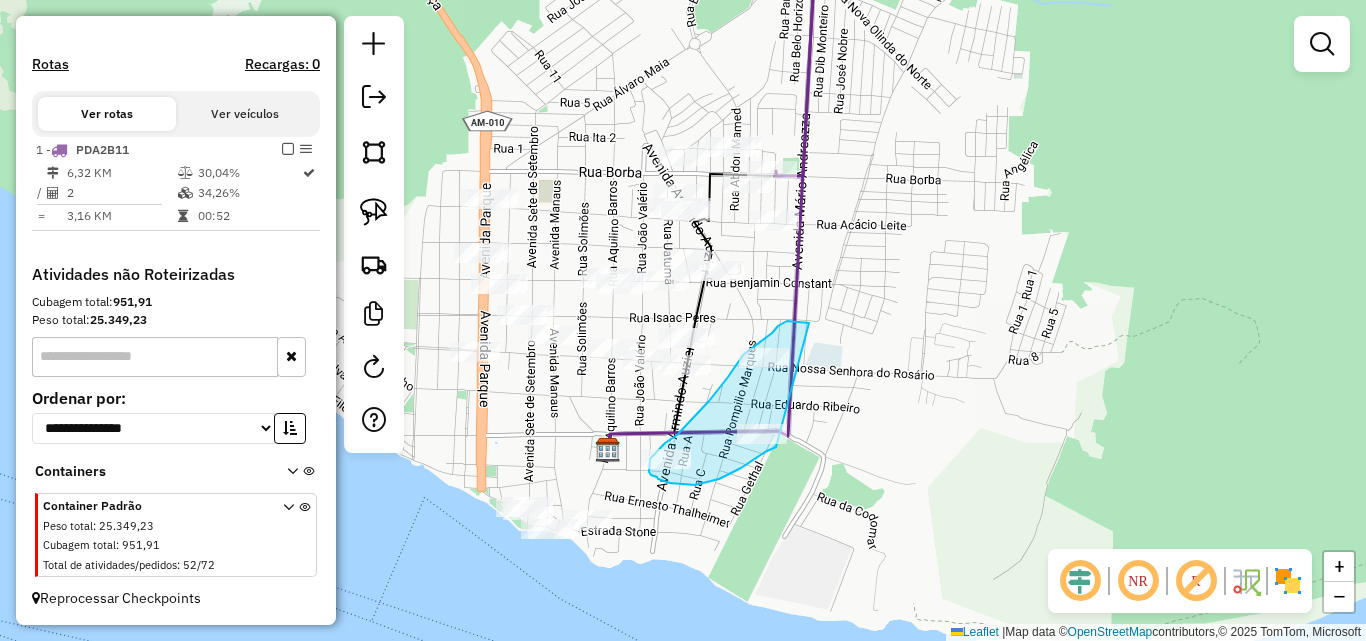drag, startPoint x: 797, startPoint y: 322, endPoint x: 818, endPoint y: 425, distance: 105.11898 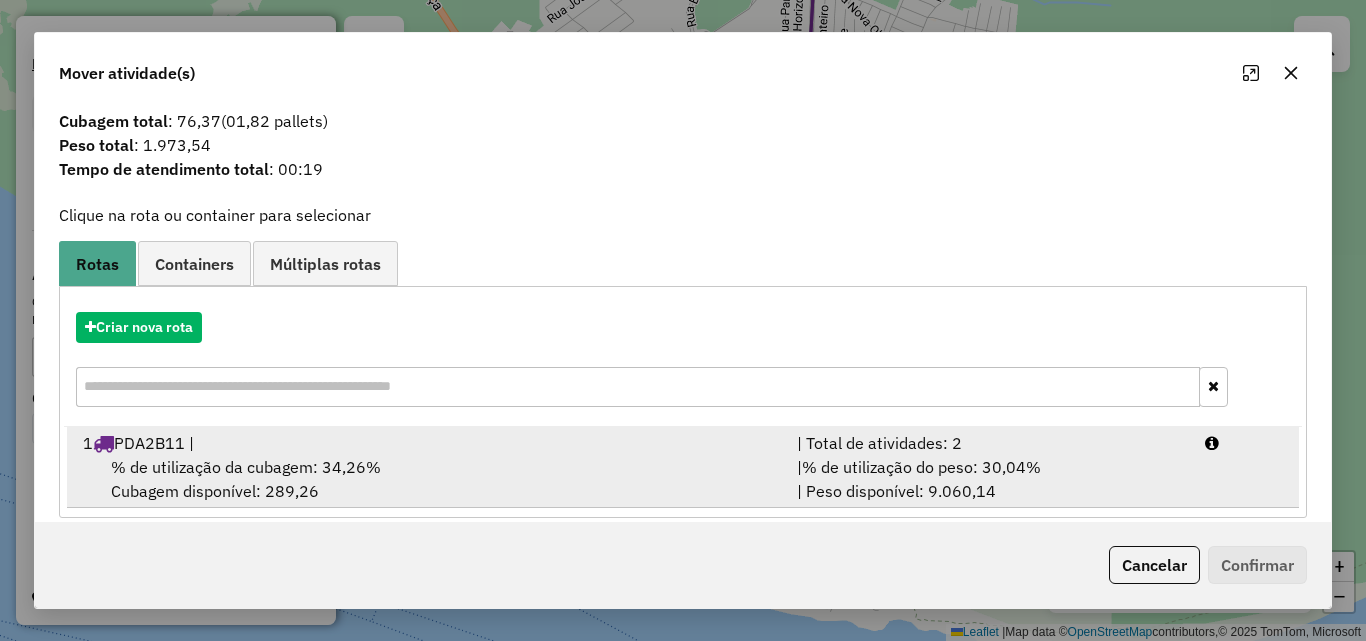 scroll, scrollTop: 48, scrollLeft: 0, axis: vertical 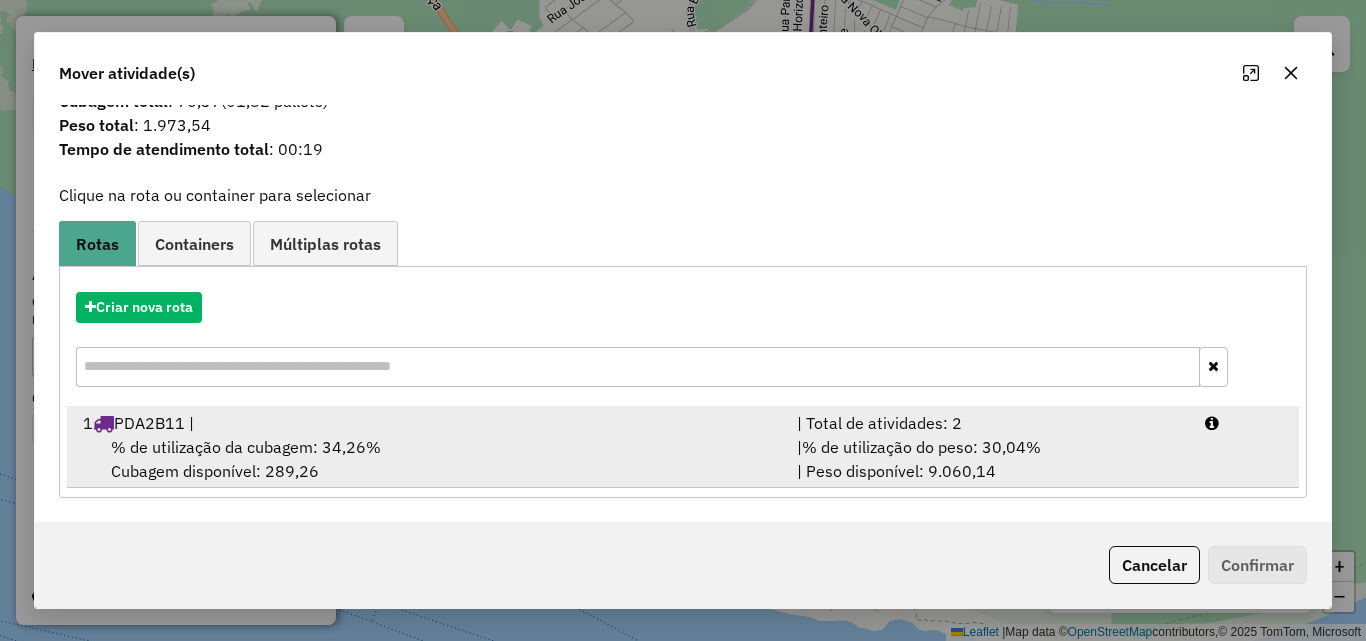 click on "1  PDA2B11 |" at bounding box center [428, 423] 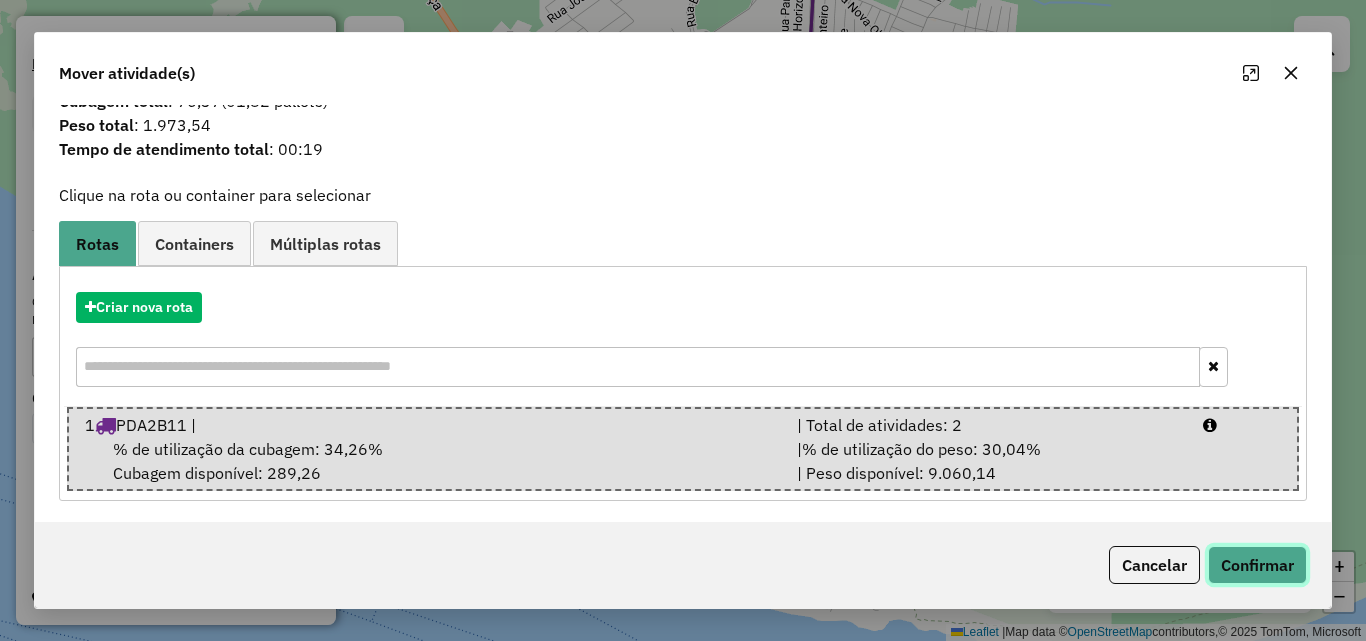 click on "Confirmar" 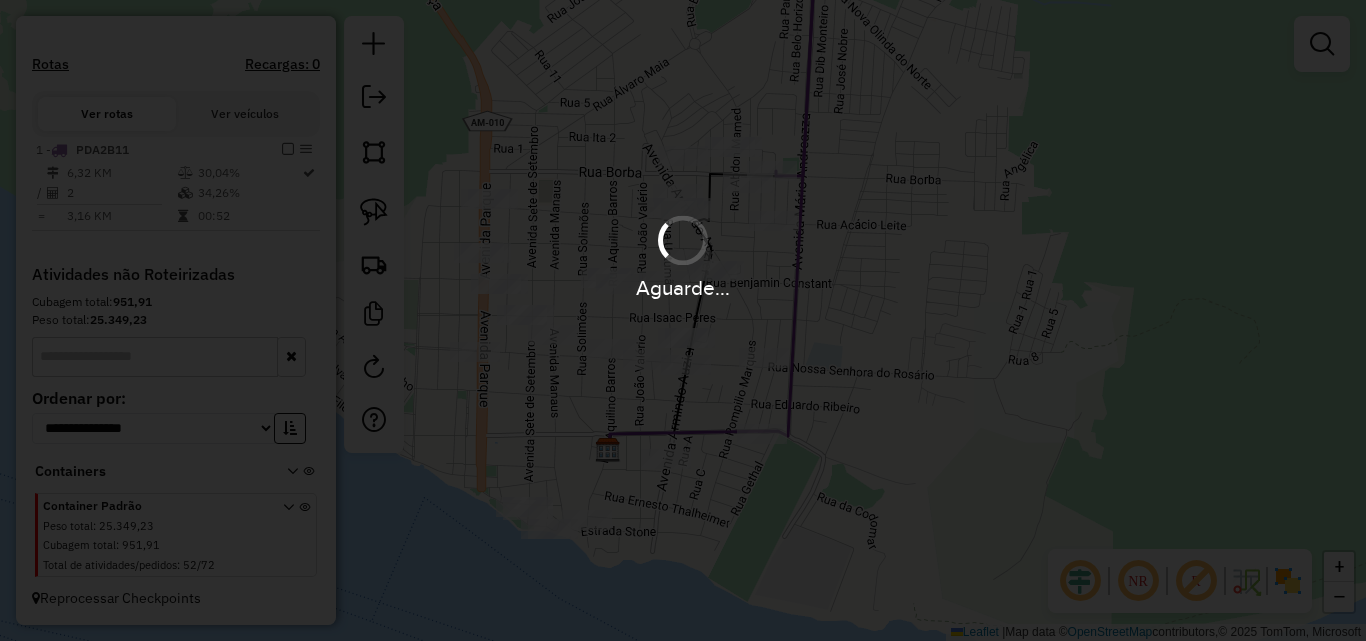 scroll, scrollTop: 0, scrollLeft: 0, axis: both 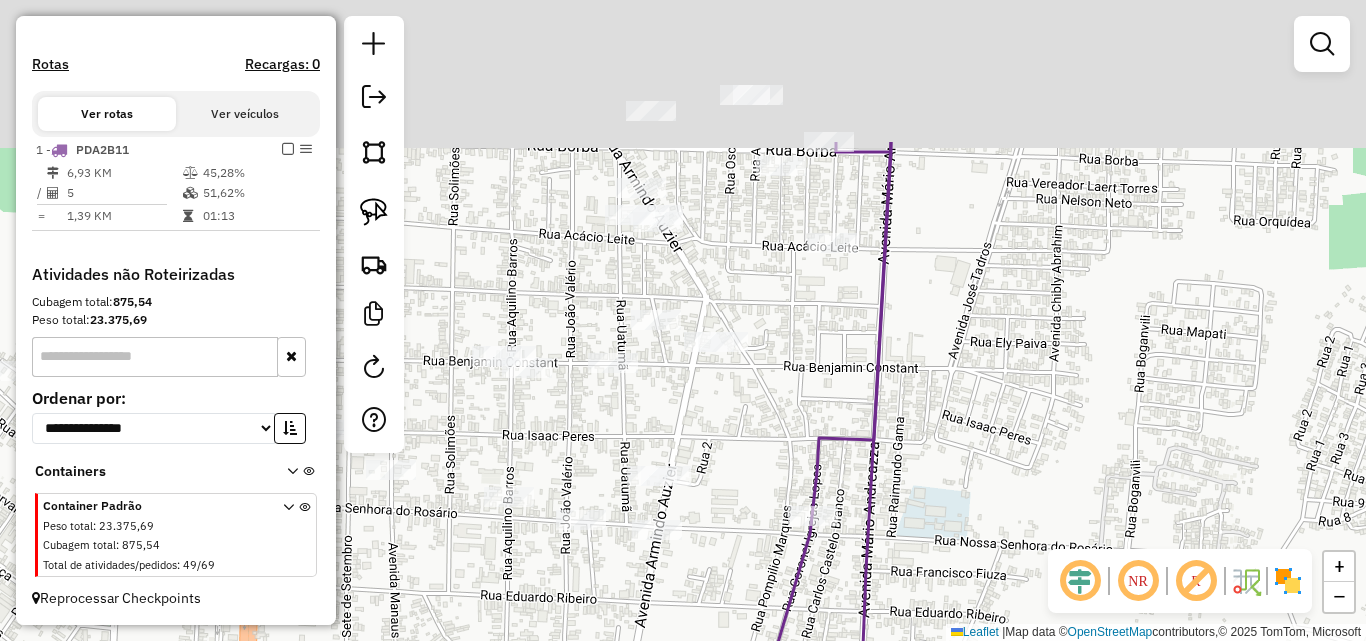 drag, startPoint x: 696, startPoint y: 257, endPoint x: 768, endPoint y: 389, distance: 150.35957 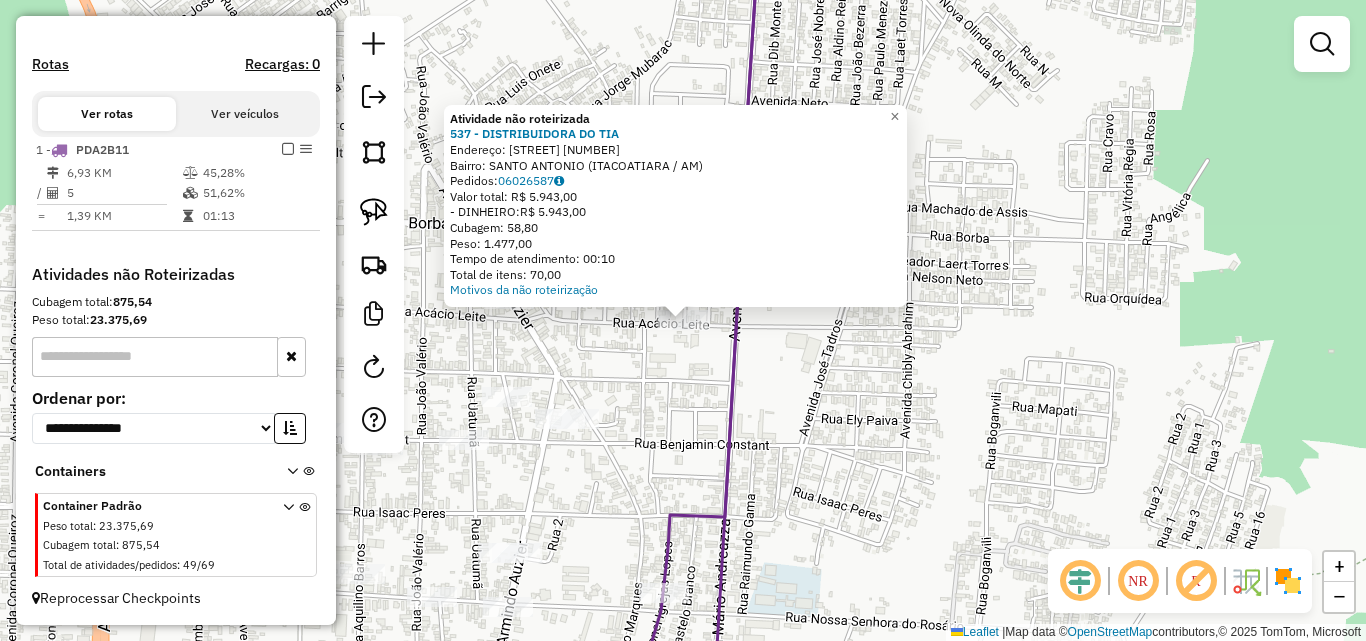 click on "Atividade não roteirizada 537 - DISTRIBUIDORA DO TIA  Endereço:  Rua Acacio Leite [NUMBER]   Bairro: SANTO ANTONIO ([CITY] / [STATE])   Pedidos:  [ORDER_ID]   Valor total: R$ 5.943,00   - DINHEIRO:  R$ 5.943,00   Cubagem: 58,80   Peso: 1.477,00   Tempo de atendimento: 00:10   Total de itens: 70,00  Motivos da não roteirização × Janela de atendimento Grade de atendimento Capacidade Transportadoras Veículos Cliente Pedidos  Rotas Selecione os dias de semana para filtrar as janelas de atendimento  Seg   Ter   Qua   Qui   Sex   Sáb   Dom  Informe o período da janela de atendimento: De: Até:  Filtrar exatamente a janela do cliente  Considerar janela de atendimento padrão  Selecione os dias de semana para filtrar as grades de atendimento  Seg   Ter   Qua   Qui   Sex   Sáb   Dom   Considerar clientes sem dia de atendimento cadastrado  Clientes fora do dia de atendimento selecionado Filtrar as atividades entre os valores definidos abaixo:  Peso mínimo:   Peso máximo:   Cubagem mínima:   Cubagem máxima:  De:" 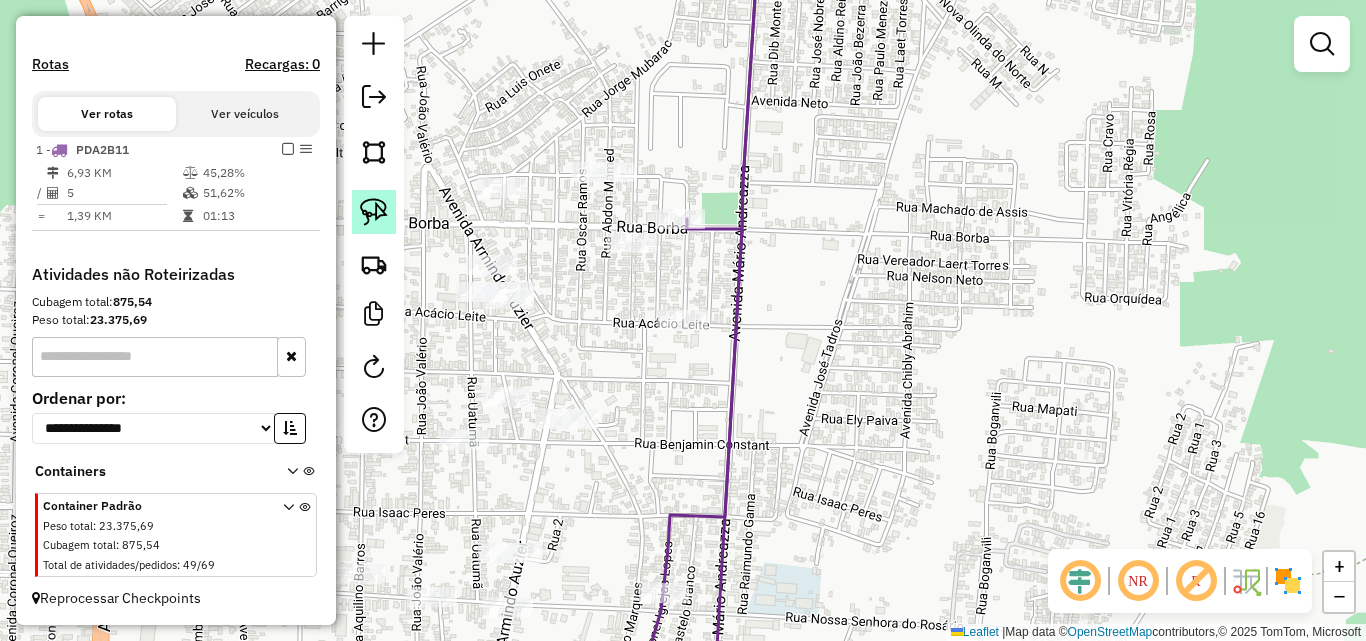 drag, startPoint x: 363, startPoint y: 221, endPoint x: 384, endPoint y: 223, distance: 21.095022 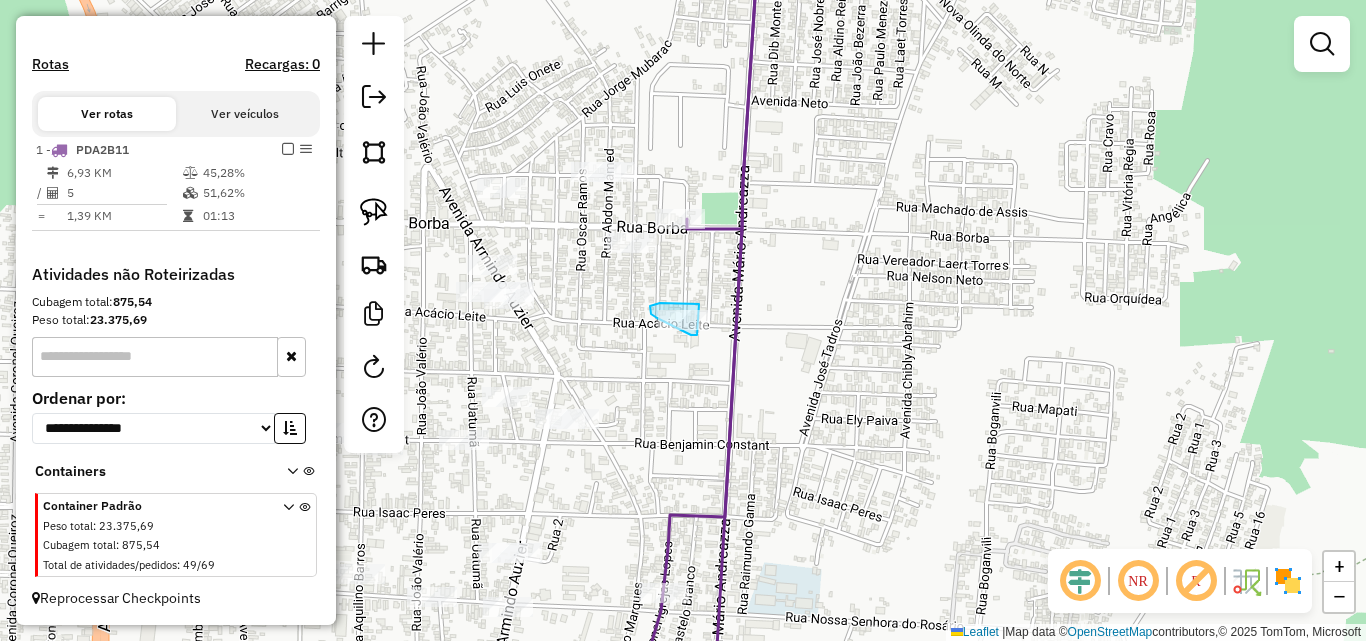 drag, startPoint x: 699, startPoint y: 304, endPoint x: 697, endPoint y: 335, distance: 31.06445 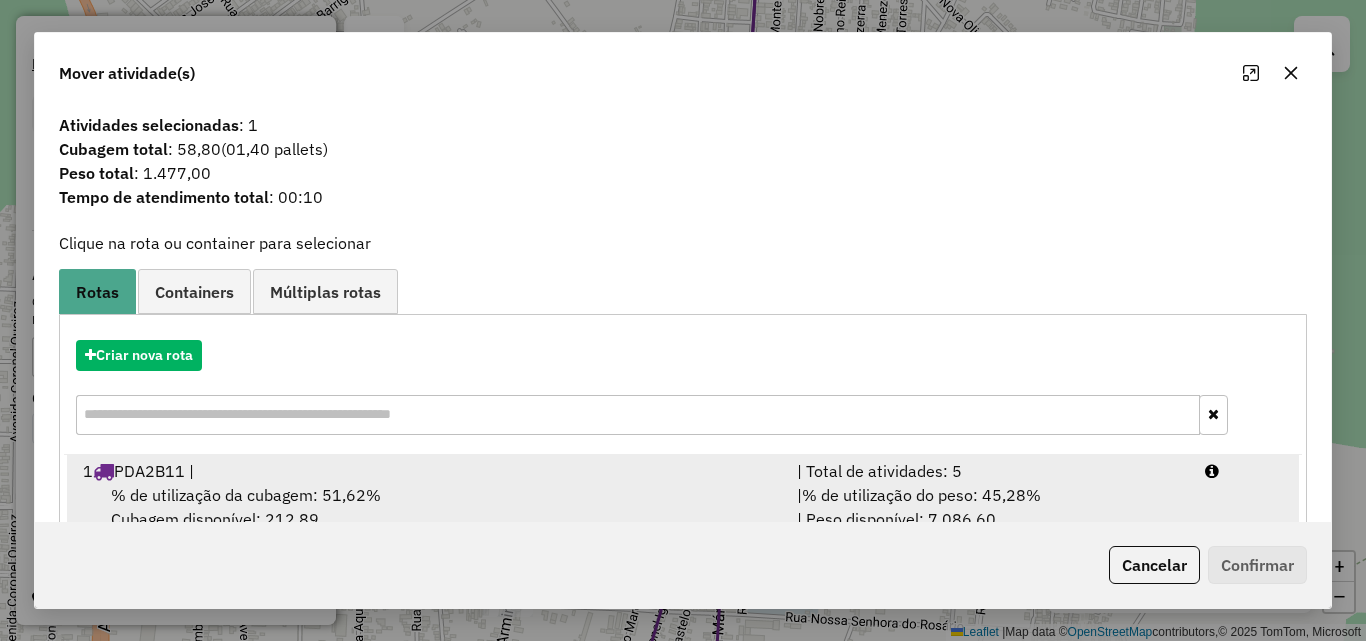 click on "1  PDA2B11 |" at bounding box center [428, 471] 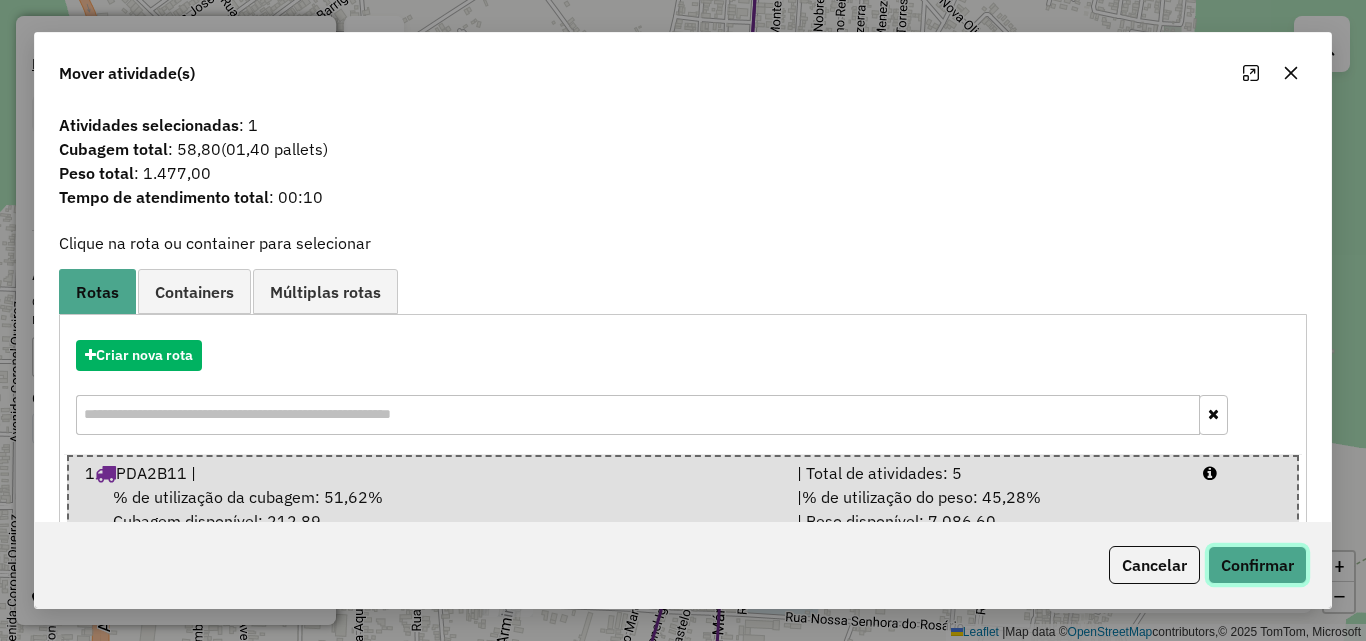click on "Confirmar" 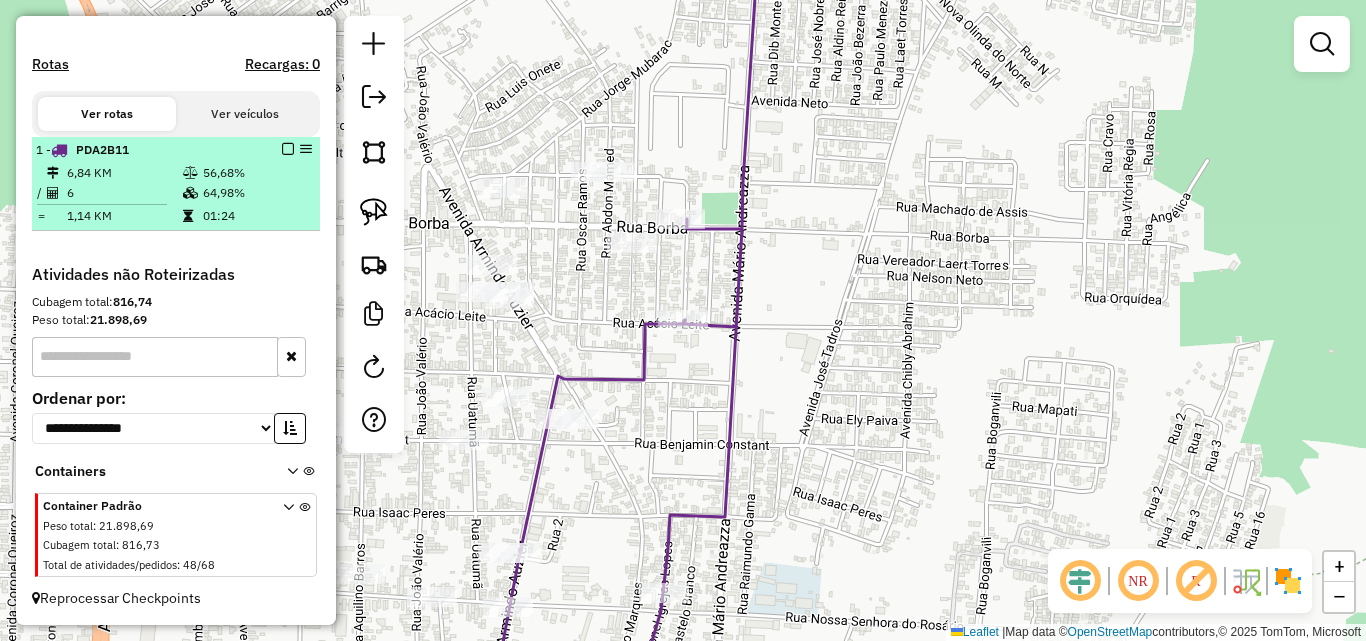 click on "1,14 KM" at bounding box center (124, 216) 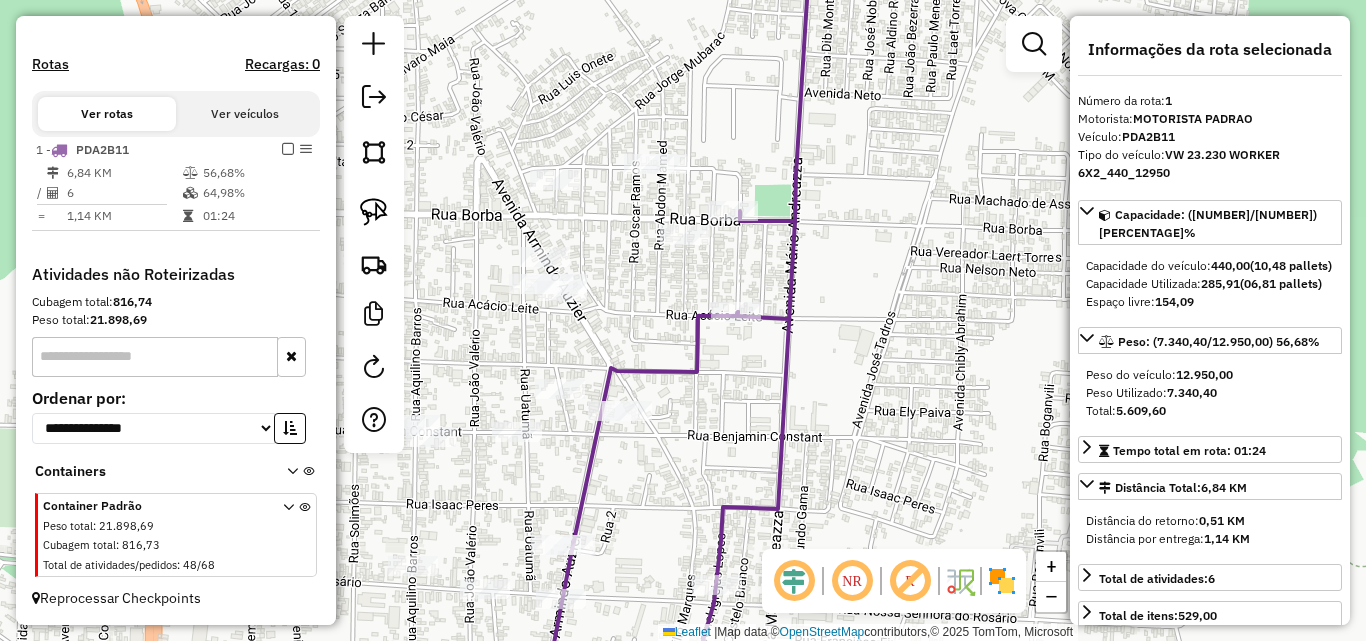 drag, startPoint x: 720, startPoint y: 282, endPoint x: 840, endPoint y: 307, distance: 122.57651 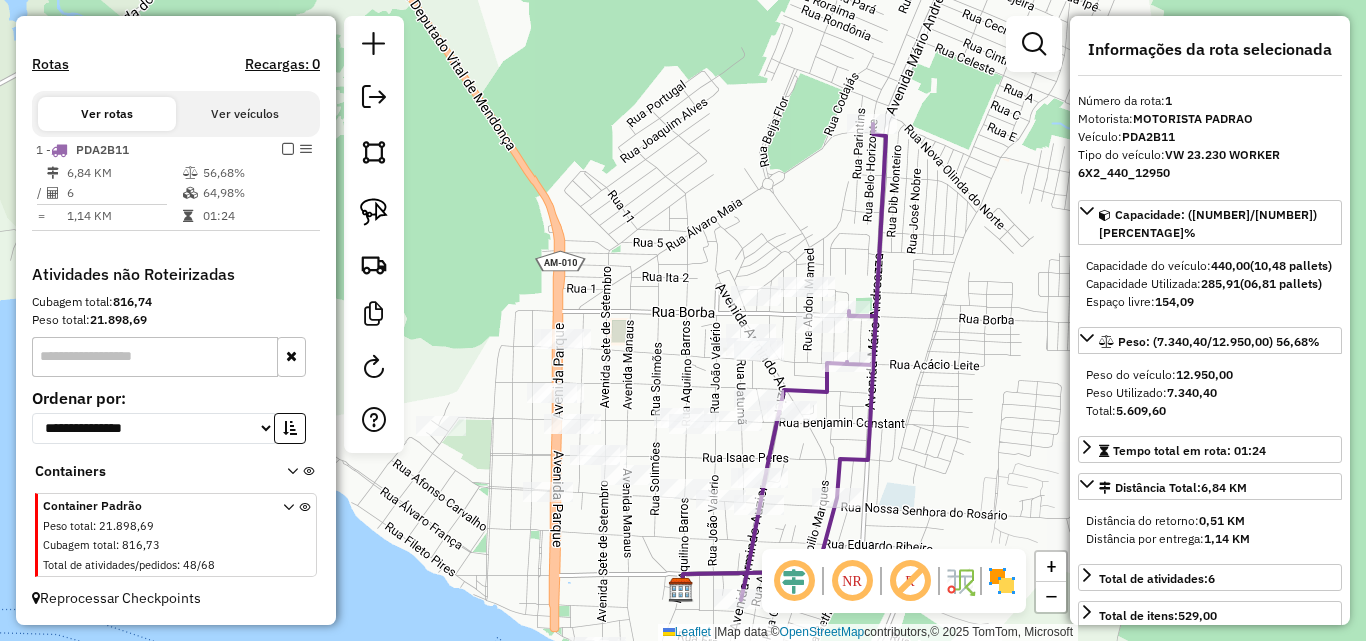 drag, startPoint x: 805, startPoint y: 310, endPoint x: 804, endPoint y: 352, distance: 42.0119 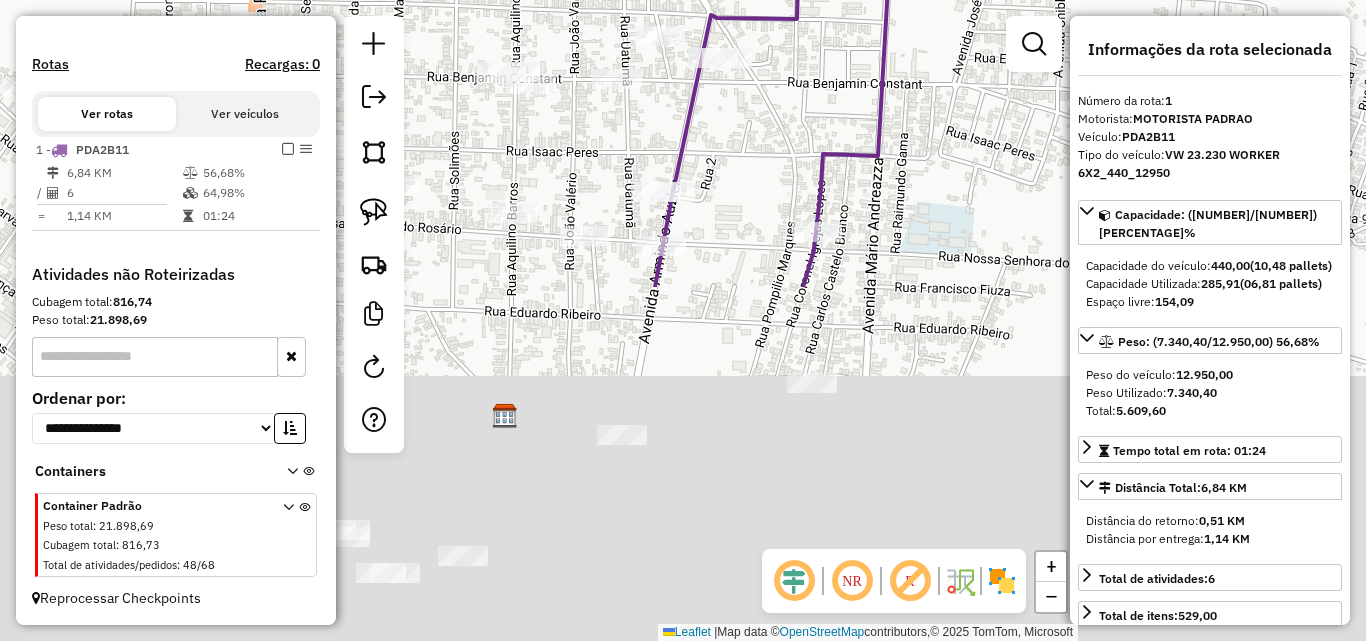 drag, startPoint x: 813, startPoint y: 404, endPoint x: 760, endPoint y: -16, distance: 423.33084 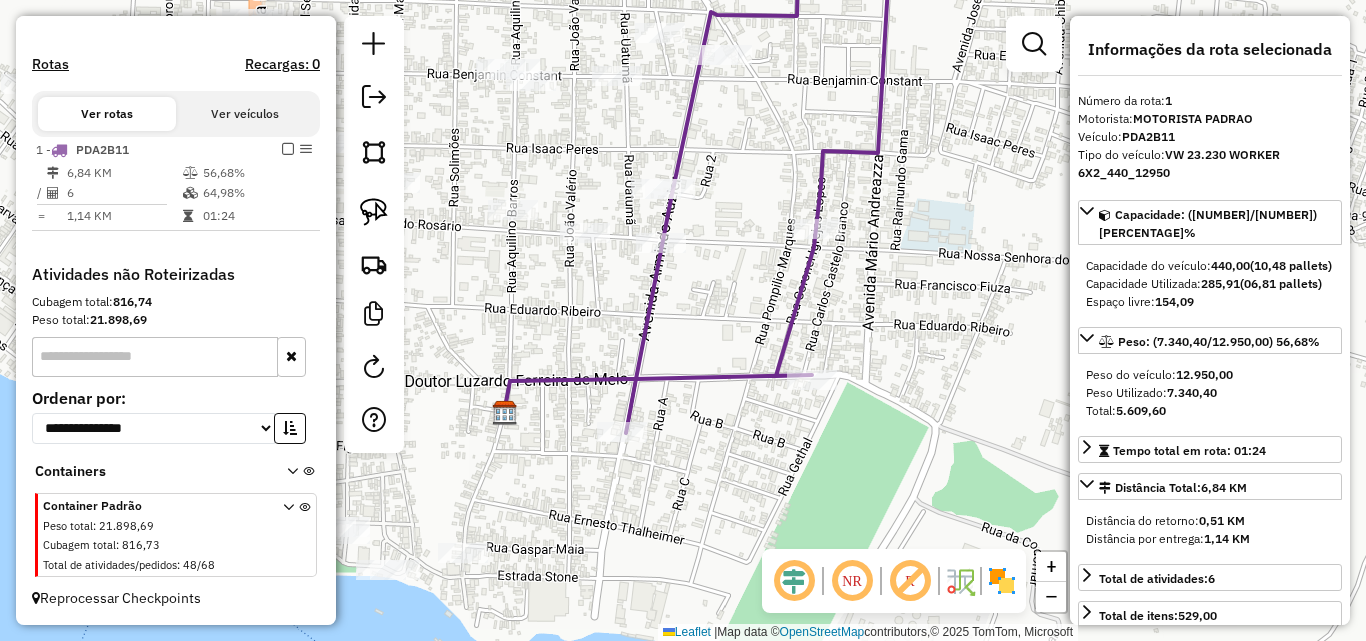 click 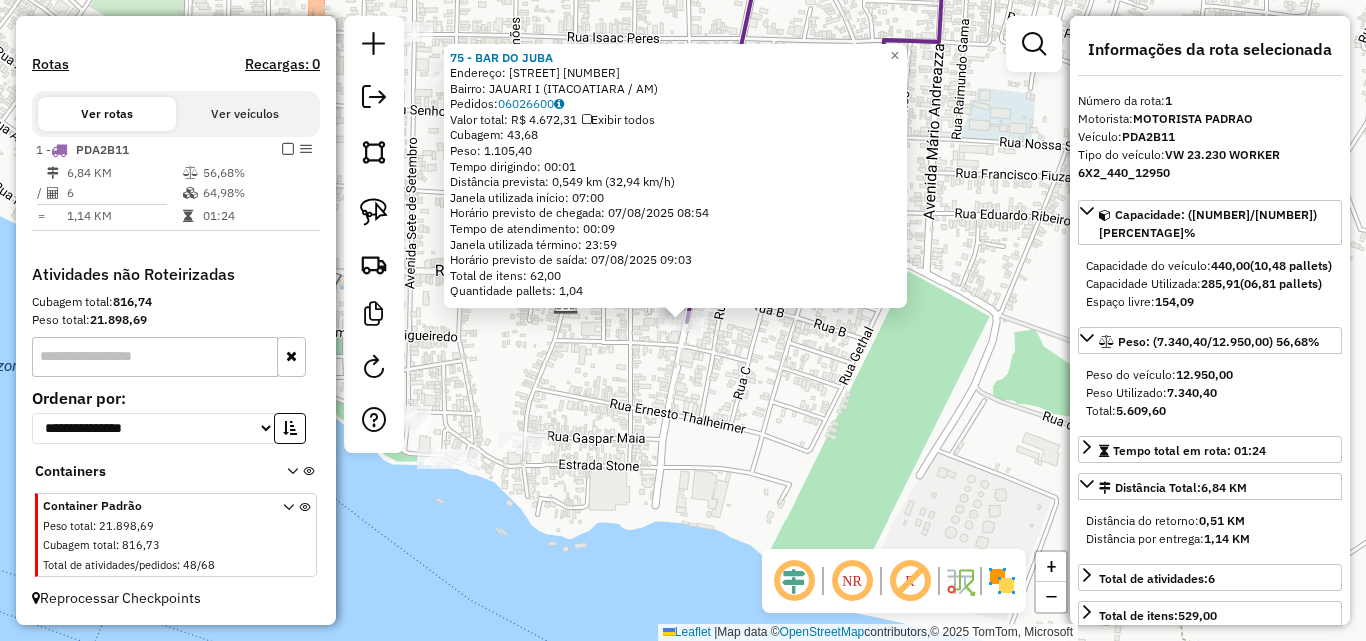click on "75 - [NOME]  Endereço:  [RUA] [NUMERO]   Bairro: [BAIRRO] ([CIDADE] / [ESTADO])   Pedidos:  [PEDIDO]   Valor total: [VALOR]   Exibir todos   Cubagem: [VALOR]  Peso: [VALOR]  Tempo dirigindo: [TEMPO]   Distância prevista: [DISTANCIA] ([VELOCIDADE])   Janela utilizada início: [HORA]   Horário previsto de chegada: [DATA] [HORA]   Tempo de atendimento: [TEMPO]   Janela utilizada término: [HORA]   Horário previsto de saída: [DATA] [HORA]   Total de itens: [VALOR]   Quantidade pallets: [VALOR]  × Janela de atendimento Grade de atendimento Capacidade Transportadoras Veículos Cliente Pedidos  Rotas Selecione os dias de semana para filtrar as janelas de atendimento  Seg   Ter   Qua   Qui   Sex   Sáb   Dom  Informe o período da janela de atendimento: De: Até:  Filtrar exatamente a janela do cliente  Considerar janela de atendimento padrão  Selecione os dias de semana para filtrar as grades de atendimento  Seg   Ter   Qua   Qui   Sex   Sáb   Dom   Considerar clientes sem dia de atendimento cadastrado  De:" 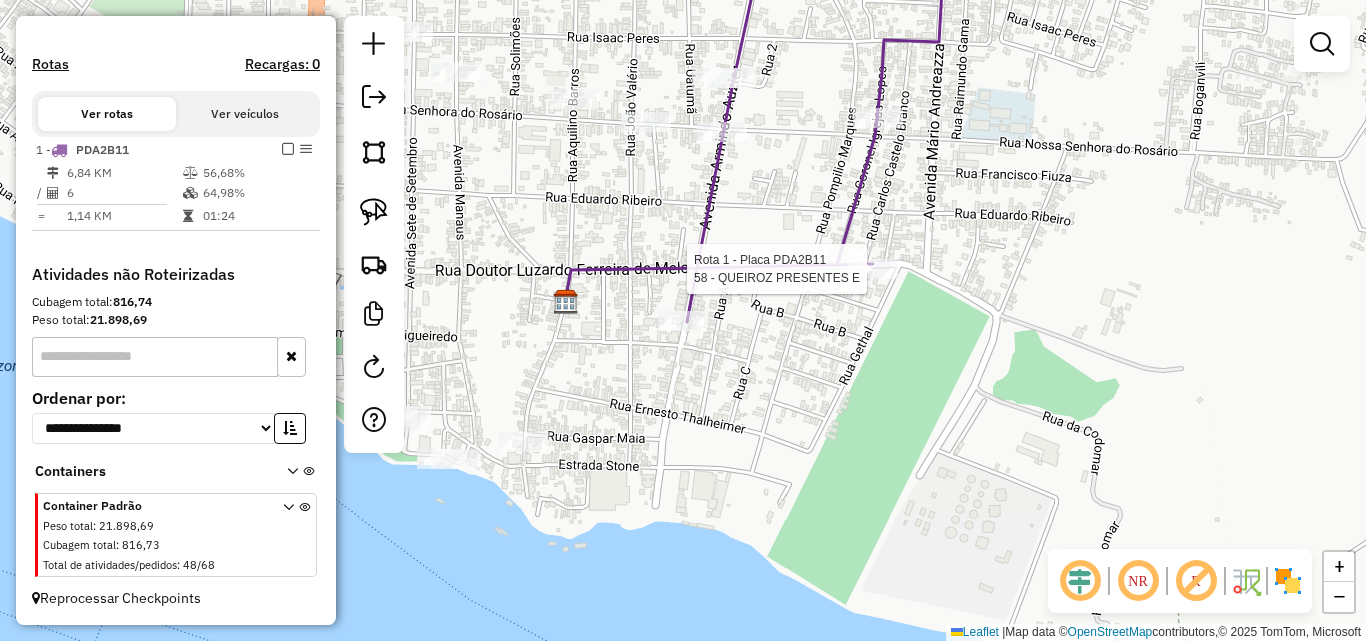 select on "**********" 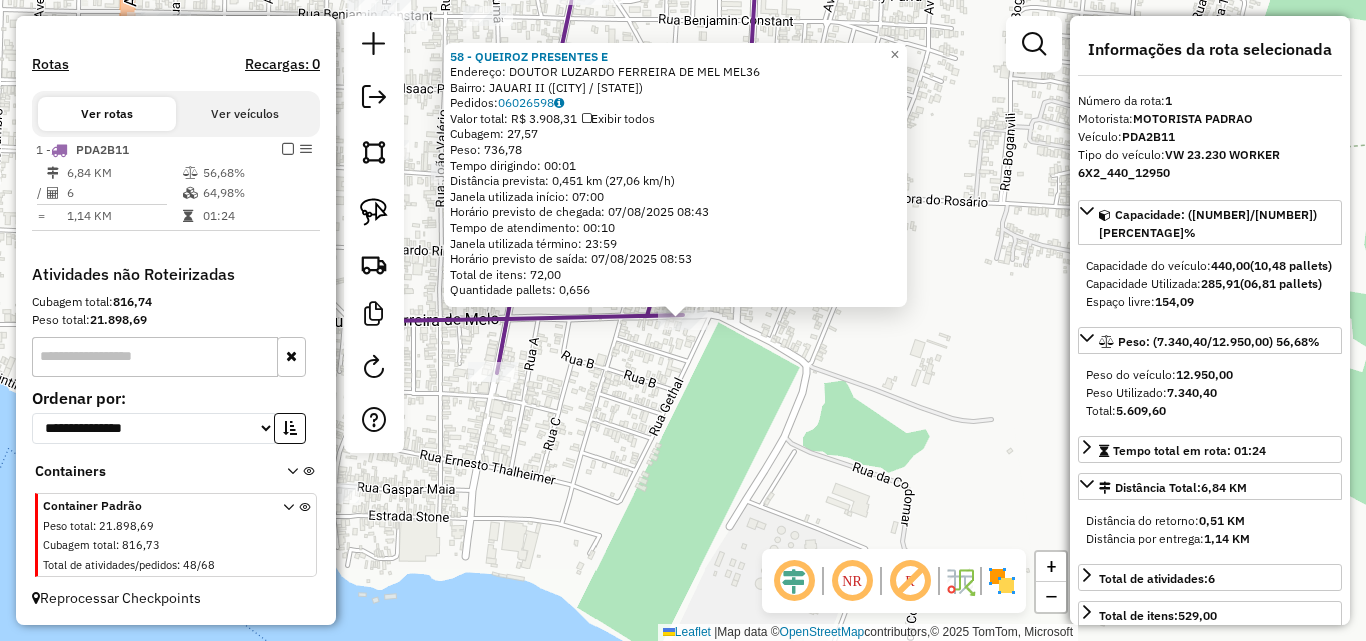 click on "58 - QUEIROZ PRESENTES E  Endereço:  DOUTOR LUZARDO FERREIRA DE MEL MEL36   Bairro: JAUARI II ([CITY] / [STATE])   Pedidos:  [ORDER_ID]   Valor total: R$ 3.908,31   Exibir todos   Cubagem: 27,57  Peso: 736,78  Tempo dirigindo: 00:01   Distância prevista: 0,451 km (27,06 km/h)   Janela utilizada início: 07:00   Horário previsto de chegada: 07/08/2025 08:43   Tempo de atendimento: 00:10   Janela utilizada término: 23:59   Horário previsto de saída: 07/08/2025 08:53   Total de itens: 72,00   Quantidade pallets: 0,656  × Janela de atendimento Grade de atendimento Capacidade Transportadoras Veículos Cliente Pedidos  Rotas Selecione os dias de semana para filtrar as janelas de atendimento  Seg   Ter   Qua   Qui   Sex   Sáb   Dom  Informe o período da janela de atendimento: De: Até:  Filtrar exatamente a janela do cliente  Considerar janela de atendimento padrão  Selecione os dias de semana para filtrar as grades de atendimento  Seg   Ter   Qua   Qui   Sex   Sáb   Dom   Peso mínimo:   Peso máximo:  De:" 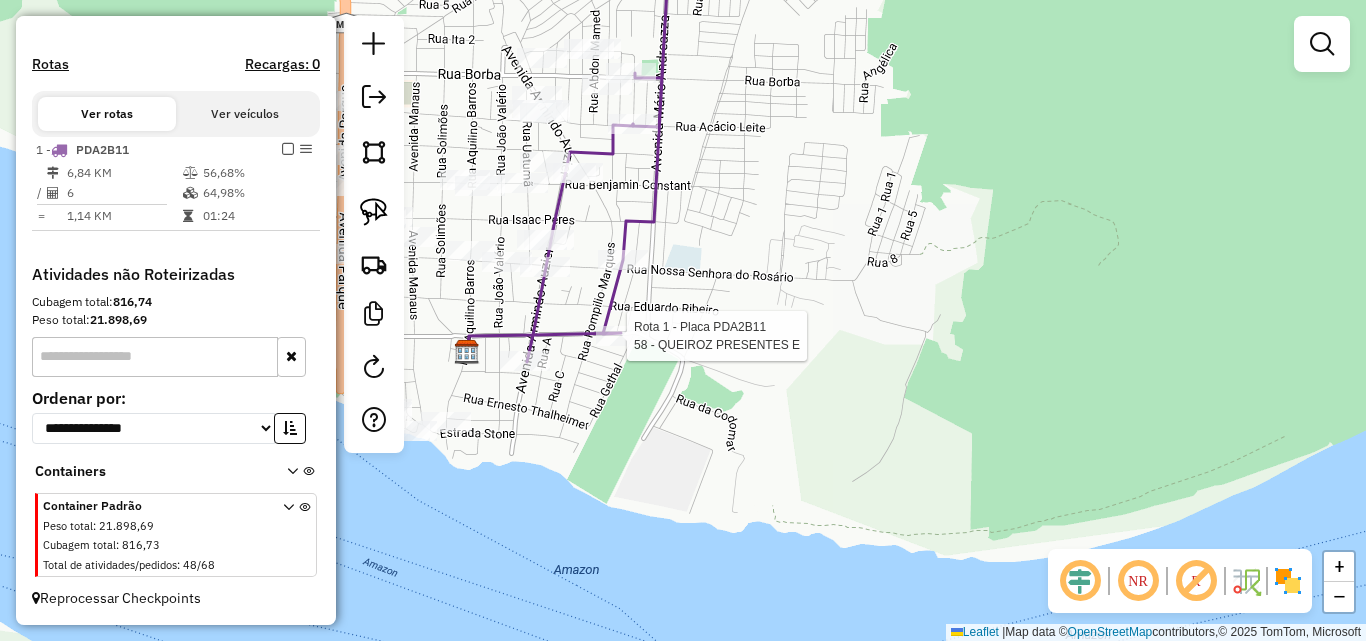 select on "**********" 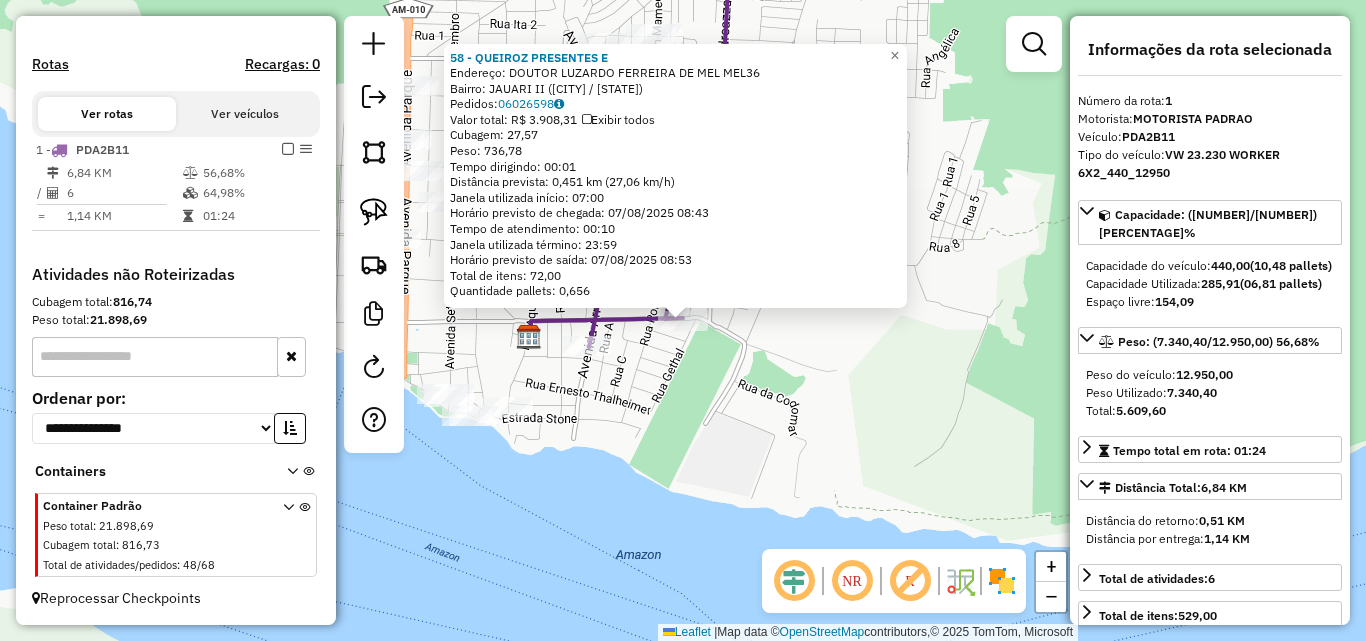 click on "58 - QUEIROZ PRESENTES E  Endereço:  DOUTOR LUZARDO FERREIRA DE MEL MEL36   Bairro: JAUARI II ([CITY] / [STATE])   Pedidos:  [ORDER_ID]   Valor total: R$ 3.908,31   Exibir todos   Cubagem: 27,57  Peso: 736,78  Tempo dirigindo: 00:01   Distância prevista: 0,451 km (27,06 km/h)   Janela utilizada início: 07:00   Horário previsto de chegada: 07/08/2025 08:43   Tempo de atendimento: 00:10   Janela utilizada término: 23:59   Horário previsto de saída: 07/08/2025 08:53   Total de itens: 72,00   Quantidade pallets: 0,656  × Janela de atendimento Grade de atendimento Capacidade Transportadoras Veículos Cliente Pedidos  Rotas Selecione os dias de semana para filtrar as janelas de atendimento  Seg   Ter   Qua   Qui   Sex   Sáb   Dom  Informe o período da janela de atendimento: De: Até:  Filtrar exatamente a janela do cliente  Considerar janela de atendimento padrão  Selecione os dias de semana para filtrar as grades de atendimento  Seg   Ter   Qua   Qui   Sex   Sáb   Dom   Peso mínimo:   Peso máximo:  De:" 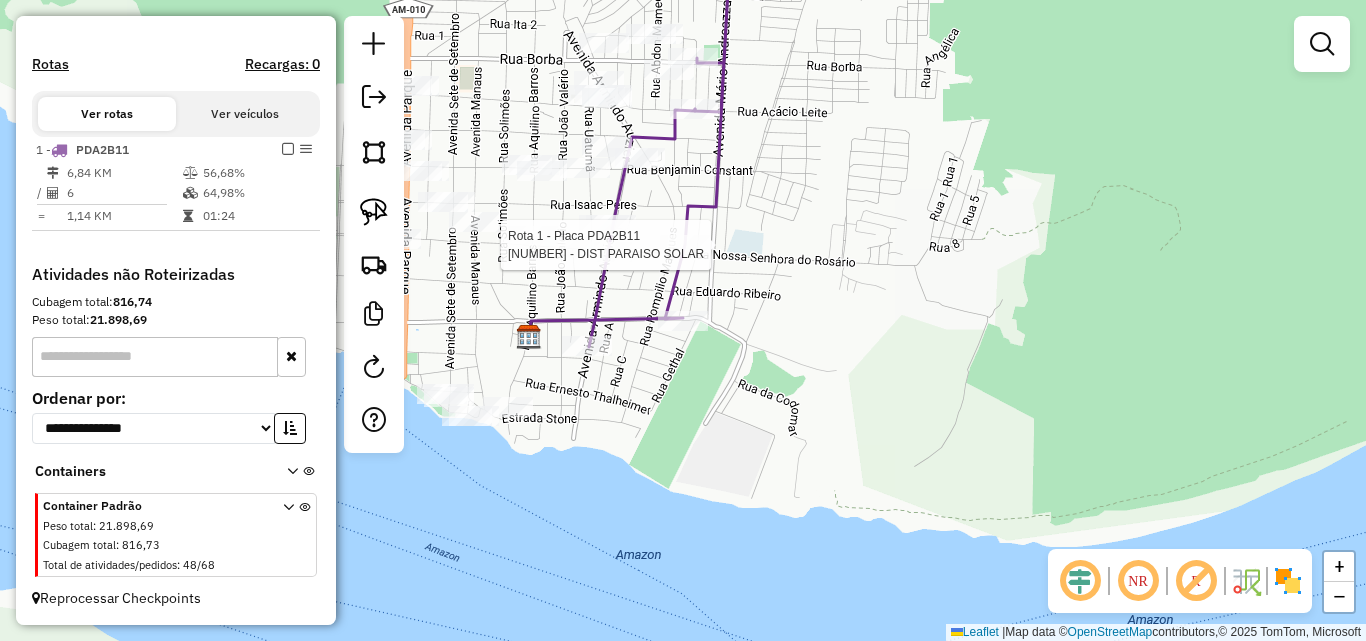 select on "**********" 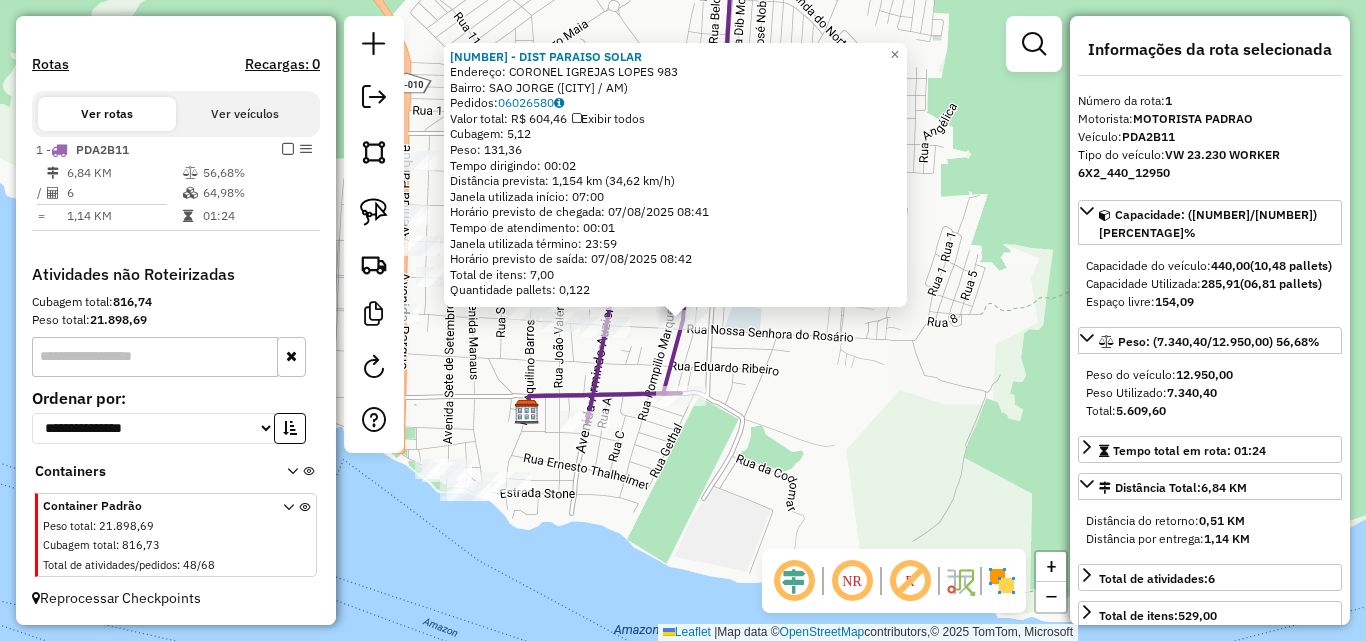 click on "[NUMBER] - DIST PARAISO SOLAR  Endereço:  [NUMBER]   Bairro: [BAIRRO] ([CIDADE] / [STATE])   Pedidos:  [NUMBER]   Valor total: R$ [NUMBER]   Exibir todos   Cubagem: [NUMBER]  Peso: [NUMBER]  Tempo dirigindo: [TIME]   Distância prevista: [NUMBER] km ([NUMBER] km/h)   Janela utilizada início: [TIME]   Horário previsto de chegada: [DATE] [TIME]   Tempo de atendimento: [TIME]   Janela utilizada término: [TIME]   Total de itens: [NUMBER]   Quantidade pallets: [NUMBER]  × Janela de atendimento Grade de atendimento Capacidade Transportadoras Veículos Cliente Pedidos  Rotas Selecione os dias de semana para filtrar as janelas de atendimento  Seg   Ter   Qua   Qui   Sex   Sáb   Dom  Informe o período da janela de atendimento: De: Até:  Filtrar exatamente a janela do cliente  Considerar janela de atendimento padrão  Selecione os dias de semana para filtrar as grades de atendimento  Seg   Ter   Qua   Qui   Sex   Sáb   Dom   Clientes fora do dia de atendimento selecionado" 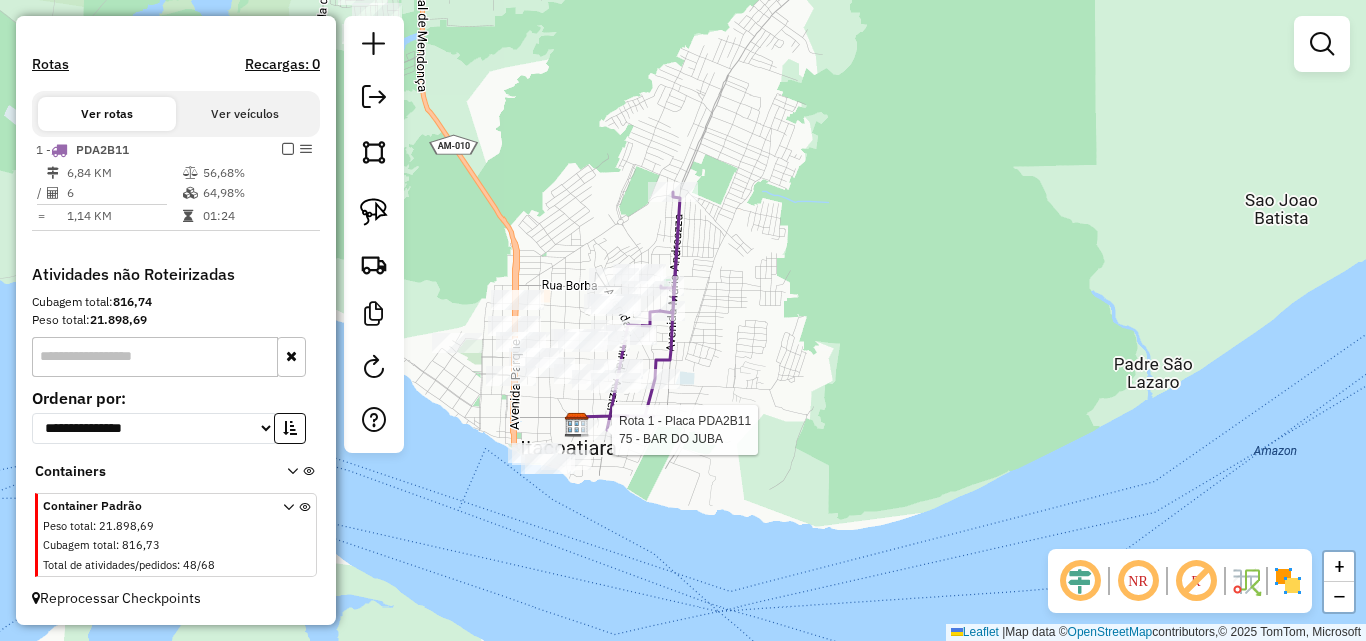 select on "**********" 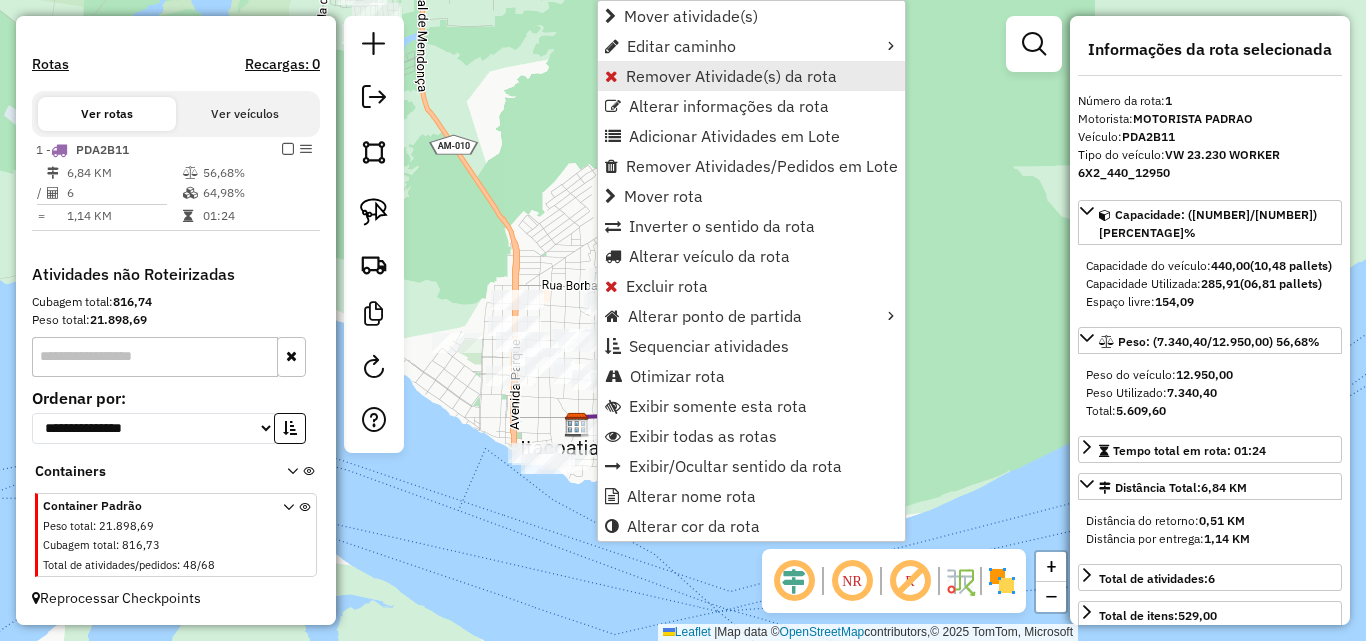 click on "Remover Atividade(s) da rota" at bounding box center (751, 76) 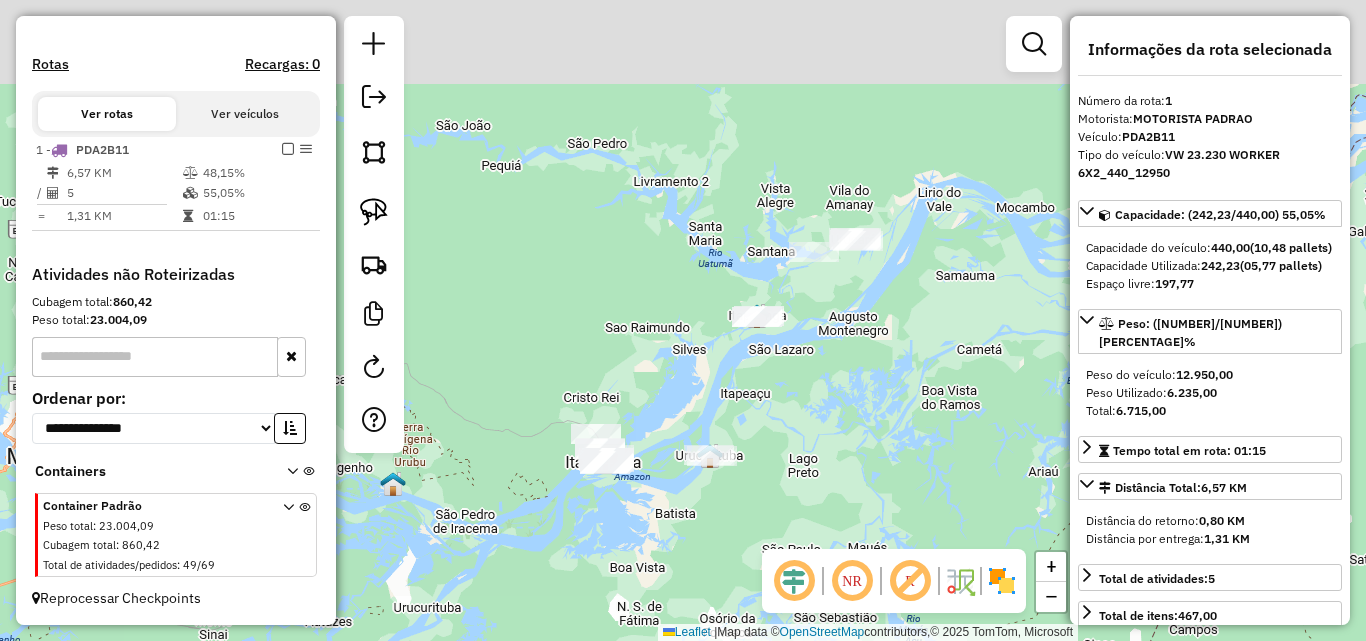 drag, startPoint x: 797, startPoint y: 291, endPoint x: 539, endPoint y: 458, distance: 307.33206 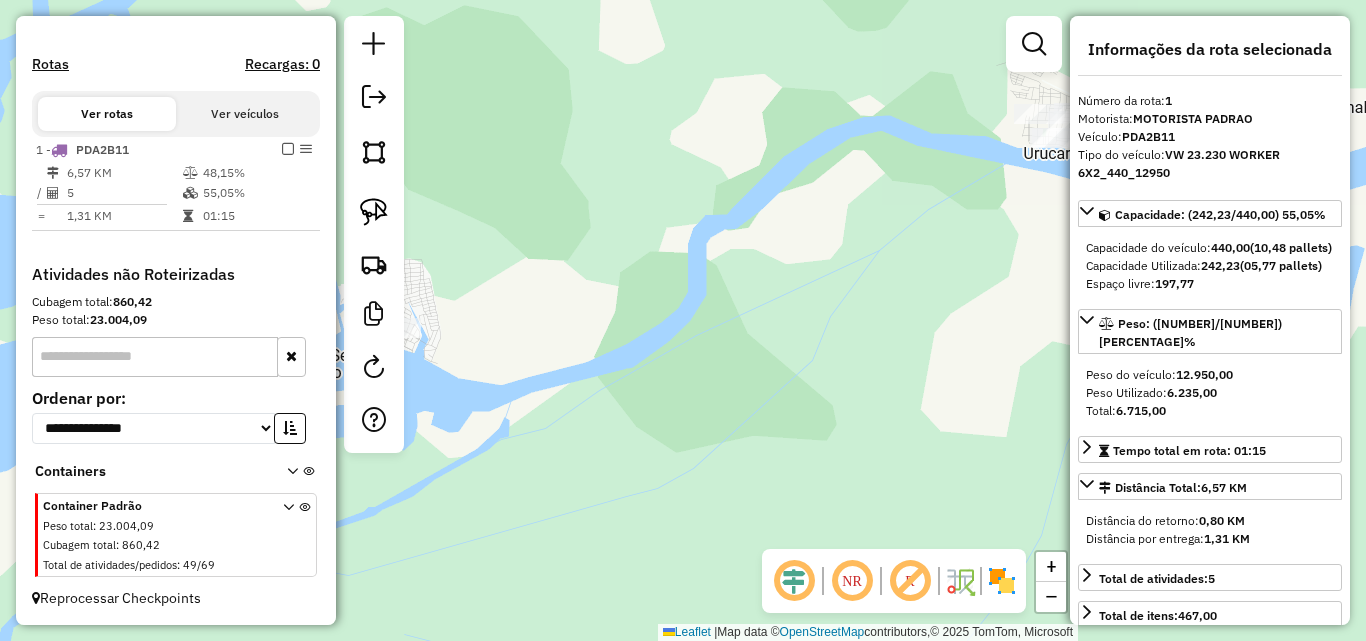 drag, startPoint x: 727, startPoint y: 339, endPoint x: 873, endPoint y: 341, distance: 146.0137 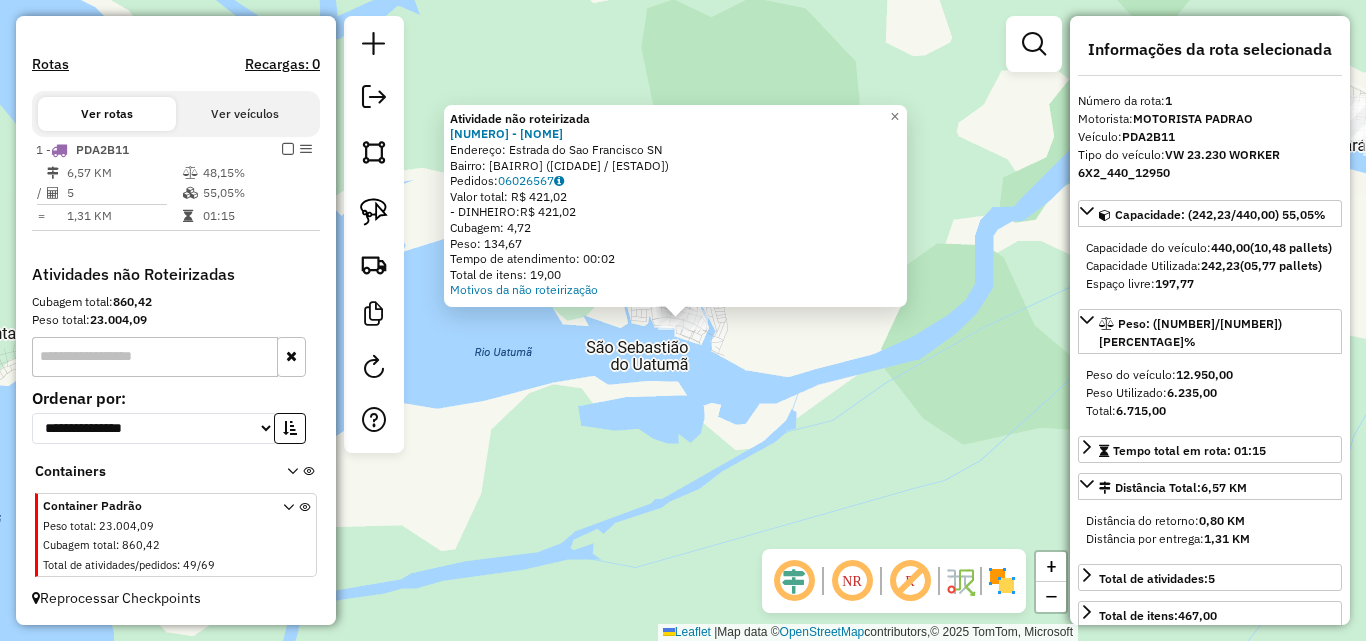 click on "Endereço:  [STREET] [NUMBER]   Bairro: [NEIGHBORHOOD] ([CITY] / [STATE])   Pedidos:  [ORDER_ID]" 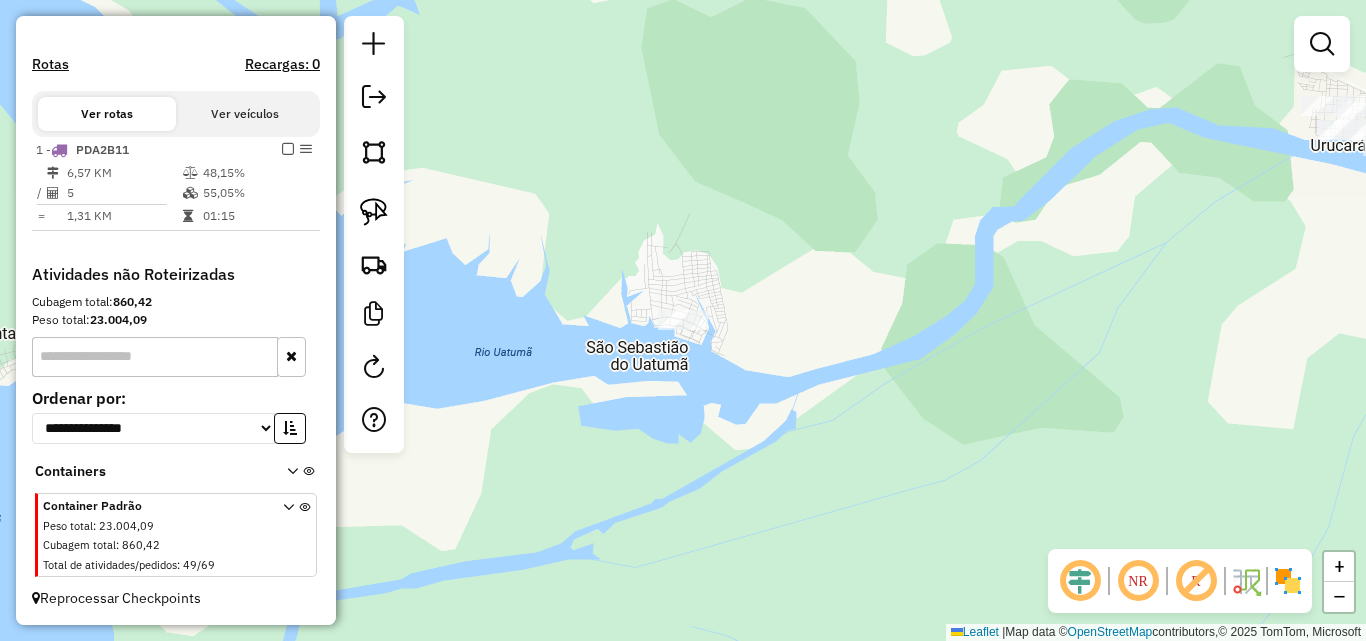 click 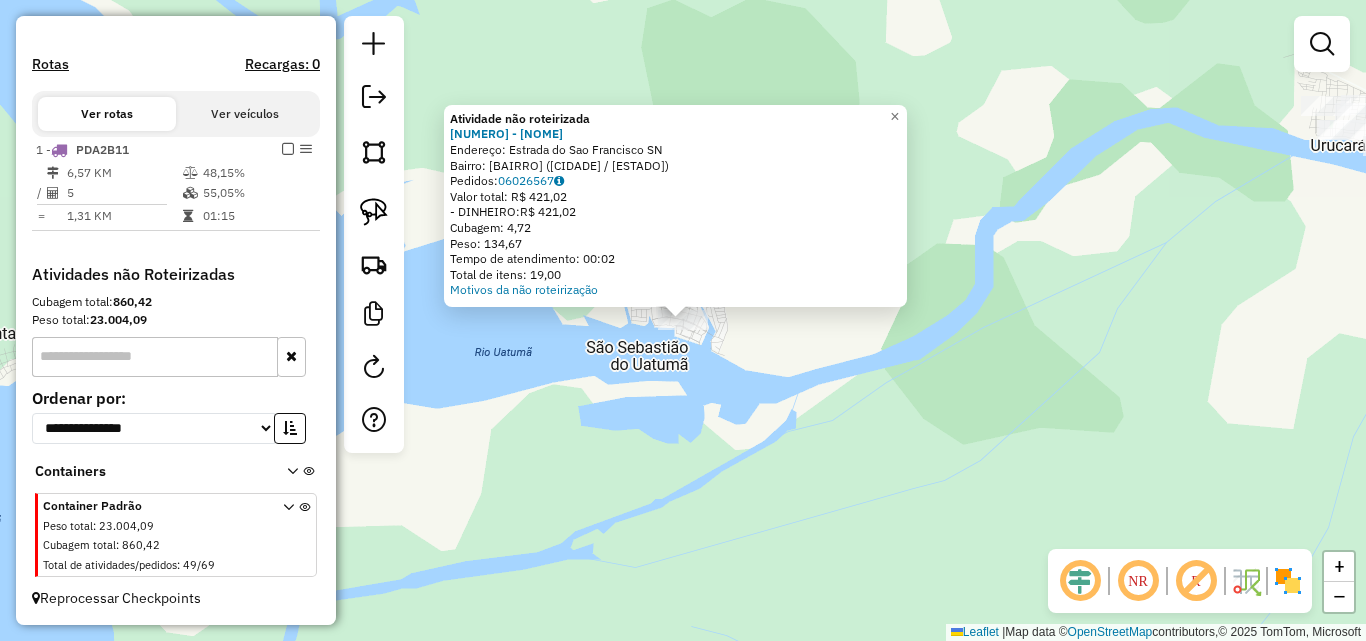click on "Endereço:  [STREET] [NUMBER]   Bairro: [NEIGHBORHOOD] ([CITY] / [STATE])   Pedidos:  [ORDER_ID]" 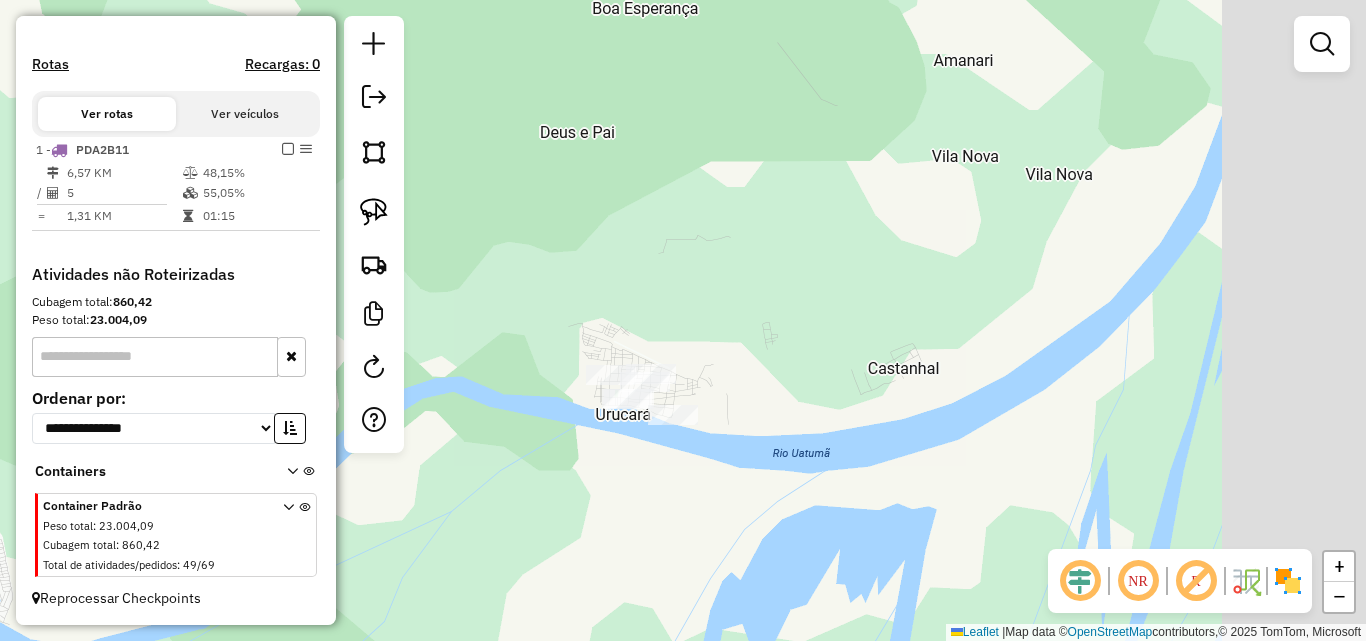 drag, startPoint x: 1143, startPoint y: 335, endPoint x: 448, endPoint y: 559, distance: 730.2061 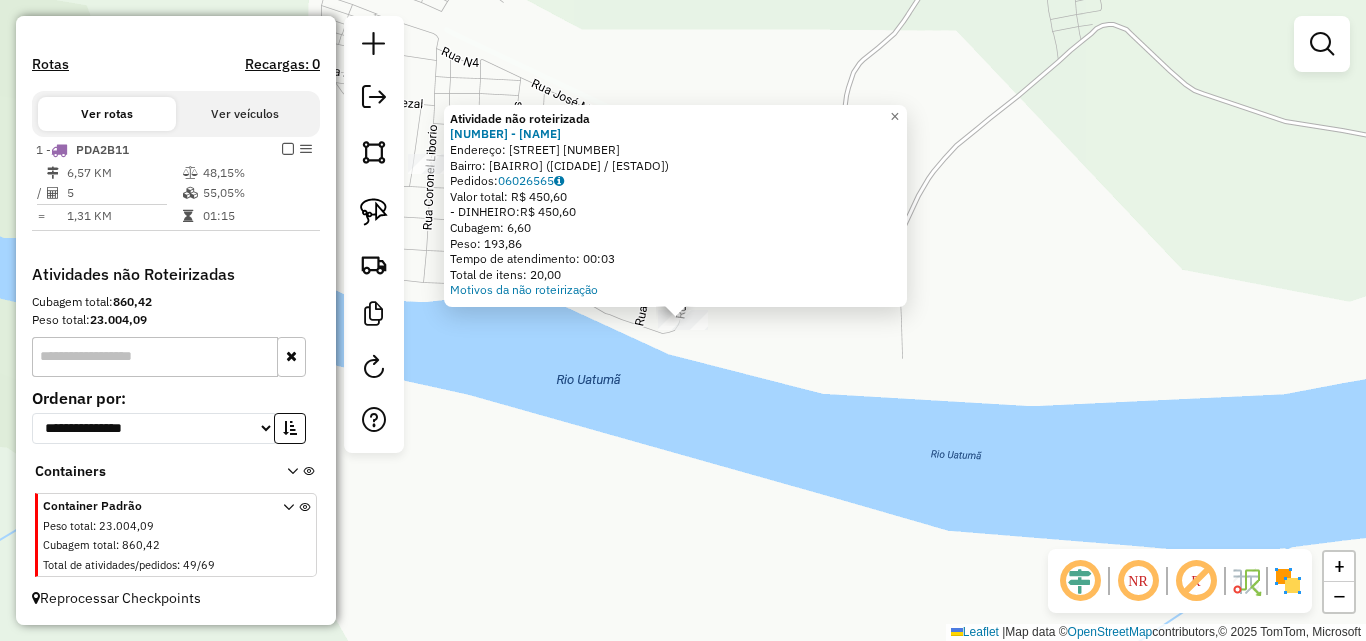 click on "Endereço:  [STREET] [NUMBER]   Bairro: [NEIGHBORHOOD] ([CITY] / [STATE])   Pedidos:  [ORDER_ID]" 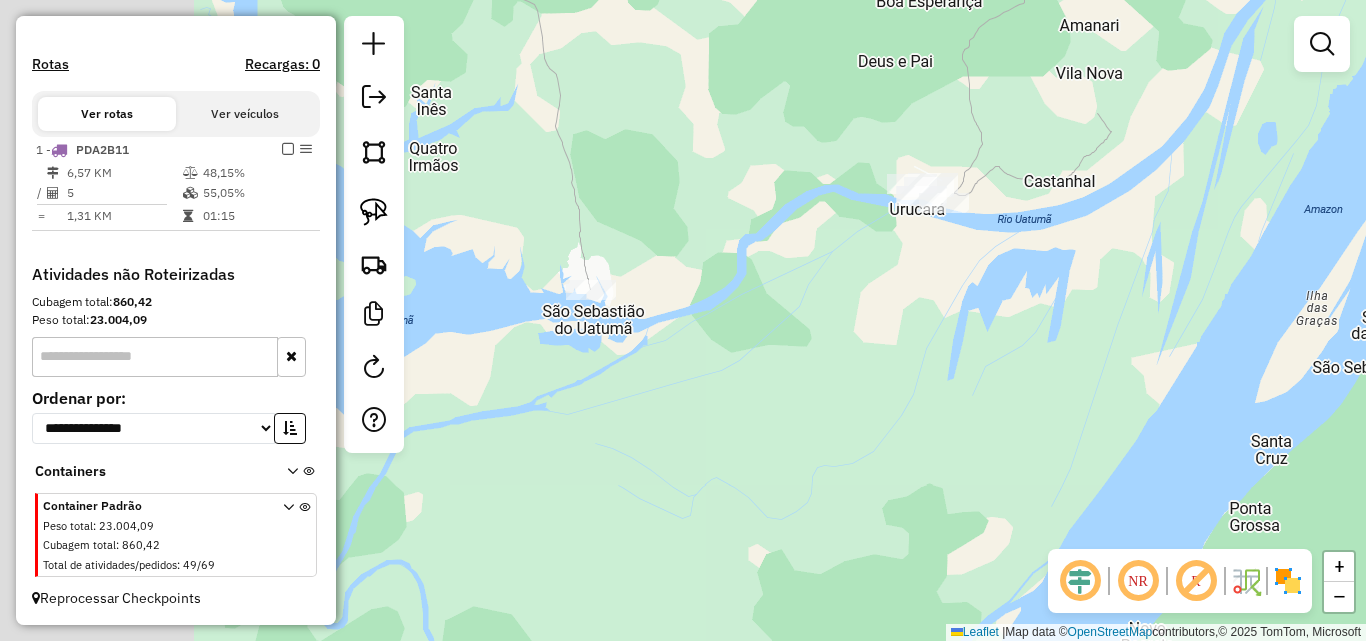 drag, startPoint x: 740, startPoint y: 394, endPoint x: 941, endPoint y: 340, distance: 208.12737 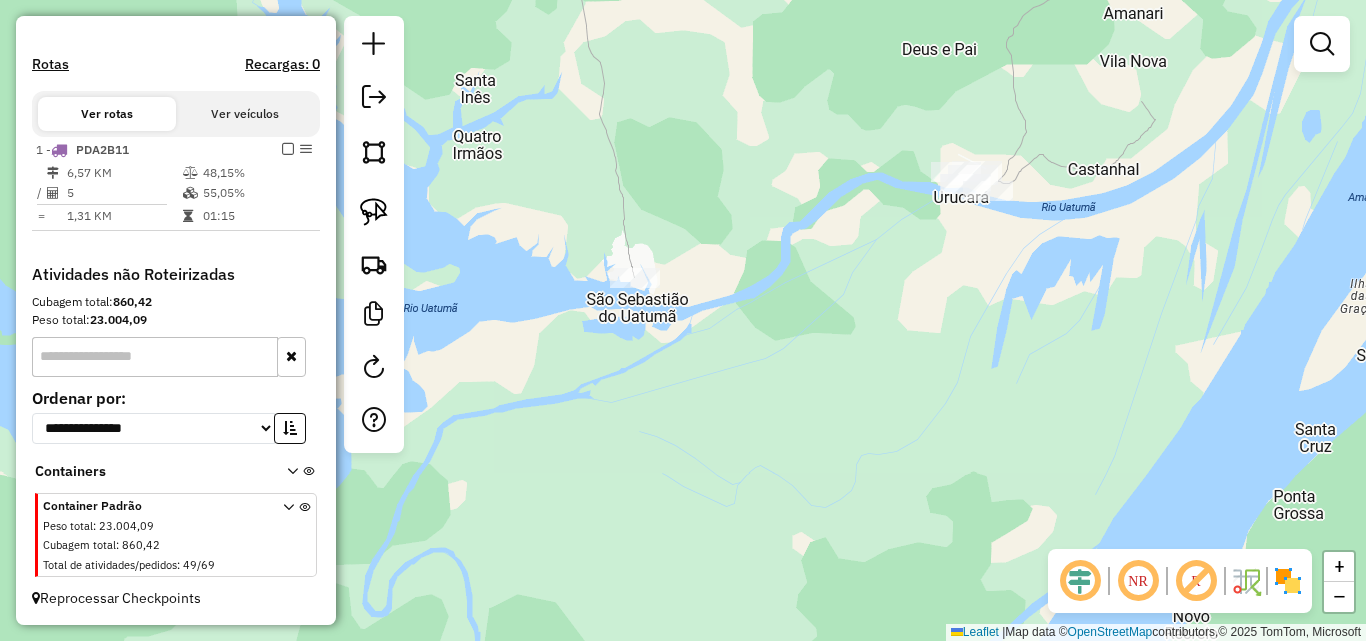 drag, startPoint x: 632, startPoint y: 202, endPoint x: 556, endPoint y: 243, distance: 86.35392 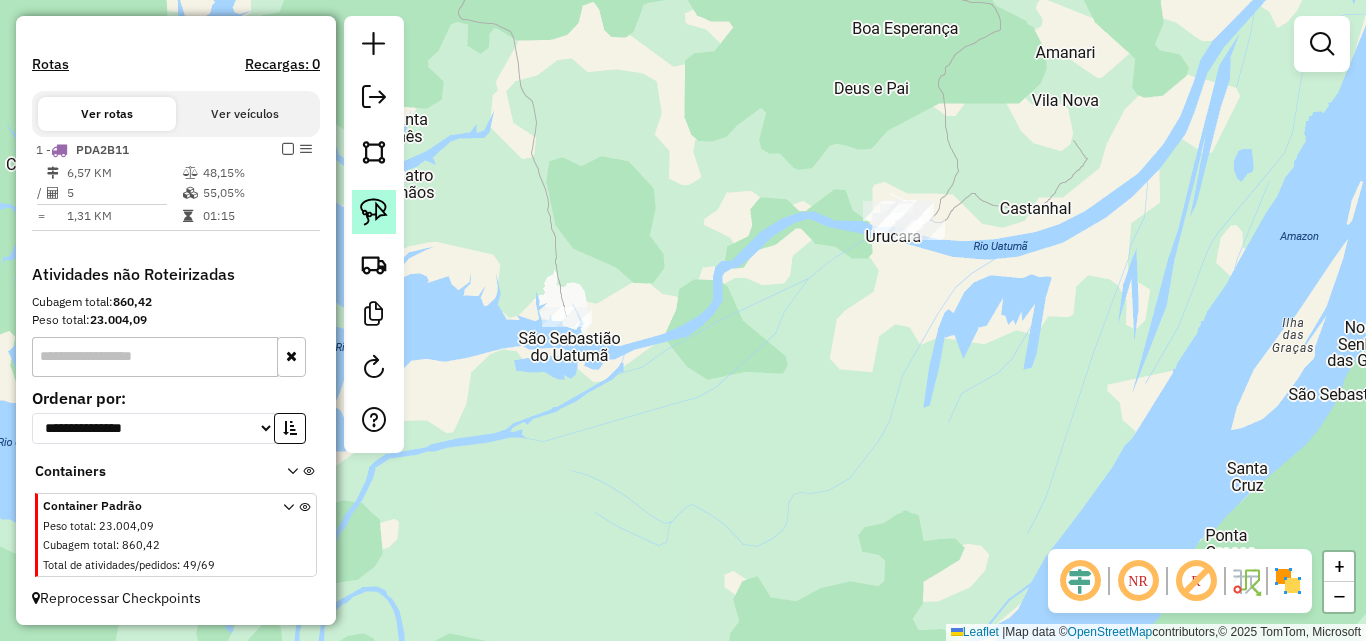 click 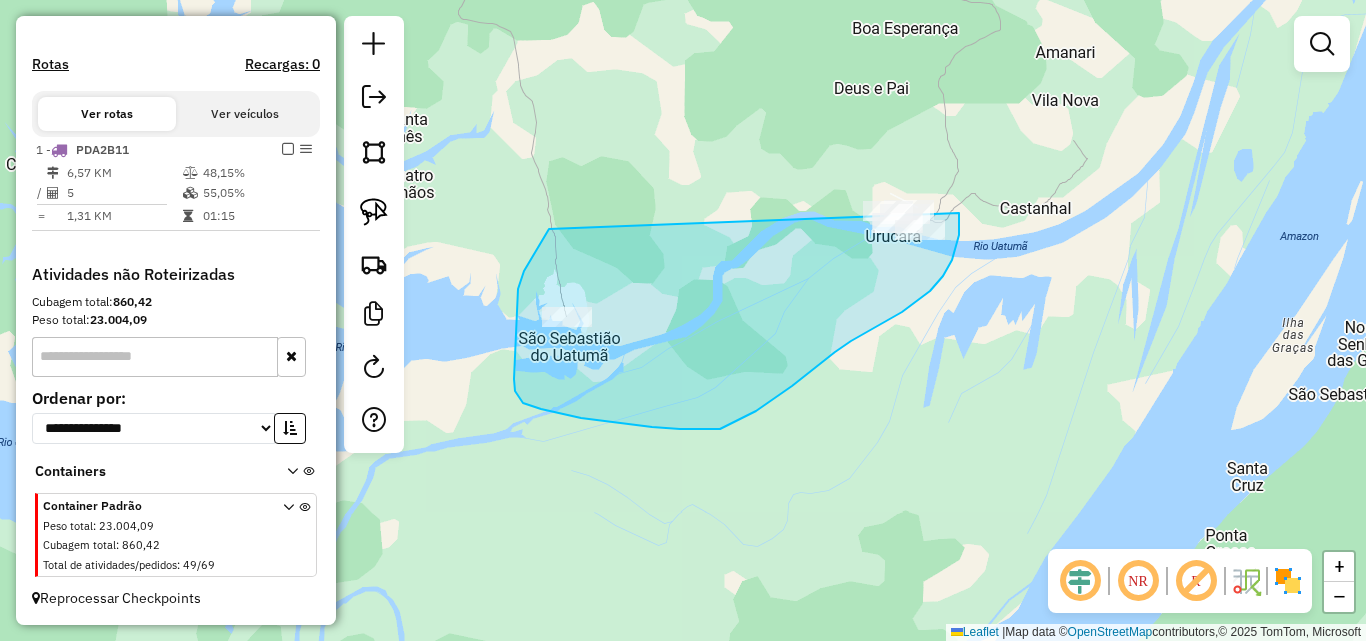 drag, startPoint x: 549, startPoint y: 229, endPoint x: 940, endPoint y: 177, distance: 394.44266 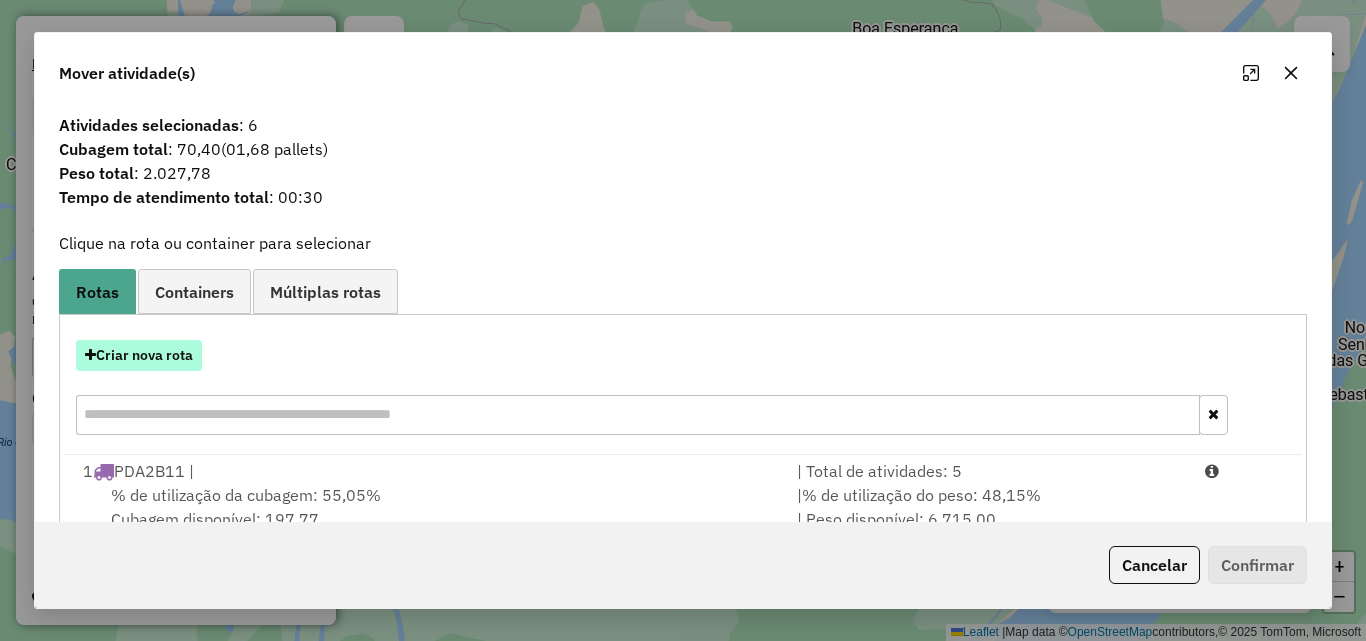 click on "Criar nova rota" at bounding box center (139, 355) 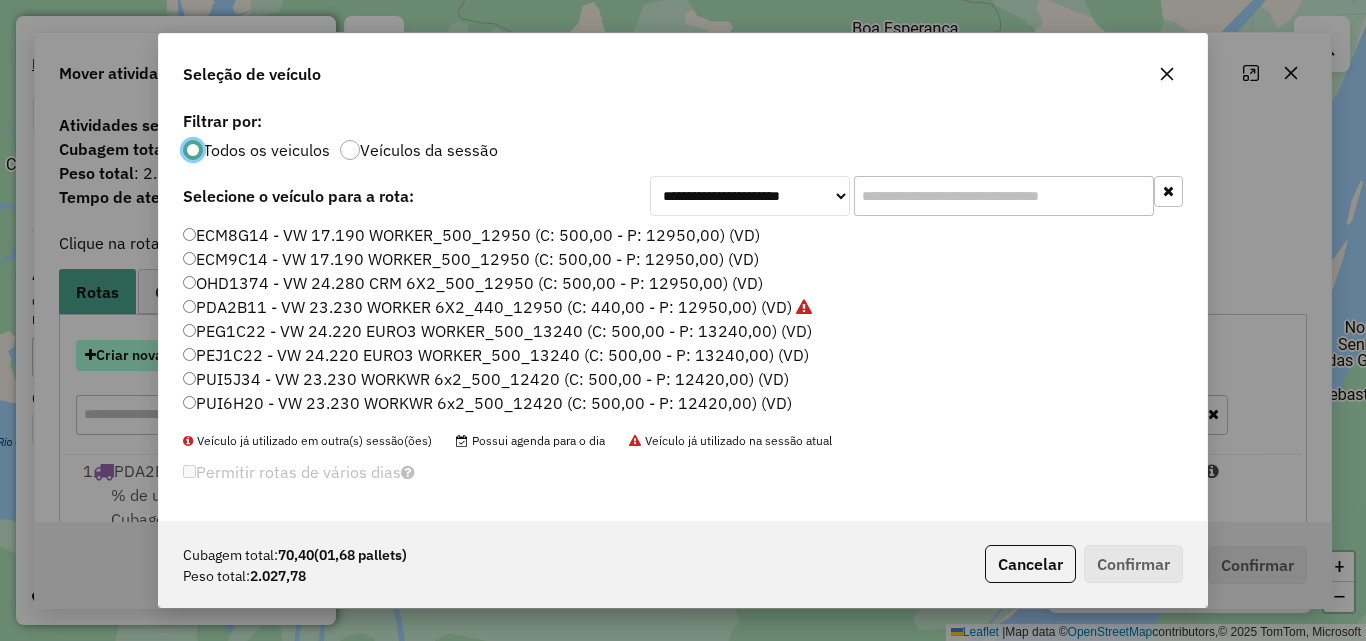scroll, scrollTop: 11, scrollLeft: 6, axis: both 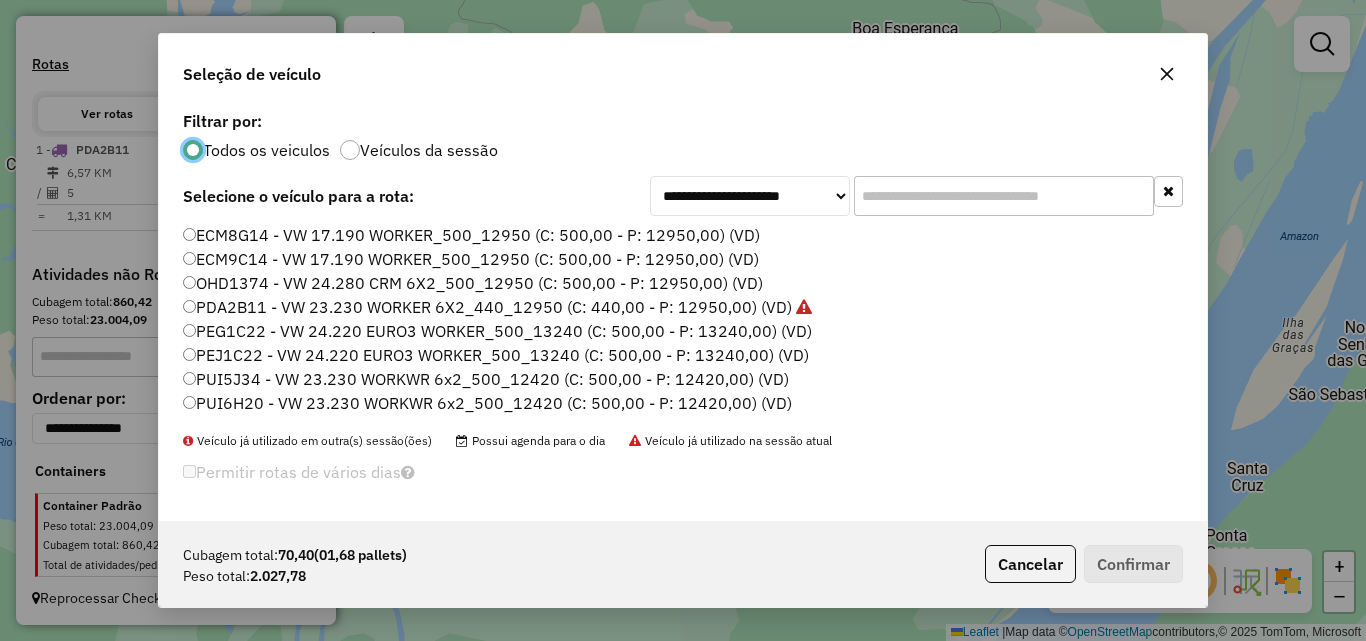 click on "PUI6H20 - VW 23.230 WORKWR 6x2_500_12420 (C: 500,00 - P: 12420,00) (VD)" 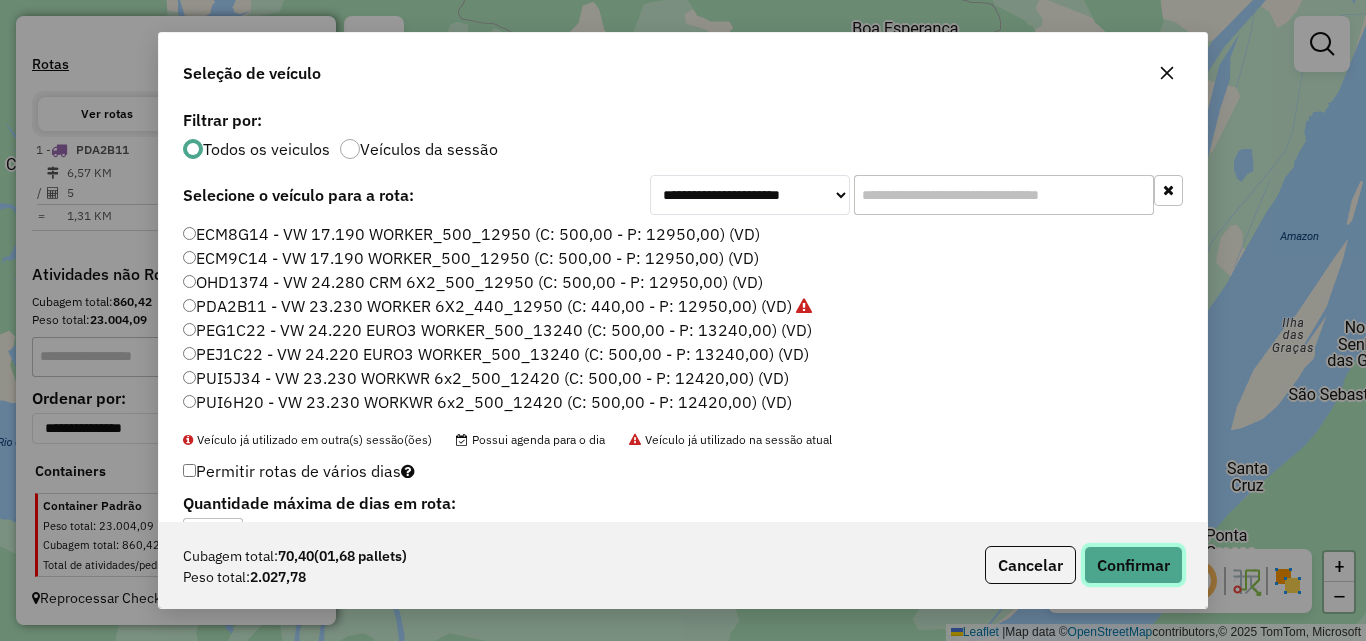 click on "Confirmar" 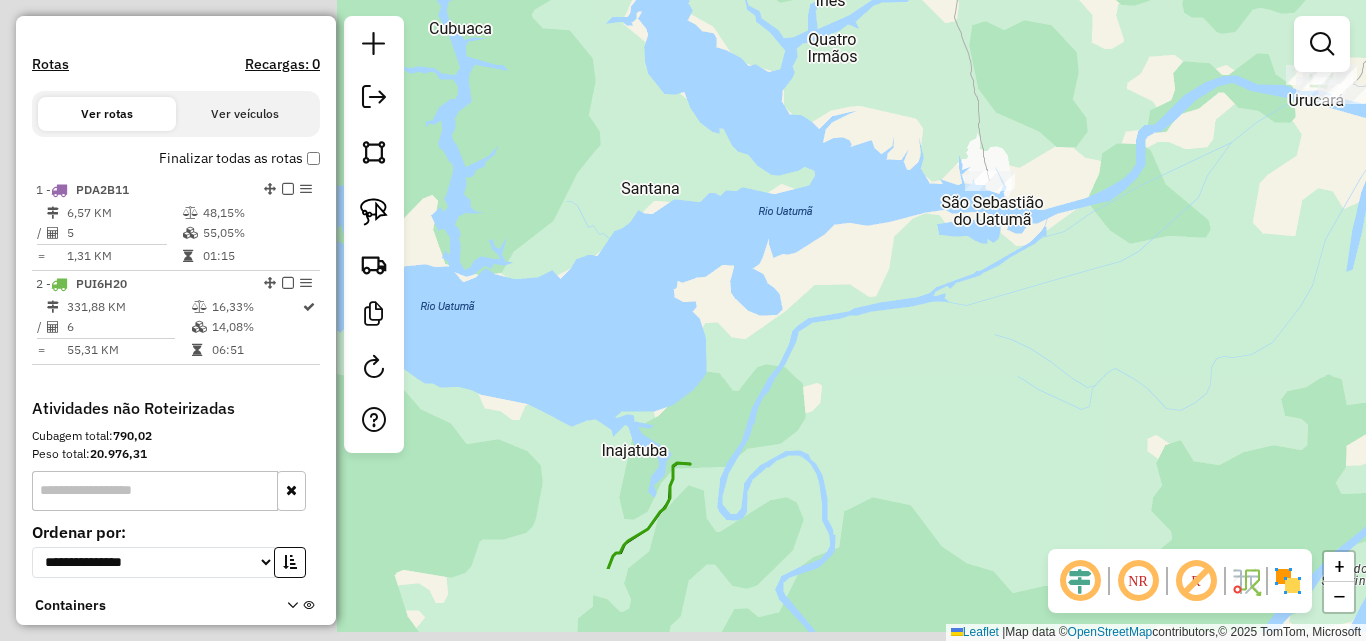 drag, startPoint x: 501, startPoint y: 454, endPoint x: 1049, endPoint y: 315, distance: 565.3539 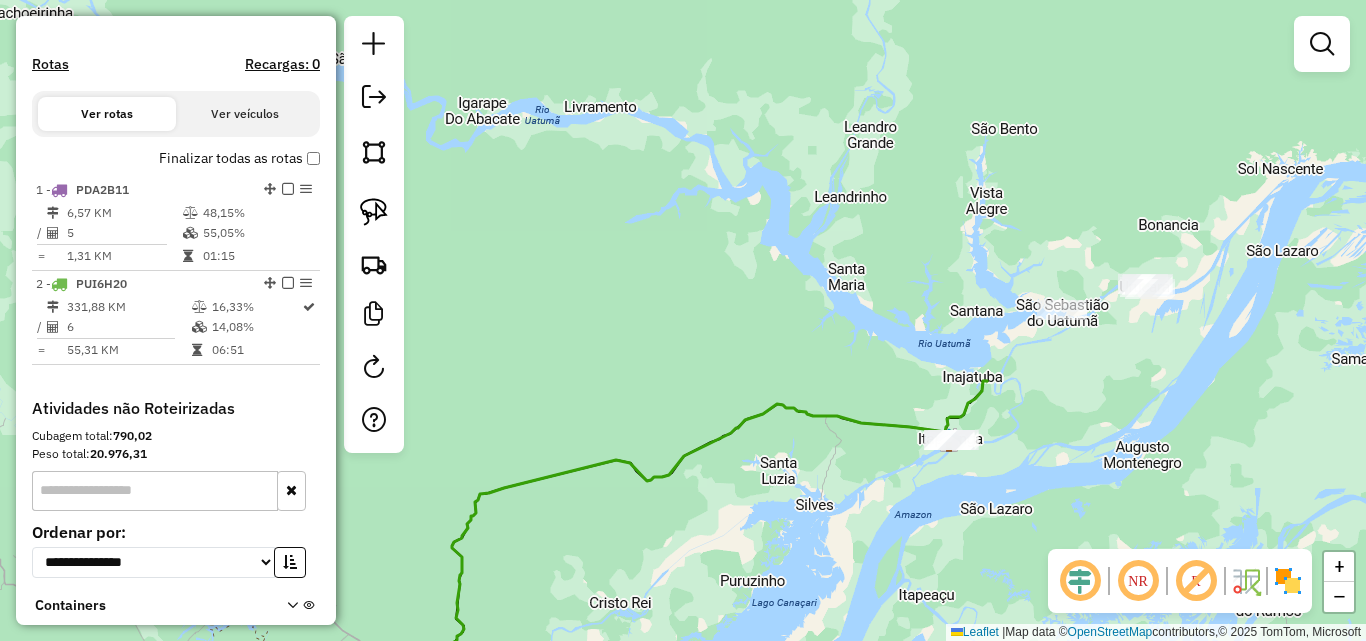 drag, startPoint x: 630, startPoint y: 516, endPoint x: 828, endPoint y: 229, distance: 348.6732 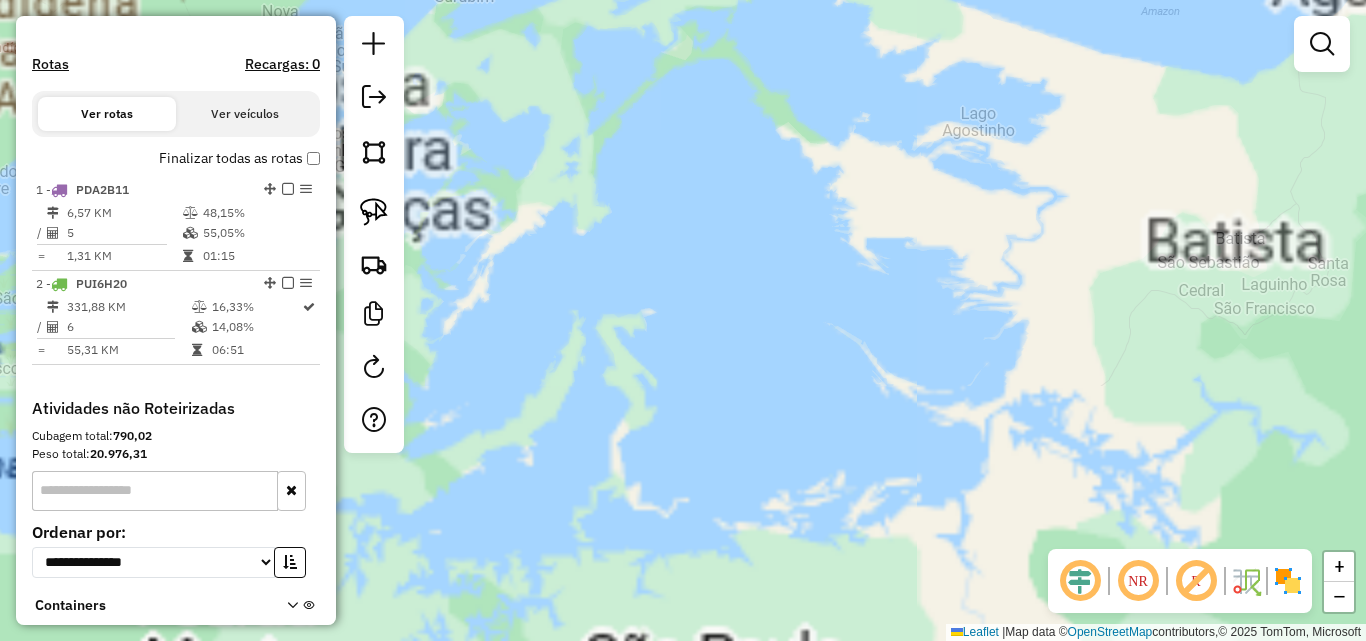 drag, startPoint x: 746, startPoint y: 260, endPoint x: 847, endPoint y: 570, distance: 326.03833 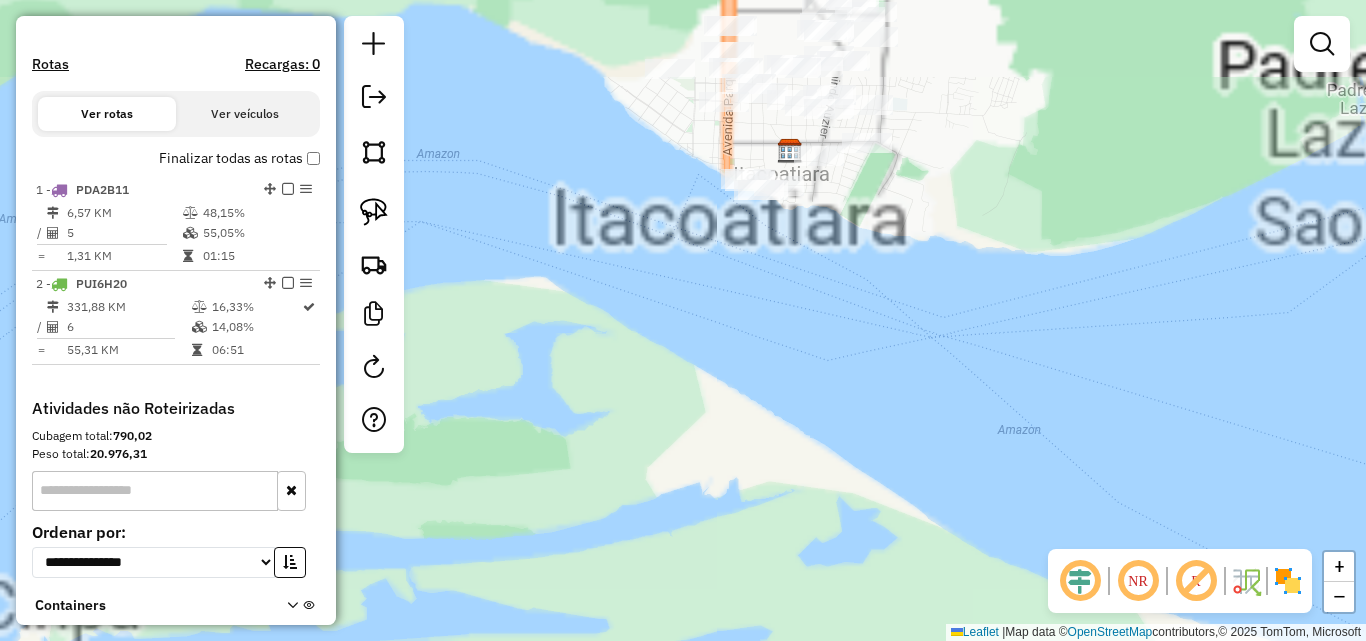 drag, startPoint x: 810, startPoint y: 528, endPoint x: 809, endPoint y: 619, distance: 91.00549 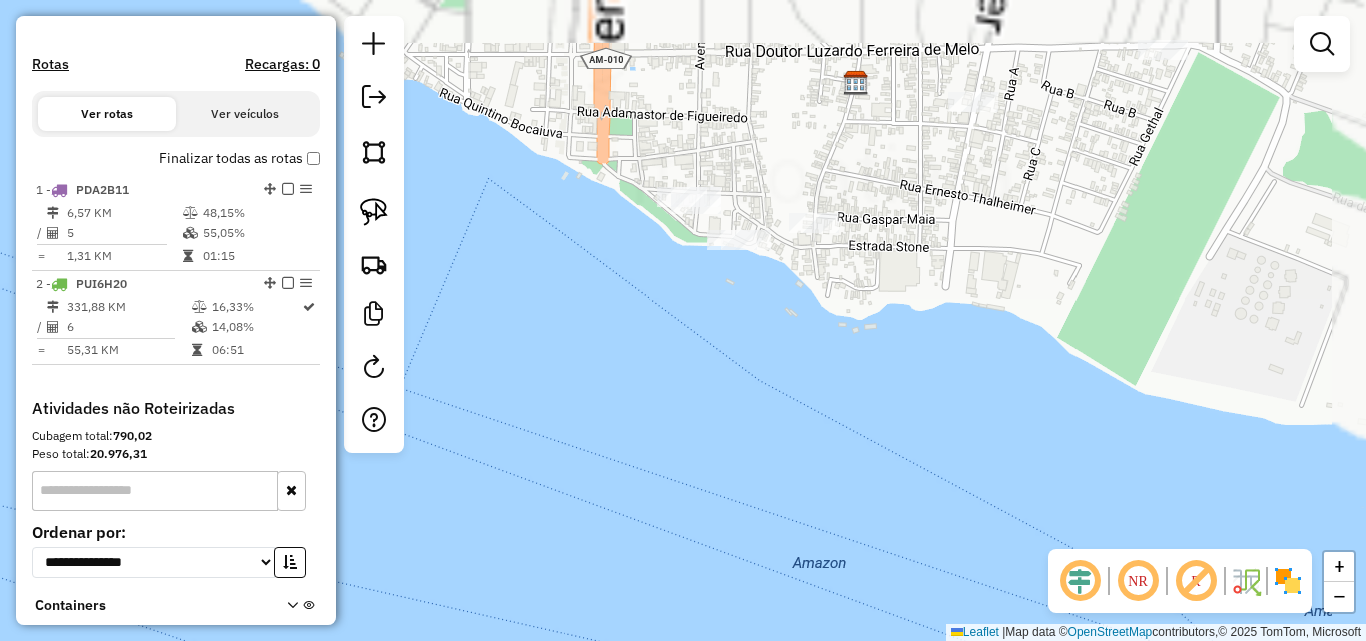 drag, startPoint x: 778, startPoint y: 316, endPoint x: 708, endPoint y: 680, distance: 370.66968 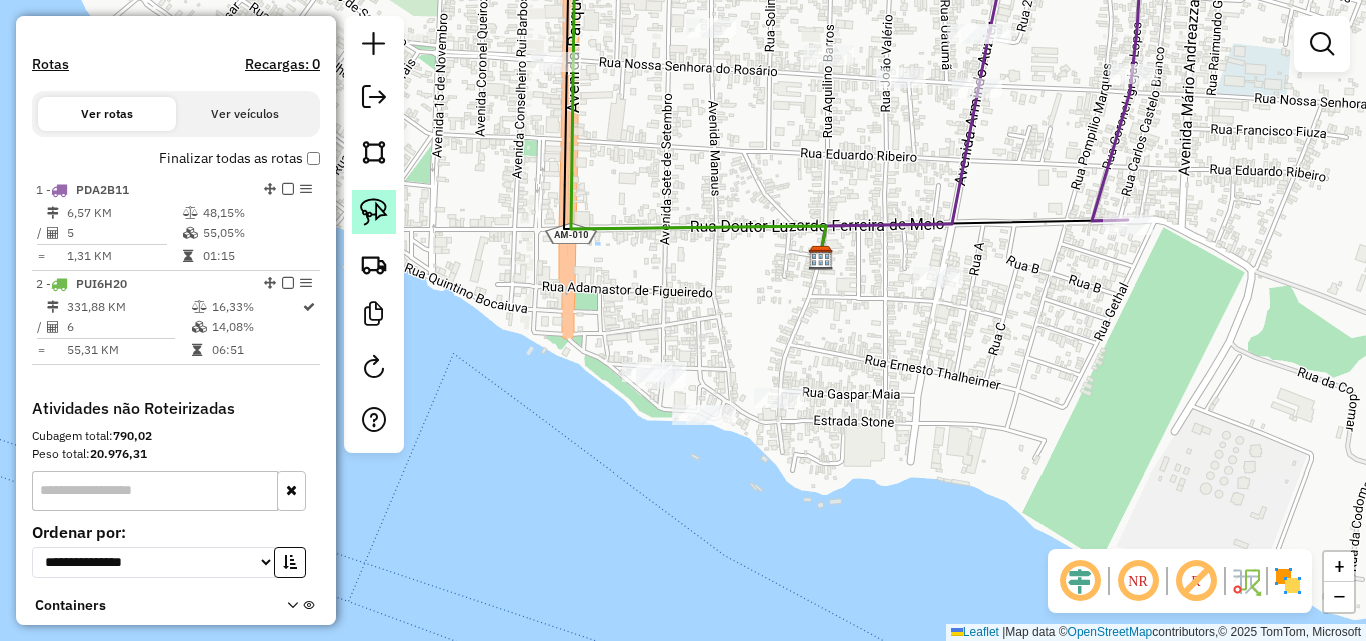 click 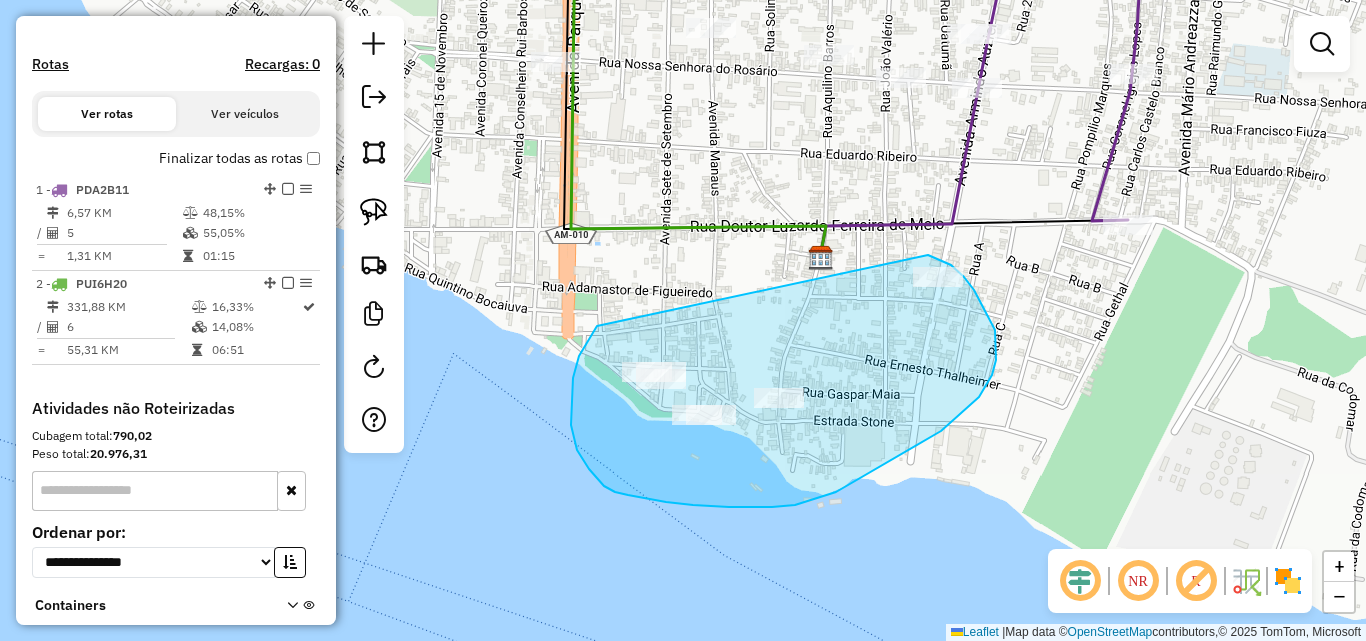 drag, startPoint x: 595, startPoint y: 330, endPoint x: 928, endPoint y: 255, distance: 341.34146 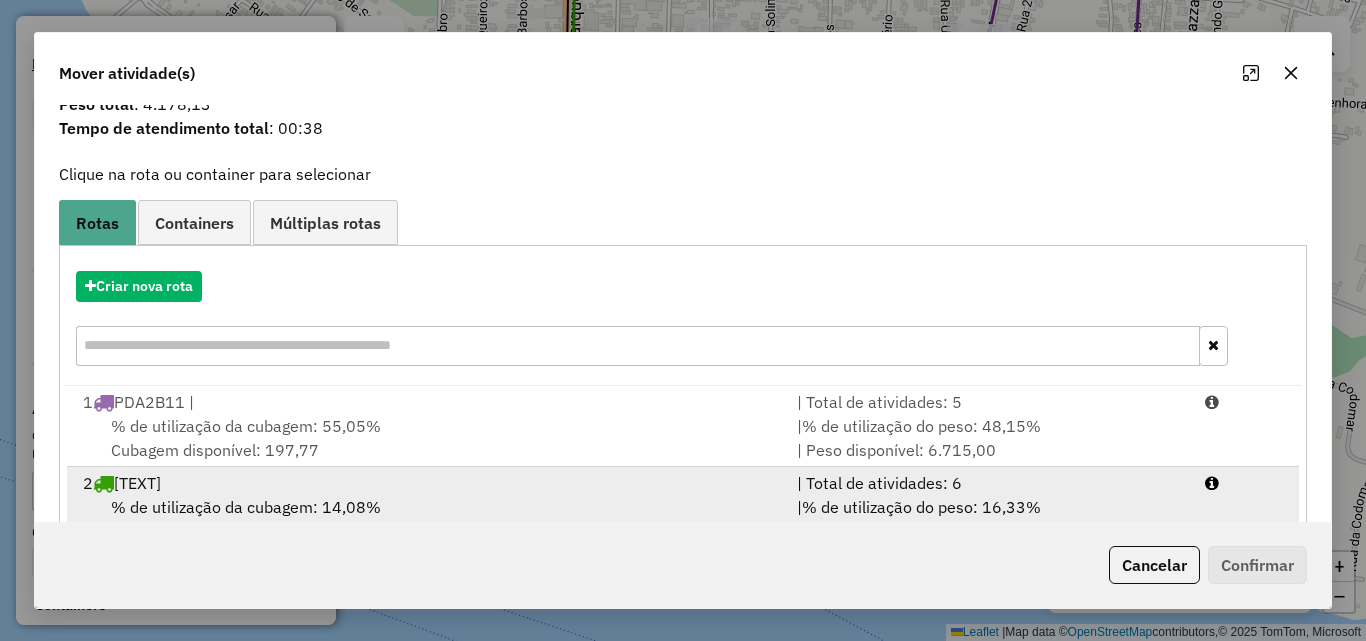 scroll, scrollTop: 129, scrollLeft: 0, axis: vertical 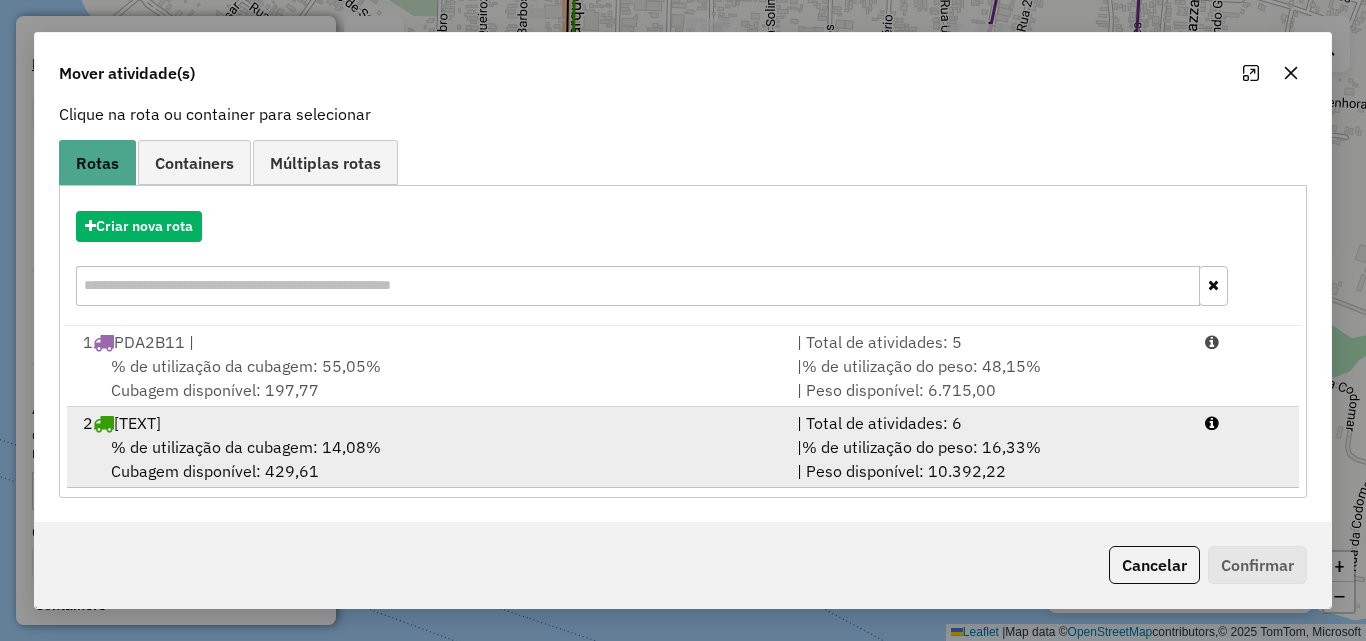 click on "% de utilização da cubagem: 14,08%" at bounding box center [246, 447] 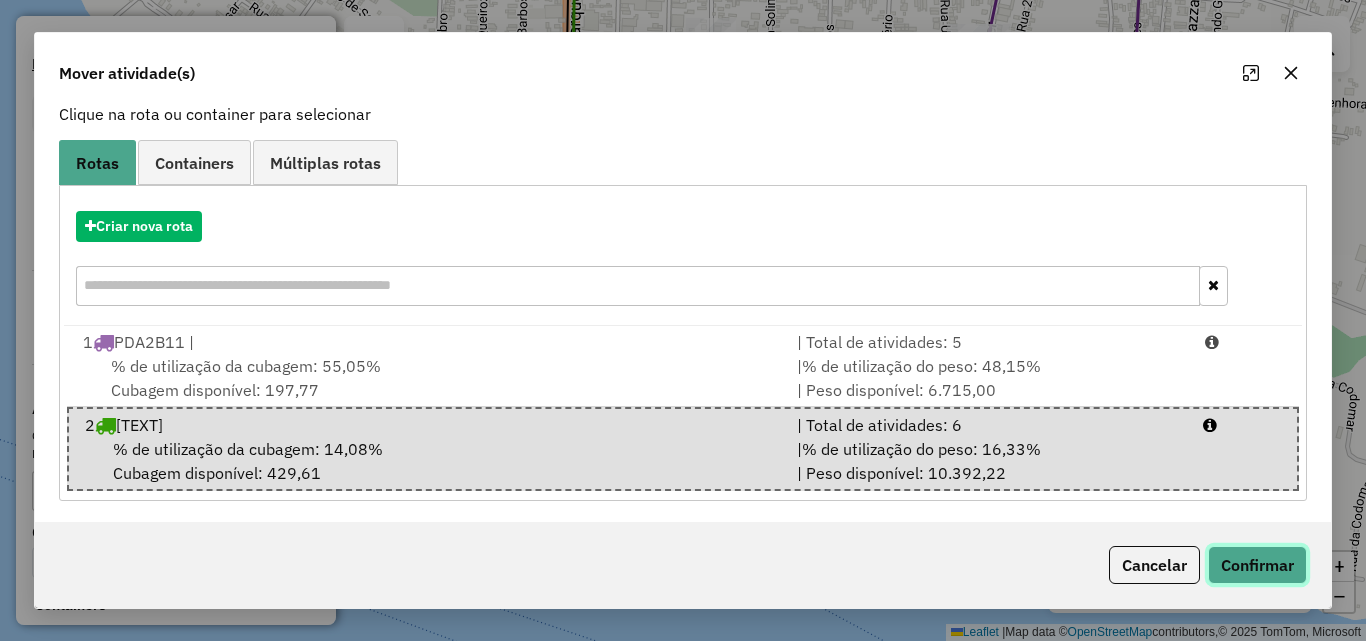 click on "Confirmar" 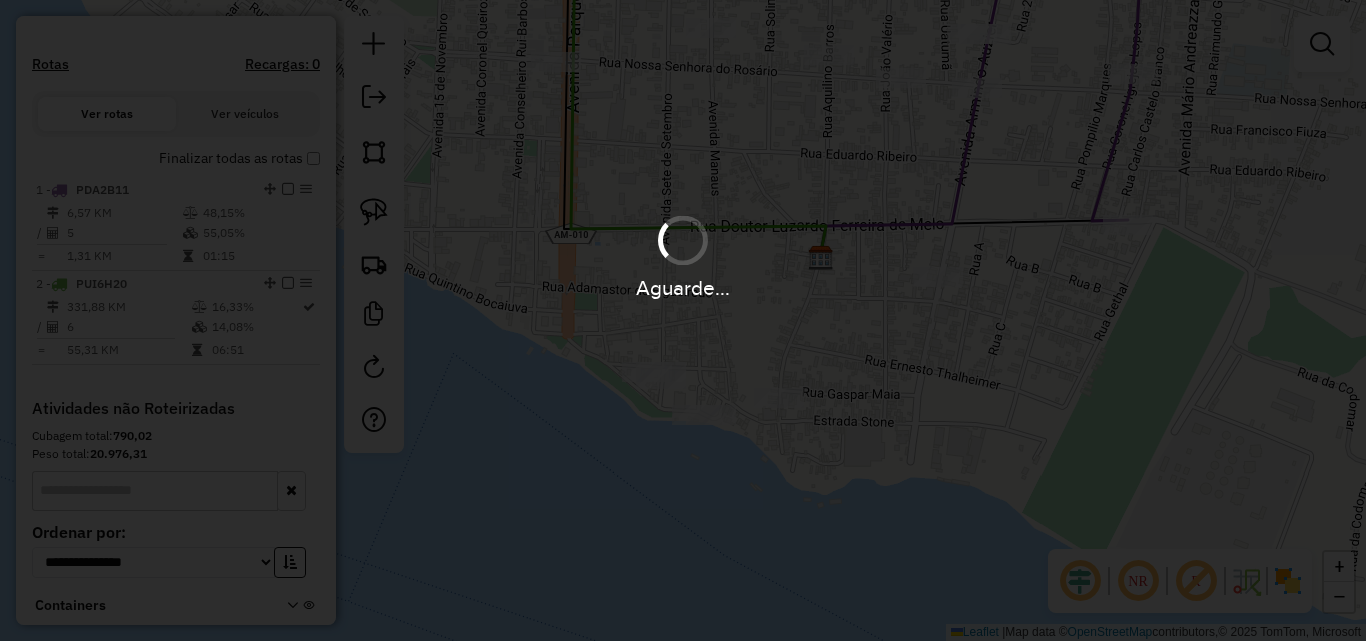 scroll, scrollTop: 0, scrollLeft: 0, axis: both 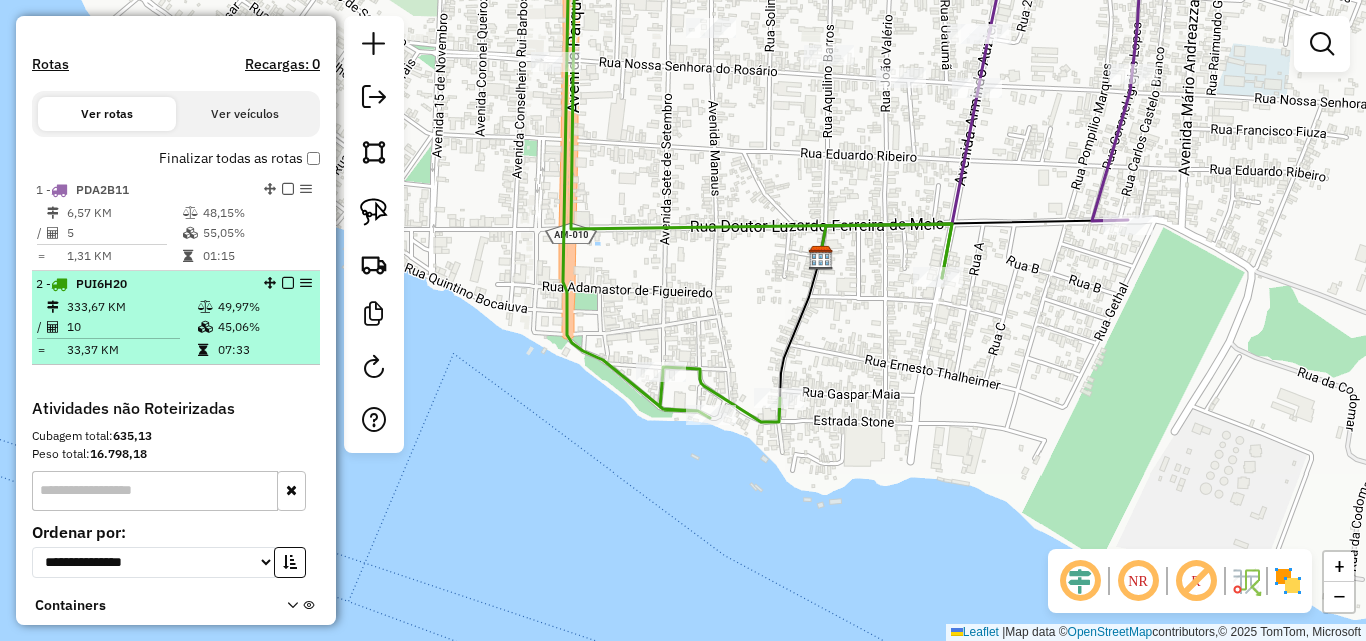 click on "10" at bounding box center [131, 327] 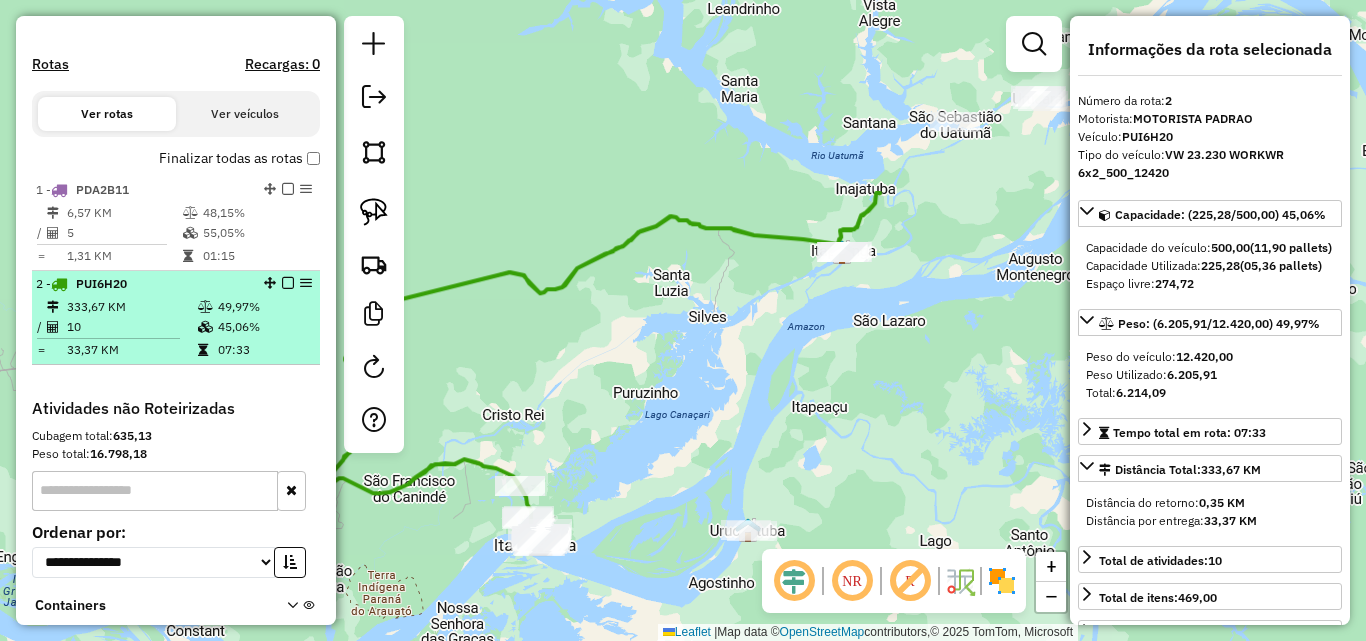 click on "10" at bounding box center (131, 327) 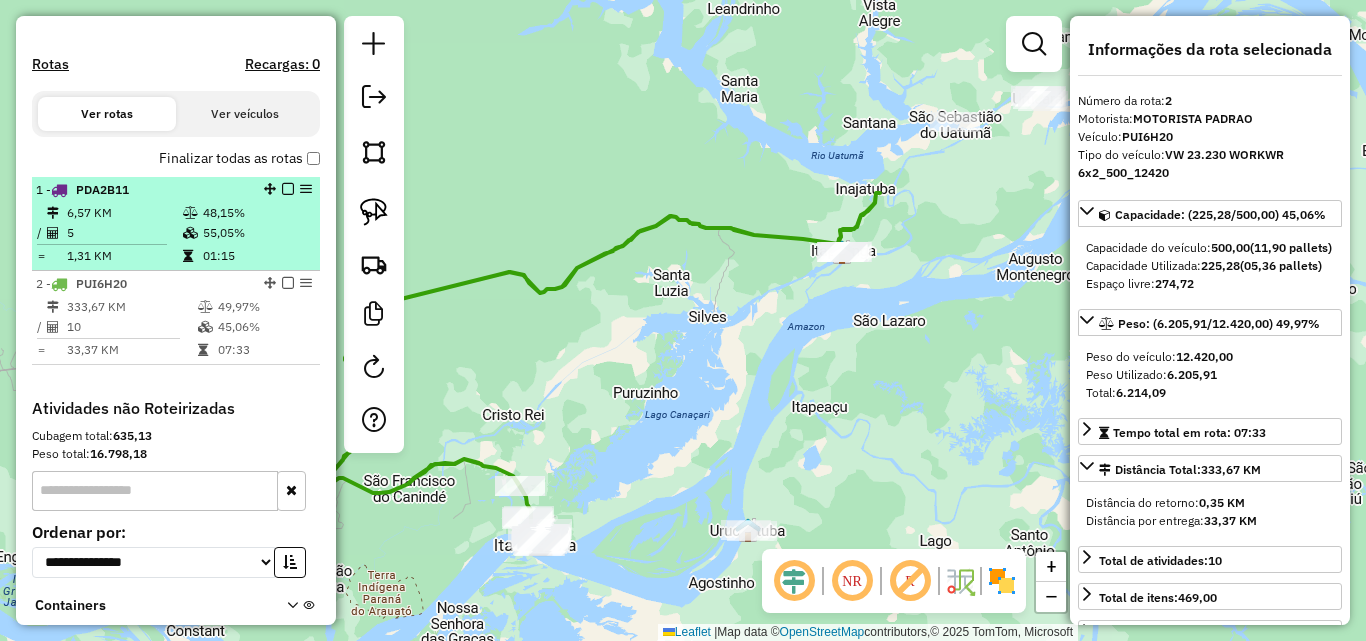 click at bounding box center [56, 233] 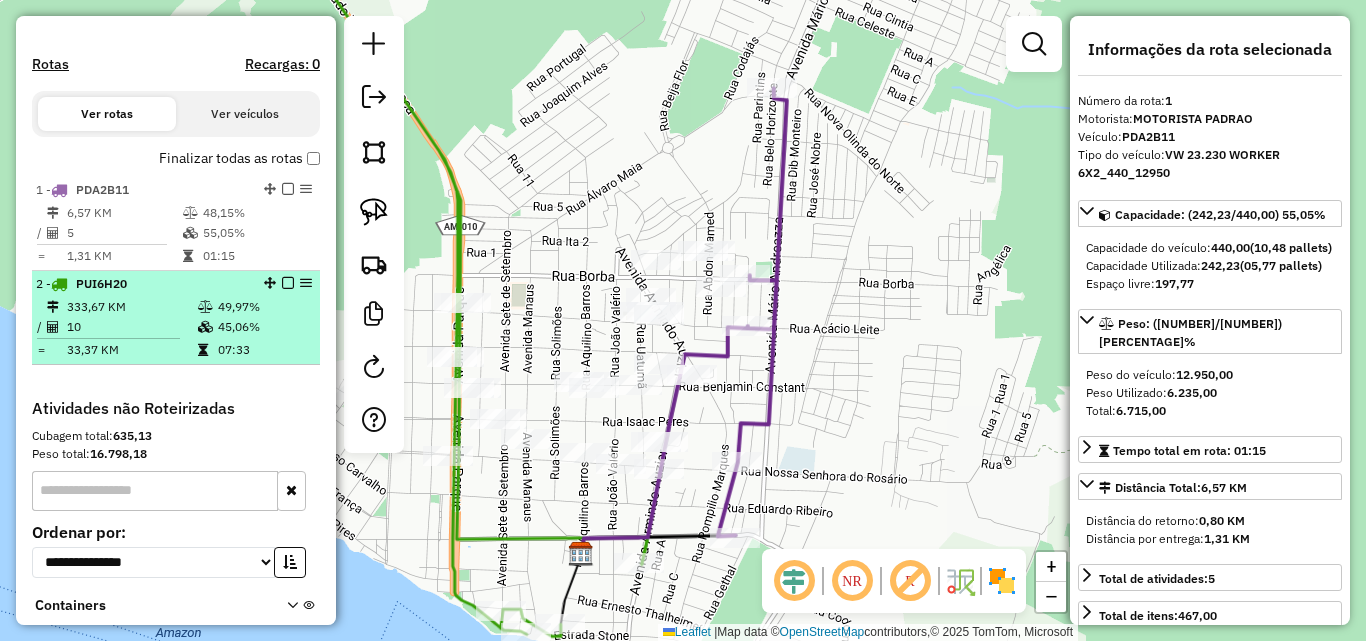 click on "2 -     PUI6H20" at bounding box center [142, 284] 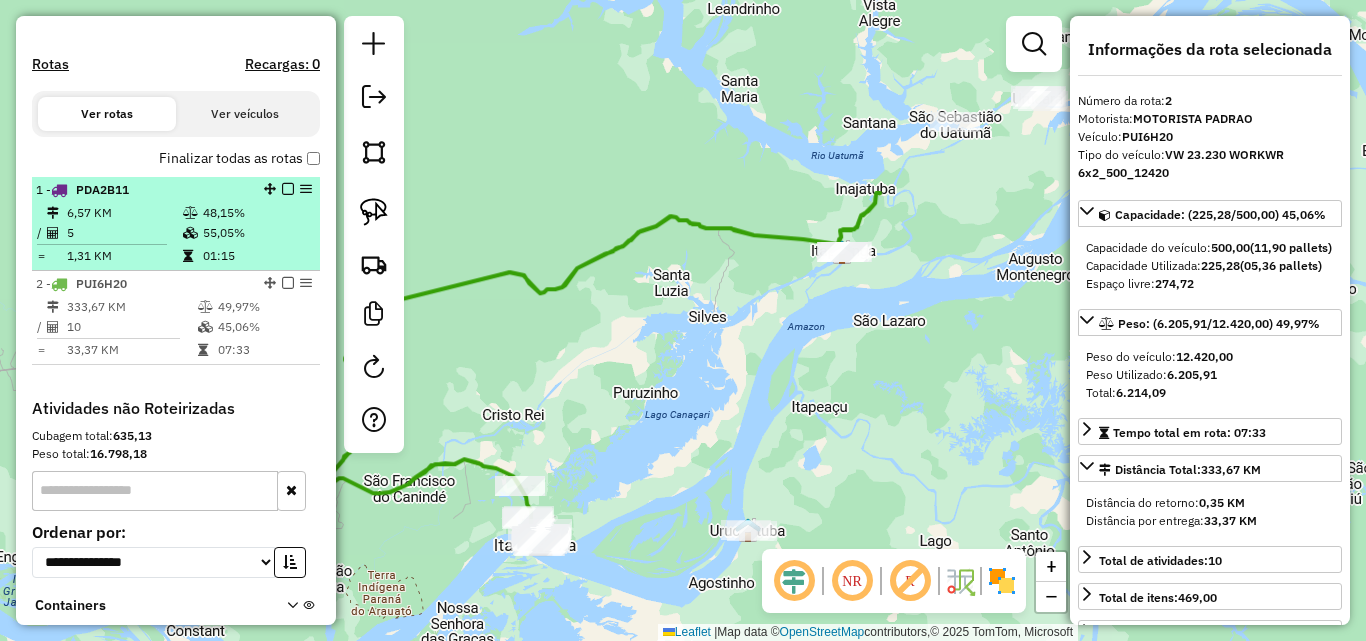 click on "6,57 KM" at bounding box center [124, 213] 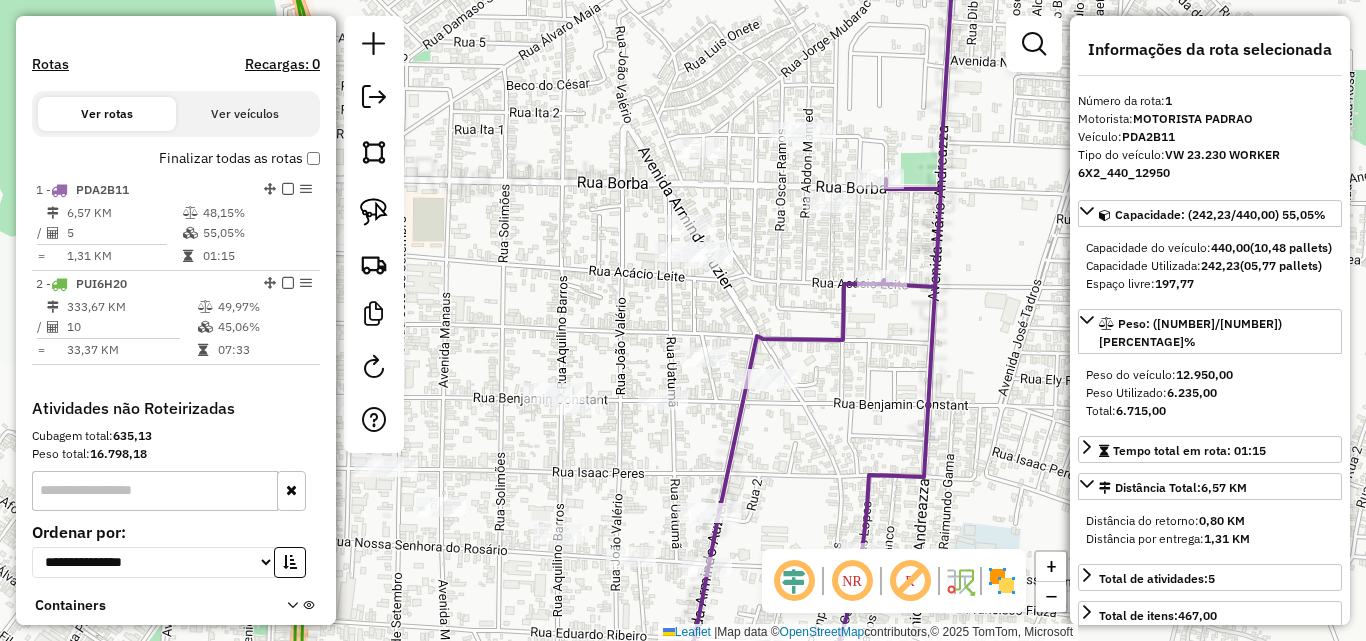 drag, startPoint x: 602, startPoint y: 355, endPoint x: 787, endPoint y: 276, distance: 201.16162 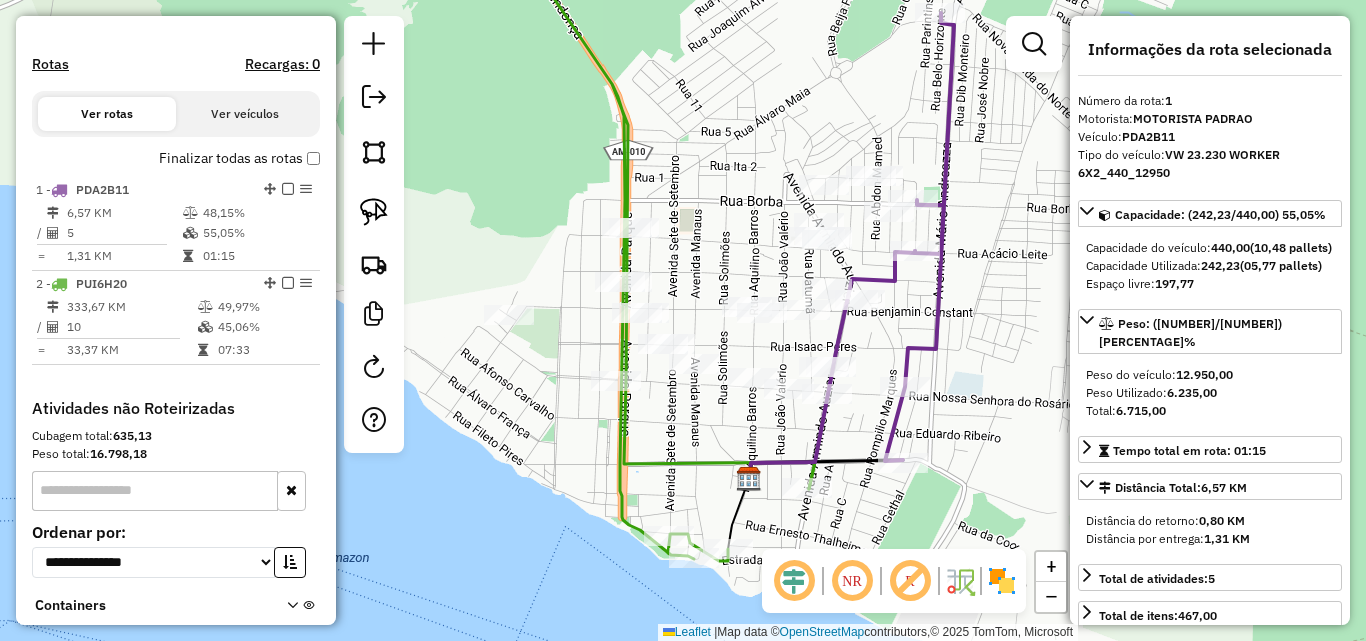 drag, startPoint x: 752, startPoint y: 336, endPoint x: 627, endPoint y: 374, distance: 130.64838 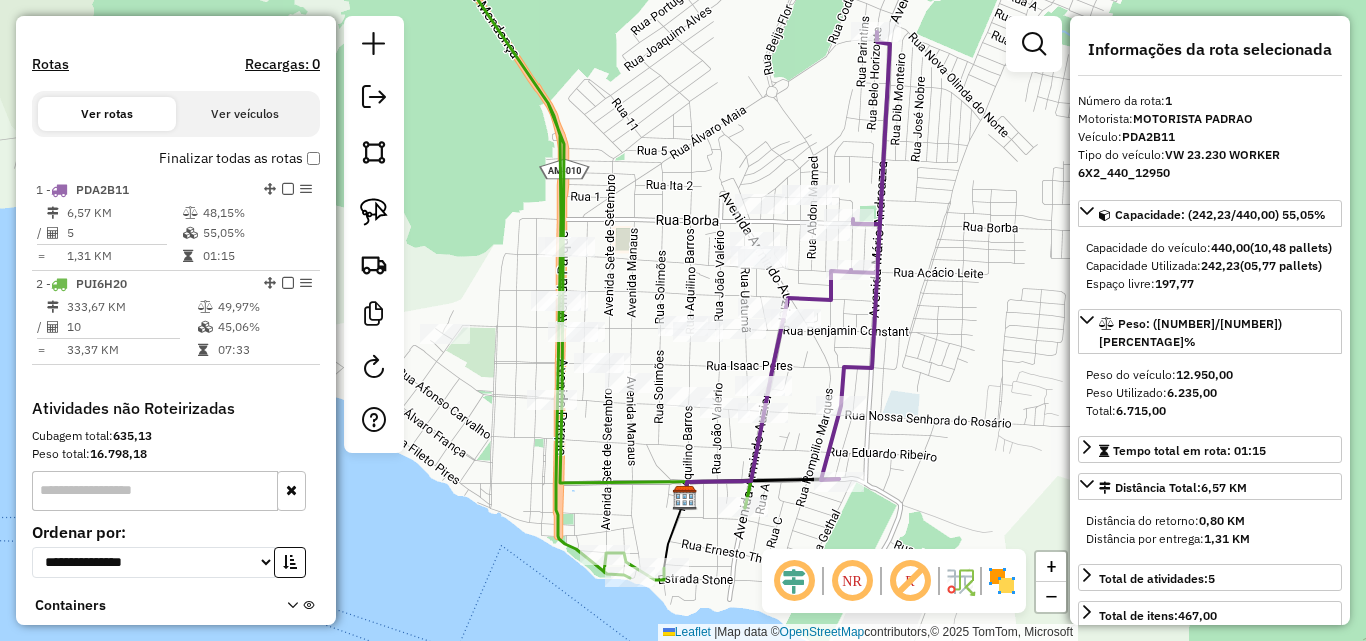 drag, startPoint x: 625, startPoint y: 367, endPoint x: 670, endPoint y: 359, distance: 45.705578 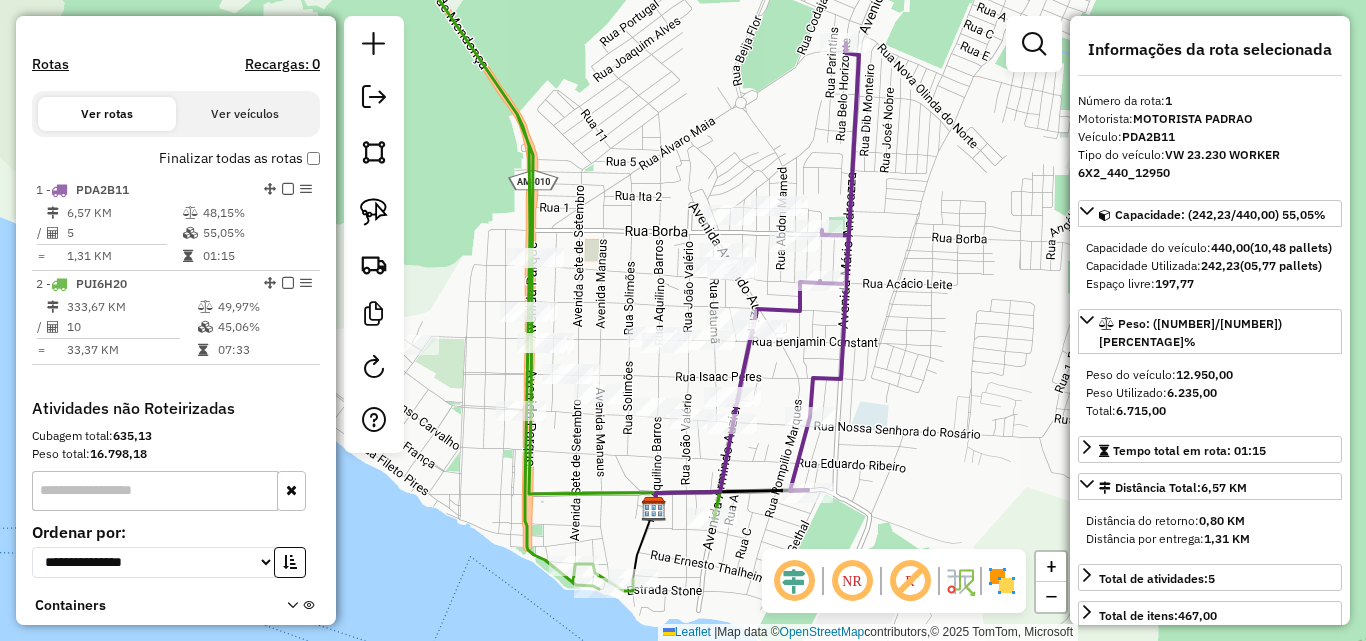 drag, startPoint x: 682, startPoint y: 379, endPoint x: 643, endPoint y: 390, distance: 40.5216 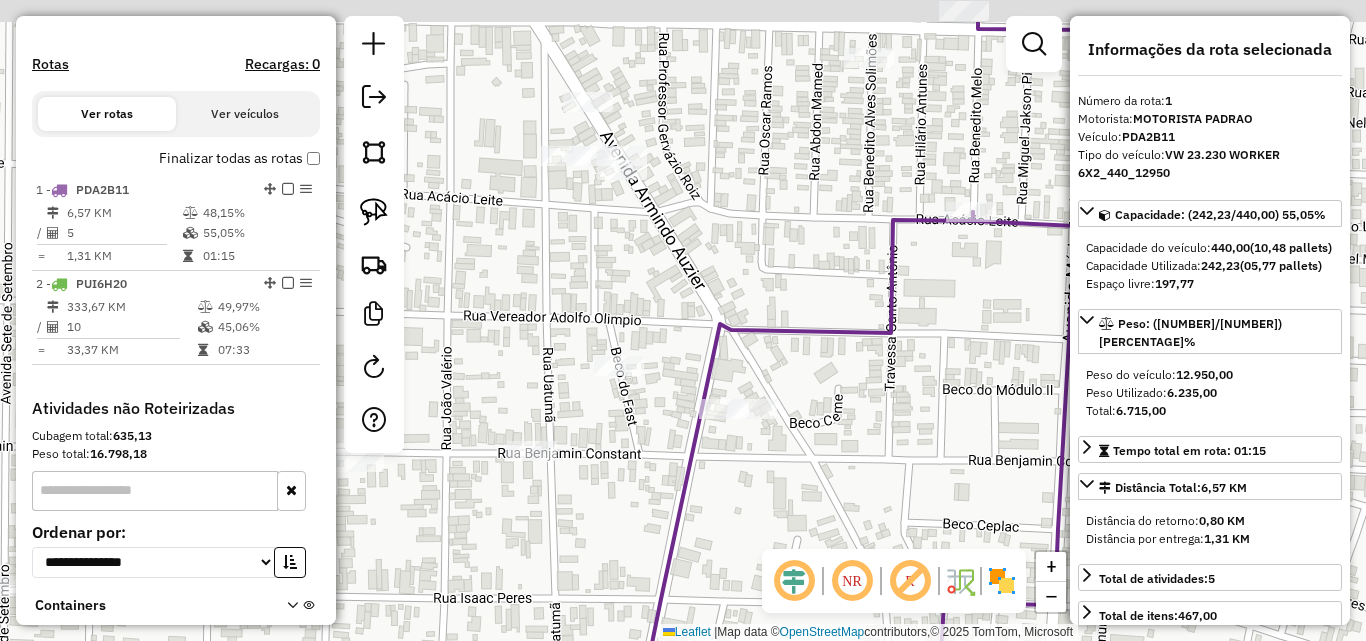 drag, startPoint x: 810, startPoint y: 318, endPoint x: 818, endPoint y: 411, distance: 93.34345 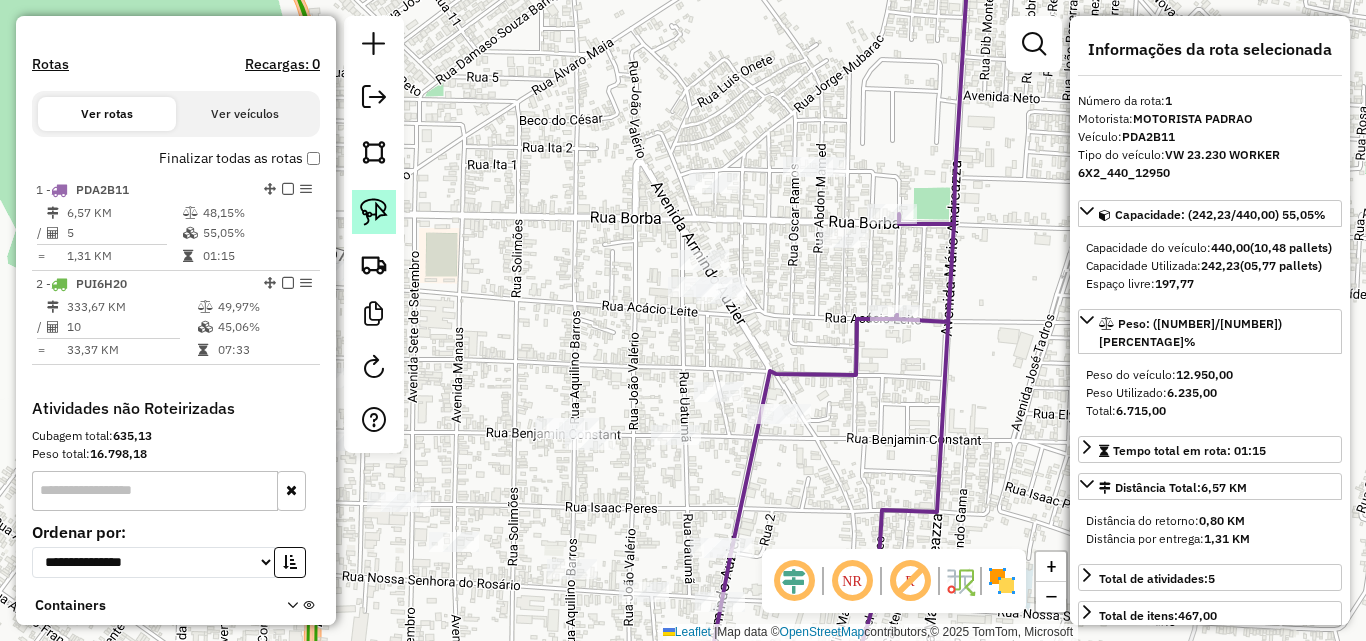 click 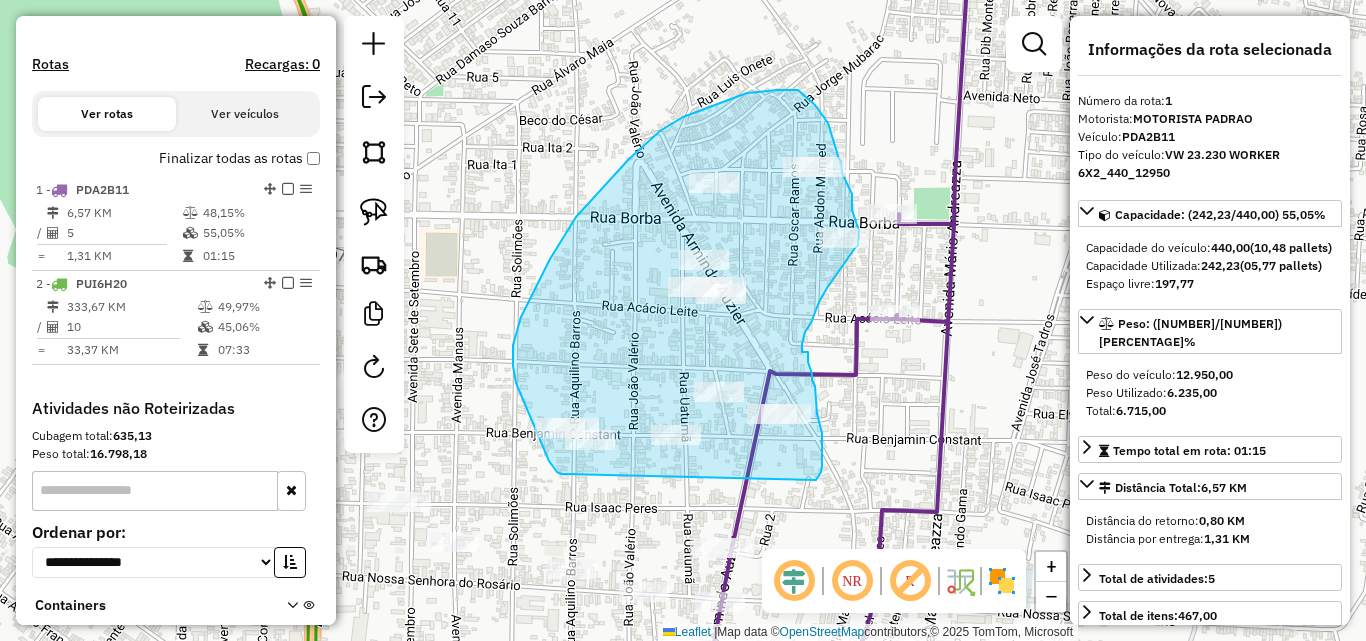 drag, startPoint x: 566, startPoint y: 474, endPoint x: 816, endPoint y: 480, distance: 250.07199 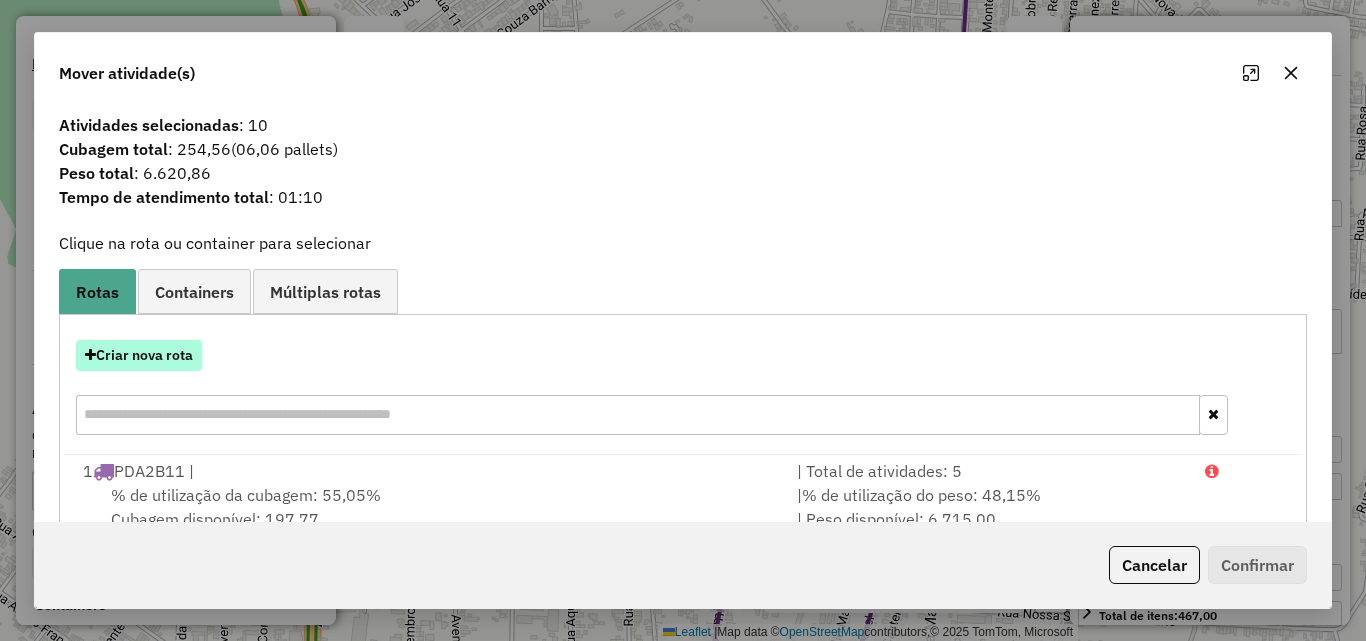 click on "Criar nova rota" at bounding box center (139, 355) 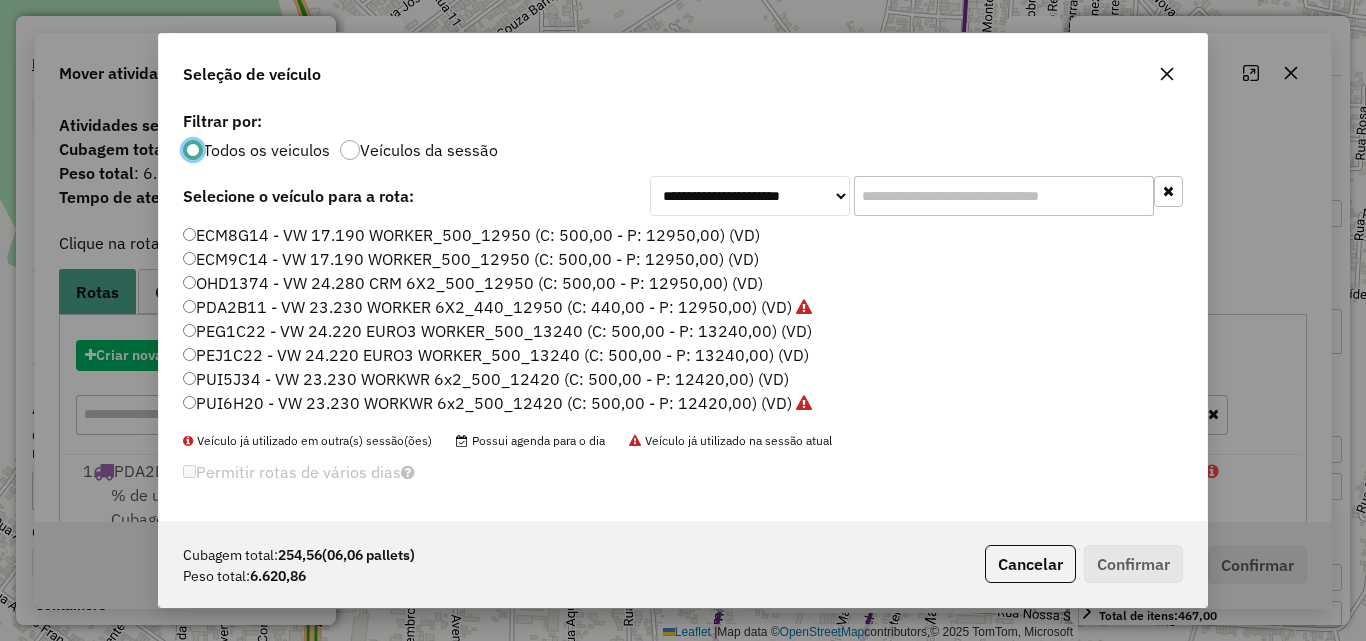 scroll, scrollTop: 11, scrollLeft: 6, axis: both 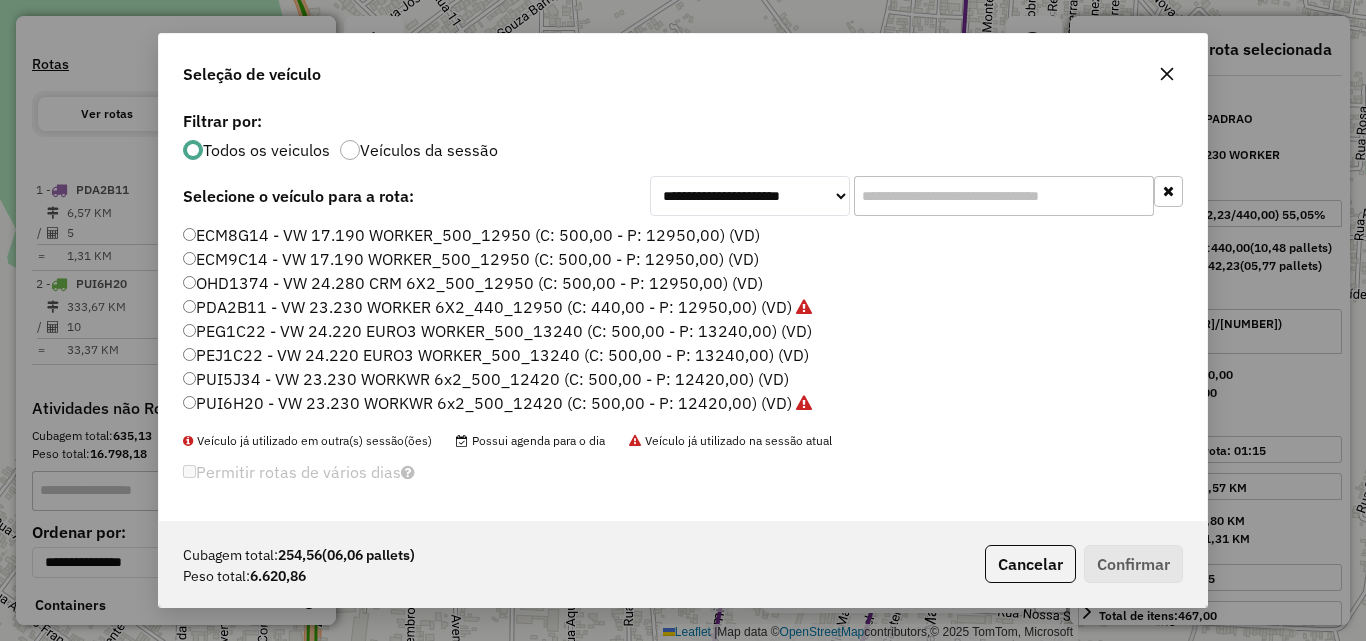 click on "ECM8G14 - VW 17.190 WORKER_500_12950 (C: 500,00 - P: 12950,00) (VD)" 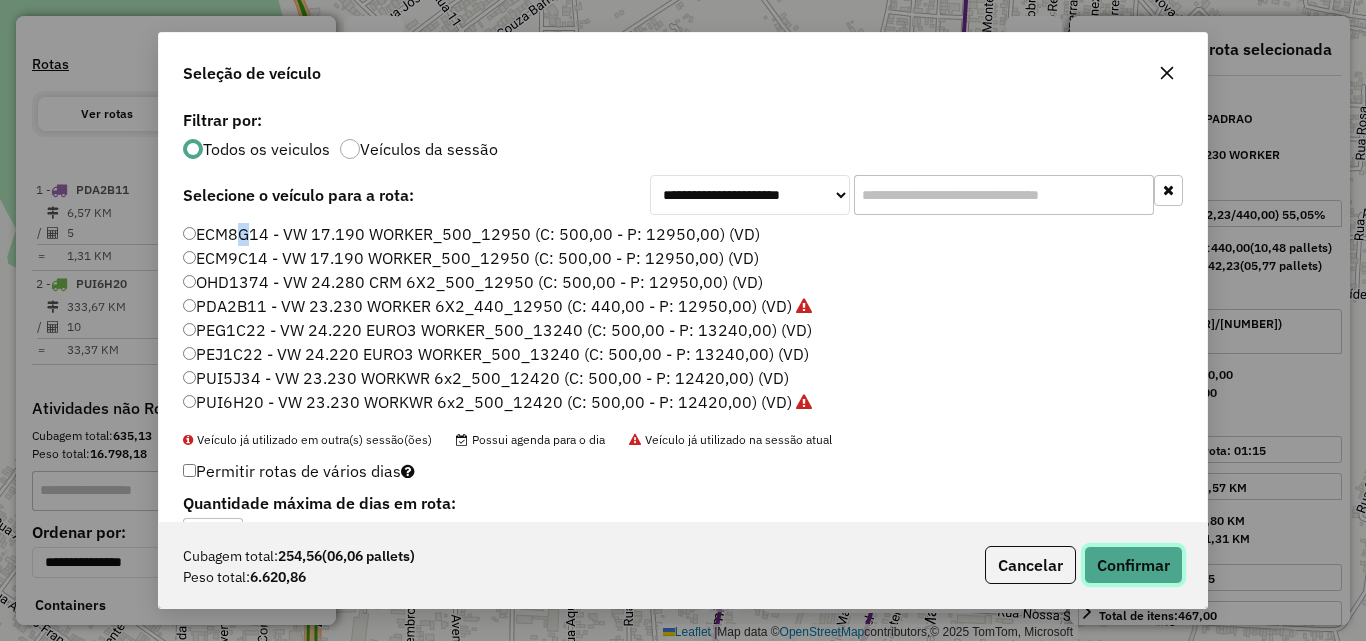 click on "Confirmar" 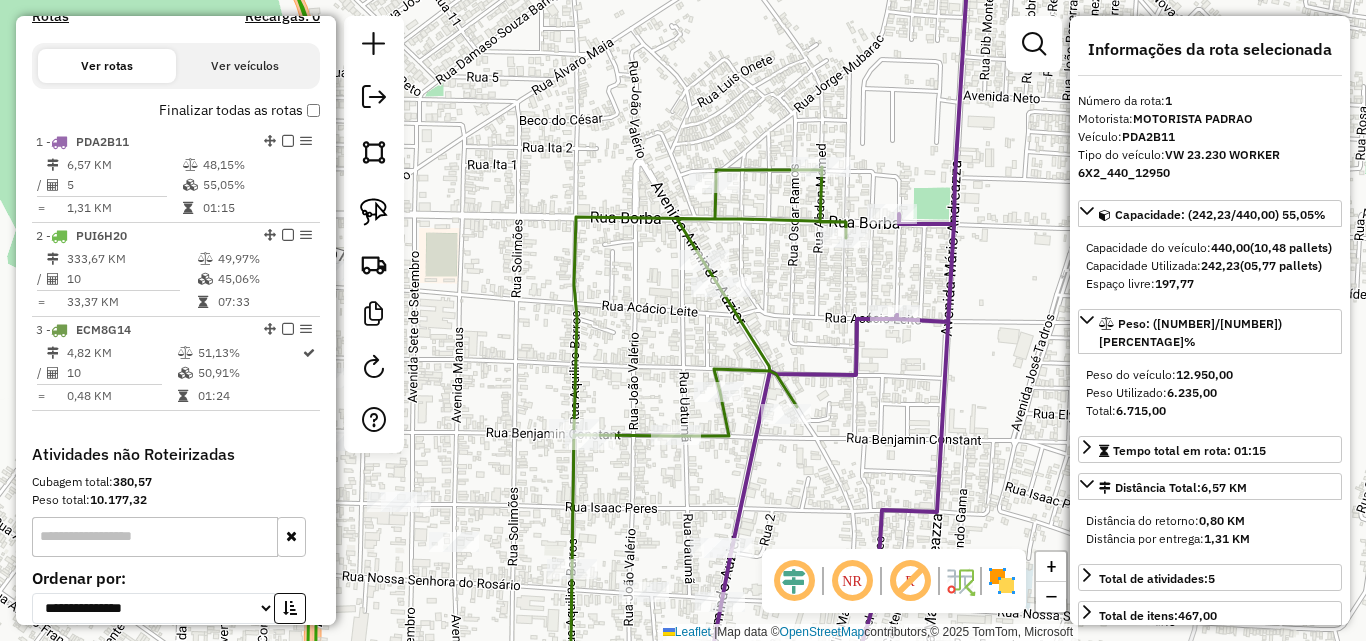 scroll, scrollTop: 774, scrollLeft: 0, axis: vertical 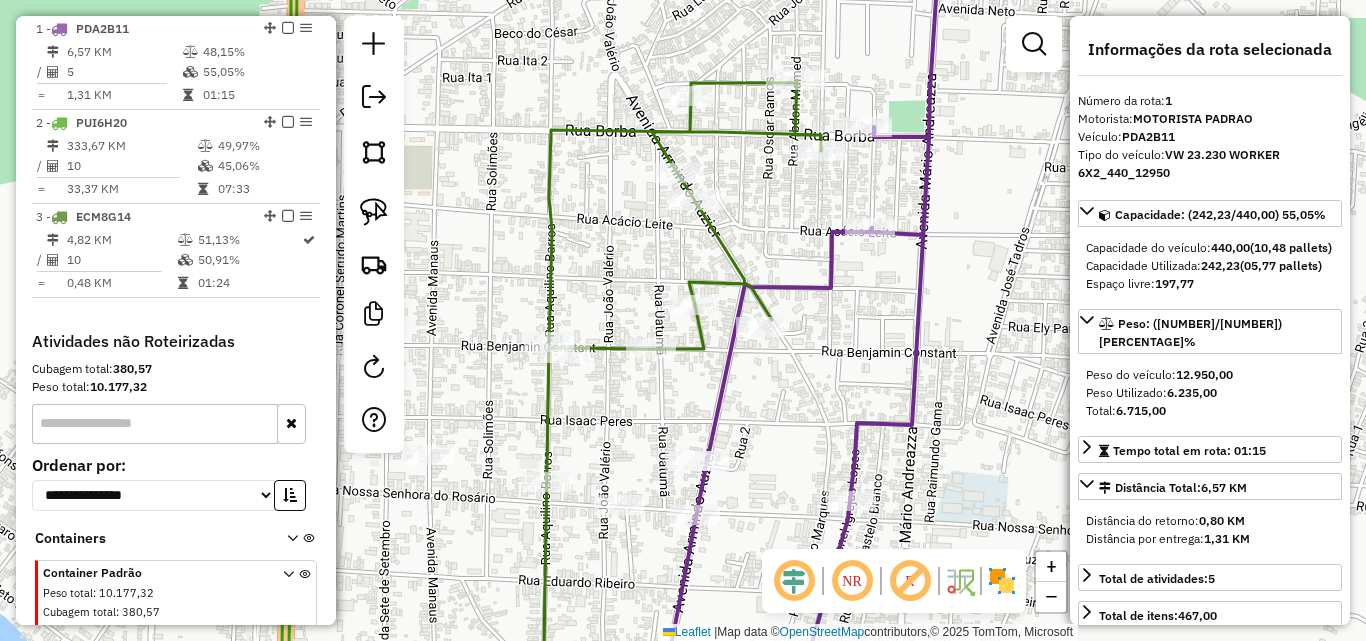 drag, startPoint x: 736, startPoint y: 467, endPoint x: 698, endPoint y: 305, distance: 166.39711 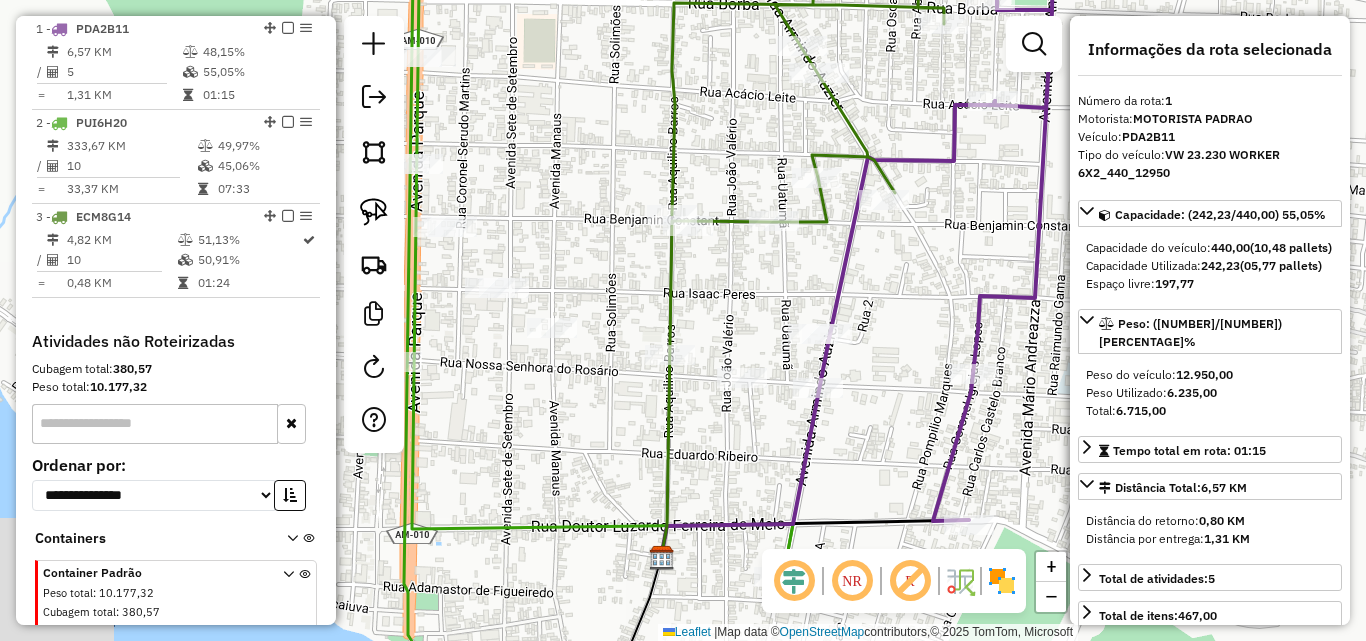 drag, startPoint x: 590, startPoint y: 350, endPoint x: 835, endPoint y: 284, distance: 253.73412 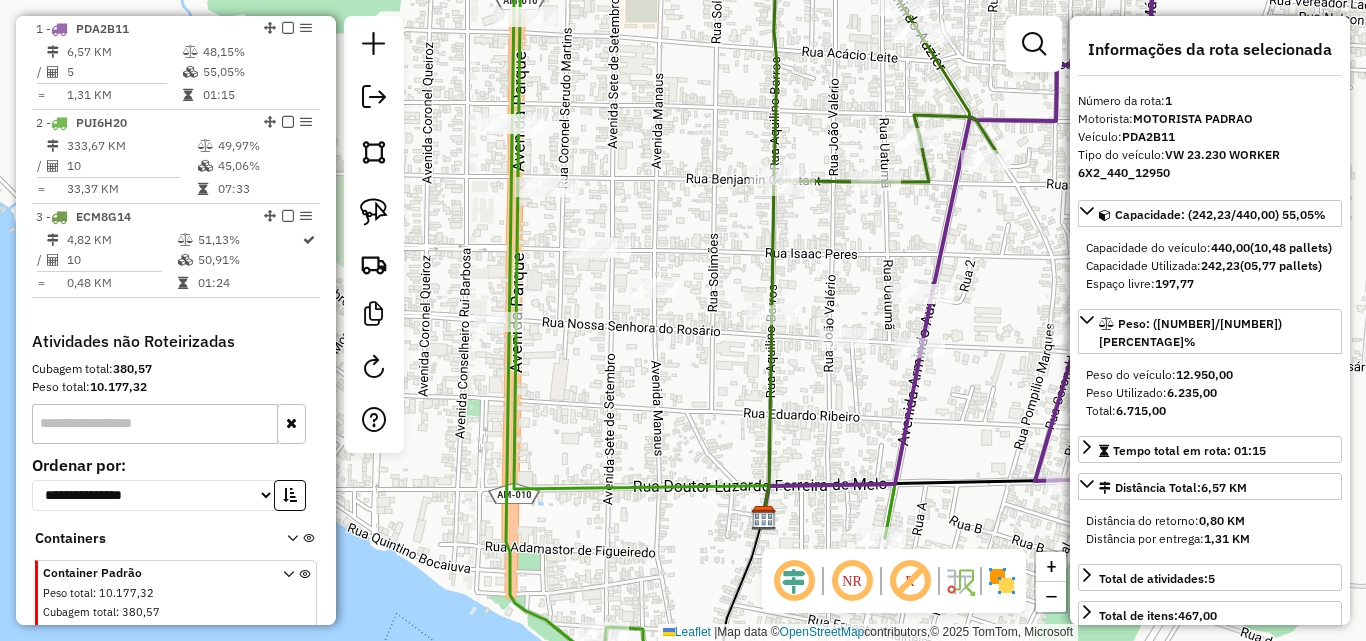 drag, startPoint x: 814, startPoint y: 281, endPoint x: 604, endPoint y: 430, distance: 257.4898 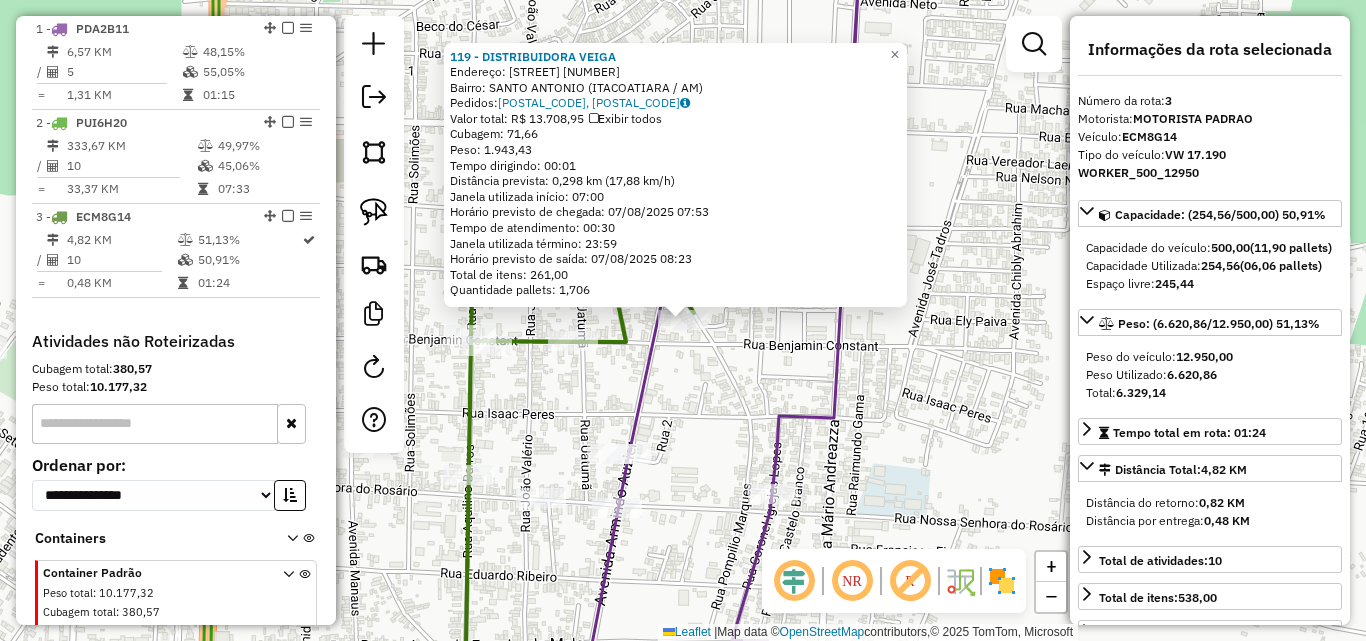 scroll, scrollTop: 841, scrollLeft: 0, axis: vertical 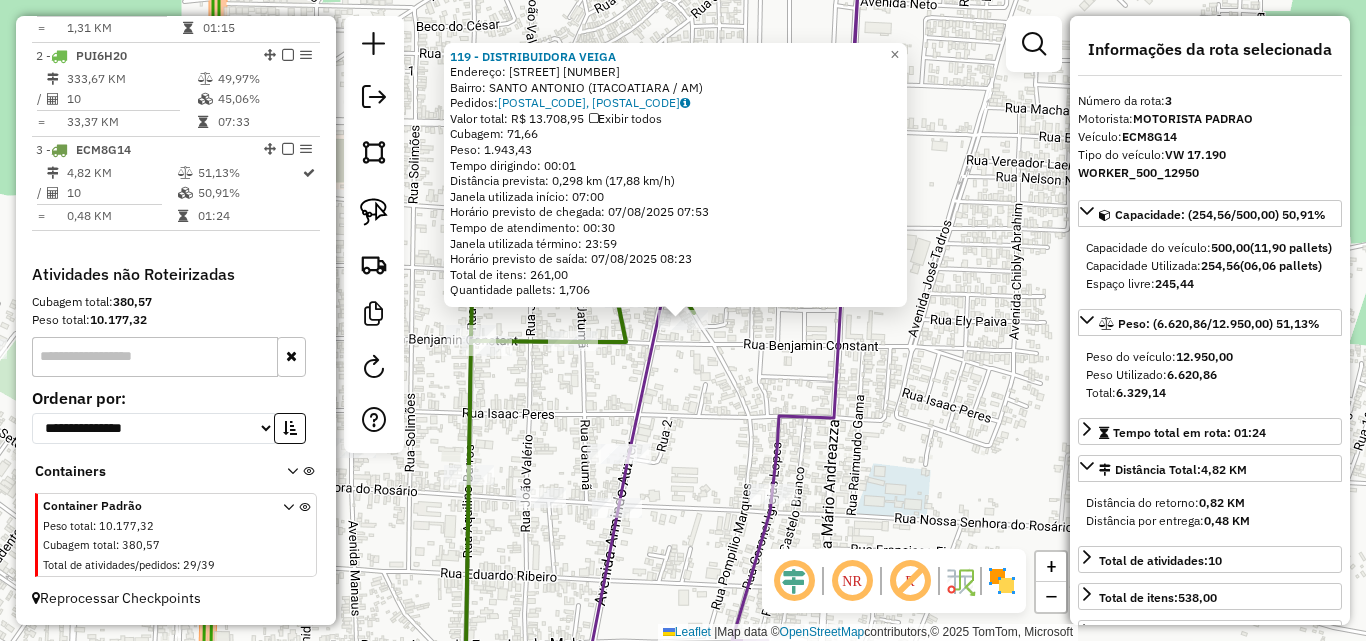 click on "119 - DISTRIBUIDORA VEIGA  Endereço:  BENJAMIM CONSTANT 3421   Bairro: SANTO ANTONIO ([CITY] / AM)   Pedidos:  06026599, 06026570   Valor total: R$ 13.708,95   Exibir todos   Cubagem: 71,66  Peso: 1.943,43  Tempo dirigindo: 00:01   Distância prevista: 0,298 km (17,88 km/h)   Janela utilizada início: 07:00   Horário previsto de chegada: 07/08/2025 07:53   Tempo de atendimento: 00:30   Janela utilizada término: 23:59   Horário previsto de saída: 07/08/2025 08:23   Total de itens: 261,00   Quantidade pallets: 1,706  × Janela de atendimento Grade de atendimento Capacidade Transportadoras Veículos Cliente Pedidos  Rotas Selecione os dias de semana para filtrar as janelas de atendimento  Seg   Ter   Qua   Qui   Sex   Sáb   Dom  Informe o período da janela de atendimento: De: Até:  Filtrar exatamente a janela do cliente  Considerar janela de atendimento padrão  Selecione os dias de semana para filtrar as grades de atendimento  Seg   Ter   Qua   Qui   Sex   Sáb   Dom   Peso mínimo:   De:   Até:" 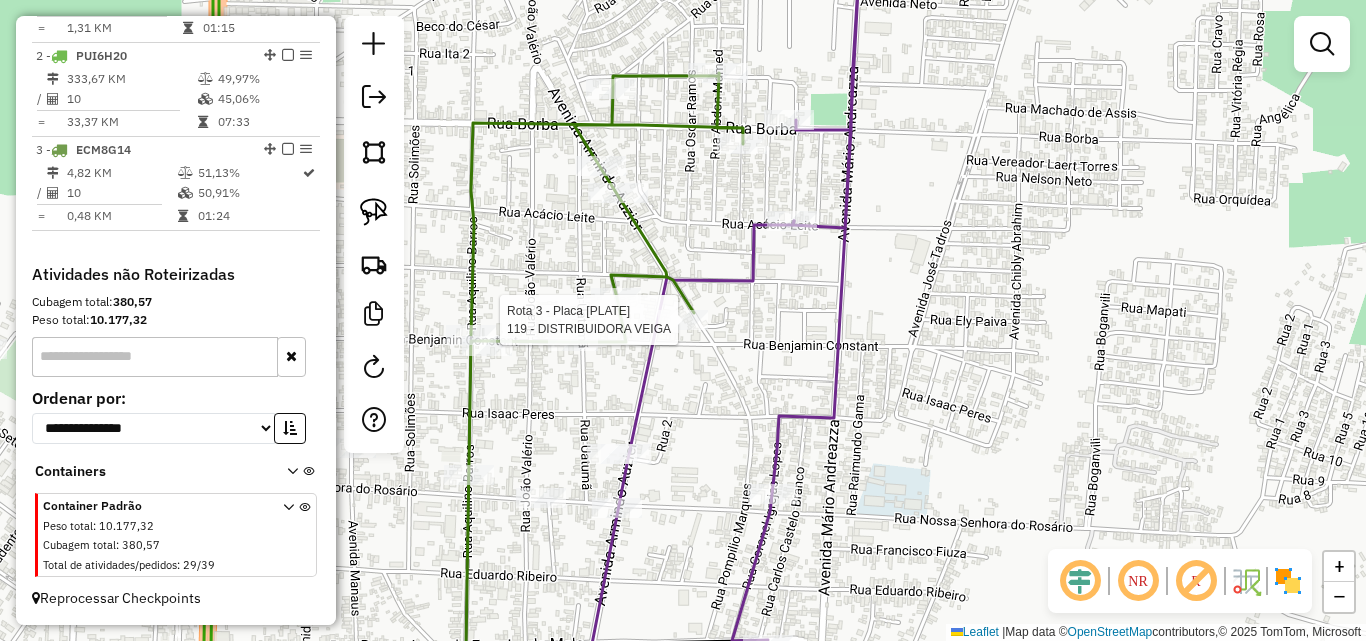 select on "**********" 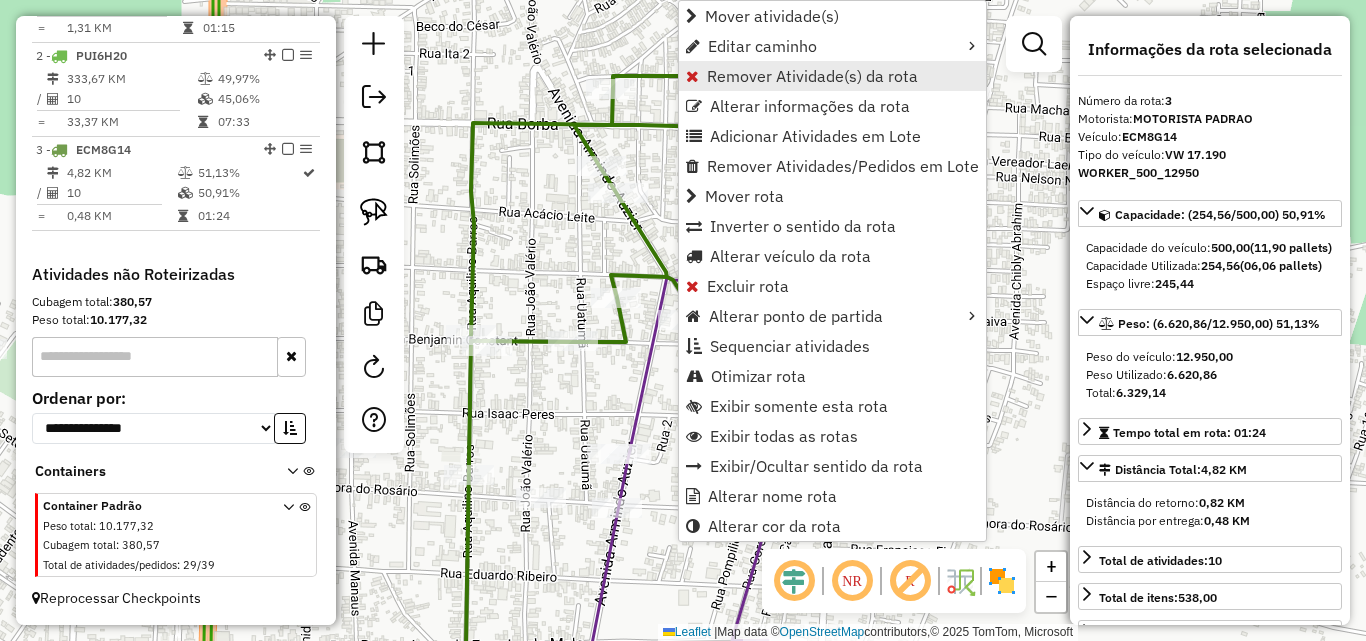 click on "Remover Atividade(s) da rota" at bounding box center (812, 76) 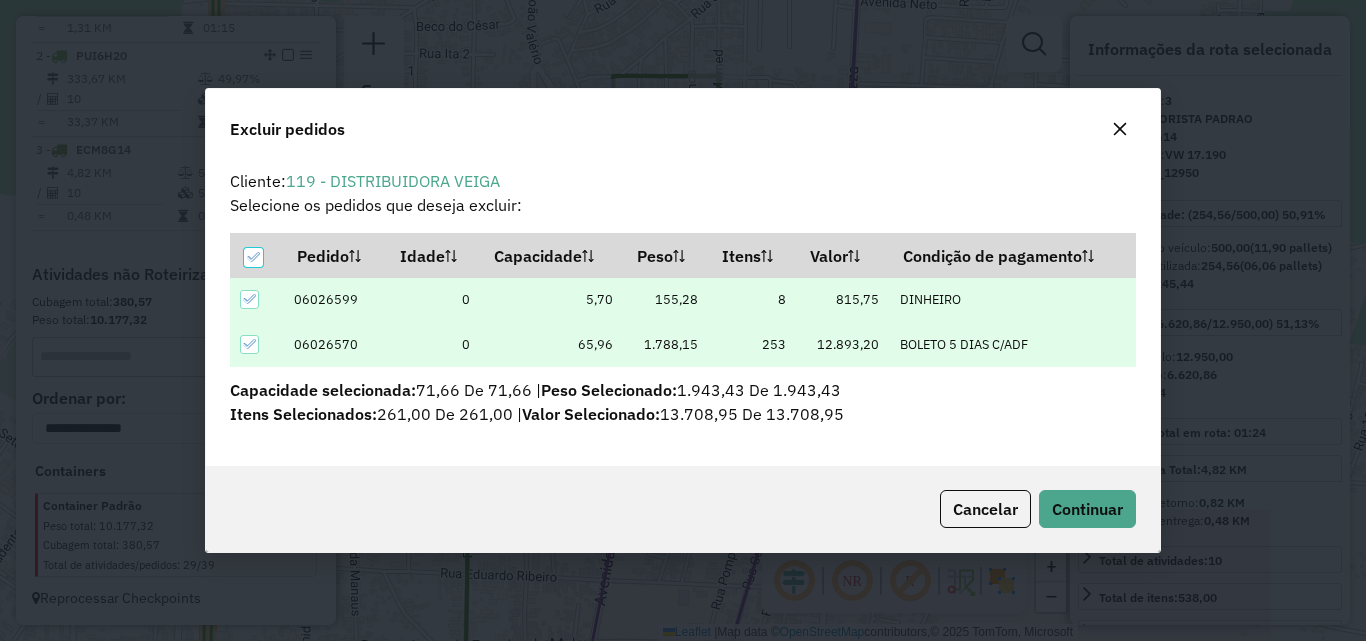 scroll, scrollTop: 0, scrollLeft: 0, axis: both 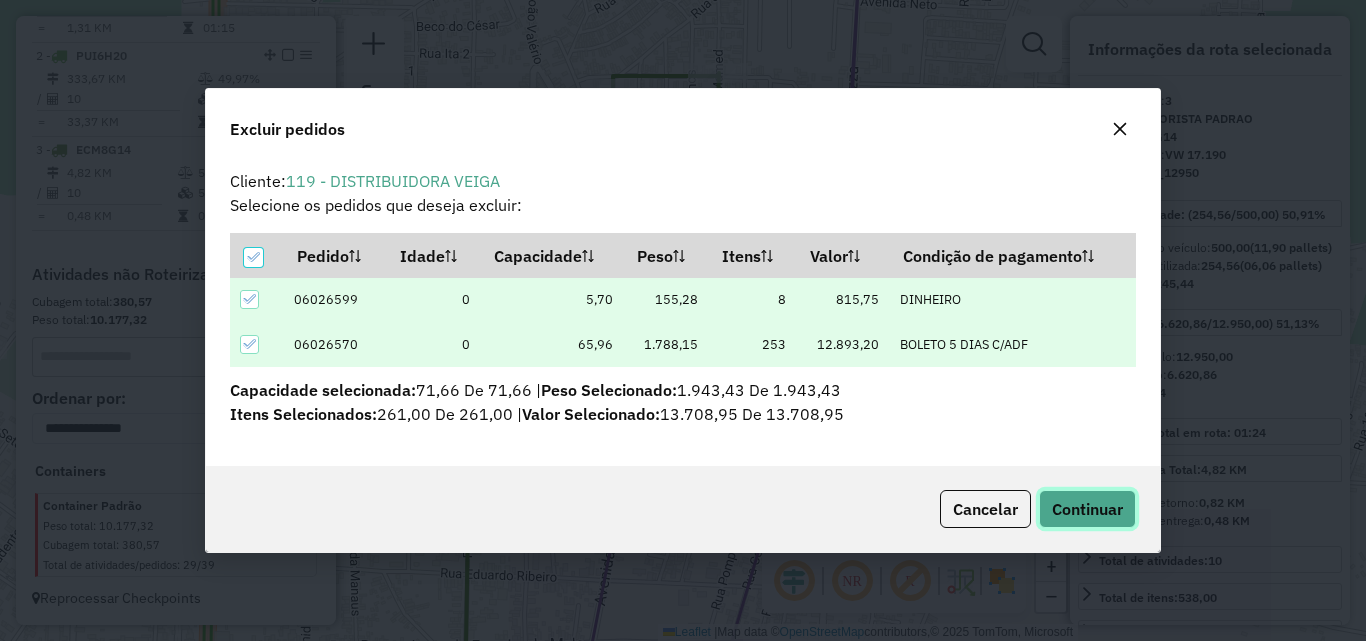 click on "Continuar" 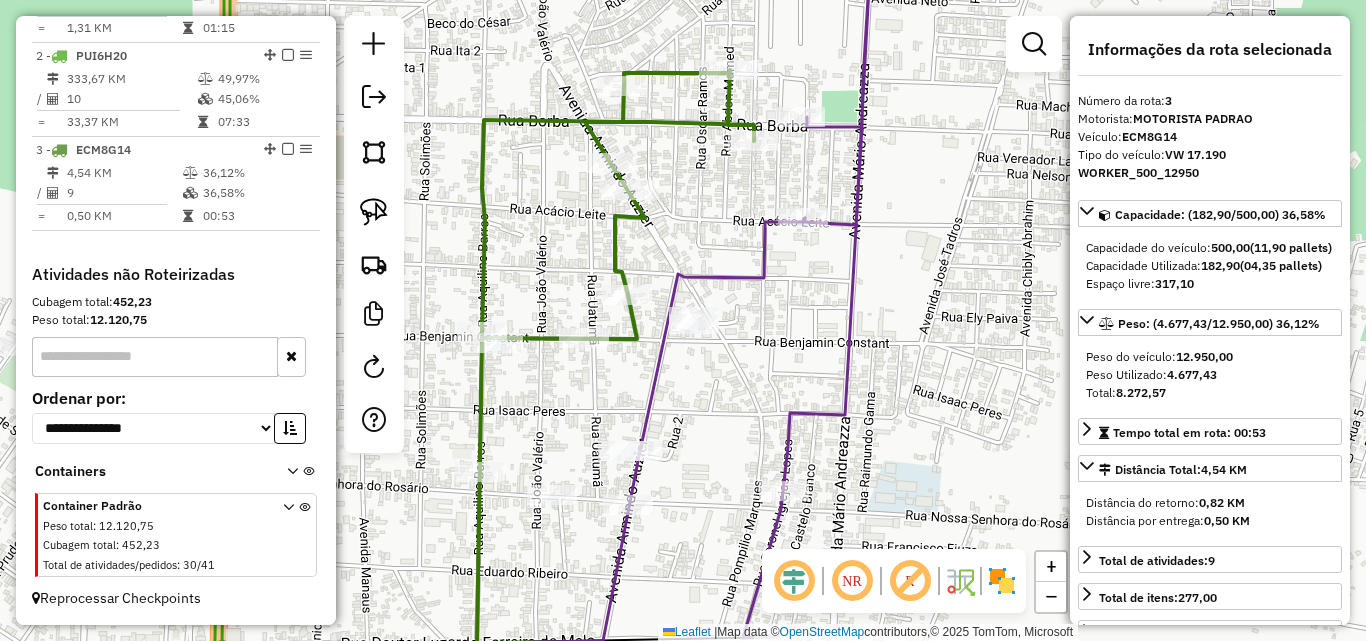 drag, startPoint x: 575, startPoint y: 387, endPoint x: 657, endPoint y: 347, distance: 91.235954 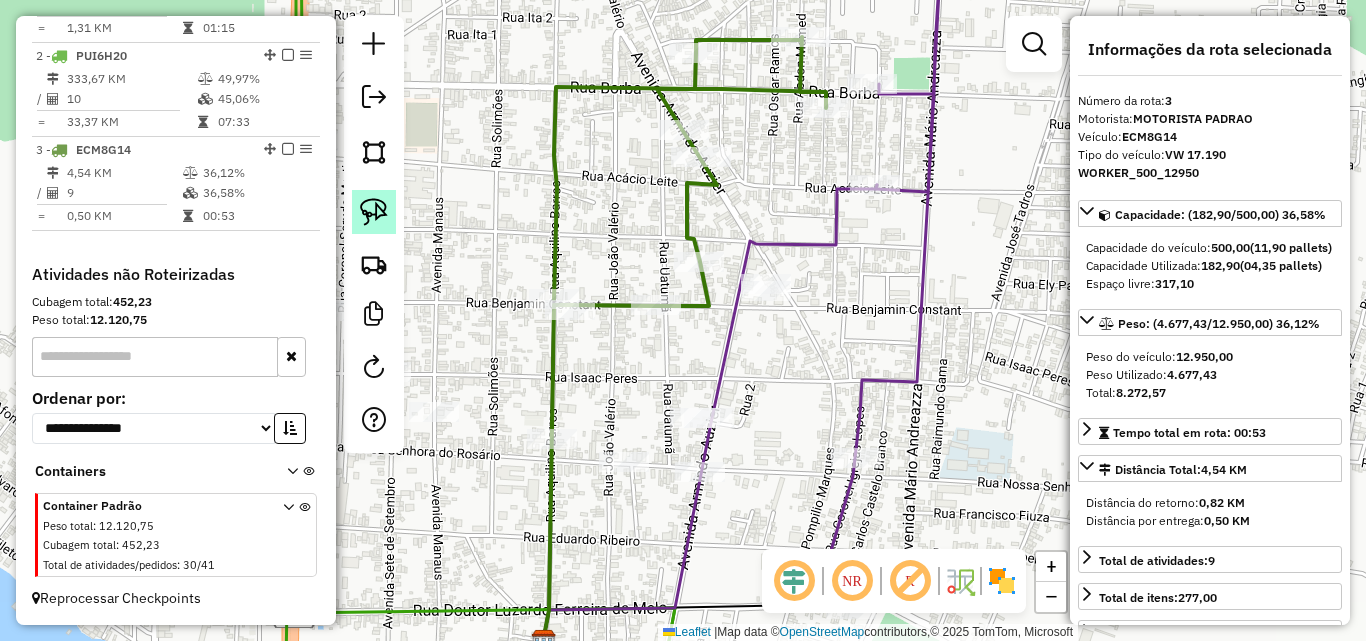click 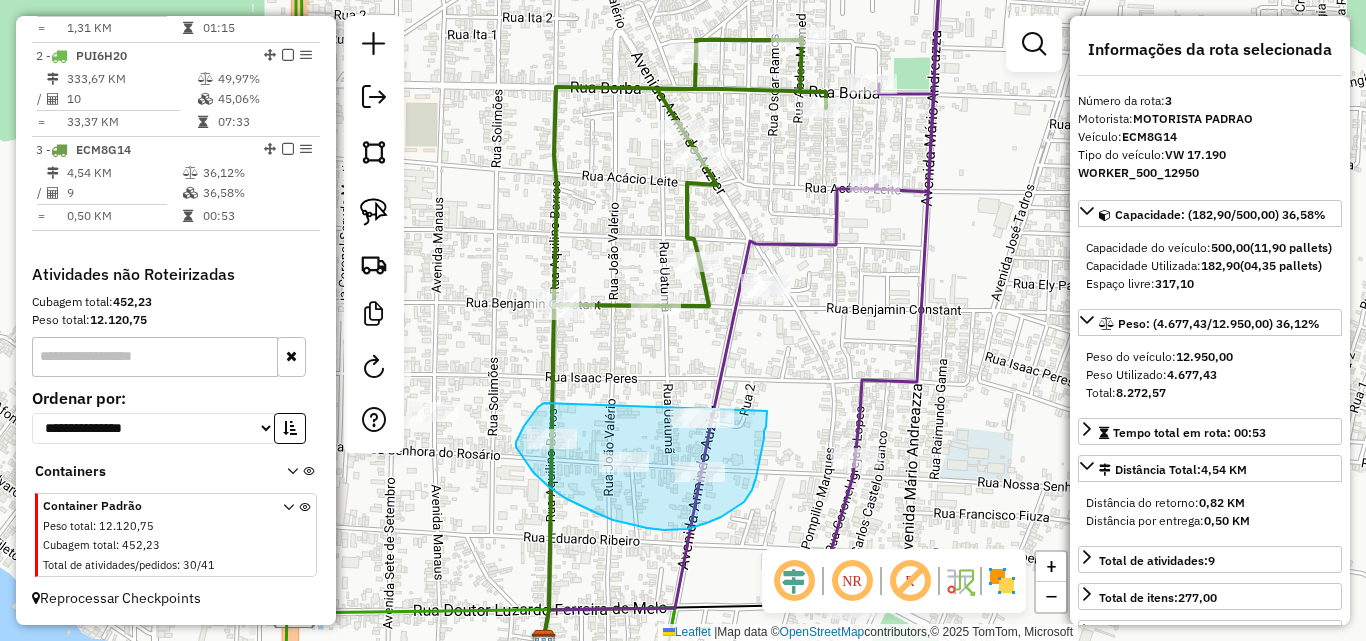 drag, startPoint x: 544, startPoint y: 403, endPoint x: 764, endPoint y: 400, distance: 220.02045 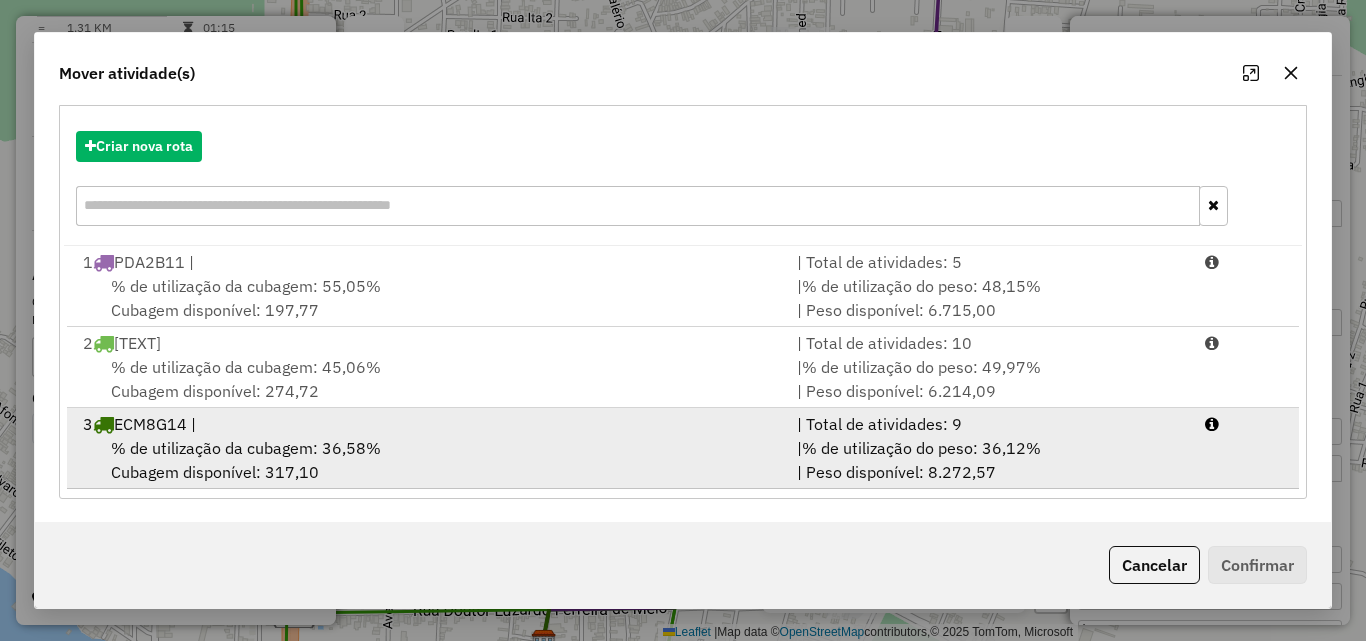 scroll, scrollTop: 210, scrollLeft: 0, axis: vertical 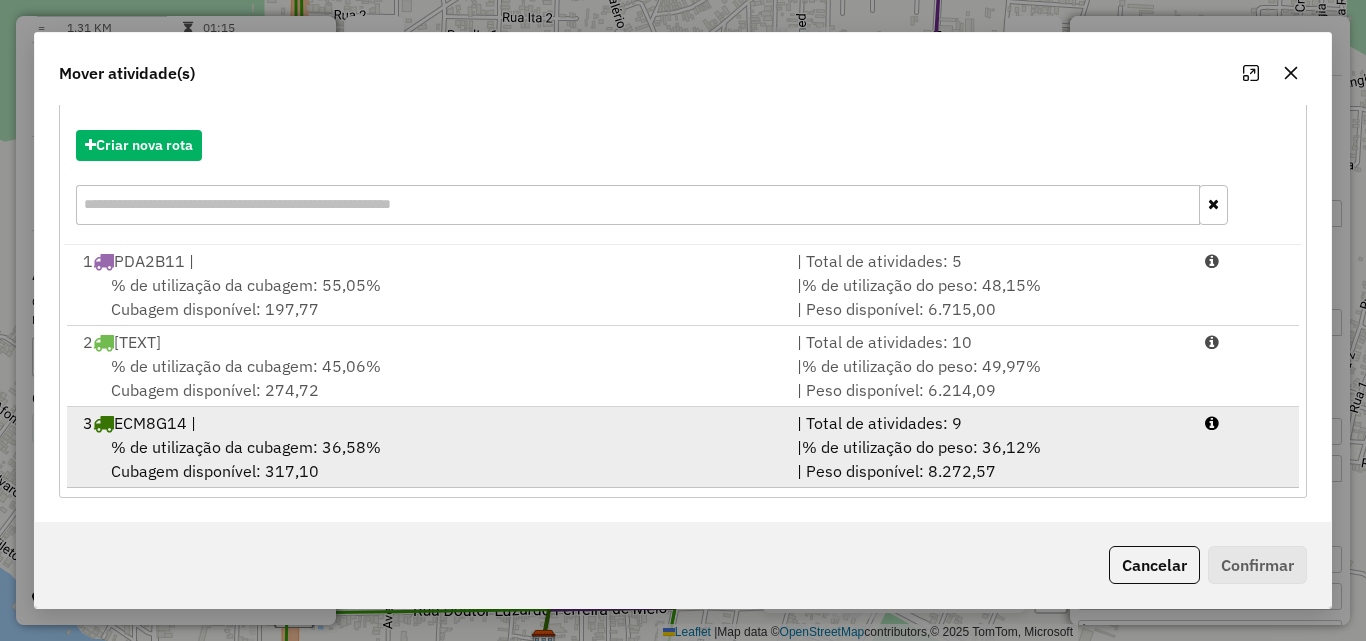 click on "% de utilização da cubagem: 36,58%  Cubagem disponível: 317,10" at bounding box center [428, 459] 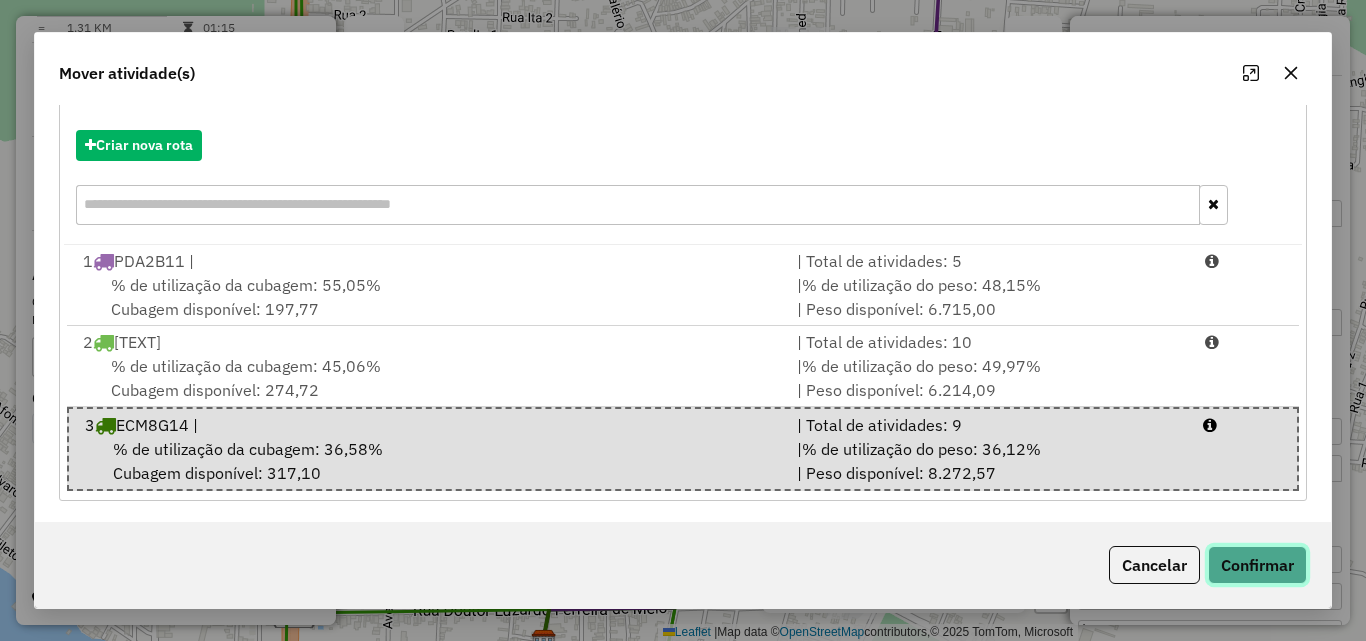 click on "Confirmar" 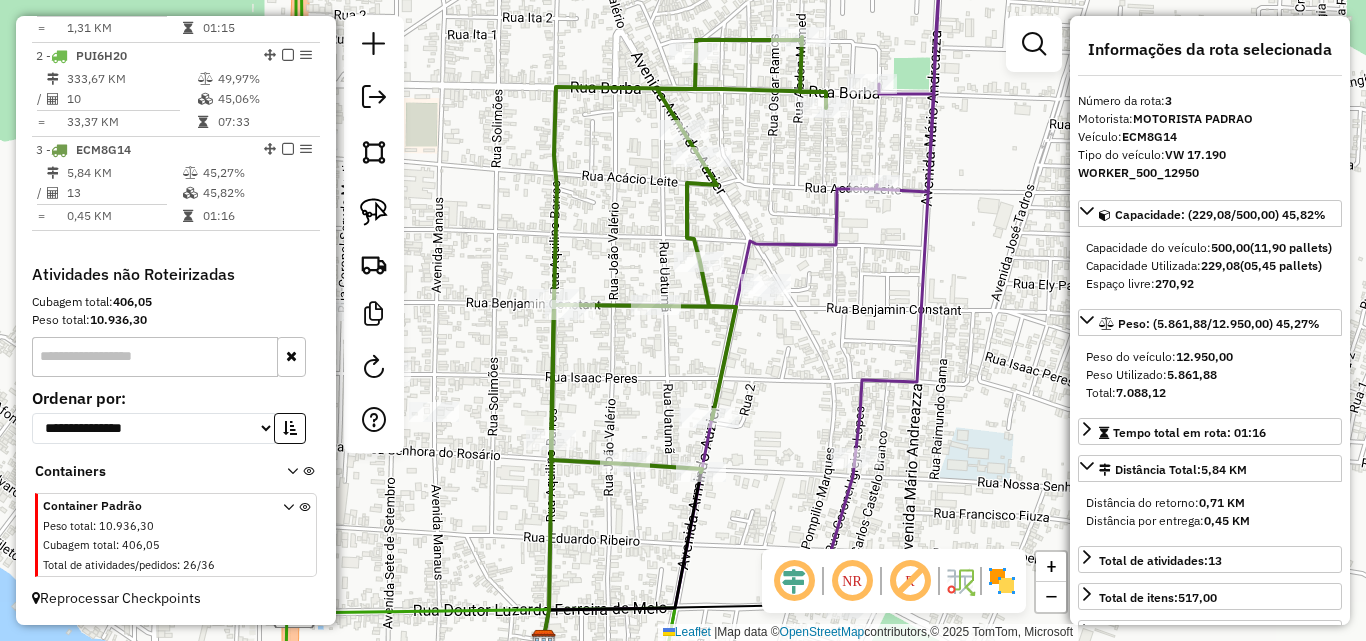 scroll, scrollTop: 0, scrollLeft: 0, axis: both 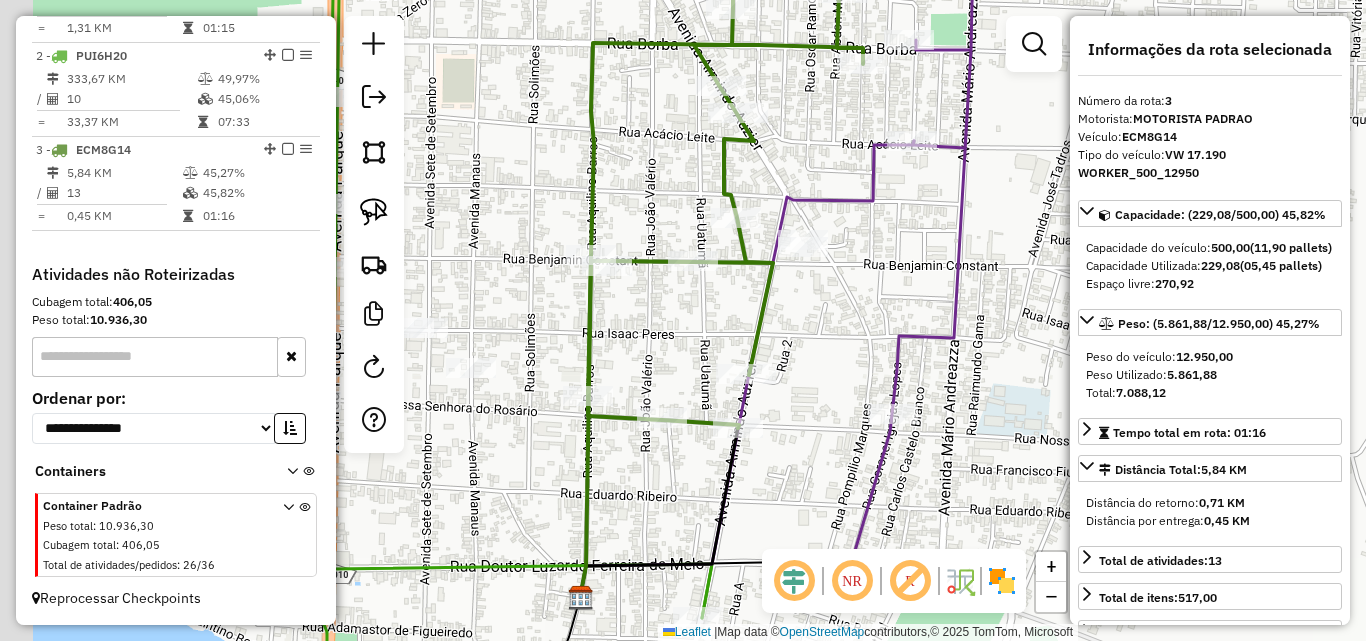 drag, startPoint x: 635, startPoint y: 229, endPoint x: 814, endPoint y: 165, distance: 190.09735 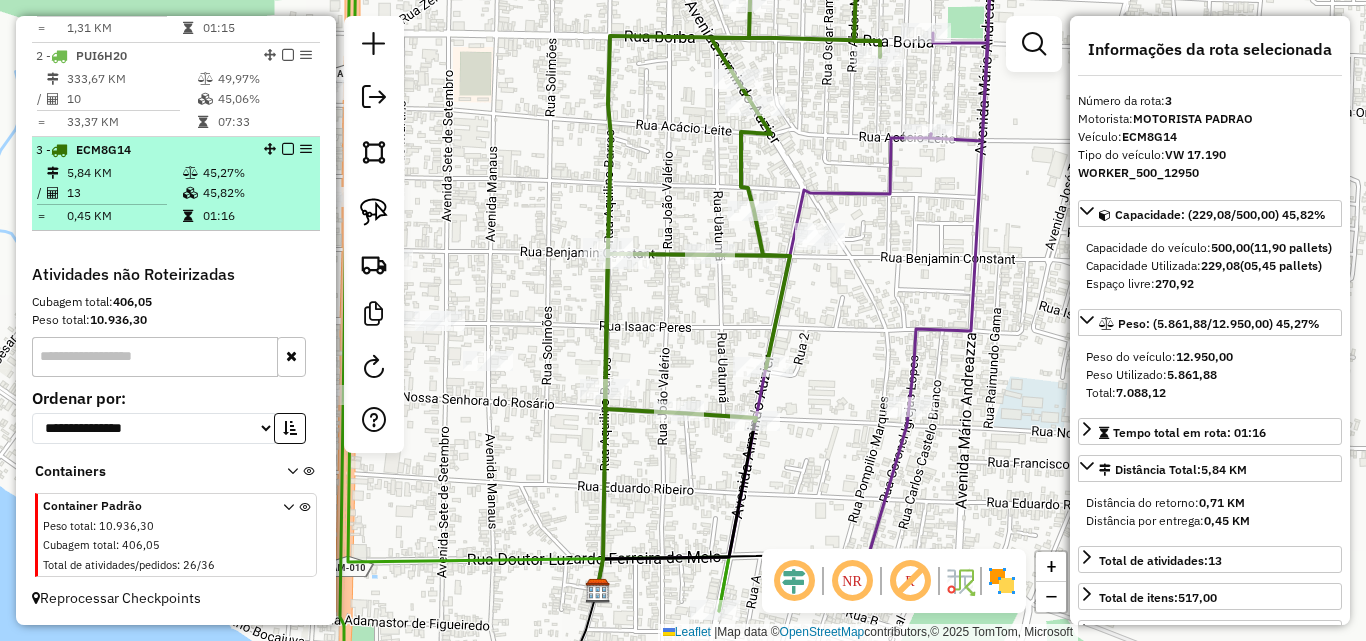 scroll, scrollTop: 641, scrollLeft: 0, axis: vertical 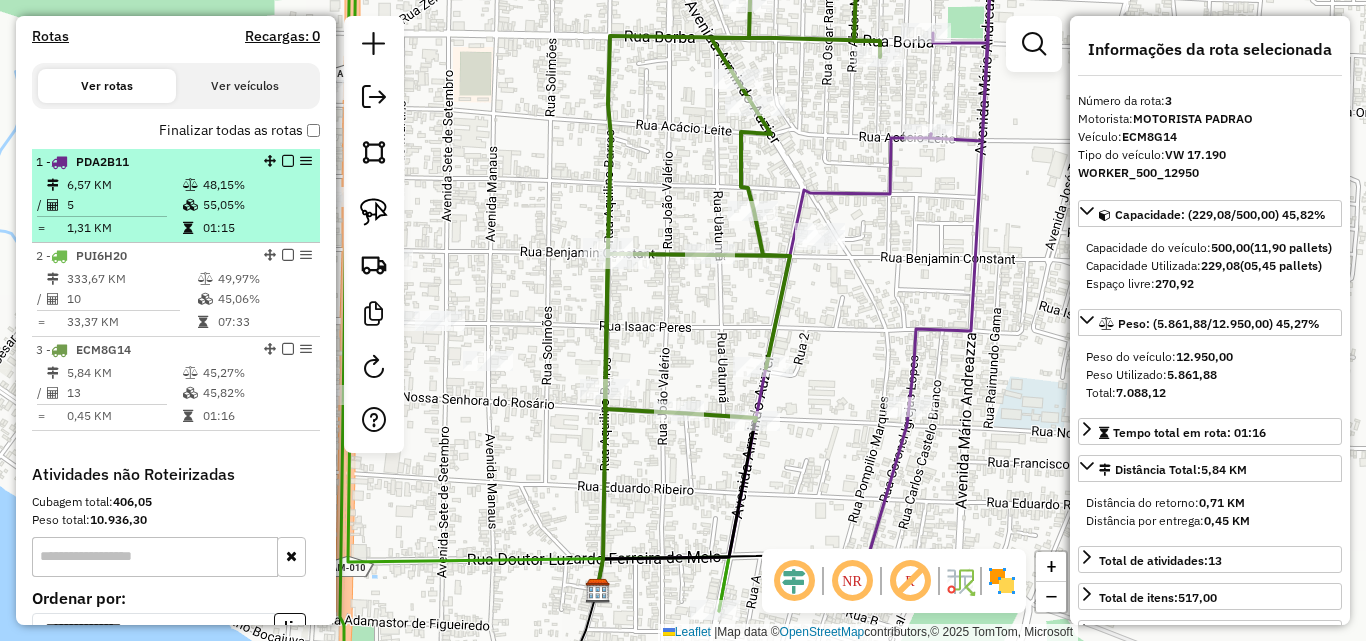 click on "6,57 KM" at bounding box center [124, 185] 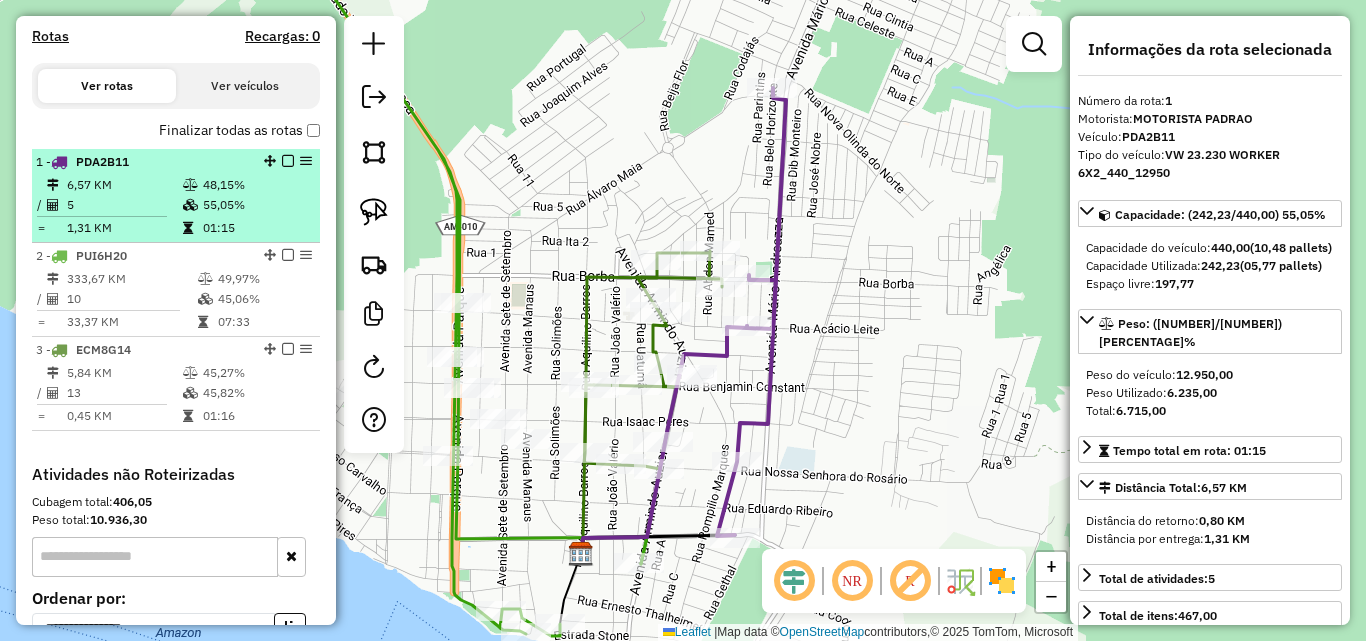 click at bounding box center [102, 216] 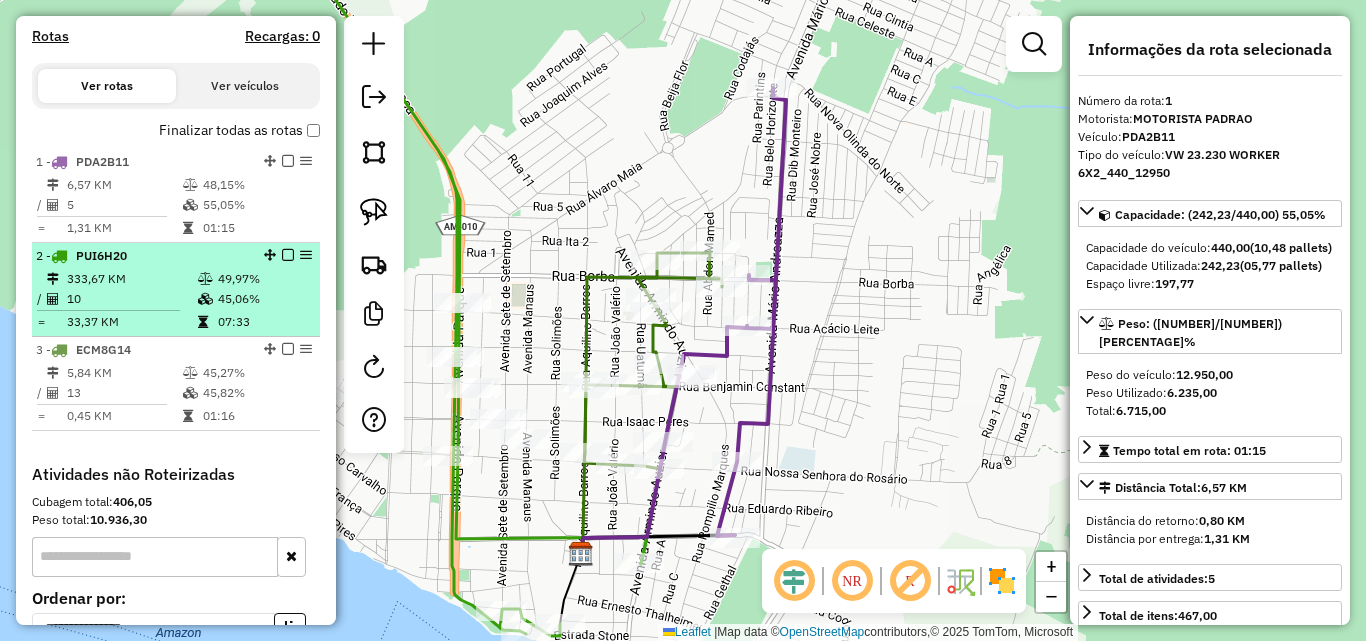 click on "10" at bounding box center [131, 299] 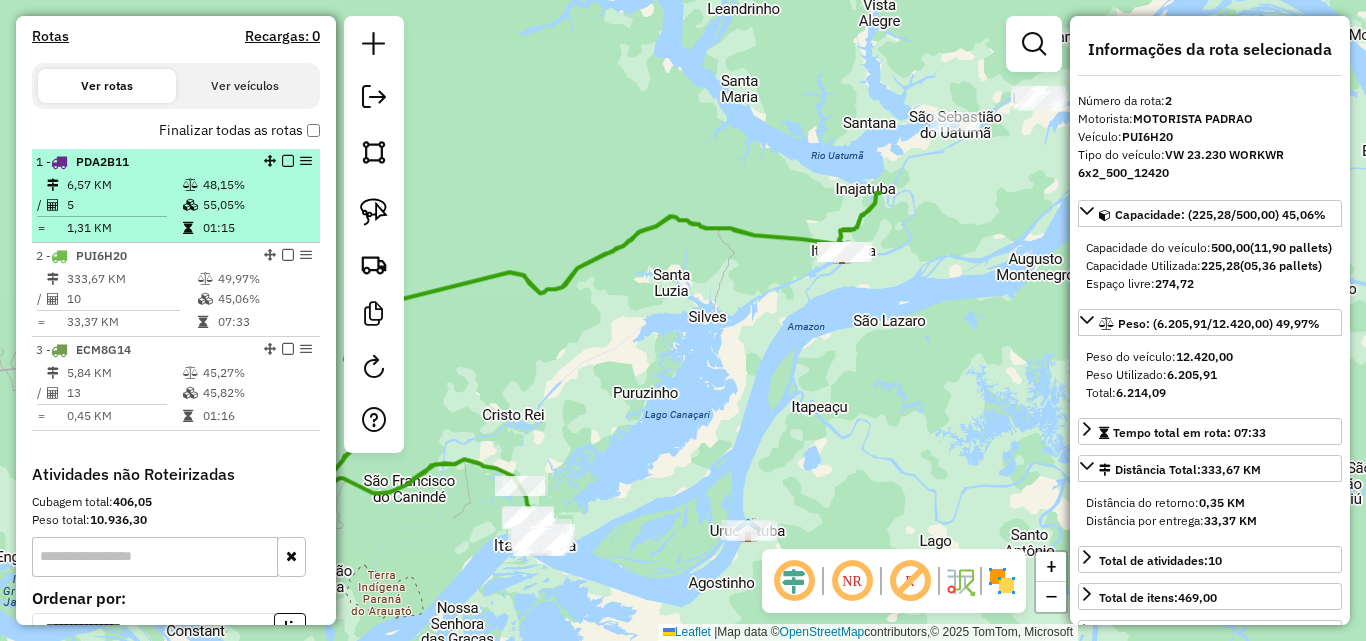 click on "6,57 KM" at bounding box center [124, 185] 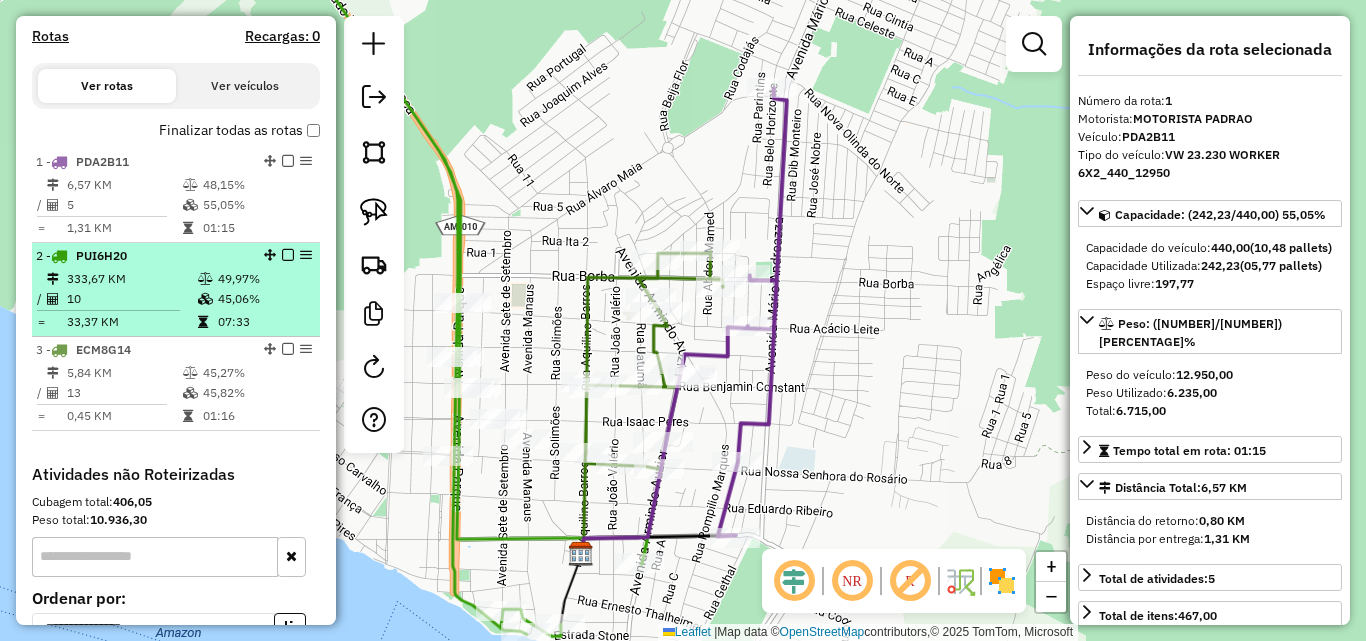 click on "333,67 KM" at bounding box center [131, 279] 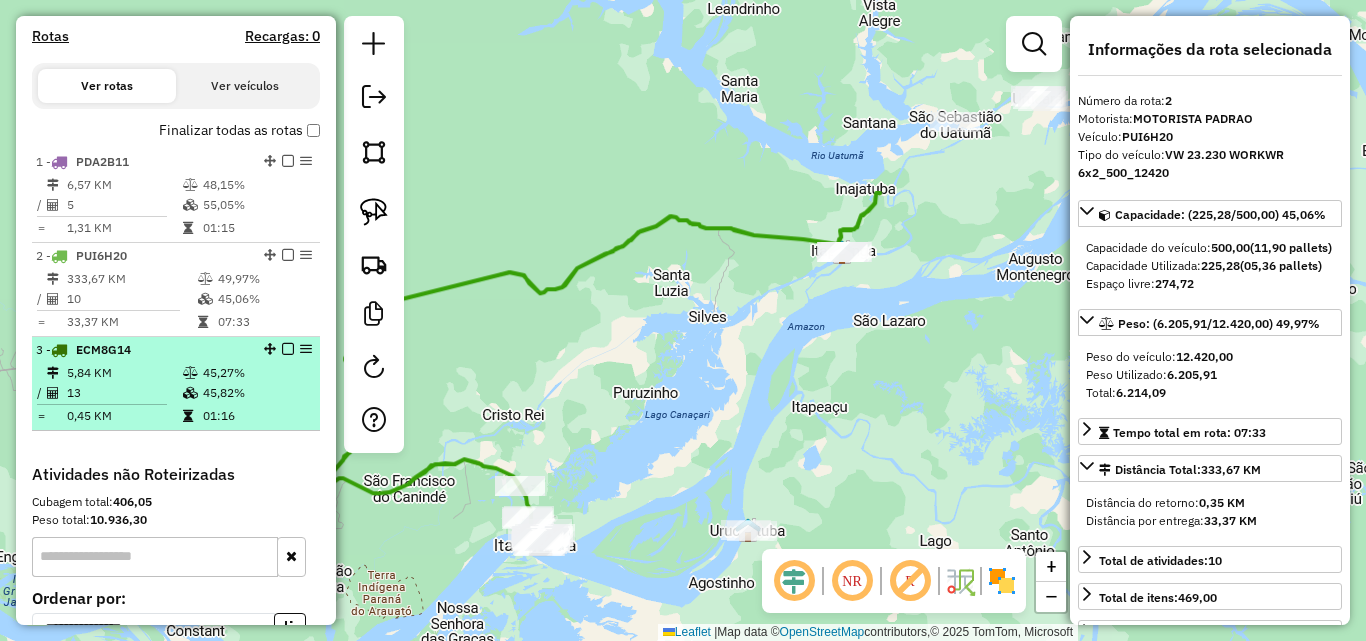 click on "5,84 KM" at bounding box center (124, 373) 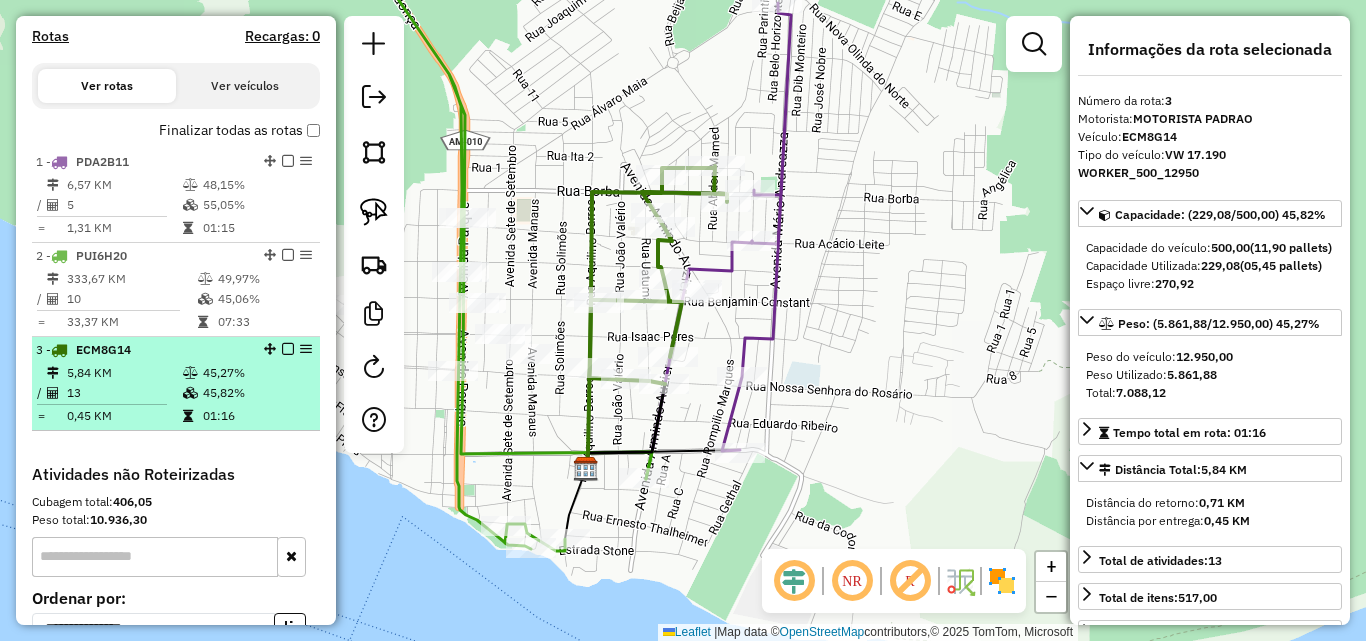 click on "5,84 KM" at bounding box center (124, 373) 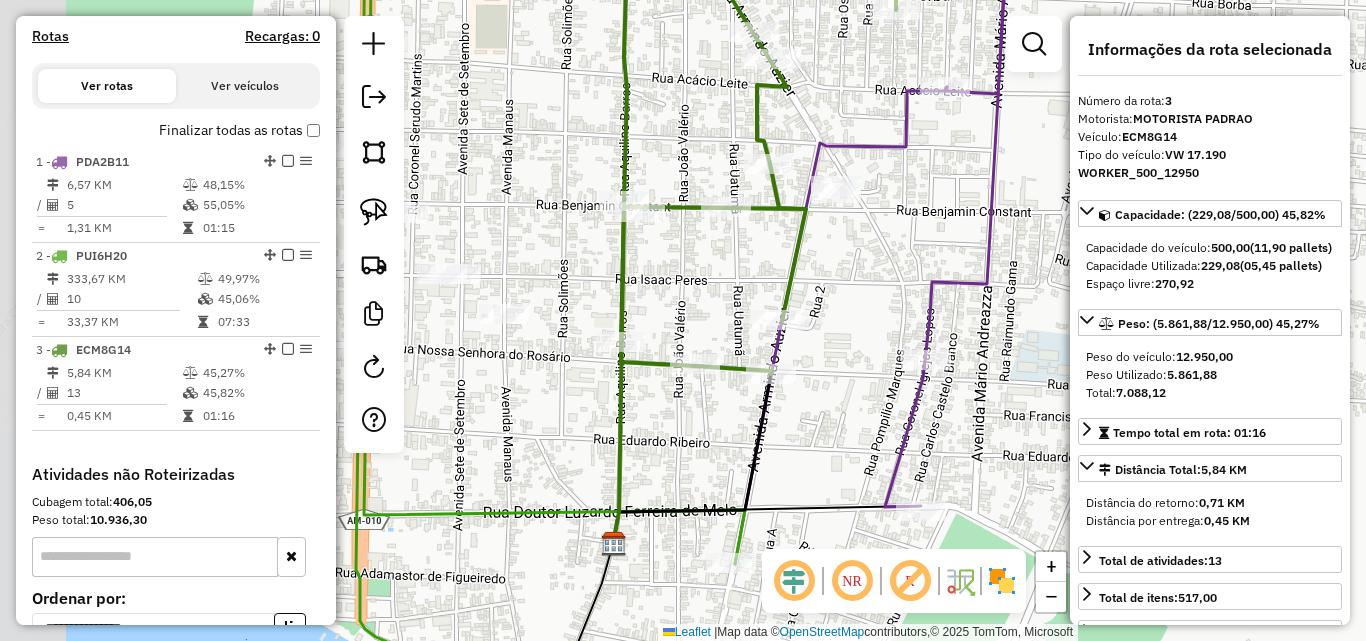 drag, startPoint x: 621, startPoint y: 314, endPoint x: 682, endPoint y: 288, distance: 66.309875 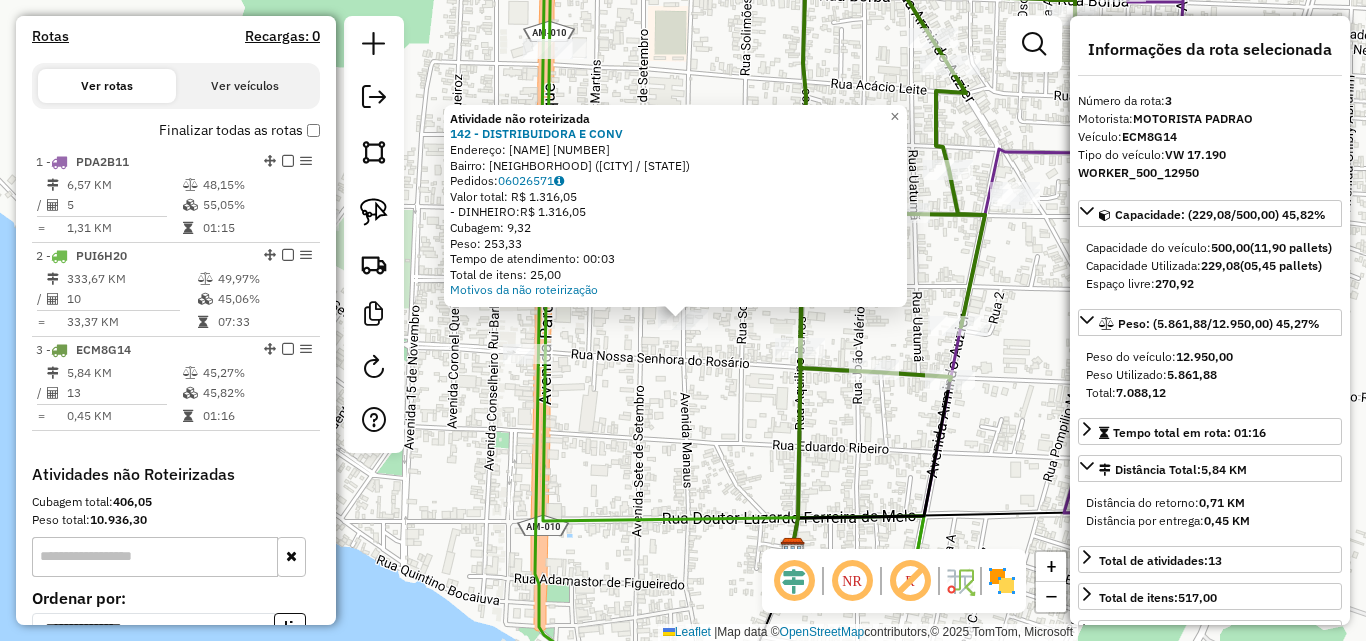 click on "Endereço:  [STREET] [NUMBER]   Bairro: [NEIGHBORHOOD] ([CITY] / [STATE])   Pedidos:  [ORDER_ID]" 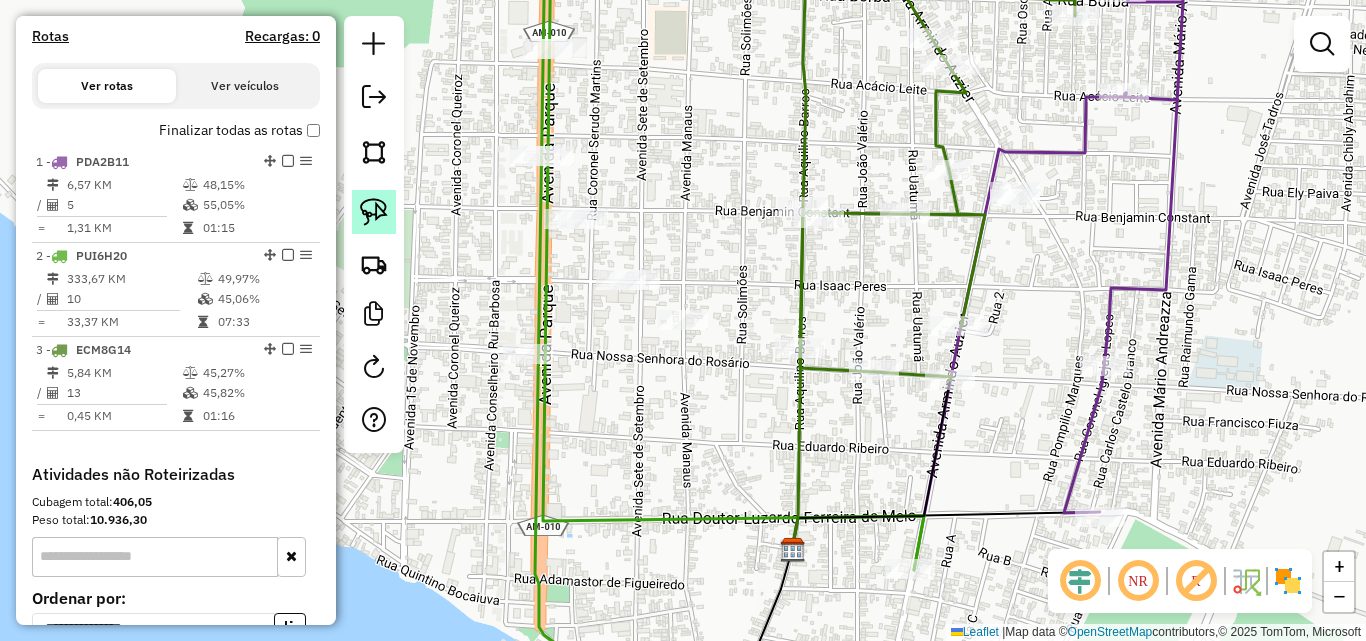 click 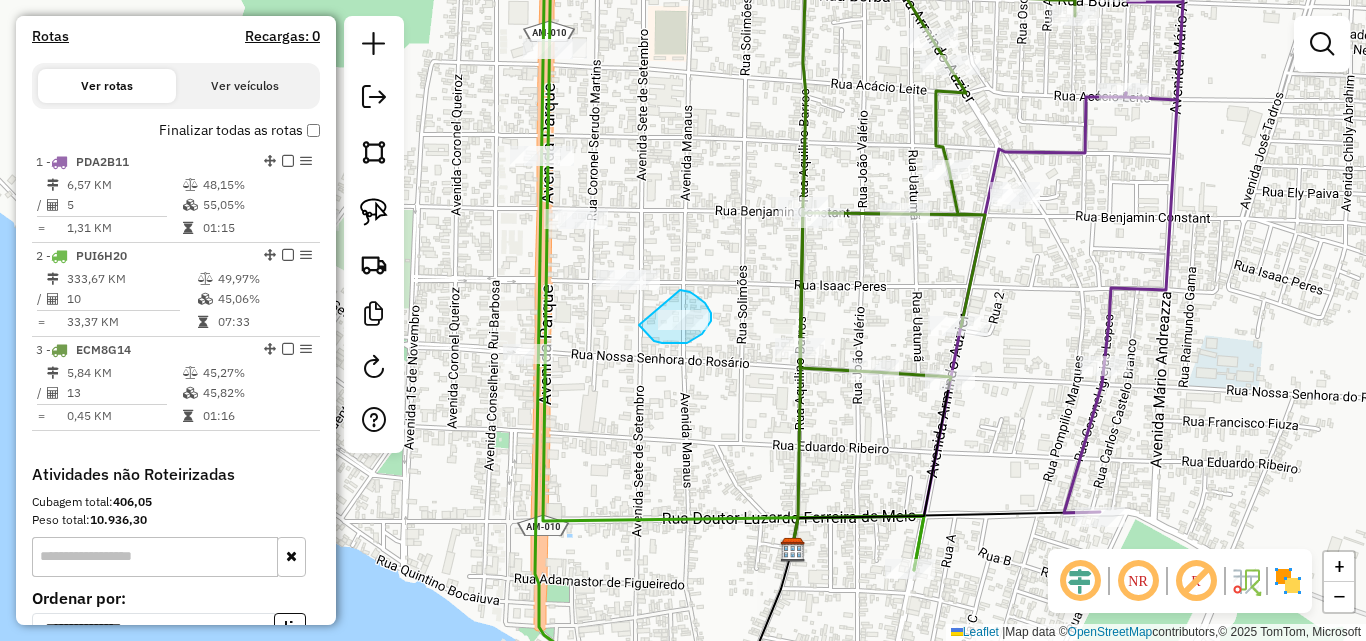 drag, startPoint x: 659, startPoint y: 342, endPoint x: 680, endPoint y: 290, distance: 56.0803 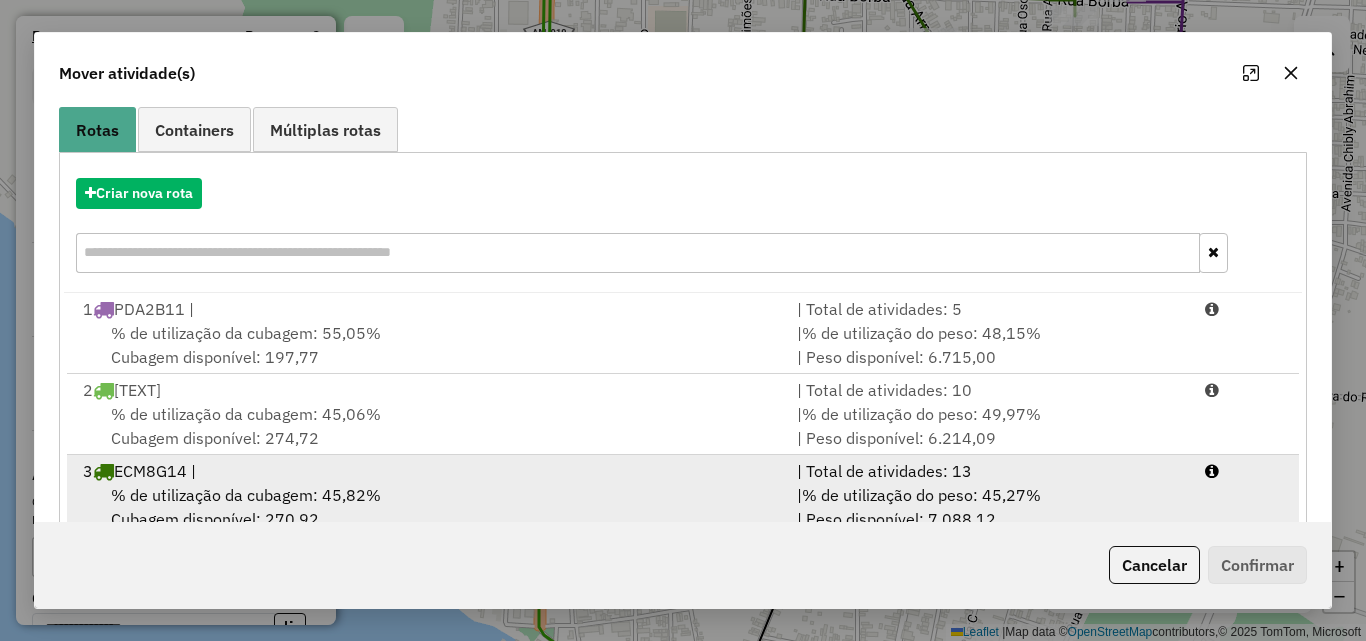 scroll, scrollTop: 210, scrollLeft: 0, axis: vertical 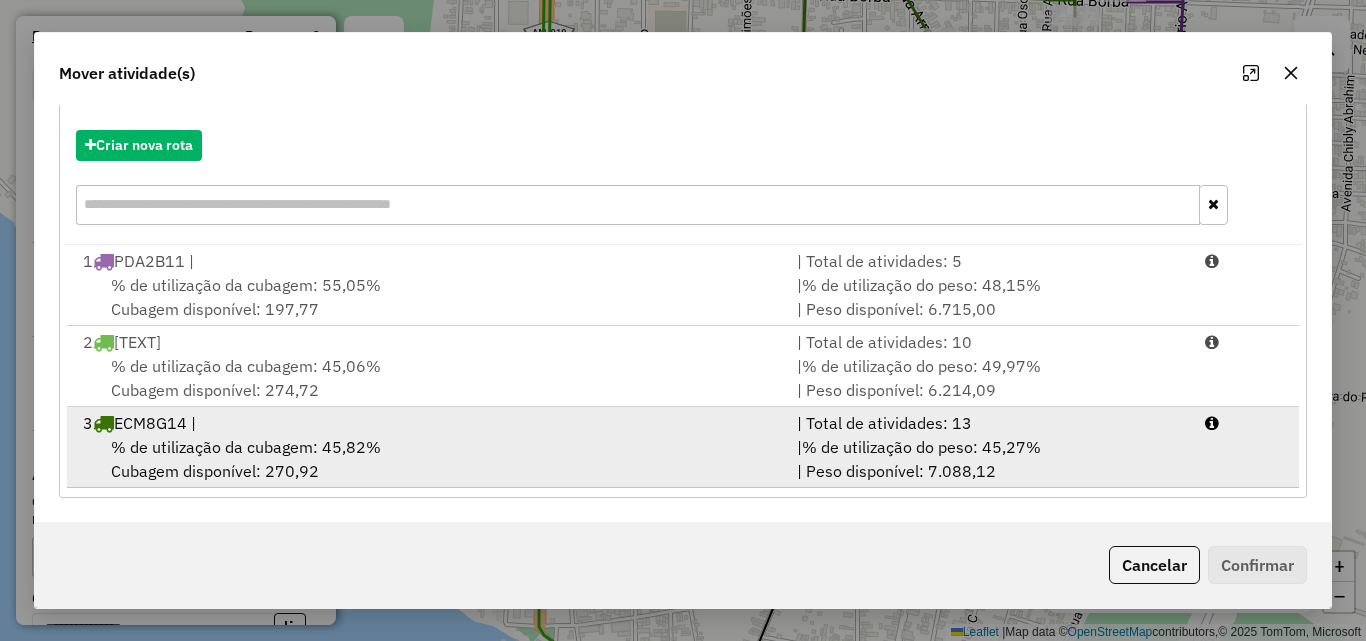 click on "% de utilização da cubagem: 45,82%" at bounding box center (246, 447) 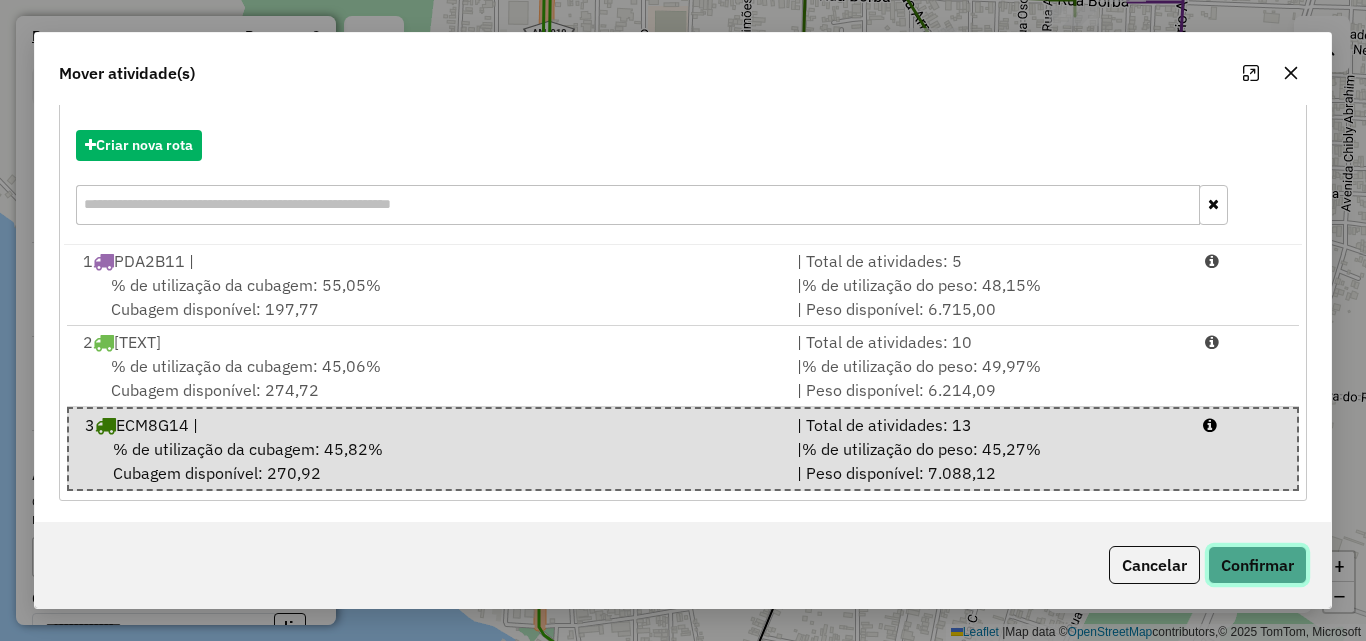 click on "Confirmar" 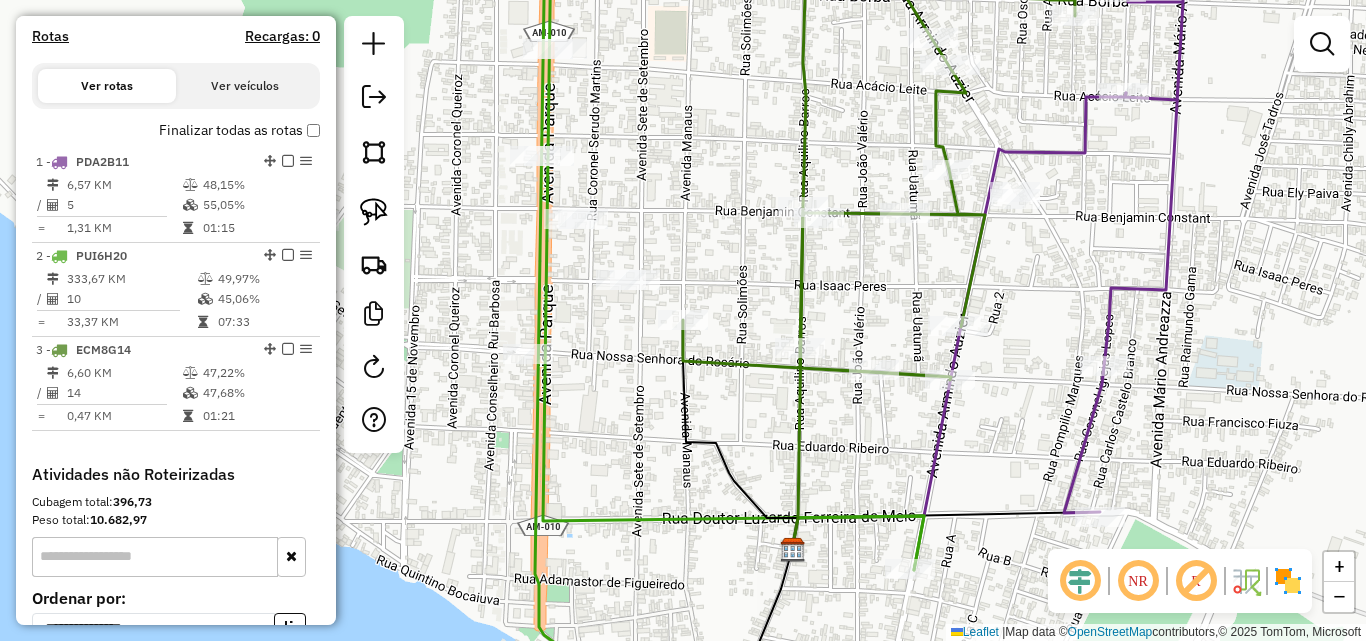 scroll, scrollTop: 0, scrollLeft: 0, axis: both 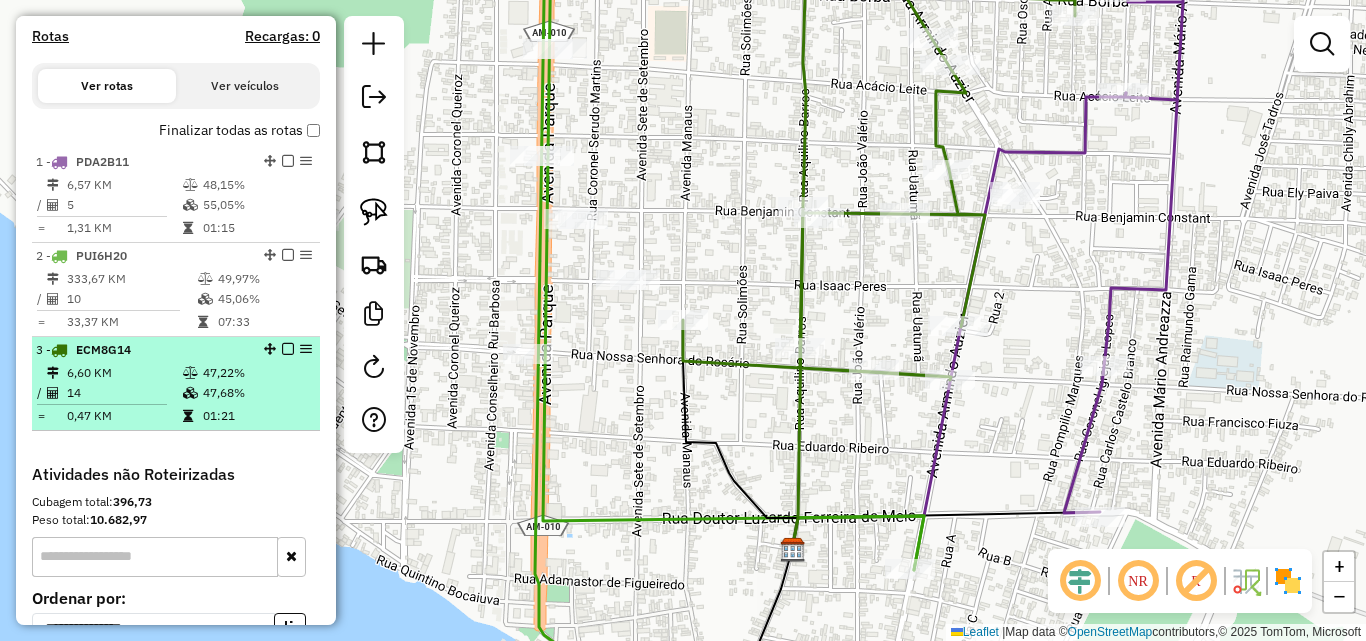 click on "6,60 KM" at bounding box center [124, 373] 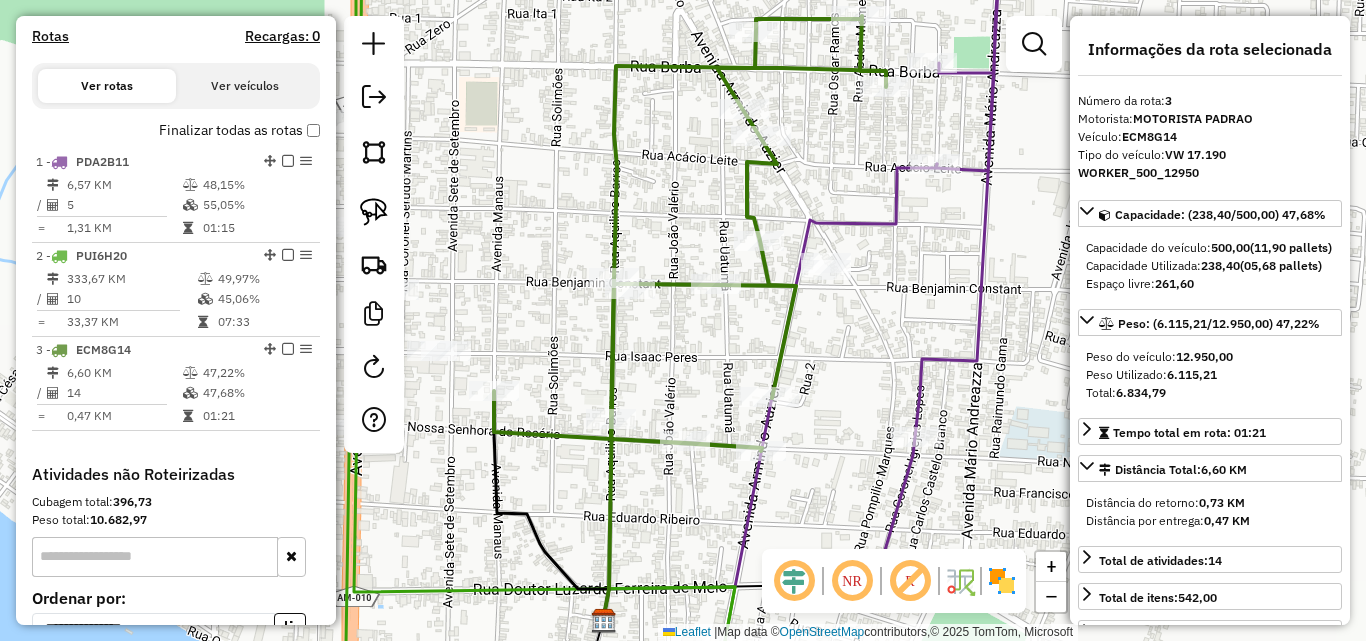 drag, startPoint x: 654, startPoint y: 355, endPoint x: 1024, endPoint y: 337, distance: 370.4376 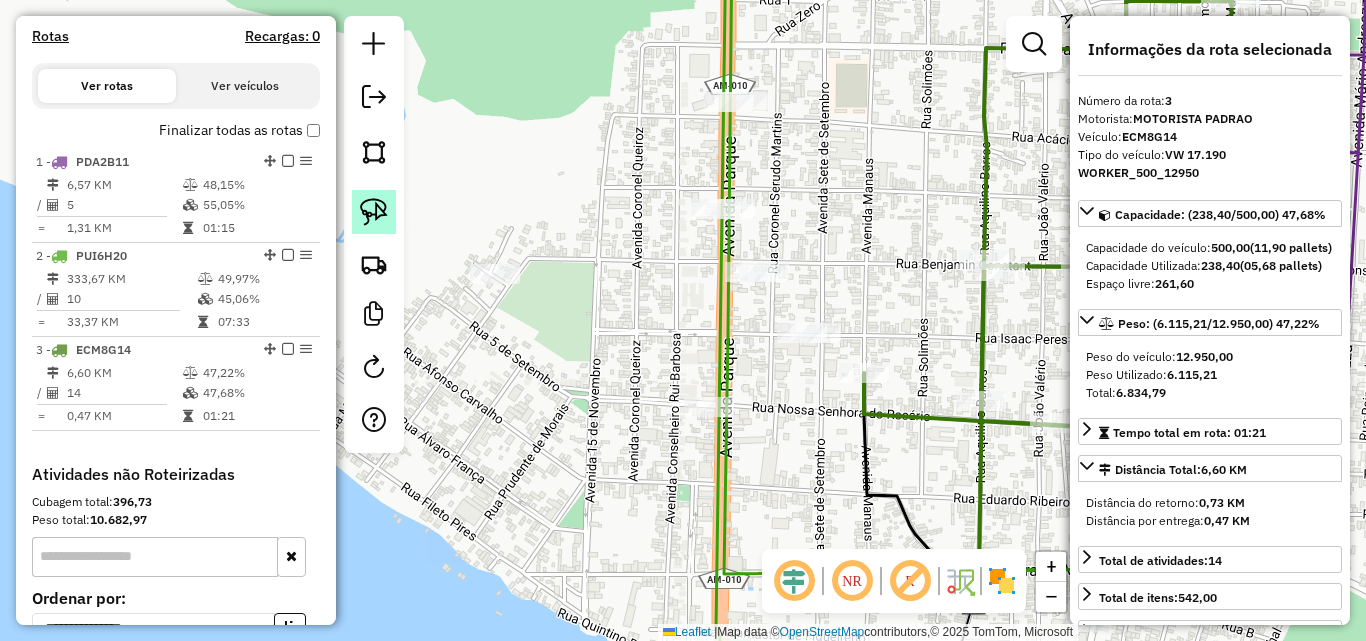 click 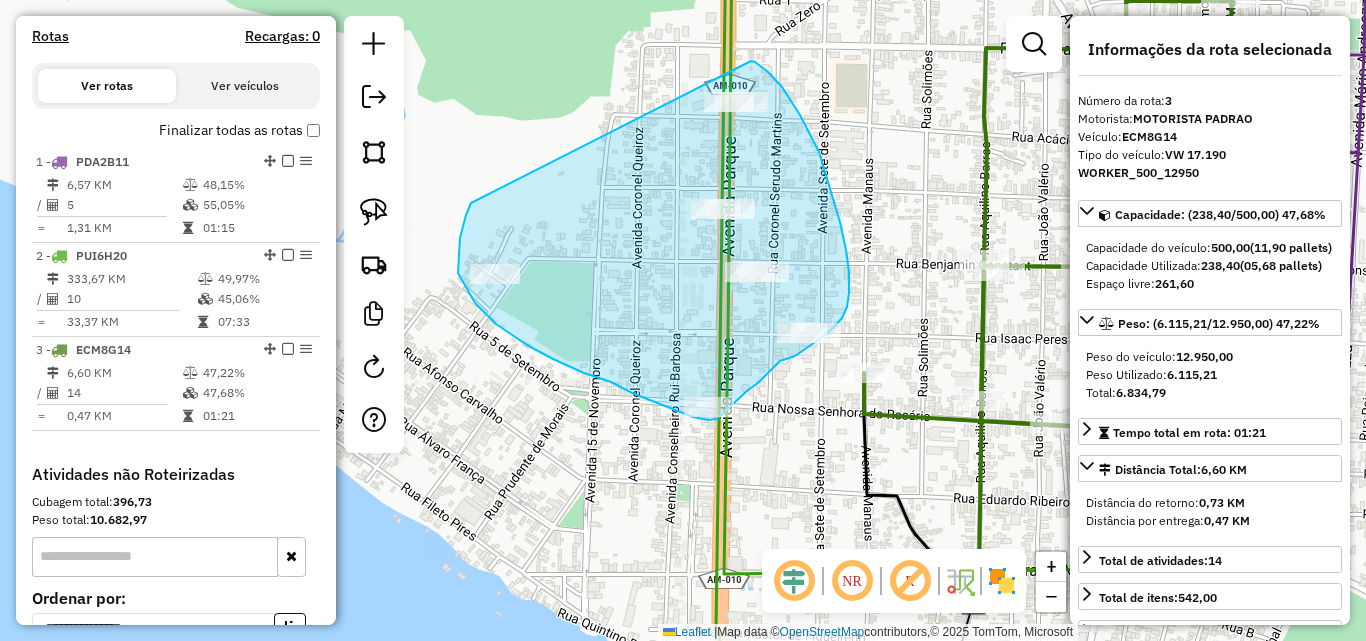 drag, startPoint x: 471, startPoint y: 203, endPoint x: 745, endPoint y: 58, distance: 310.00162 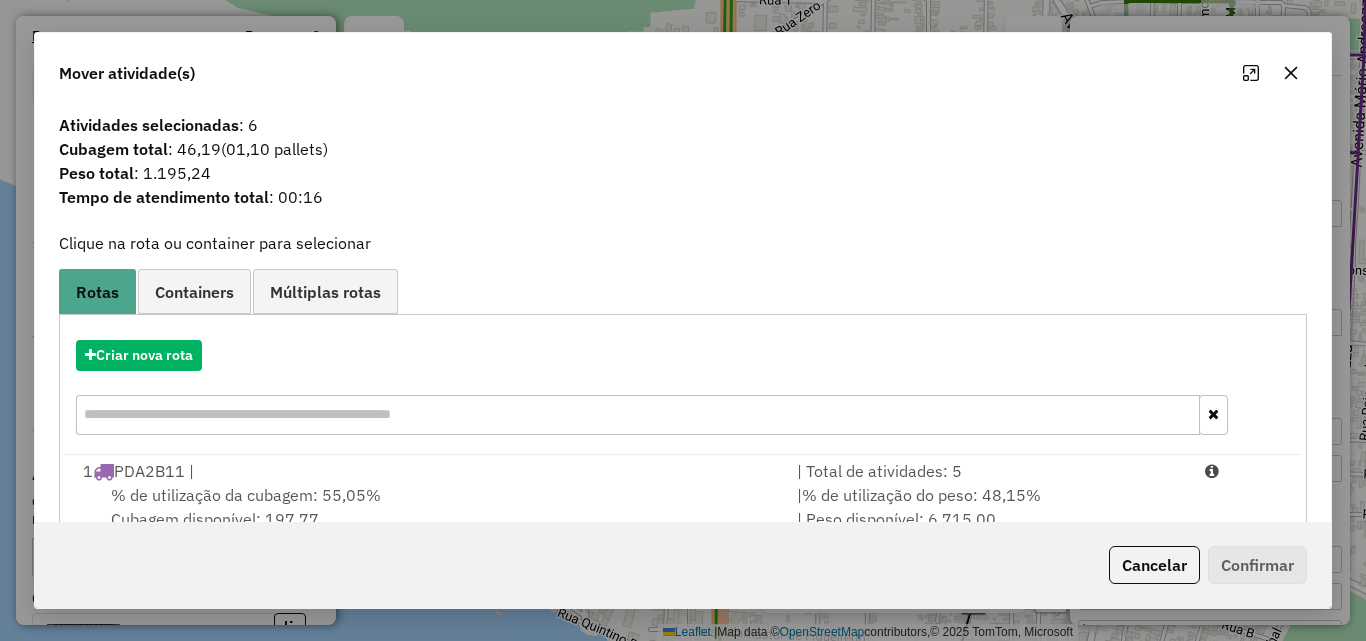 click 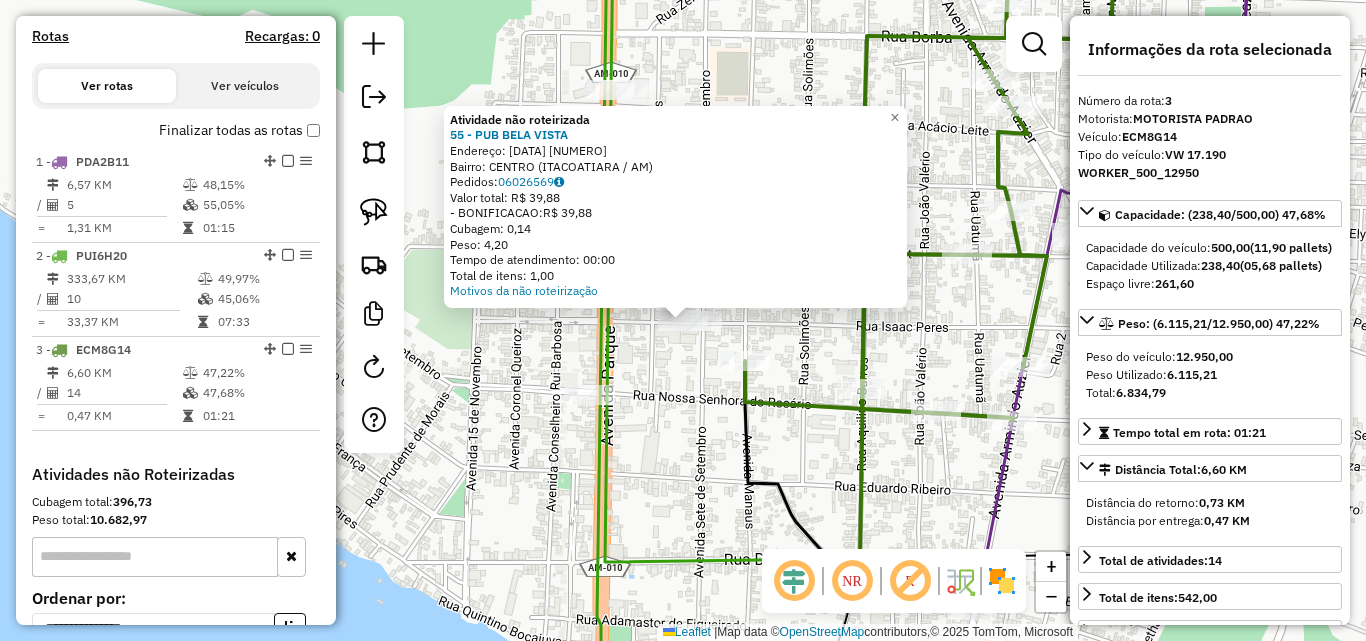 click on "Atividade não roteirizada [NUMBER] - [NAME]  Endereço:  [NUMBER]   Bairro: [BAIRRO] ([CIDADE] / [STATE])   Pedidos:  [NUMBER]   Valor total: R$ [NUMBER]   -BONIFICACAO:  R$ [NUMBER]   Cubagem: [NUMBER]   Peso: [NUMBER]   Tempo de atendimento: [TIME]   Total de itens: [NUMBER]  Motivos da não roteirização × Janela de atendimento Grade de atendimento Capacidade Transportadoras Veículos Cliente Pedidos  Rotas Selecione os dias de semana para filtrar as janelas de atendimento  Seg   Ter   Qua   Qui   Sex   Sáb   Dom  Informe o período da janela de atendimento: De: Até:  Filtrar exatamente a janela do cliente  Considerar janela de atendimento padrão  Selecione os dias de semana para filtrar as grades de atendimento  Seg   Ter   Qua   Qui   Sex   Sáb   Dom   Considerar clientes sem dia de atendimento cadastrado  Clientes fora do dia de atendimento selecionado Filtrar as atividades entre os valores definidos abaixo:  Peso mínimo:   Peso máximo:   De:   Até:  De:   Até:  +" 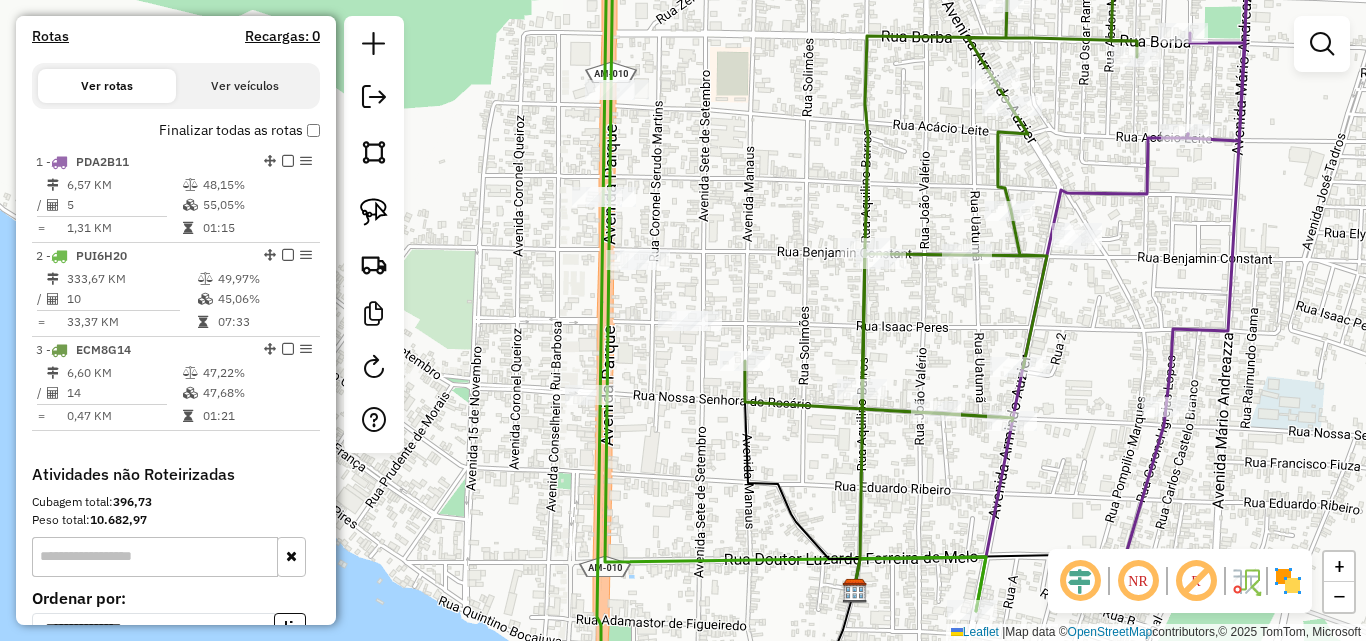 drag, startPoint x: 698, startPoint y: 216, endPoint x: 751, endPoint y: 325, distance: 121.20231 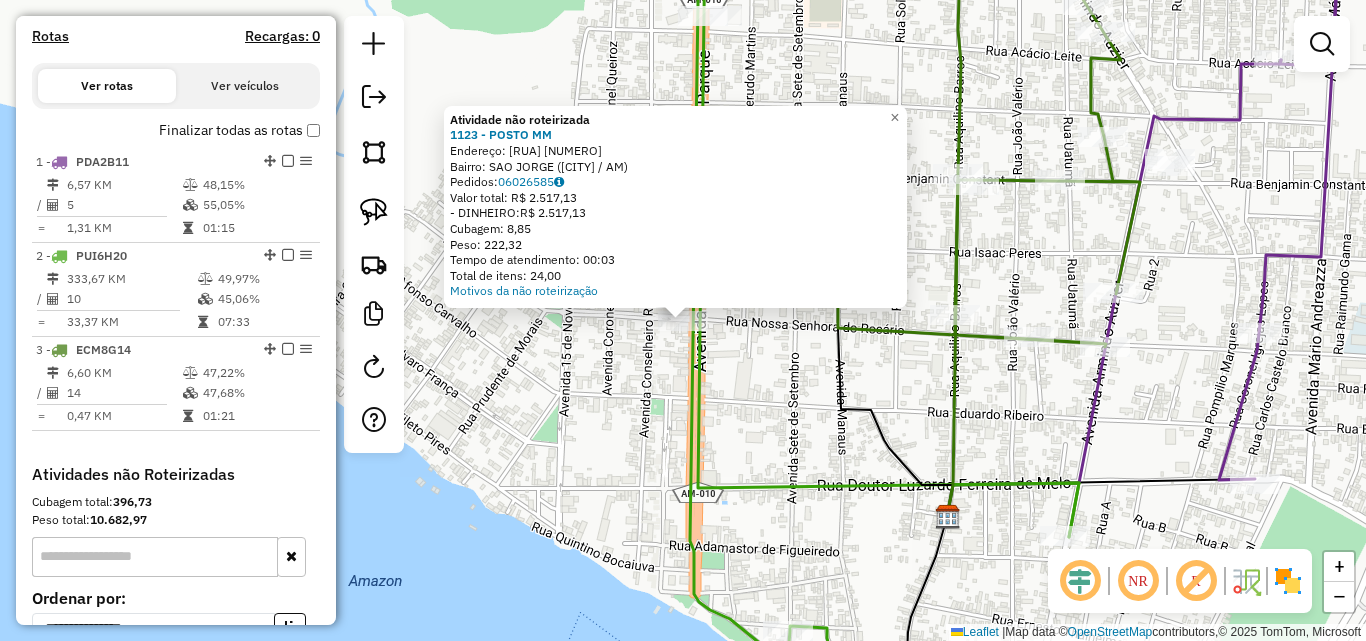 click on "Atividade não roteirizada 1123 - POSTO MM  Endereço:  MARIO ANDREAZZA 919   Bairro: SAO JORGE ([CITY] / AM)   Pedidos:  06026585   Valor total: R$ 2.517,13   - DINHEIRO:  R$ 2.517,13   Cubagem: 8,85   Peso: 222,32   Tempo de atendimento: 00:03   Total de itens: 24,00  Motivos da não roteirização × Janela de atendimento Grade de atendimento Capacidade Transportadoras Veículos Cliente Pedidos  Rotas Selecione os dias de semana para filtrar as janelas de atendimento  Seg   Ter   Qua   Qui   Sex   Sáb   Dom  Informe o período da janela de atendimento: De: Até:  Filtrar exatamente a janela do cliente  Considerar janela de atendimento padrão  Selecione os dias de semana para filtrar as grades de atendimento  Seg   Ter   Qua   Qui   Sex   Sáb   Dom   Considerar clientes sem dia de atendimento cadastrado  Clientes fora do dia de atendimento selecionado Filtrar as atividades entre os valores definidos abaixo:  Peso mínimo:   Peso máximo:   Cubagem mínima:   Cubagem máxima:   De:   Até:   De:  De:" 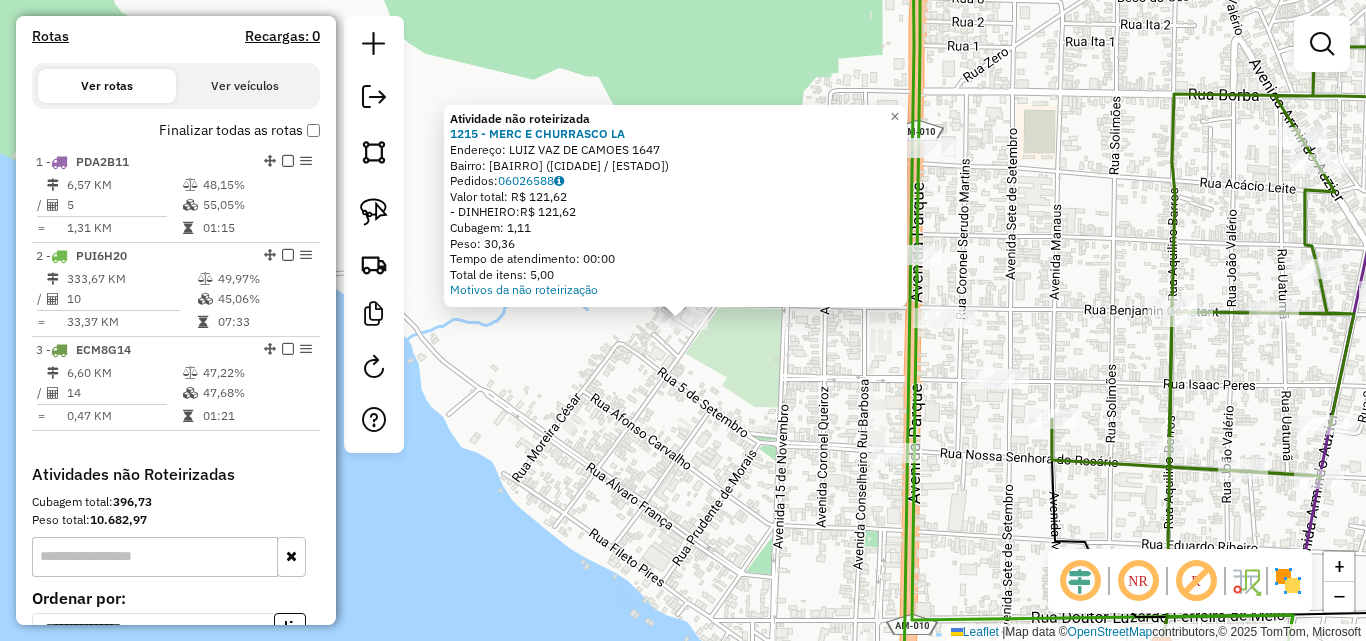 click on "Endereço:  [STREET] [NUMBER]   Bairro: [NEIGHBORHOOD] ([CITY] / [STATE])   Pedidos:  [ORDER_ID]" 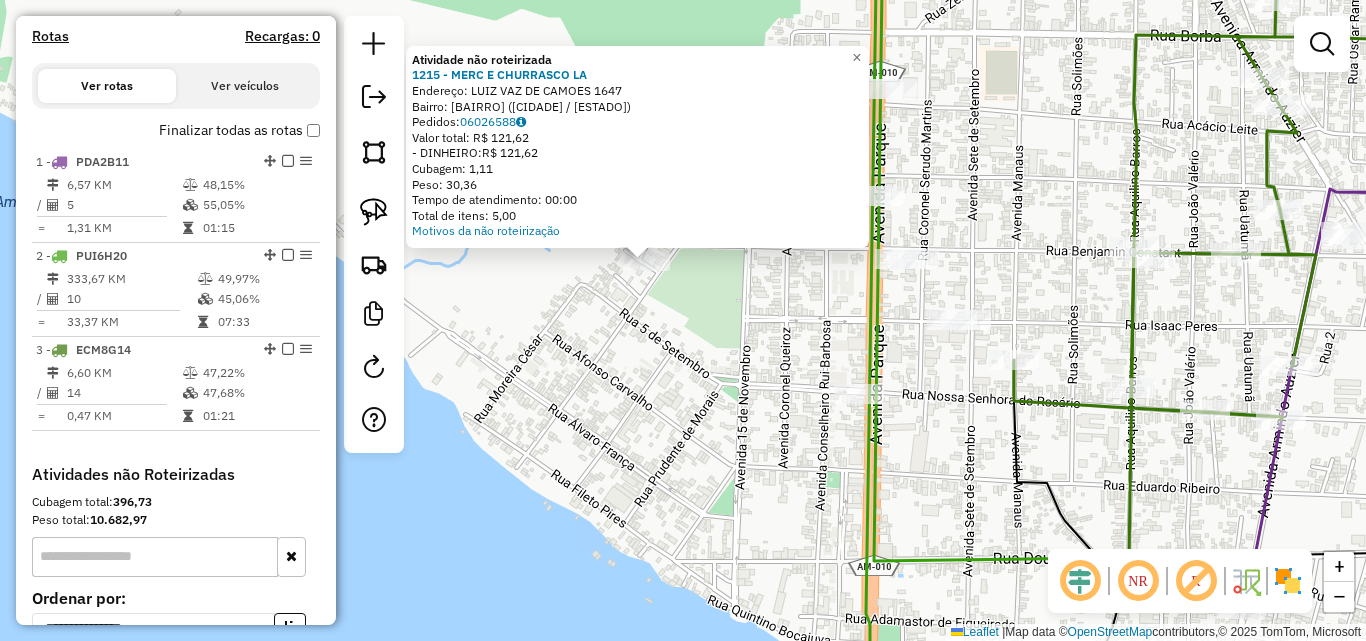 drag, startPoint x: 882, startPoint y: 394, endPoint x: 822, endPoint y: 316, distance: 98.40732 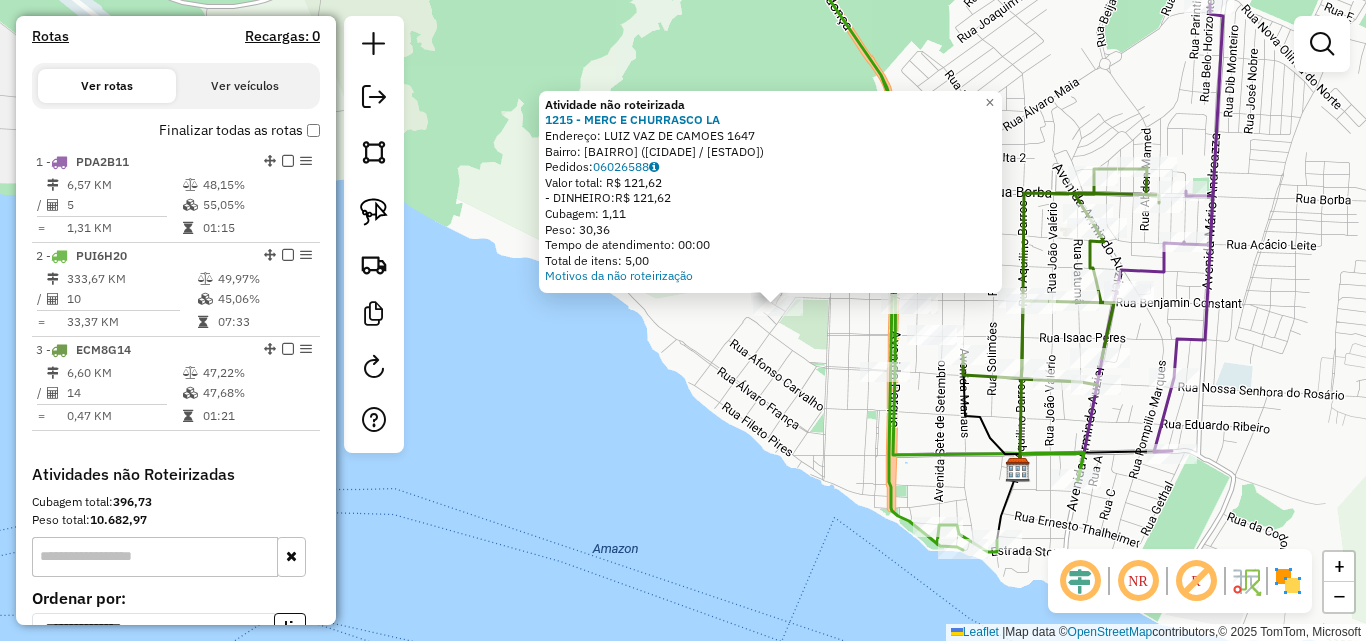 click on "Endereço:  [STREET] [NUMBER]   Bairro: [NEIGHBORHOOD] ([CITY] / [STATE])   Pedidos:  [ORDER_ID]" 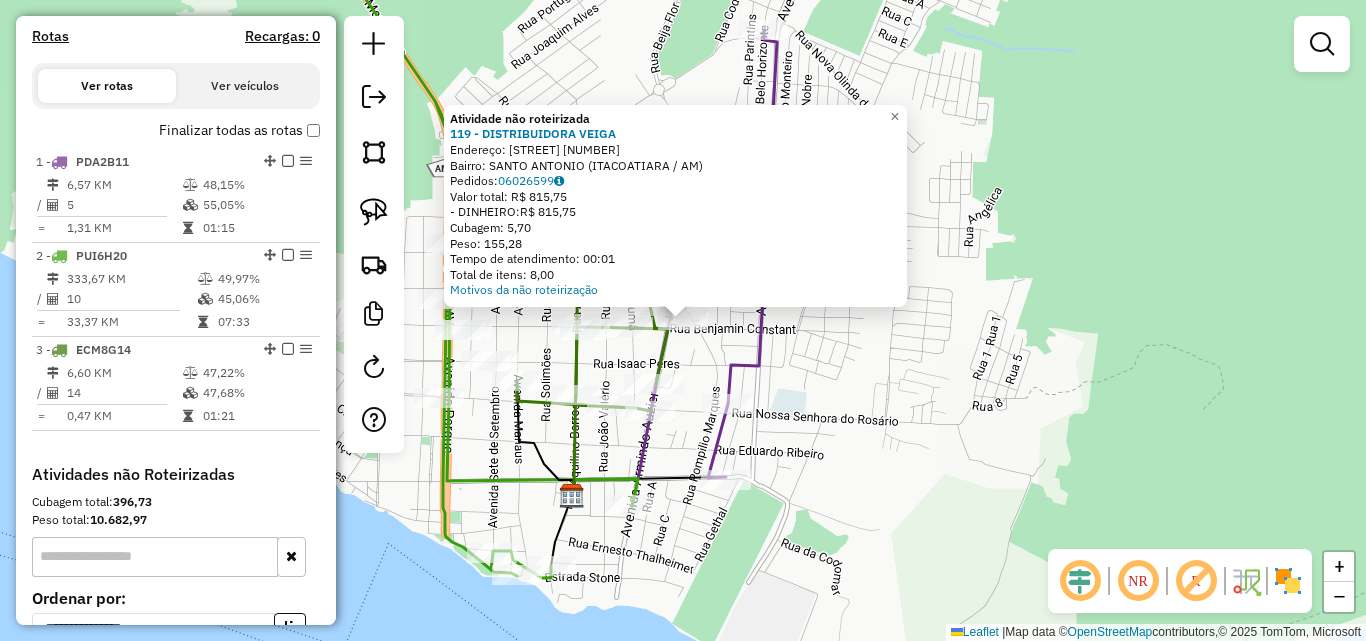 click on "Atividade não roteirizada 119 - DISTRIBUIDORA VEIGA  Endereço:  BENJAMIM CONSTANT [NUMBER]   Bairro: SANTO ANTONIO ([CITY] / [STATE])   Pedidos:  [ORDER_ID]   Valor total: R$ 815,75   - DINHEIRO:  R$ 815,75   Cubagem: 5,70   Peso: 155,28   Tempo de atendimento: 00:01   Total de itens: 8,00  Motivos da não roteirização × Janela de atendimento Grade de atendimento Capacidade Transportadoras Veículos Cliente Pedidos  Rotas Selecione os dias de semana para filtrar as janelas de atendimento  Seg   Ter   Qua   Qui   Sex   Sáb   Dom  Informe o período da janela de atendimento: De: Até:  Filtrar exatamente a janela do cliente  Considerar janela de atendimento padrão  Selecione os dias de semana para filtrar as grades de atendimento  Seg   Ter   Qua   Qui   Sex   Sáb   Dom   Considerar clientes sem dia de atendimento cadastrado  Clientes fora do dia de atendimento selecionado Filtrar as atividades entre os valores definidos abaixo:  Peso mínimo:   Peso máximo:   Cubagem mínima:   Cubagem máxima:   De:   De:" 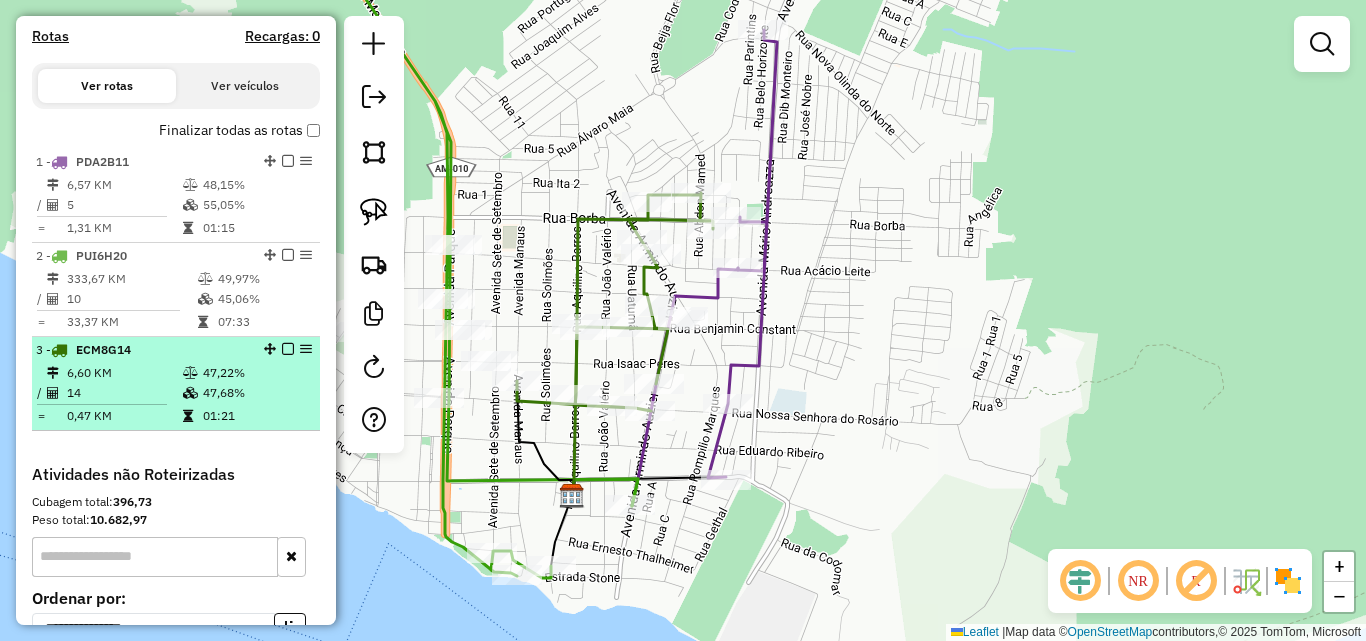 click on "6,60 KM" at bounding box center [124, 373] 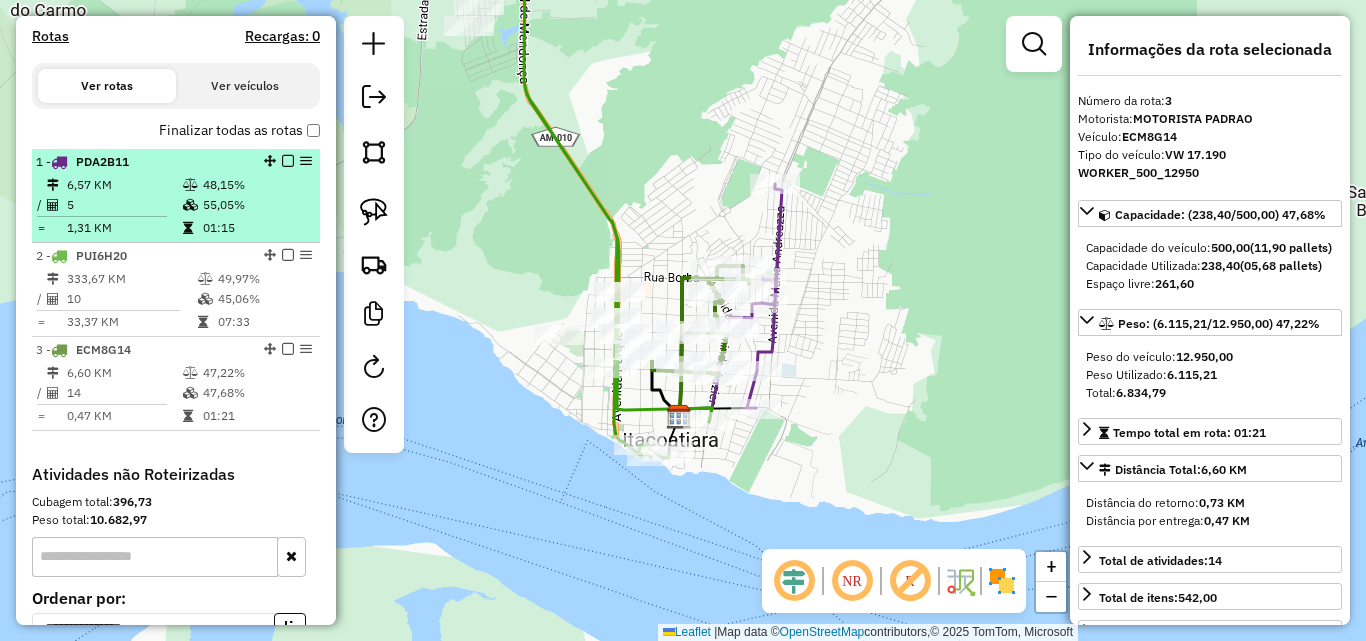 click on "6,57 KM" at bounding box center [124, 185] 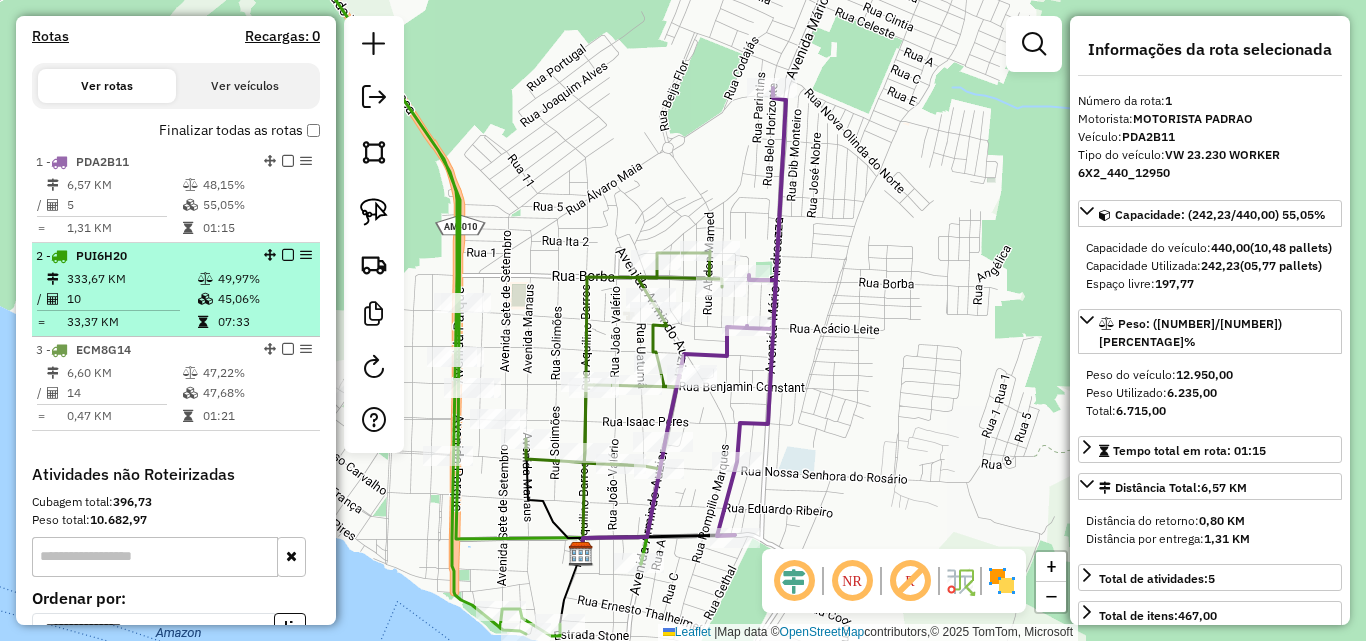 click on "2 -     PUI6H20" at bounding box center [142, 256] 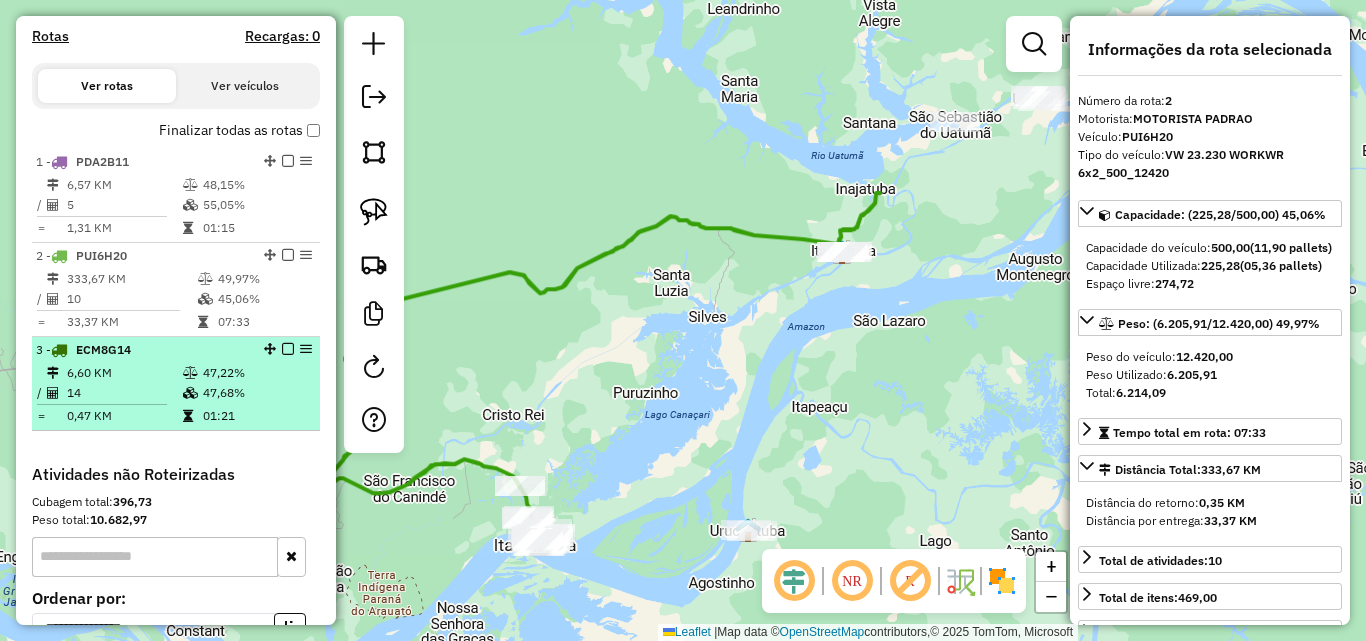 click on "6,60 KM" at bounding box center [124, 373] 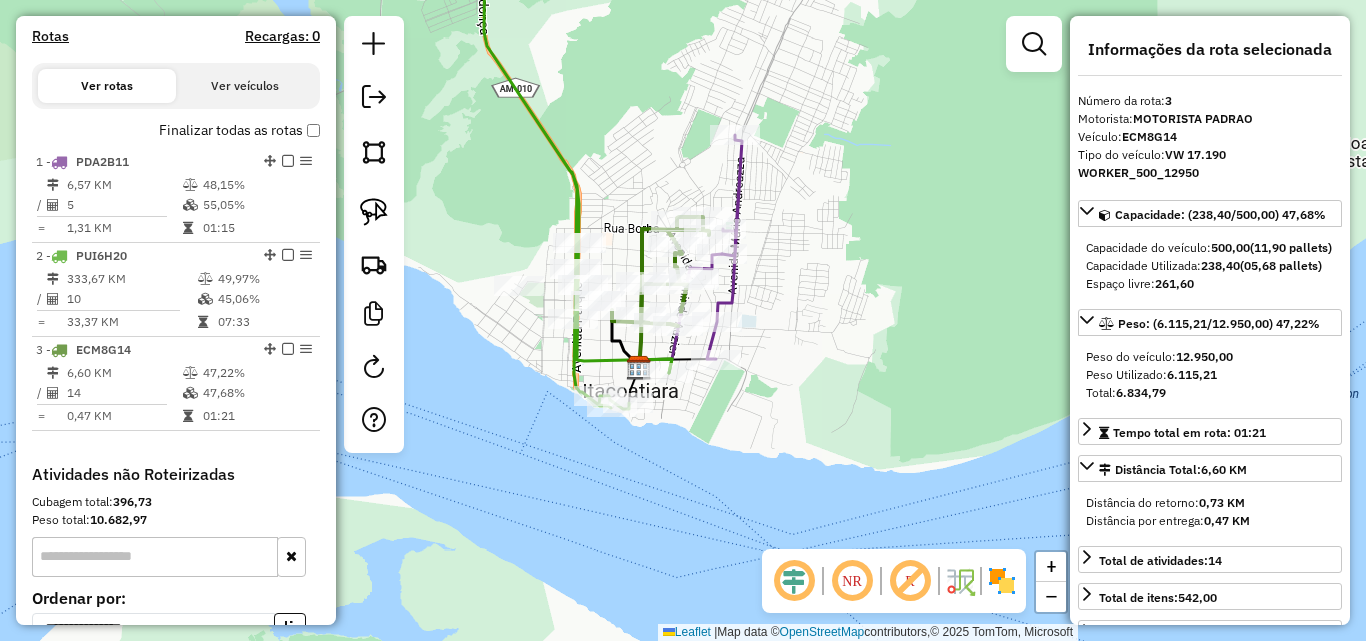 drag, startPoint x: 575, startPoint y: 211, endPoint x: 703, endPoint y: 220, distance: 128.31601 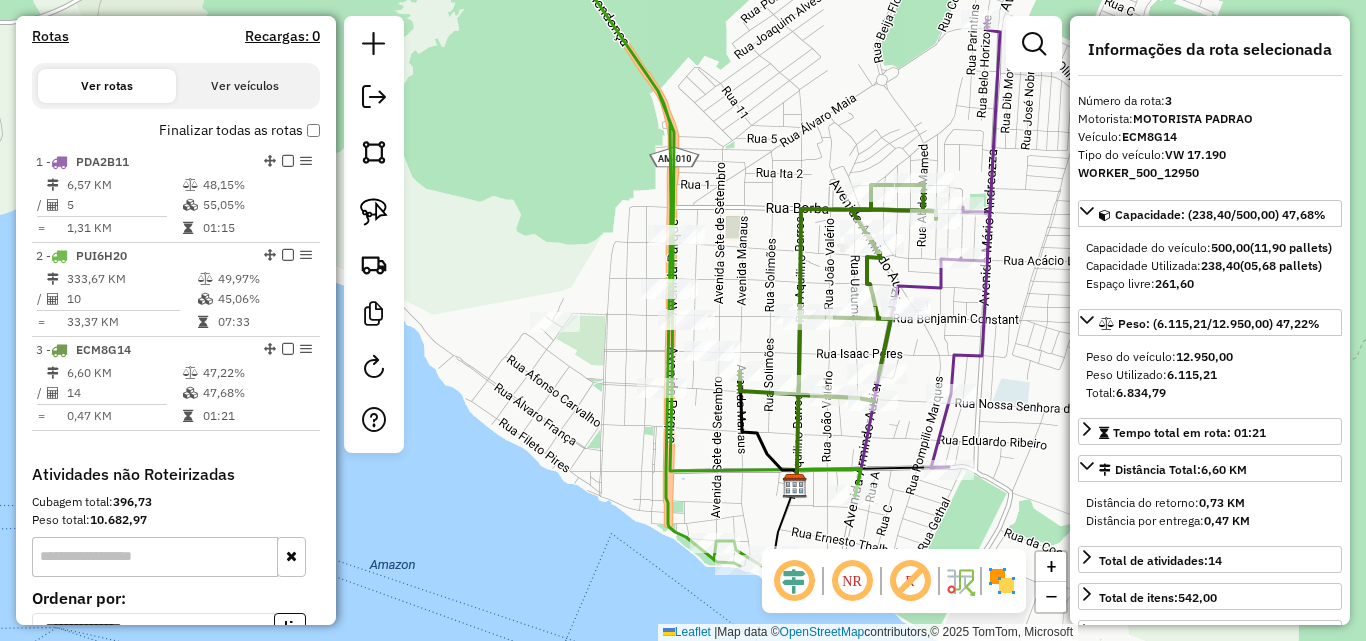 drag, startPoint x: 732, startPoint y: 254, endPoint x: 788, endPoint y: 227, distance: 62.169125 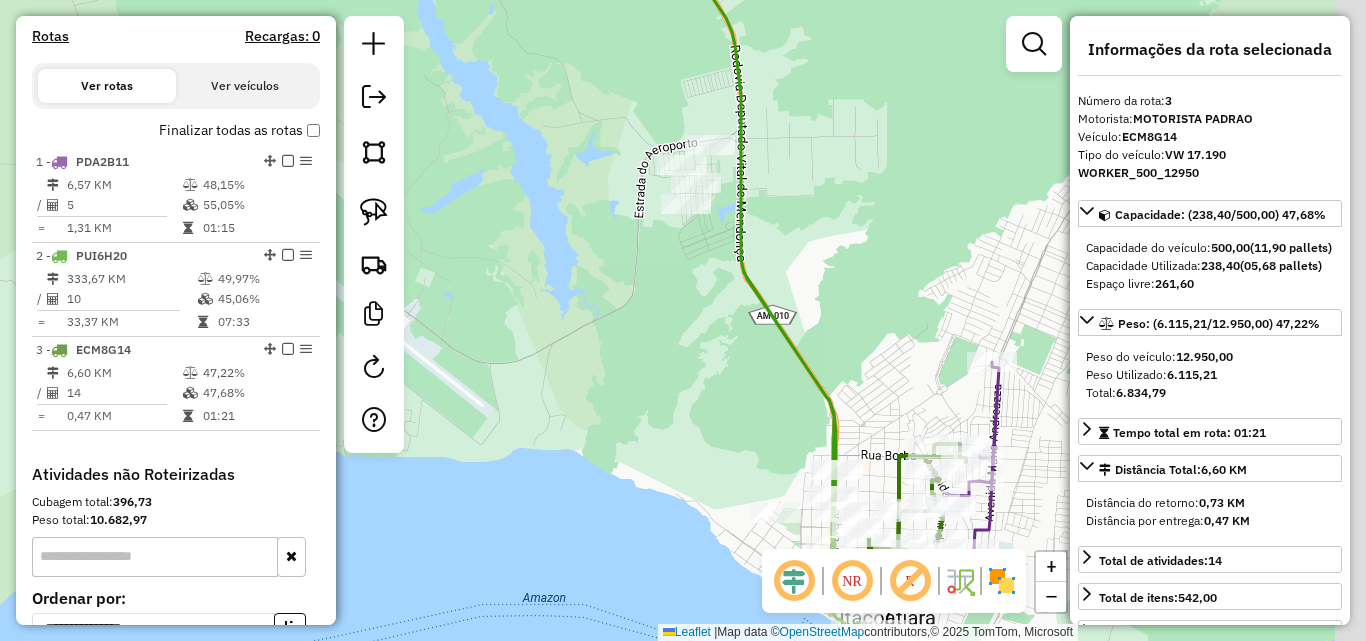 drag, startPoint x: 820, startPoint y: 179, endPoint x: 688, endPoint y: 241, distance: 145.83553 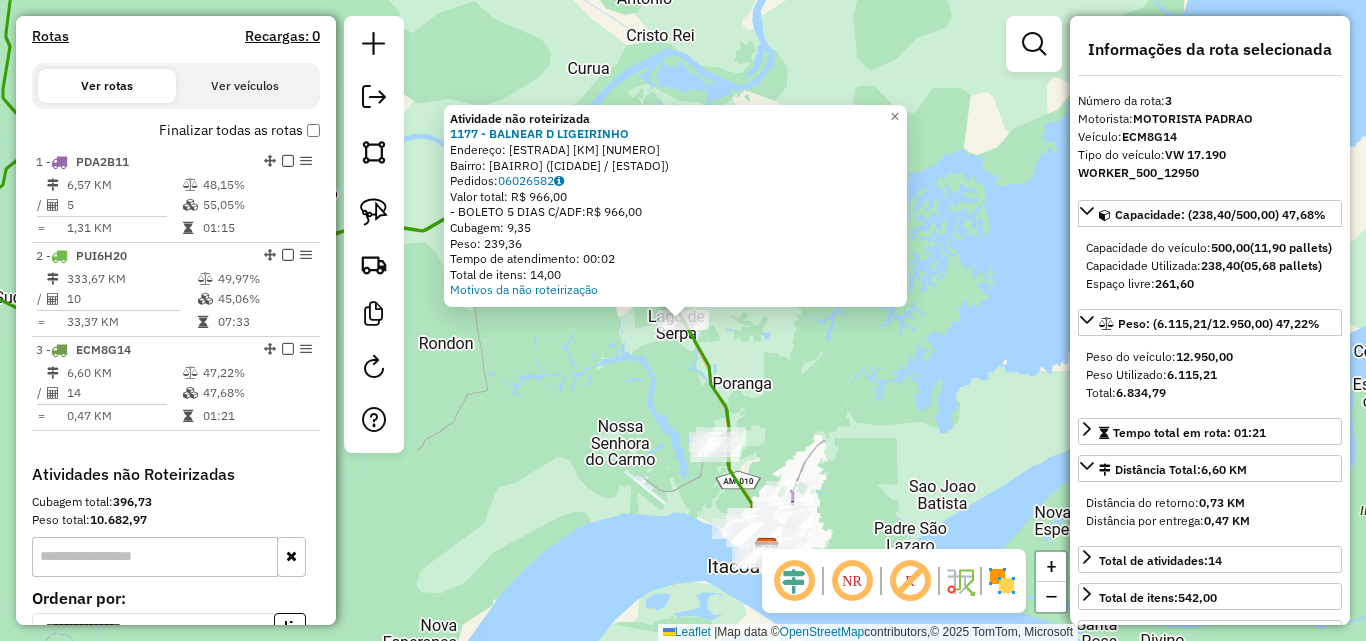 click on "Atividade não roteirizada 1177 - BALNEAR D LIGEIRINHO  Endereço:  Estrada AM-O10 KM 09 SN   Bairro: AM 010 ([CITY] / [STATE])   Pedidos:  [ORDER_ID]   Valor total: R$ 966,00   - BOLETO 5 DIAS C/ADF:  R$ 966,00   Cubagem: 9,35   Peso: 239,36   Tempo de atendimento: 00:02   Total de itens: 14,00  Motivos da não roteirização × Janela de atendimento Grade de atendimento Capacidade Transportadoras Veículos Cliente Pedidos  Rotas Selecione os dias de semana para filtrar as janelas de atendimento  Seg   Ter   Qua   Qui   Sex   Sáb   Dom  Informe o período da janela de atendimento: De: Até:  Filtrar exatamente a janela do cliente  Considerar janela de atendimento padrão  Selecione os dias de semana para filtrar as grades de atendimento  Seg   Ter   Qua   Qui   Sex   Sáb   Dom   Considerar clientes sem dia de atendimento cadastrado  Clientes fora do dia de atendimento selecionado Filtrar as atividades entre os valores definidos abaixo:  Peso mínimo:   Peso máximo:   Cubagem mínima:   Cubagem máxima:  De:" 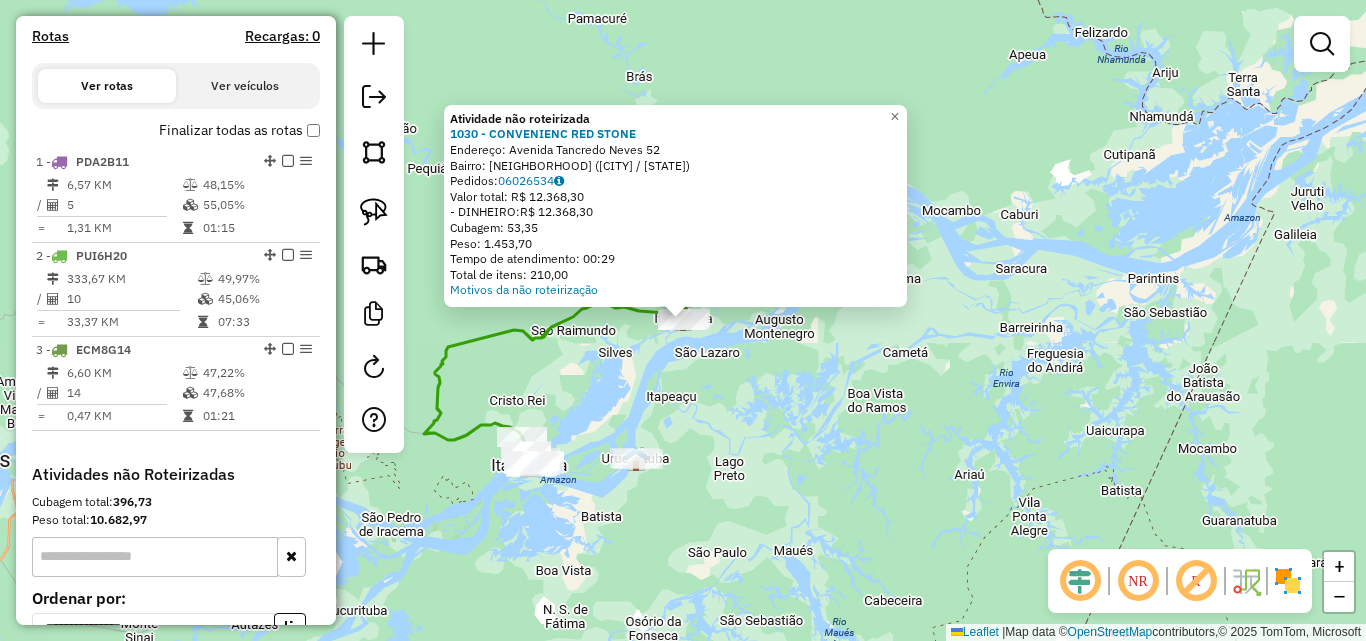 click on "Atividade não roteirizada 1030 - CONVENIENC RED STONE  Endereço:  Avenida Tancredo Neves [NUMBER]   Bairro: CAJUAL ([CITY] / [STATE])   Pedidos:  [ORDER_ID]   Valor total: R$ 12.368,30   - DINHEIRO:  R$ 12.368,30   Cubagem: 53,35   Peso: 1.453,70   Tempo de atendimento: 00:29   Total de itens: 210,00  Motivos da não roteirização × Janela de atendimento Grade de atendimento Capacidade Transportadoras Veículos Cliente Pedidos  Rotas Selecione os dias de semana para filtrar as janelas de atendimento  Seg   Ter   Qua   Qui   Sex   Sáb   Dom  Informe o período da janela de atendimento: De: Até:  Filtrar exatamente a janela do cliente  Considerar janela de atendimento padrão  Selecione os dias de semana para filtrar as grades de atendimento  Seg   Ter   Qua   Qui   Sex   Sáb   Dom   Considerar clientes sem dia de atendimento cadastrado  Clientes fora do dia de atendimento selecionado Filtrar as atividades entre os valores definidos abaixo:  Peso mínimo:   Peso máximo:   Cubagem mínima:   Cubagem máxima:  De:" 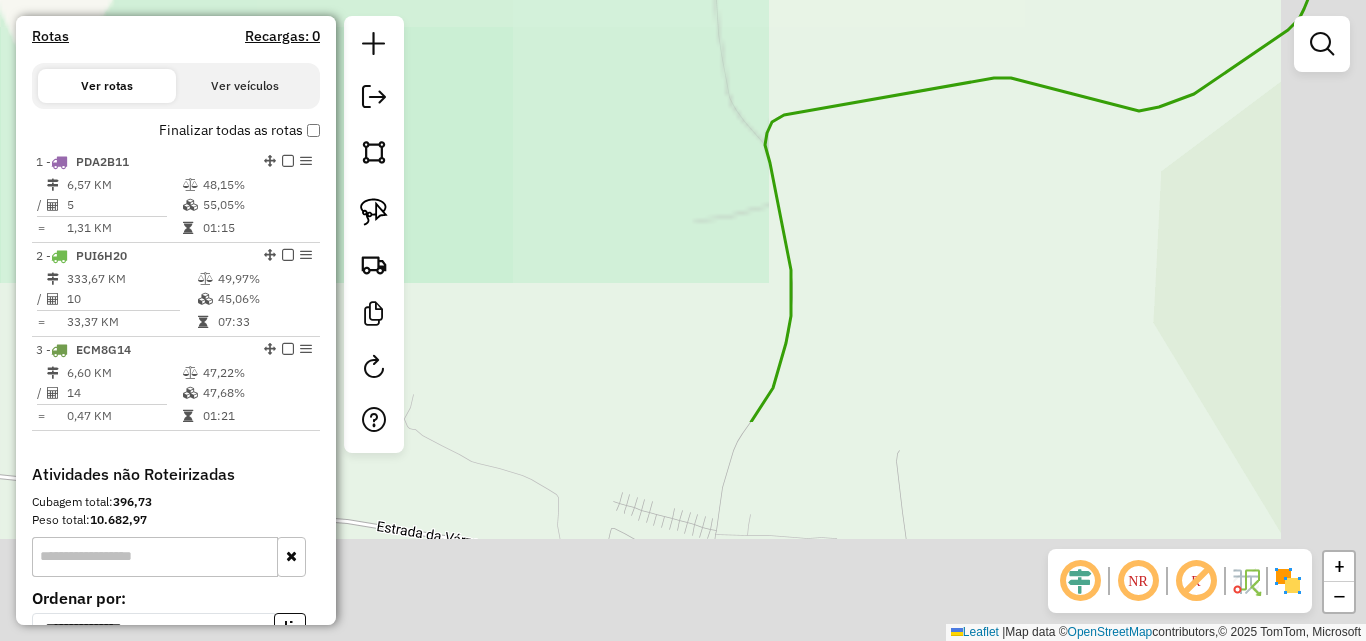 drag, startPoint x: 833, startPoint y: 444, endPoint x: 632, endPoint y: 118, distance: 382.98434 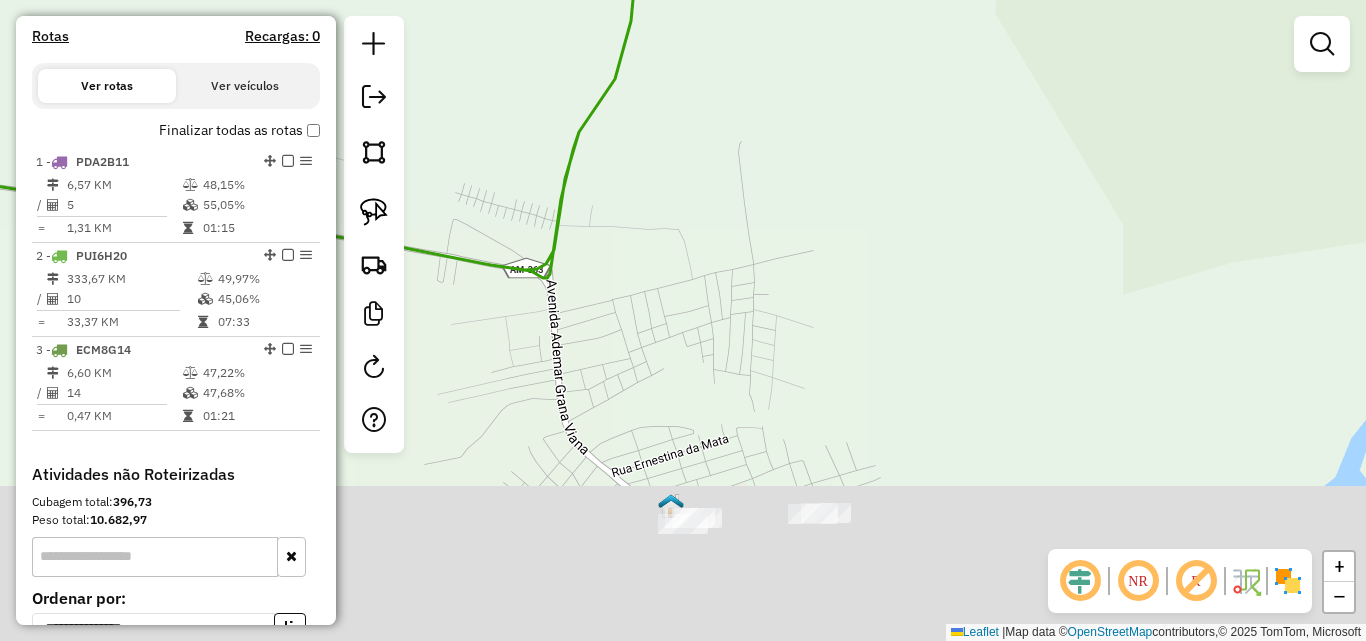 drag, startPoint x: 833, startPoint y: 419, endPoint x: 681, endPoint y: 139, distance: 318.59692 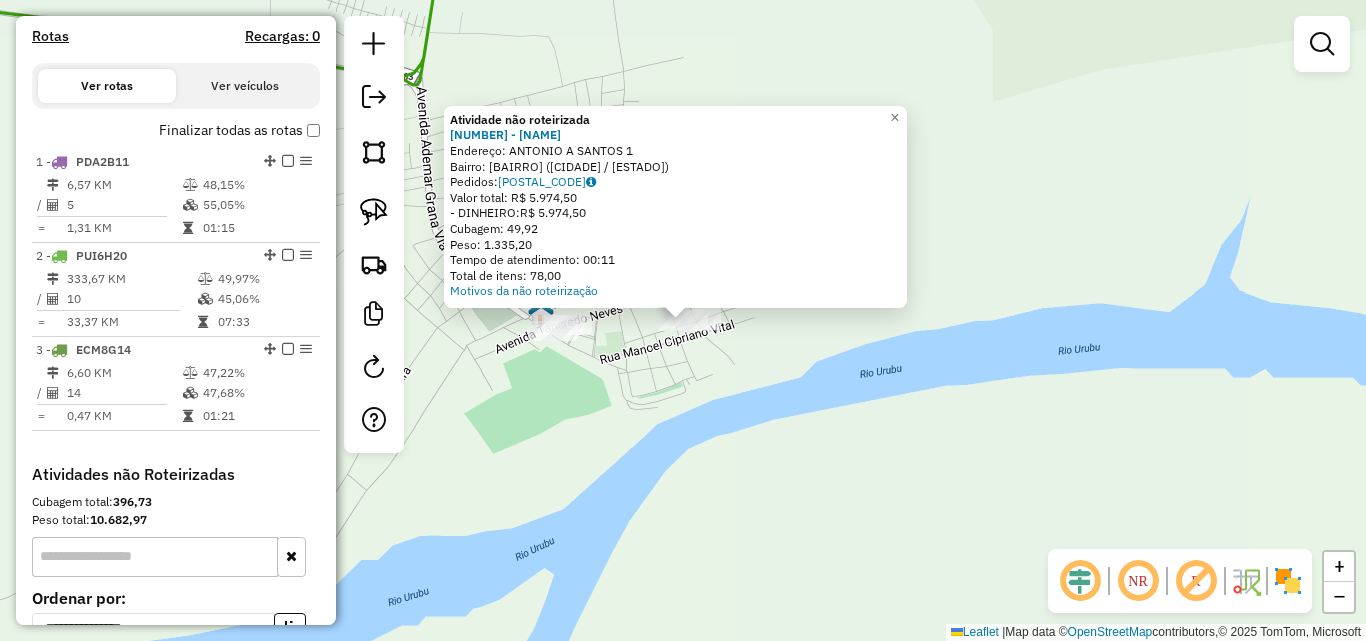 click on "Atividade não roteirizada [NUMERO] - [NOME]  Endereço:  [RUA] [NUMERO]   Bairro: [BAIRRO] ([CIDADE] / [ESTADO])   Pedidos:  [PEDIDO]   Valor total: [VALOR]   - DINHEIRO:  [VALOR]   Cubagem: [VALOR]   Peso: [VALOR]   Tempo de atendimento: [TEMPO]   Total de itens: [VALOR]  Motivos da não roteirização × Janela de atendimento Grade de atendimento Capacidade Transportadoras Veículos Cliente Pedidos  Rotas Selecione os dias de semana para filtrar as janelas de atendimento  Seg   Ter   Qua   Qui   Sex   Sáb   Dom  Informe o período da janela de atendimento: De: Até:  Filtrar exatamente a janela do cliente  Considerar janela de atendimento padrão  Selecione os dias de semana para filtrar as grades de atendimento  Seg   Ter   Qua   Qui   Sex   Sáb   Dom   Considerar clientes sem dia de atendimento cadastrado  Clientes fora do dia de atendimento selecionado Filtrar as atividades entre os valores definidos abaixo:  Peso mínimo:   Peso máximo:   Cubagem mínima:   Cubagem máxima:   De:   Até:  +" 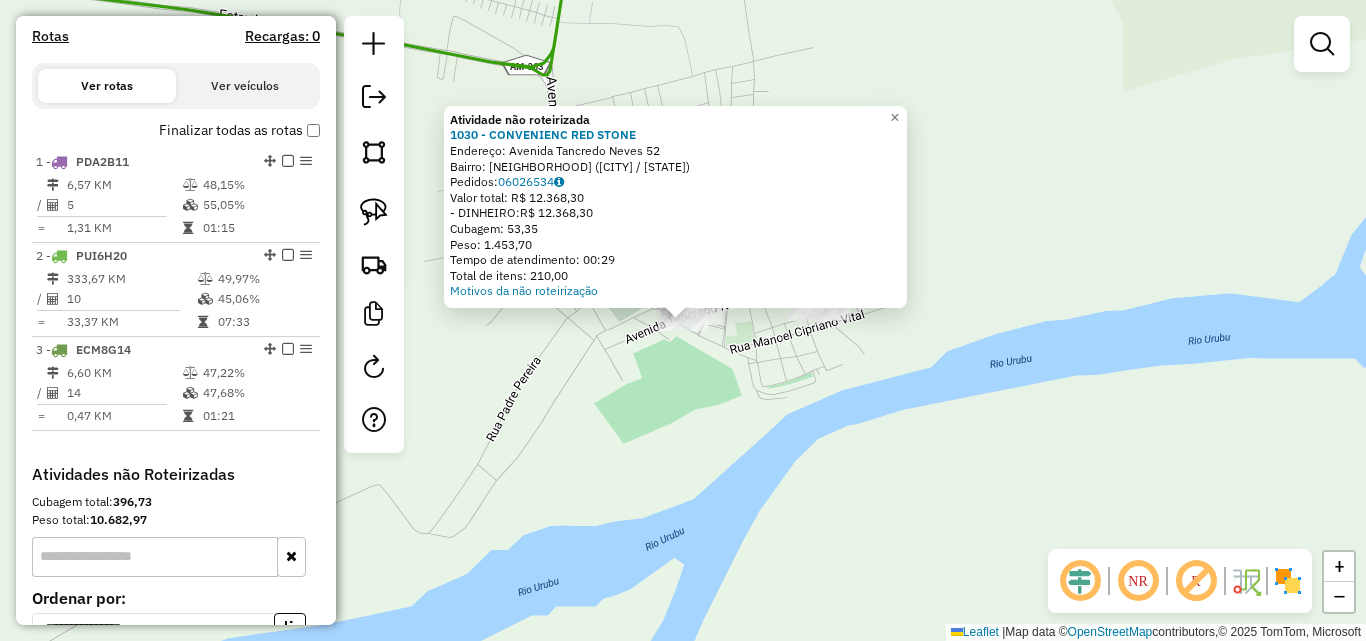 click on "Atividade não roteirizada 1030 - CONVENIENC RED STONE  Endereço:  Avenida Tancredo Neves [NUMBER]   Bairro: CAJUAL ([CITY] / [STATE])   Pedidos:  [ORDER_ID]   Valor total: R$ 12.368,30   - DINHEIRO:  R$ 12.368,30   Cubagem: 53,35   Peso: 1.453,70   Tempo de atendimento: 00:29   Total de itens: 210,00  Motivos da não roteirização × Janela de atendimento Grade de atendimento Capacidade Transportadoras Veículos Cliente Pedidos  Rotas Selecione os dias de semana para filtrar as janelas de atendimento  Seg   Ter   Qua   Qui   Sex   Sáb   Dom  Informe o período da janela de atendimento: De: Até:  Filtrar exatamente a janela do cliente  Considerar janela de atendimento padrão  Selecione os dias de semana para filtrar as grades de atendimento  Seg   Ter   Qua   Qui   Sex   Sáb   Dom   Considerar clientes sem dia de atendimento cadastrado  Clientes fora do dia de atendimento selecionado Filtrar as atividades entre os valores definidos abaixo:  Peso mínimo:   Peso máximo:   Cubagem mínima:   Cubagem máxima:  De:" 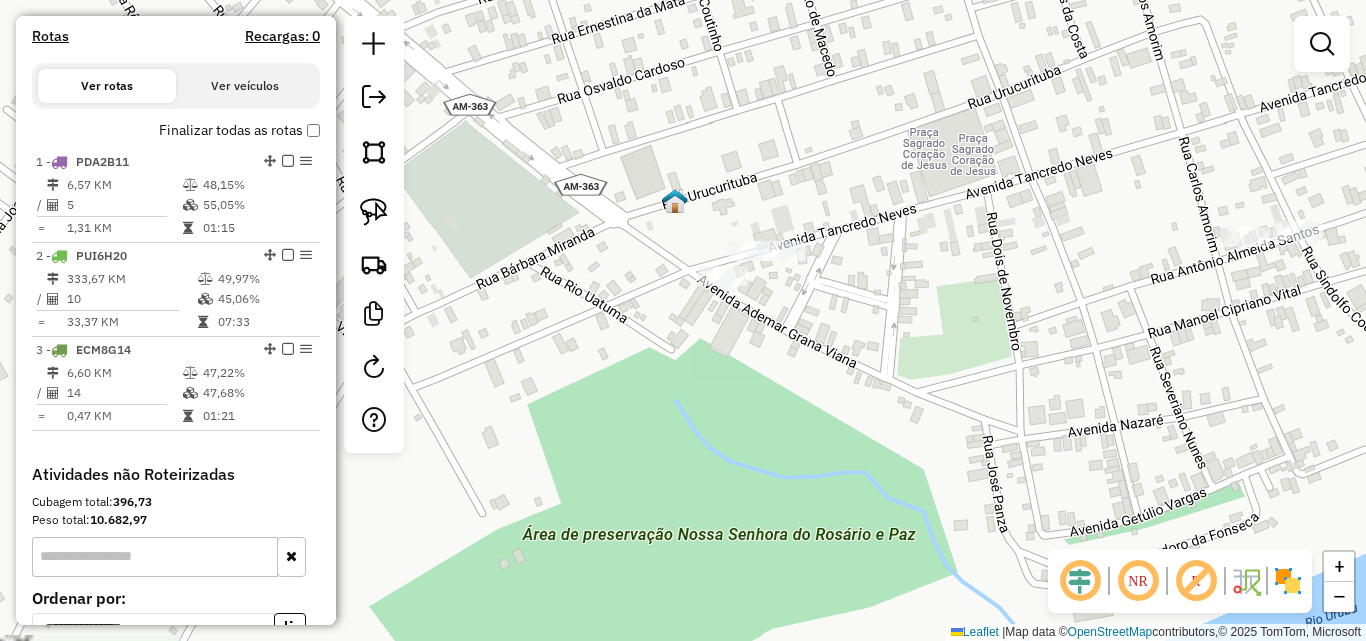 drag, startPoint x: 756, startPoint y: 285, endPoint x: 721, endPoint y: 406, distance: 125.96031 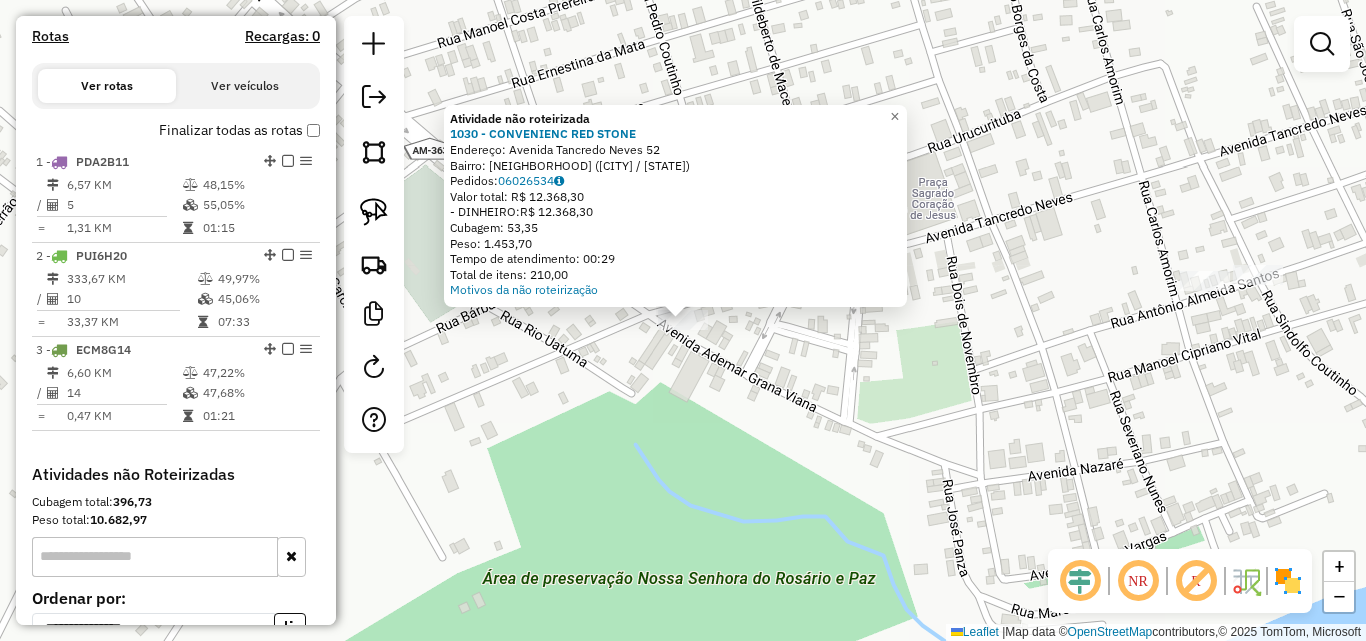 click on "Atividade não roteirizada 1030 - CONVENIENC RED STONE  Endereço:  Avenida Tancredo Neves [NUMBER]   Bairro: CAJUAL ([CITY] / [STATE])   Pedidos:  [ORDER_ID]   Valor total: R$ 12.368,30   - DINHEIRO:  R$ 12.368,30   Cubagem: 53,35   Peso: 1.453,70   Tempo de atendimento: 00:29   Total de itens: 210,00  Motivos da não roteirização × Janela de atendimento Grade de atendimento Capacidade Transportadoras Veículos Cliente Pedidos  Rotas Selecione os dias de semana para filtrar as janelas de atendimento  Seg   Ter   Qua   Qui   Sex   Sáb   Dom  Informe o período da janela de atendimento: De: Até:  Filtrar exatamente a janela do cliente  Considerar janela de atendimento padrão  Selecione os dias de semana para filtrar as grades de atendimento  Seg   Ter   Qua   Qui   Sex   Sáb   Dom   Considerar clientes sem dia de atendimento cadastrado  Clientes fora do dia de atendimento selecionado Filtrar as atividades entre os valores definidos abaixo:  Peso mínimo:   Peso máximo:   Cubagem mínima:   Cubagem máxima:  De:" 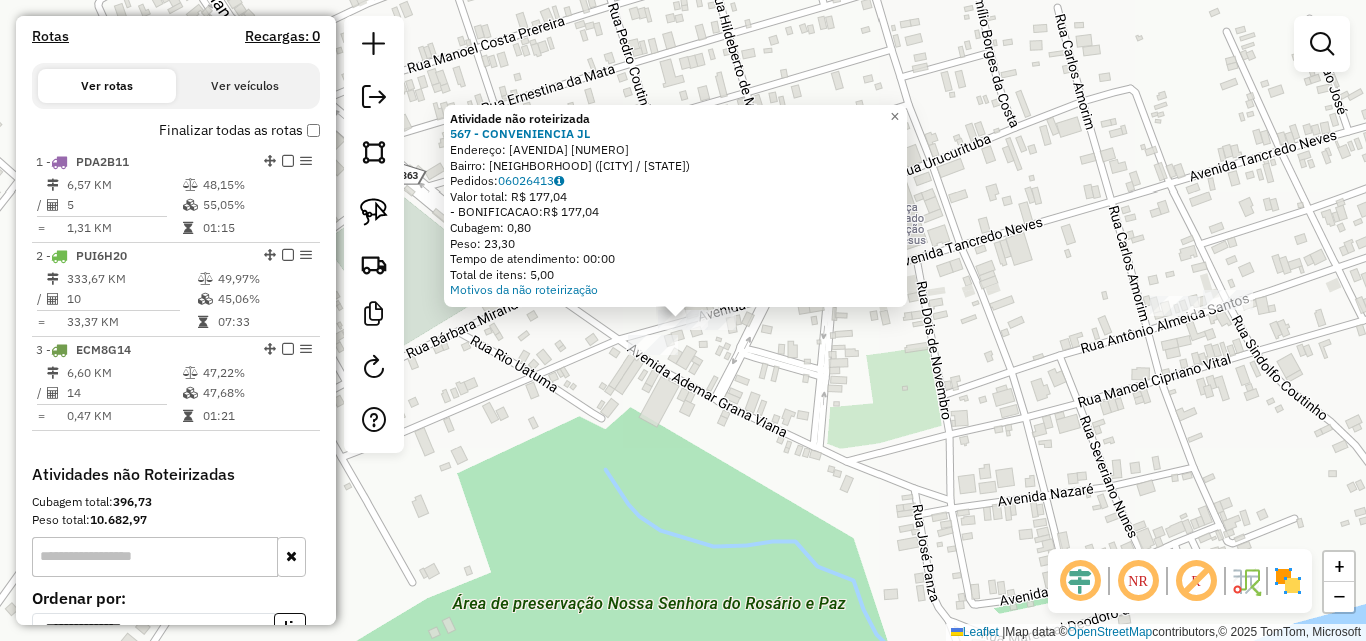 drag, startPoint x: 719, startPoint y: 391, endPoint x: 690, endPoint y: 344, distance: 55.226807 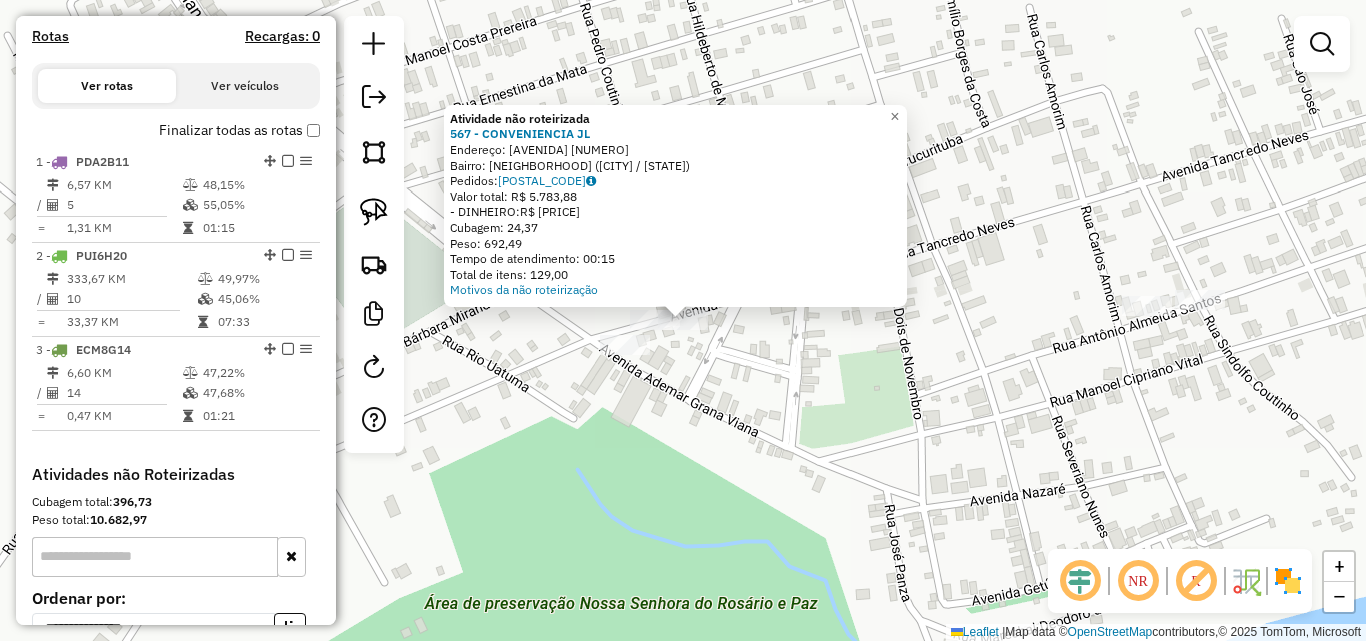 click on "Atividade não roteirizada [NUMBER] - [NAME]  Endereço:  [NAME] [NUMBER]   Bairro: [BAIRRO] ([CIDADE] / [STATE])   Pedidos:  [NUMBER]   Valor total: R$ [NUMBER]   - DINHEIRO:  R$ [NUMBER]   Cubagem: [NUMBER]   Peso: [NUMBER]   Tempo de atendimento: [TIME]   Total de itens: [NUMBER]  Motivos da não roteirização × Janela de atendimento Grade de atendimento Capacidade Transportadoras Veículos Cliente Pedidos  Rotas Selecione os dias de semana para filtrar as janelas de atendimento  Seg   Ter   Qua   Qui   Sex   Sáb   Dom  Informe o período da janela de atendimento: De: Até:  Filtrar exatamente a janela do cliente  Considerar janela de atendimento padrão  Selecione os dias de semana para filtrar as grades de atendimento  Seg   Ter   Qua   Qui   Sex   Sáb   Dom   Considerar clientes sem dia de atendimento cadastrado  Clientes fora do dia de atendimento selecionado Filtrar as atividades entre os valores definidos abaixo:  Peso mínimo:   Peso máximo:   Cubagem mínima:   Cubagem máxima:   De:   Até:  De:" 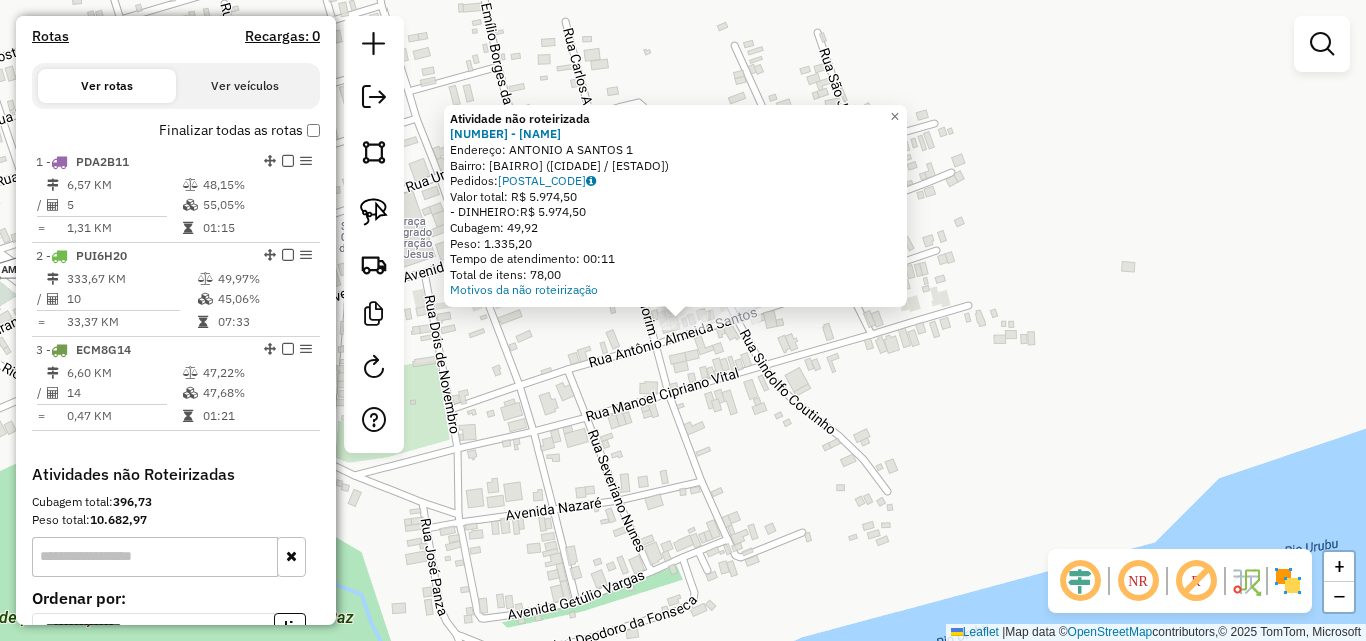 click on "Atividade não roteirizada [NUMERO] - [NOME]  Endereço:  [RUA] [NUMERO]   Bairro: [BAIRRO] ([CIDADE] / [ESTADO])   Pedidos:  [PEDIDO]   Valor total: [VALOR]   - DINHEIRO:  [VALOR]   Cubagem: [VALOR]   Peso: [VALOR]   Tempo de atendimento: [TEMPO]   Total de itens: [VALOR]  Motivos da não roteirização × Janela de atendimento Grade de atendimento Capacidade Transportadoras Veículos Cliente Pedidos  Rotas Selecione os dias de semana para filtrar as janelas de atendimento  Seg   Ter   Qua   Qui   Sex   Sáb   Dom  Informe o período da janela de atendimento: De: Até:  Filtrar exatamente a janela do cliente  Considerar janela de atendimento padrão  Selecione os dias de semana para filtrar as grades de atendimento  Seg   Ter   Qua   Qui   Sex   Sáb   Dom   Considerar clientes sem dia de atendimento cadastrado  Clientes fora do dia de atendimento selecionado Filtrar as atividades entre os valores definidos abaixo:  Peso mínimo:   Peso máximo:   Cubagem mínima:   Cubagem máxima:   De:   Até:  +" 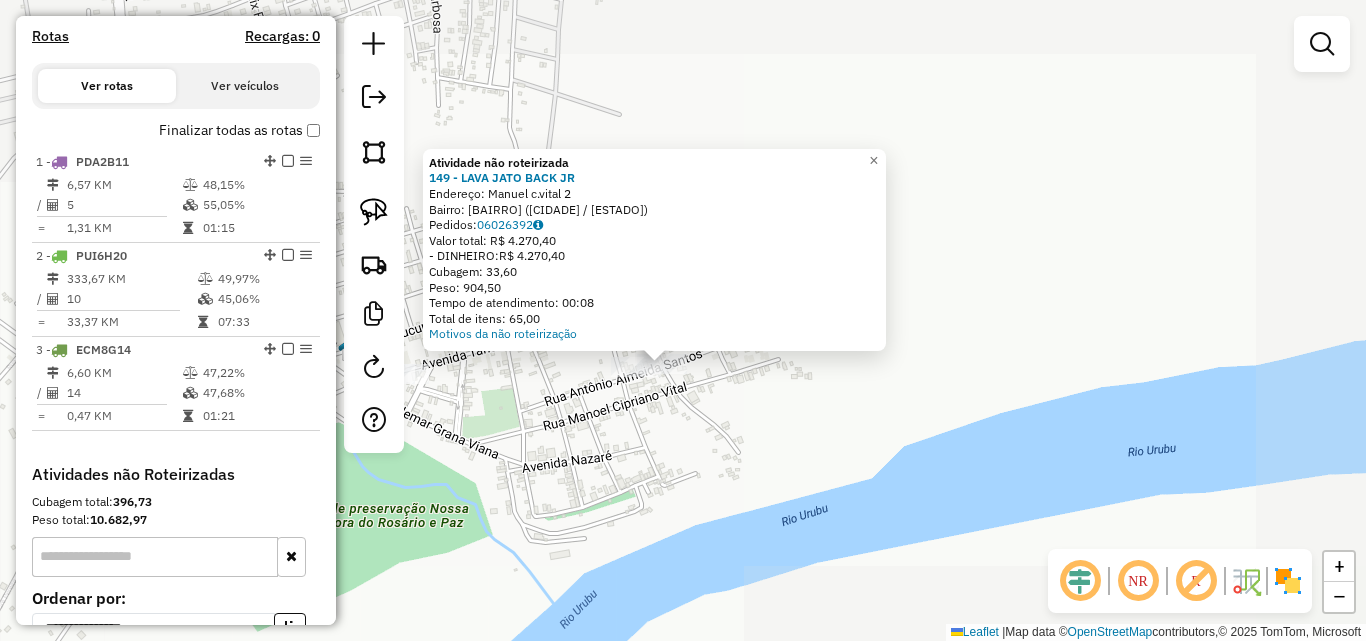 click on "Atividade não roteirizada 149 - LAVA JATO BACK JR  Endereço:  Manuel c.vital 2   Bairro: CARACARAI ([CITY] / AM)   Pedidos:  06026392   Valor total: R$ 4.270,40   - DINHEIRO:  R$ 4.270,40   Cubagem: 33,60   Peso: 904,50   Tempo de atendimento: 00:08   Total de itens: 65,00  Motivos da não roteirização × Janela de atendimento Grade de atendimento Capacidade Transportadoras Veículos Cliente Pedidos  Rotas Selecione os dias de semana para filtrar as janelas de atendimento  Seg   Ter   Qua   Qui   Sex   Sáb   Dom  Informe o período da janela de atendimento: De: Até:  Filtrar exatamente a janela do cliente  Considerar janela de atendimento padrão  Selecione os dias de semana para filtrar as grades de atendimento  Seg   Ter   Qua   Qui   Sex   Sáb   Dom   Considerar clientes sem dia de atendimento cadastrado  Clientes fora do dia de atendimento selecionado Filtrar as atividades entre os valores definidos abaixo:  Peso mínimo:   Peso máximo:   Cubagem mínima:   Cubagem máxima:   De:   Até:  De:" 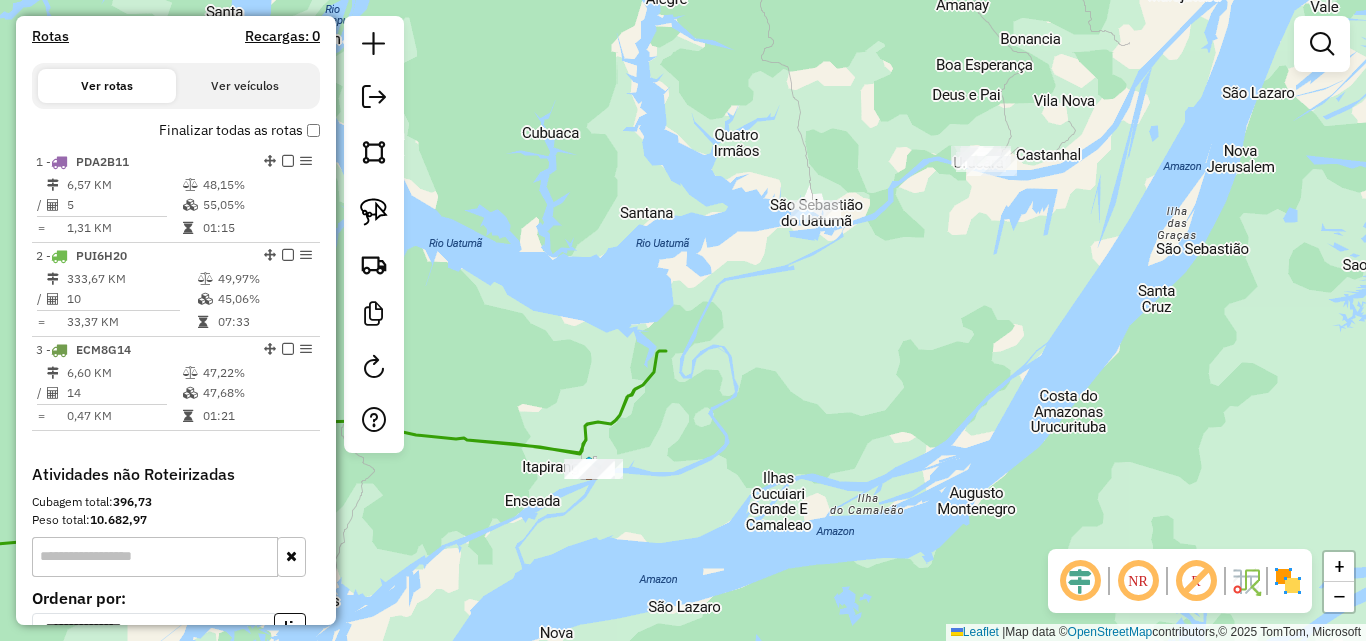 drag, startPoint x: 509, startPoint y: 529, endPoint x: 1043, endPoint y: 234, distance: 610.0664 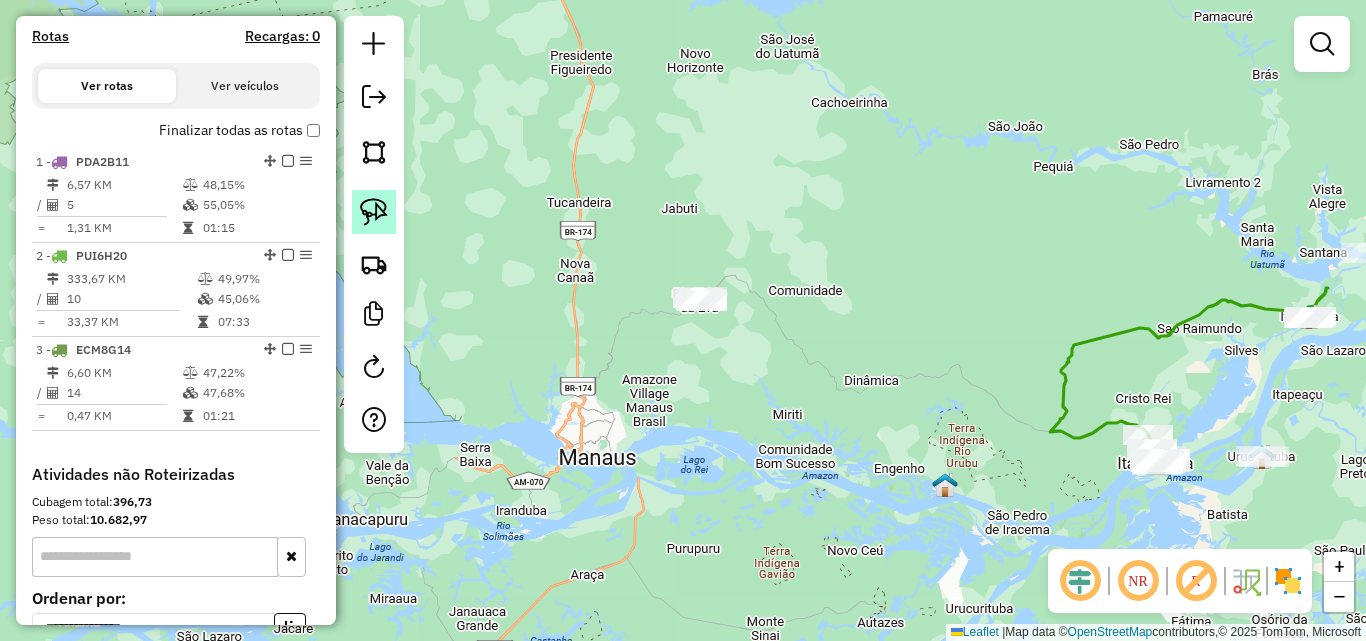 click 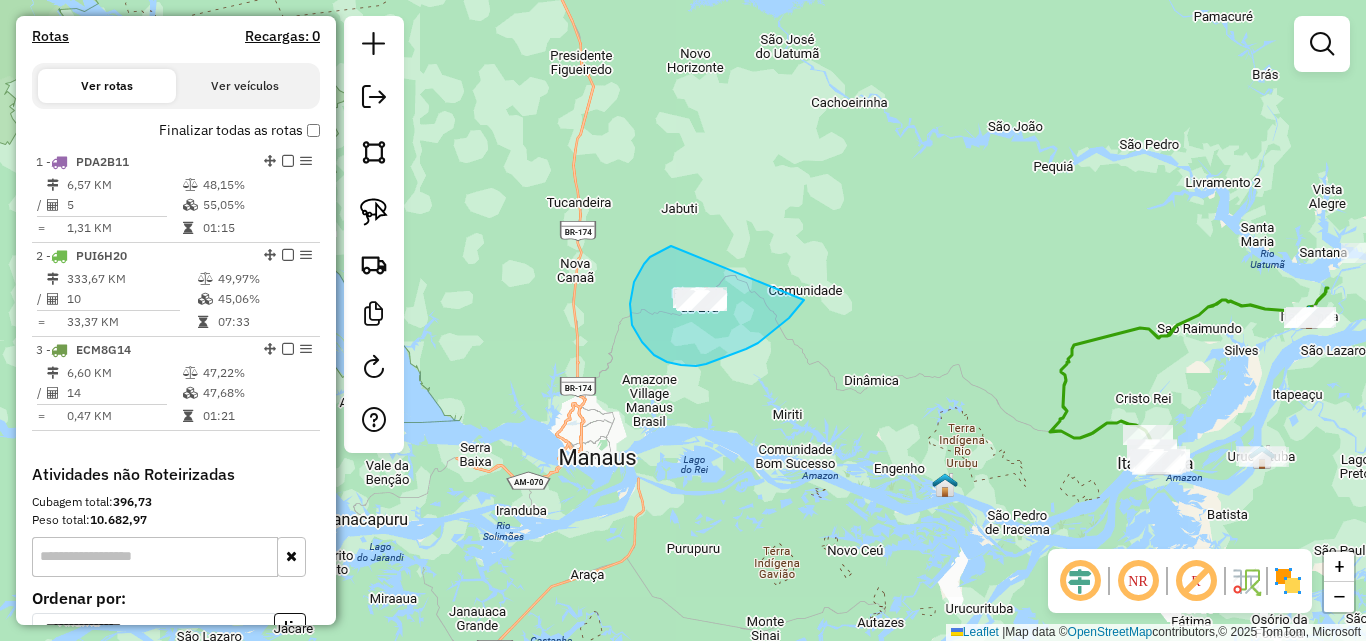drag, startPoint x: 671, startPoint y: 246, endPoint x: 806, endPoint y: 293, distance: 142.94754 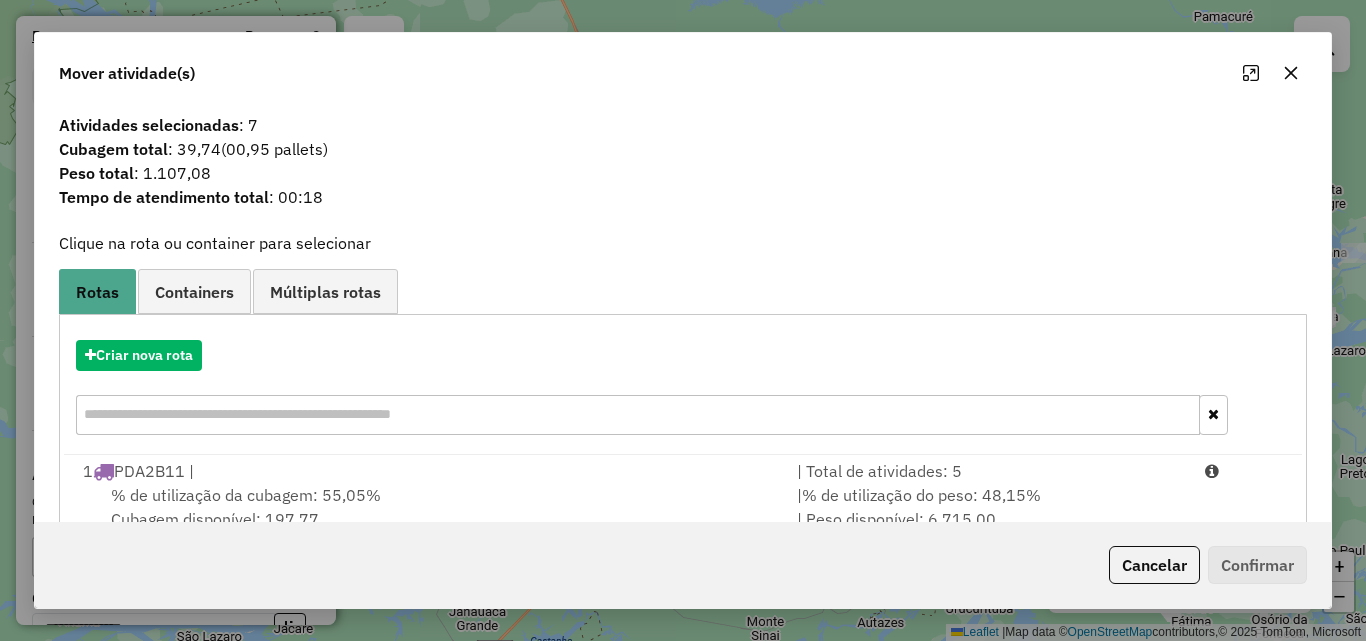 click 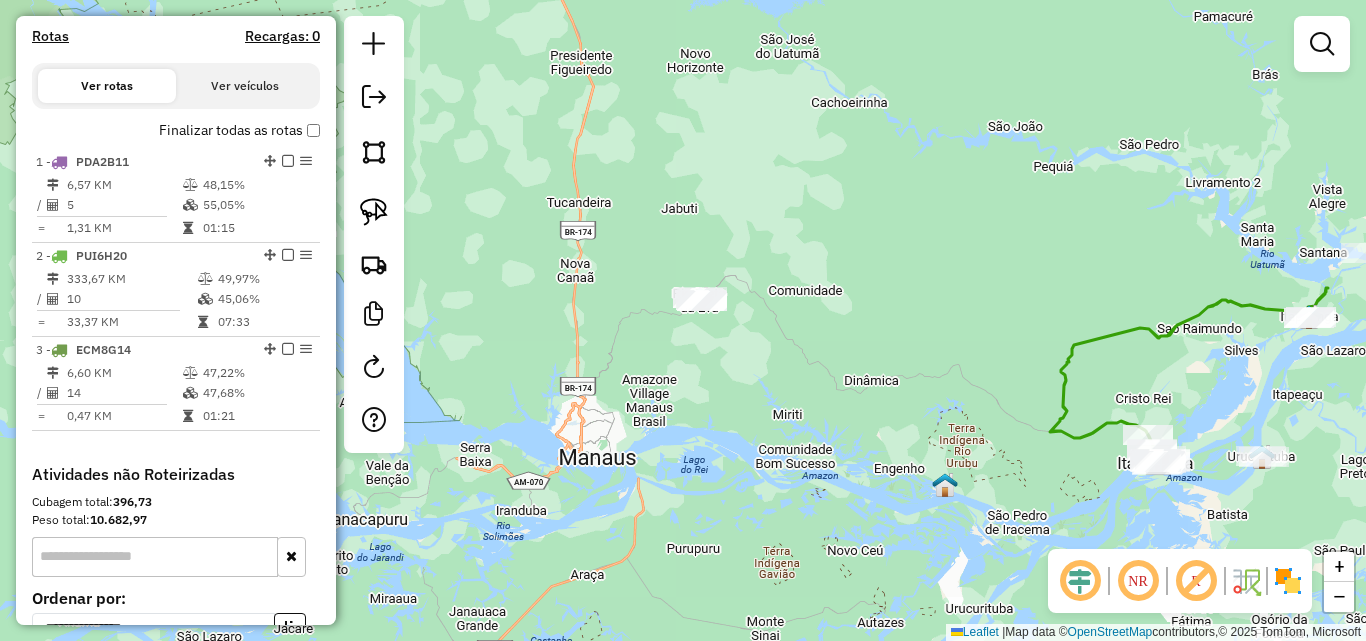 drag, startPoint x: 983, startPoint y: 327, endPoint x: 769, endPoint y: 297, distance: 216.09258 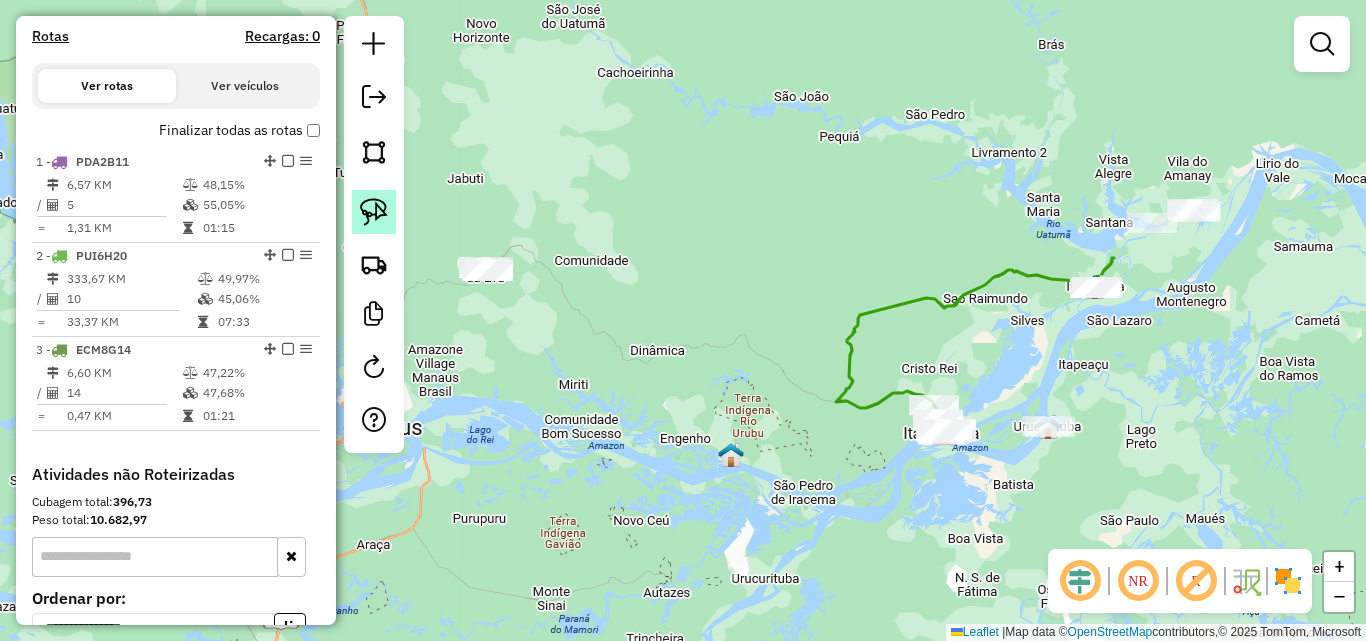 click 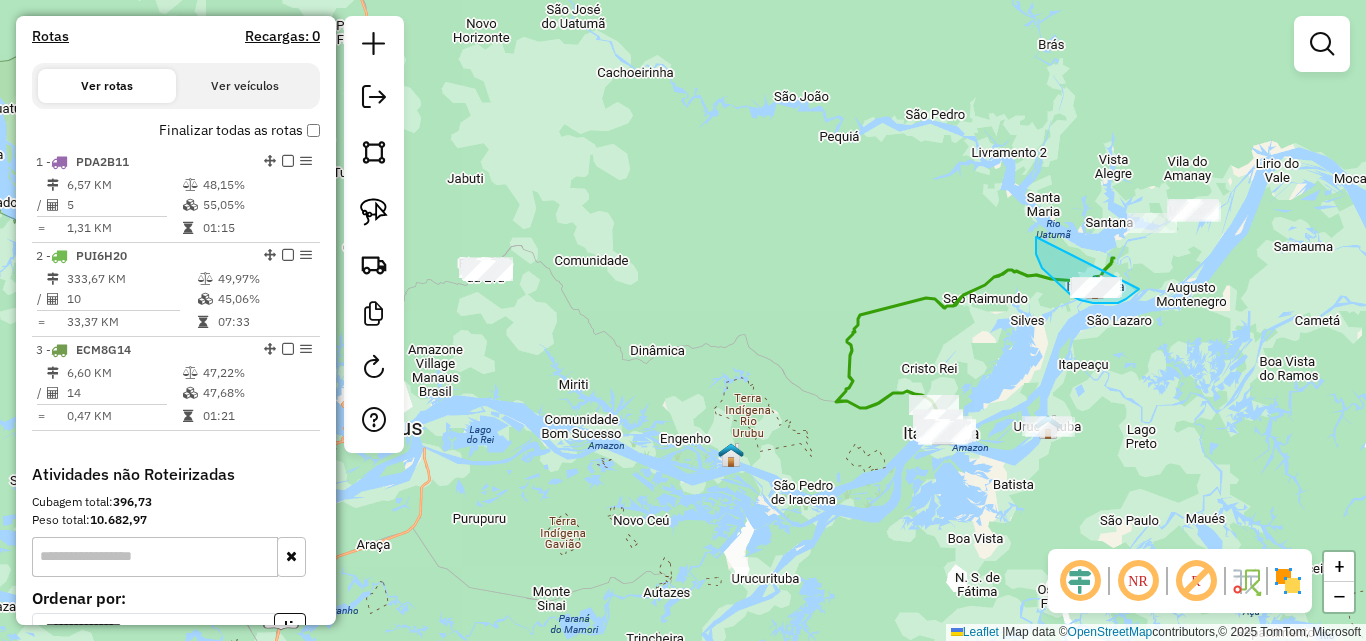 drag, startPoint x: 1036, startPoint y: 240, endPoint x: 1139, endPoint y: 289, distance: 114.061386 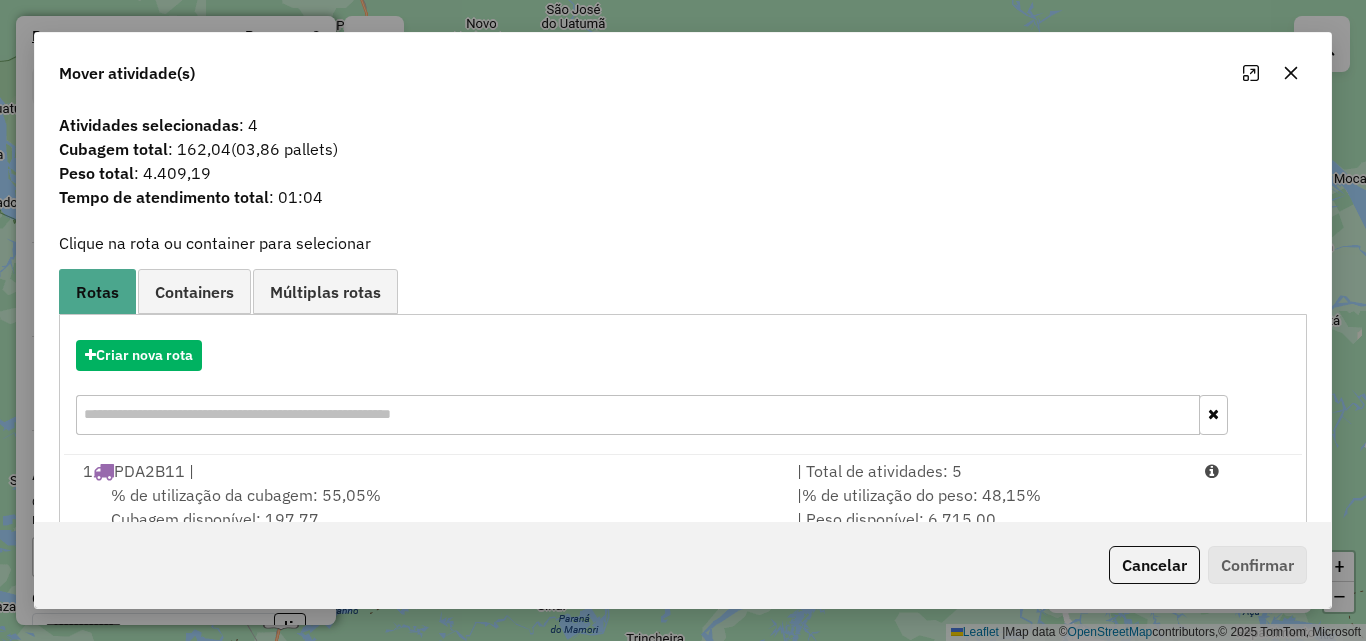click 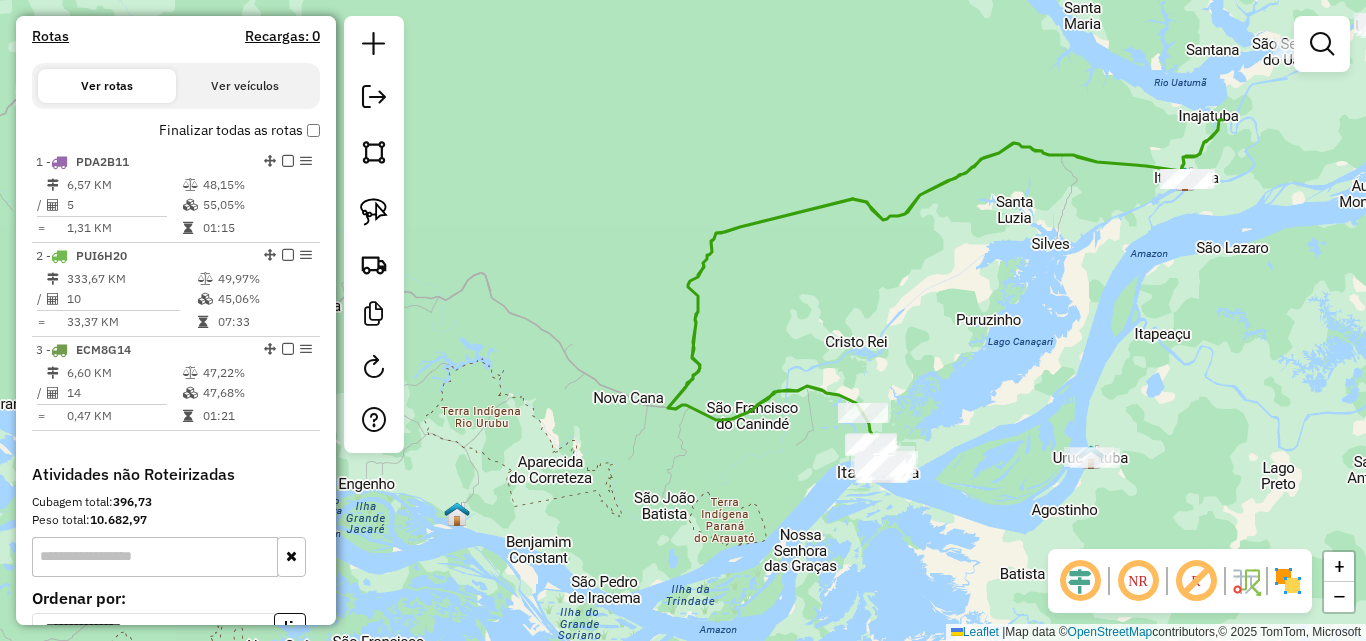 drag, startPoint x: 1126, startPoint y: 369, endPoint x: 715, endPoint y: 207, distance: 441.77484 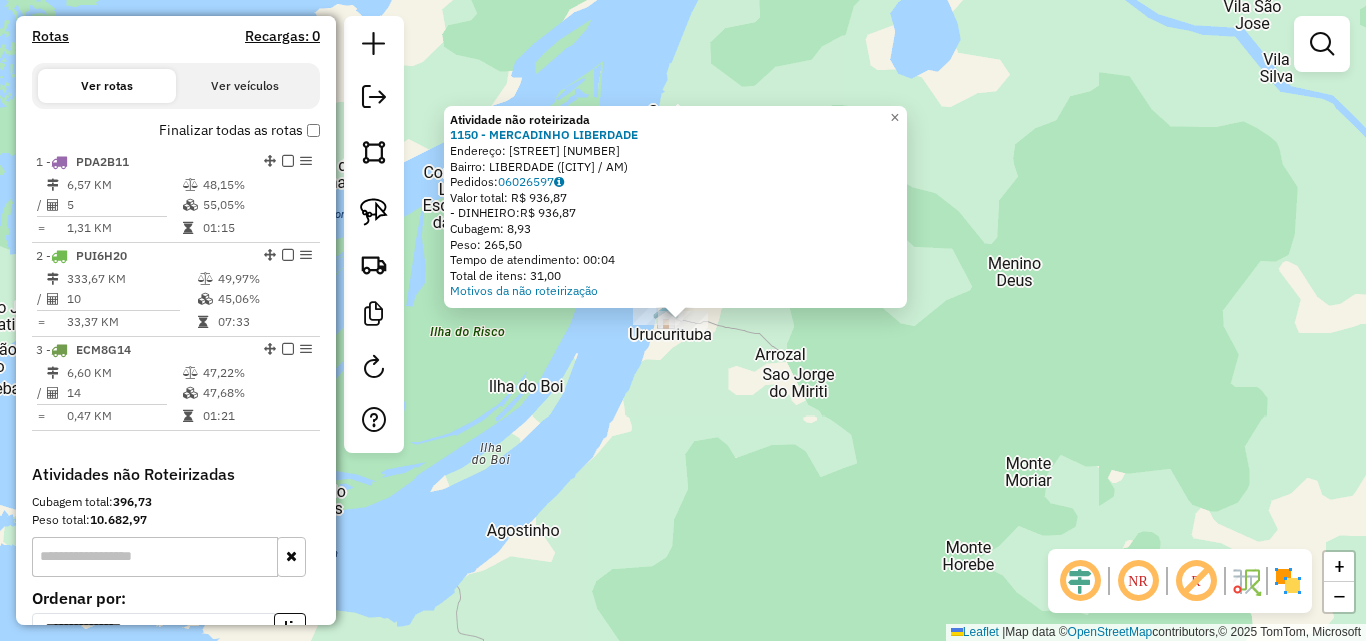 click on "Endereço:  [STREET] [NUMBER]   Bairro: [NEIGHBORHOOD] ([CITY] / [STATE])   Pedidos:  [ORDER_ID]" 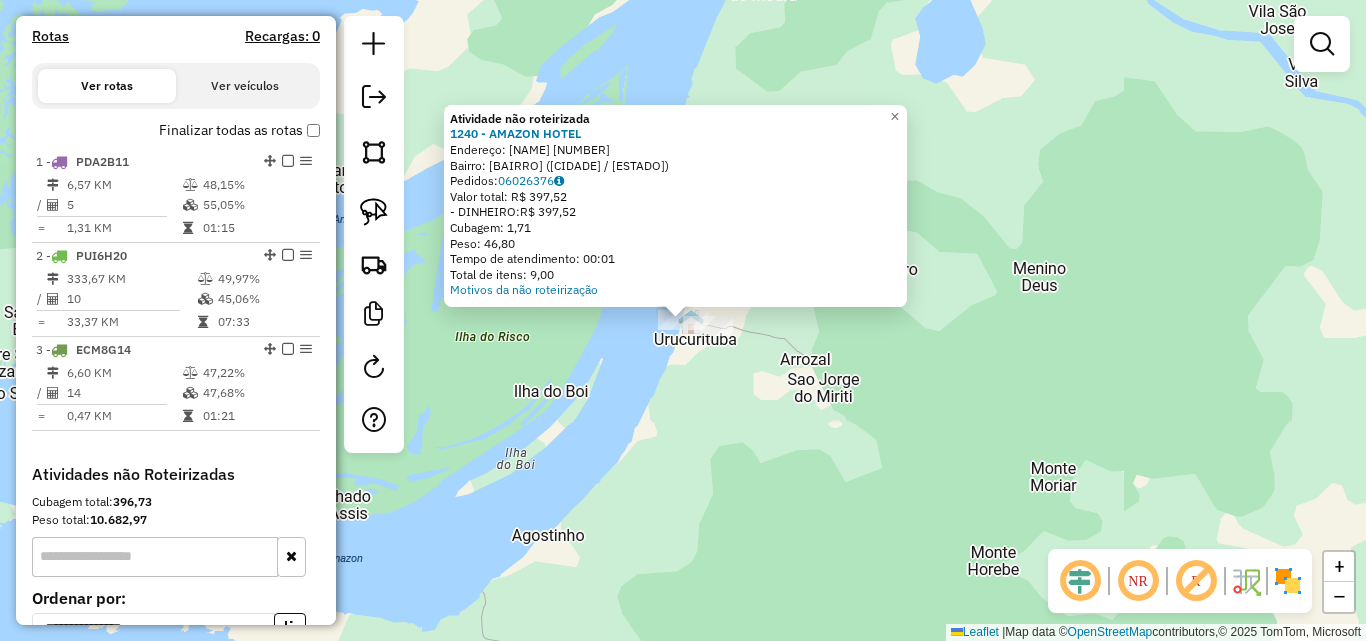 click on "Atividade não roteirizada 1240 - AMAZON HOTEL  Endereço:  Rua Arco Iris 261   Bairro: CENTRO ([CITY] / AM)   Pedidos:  06026376   Valor total: R$ 397,52   - DINHEIRO:  R$ 397,52   Cubagem: 1,71   Peso: 46,80   Tempo de atendimento: 00:01   Total de itens: 9,00  Motivos da não roteirização × Janela de atendimento Grade de atendimento Capacidade Transportadoras Veículos Cliente Pedidos  Rotas Selecione os dias de semana para filtrar as janelas de atendimento  Seg   Ter   Qua   Qui   Sex   Sáb   Dom  Informe o período da janela de atendimento: De: Até:  Filtrar exatamente a janela do cliente  Considerar janela de atendimento padrão  Selecione os dias de semana para filtrar as grades de atendimento  Seg   Ter   Qua   Qui   Sex   Sáb   Dom   Considerar clientes sem dia de atendimento cadastrado  Clientes fora do dia de atendimento selecionado Filtrar as atividades entre os valores definidos abaixo:  Peso mínimo:   Peso máximo:   Cubagem mínima:   Cubagem máxima:   De:   Até:   De:   Até:  +" 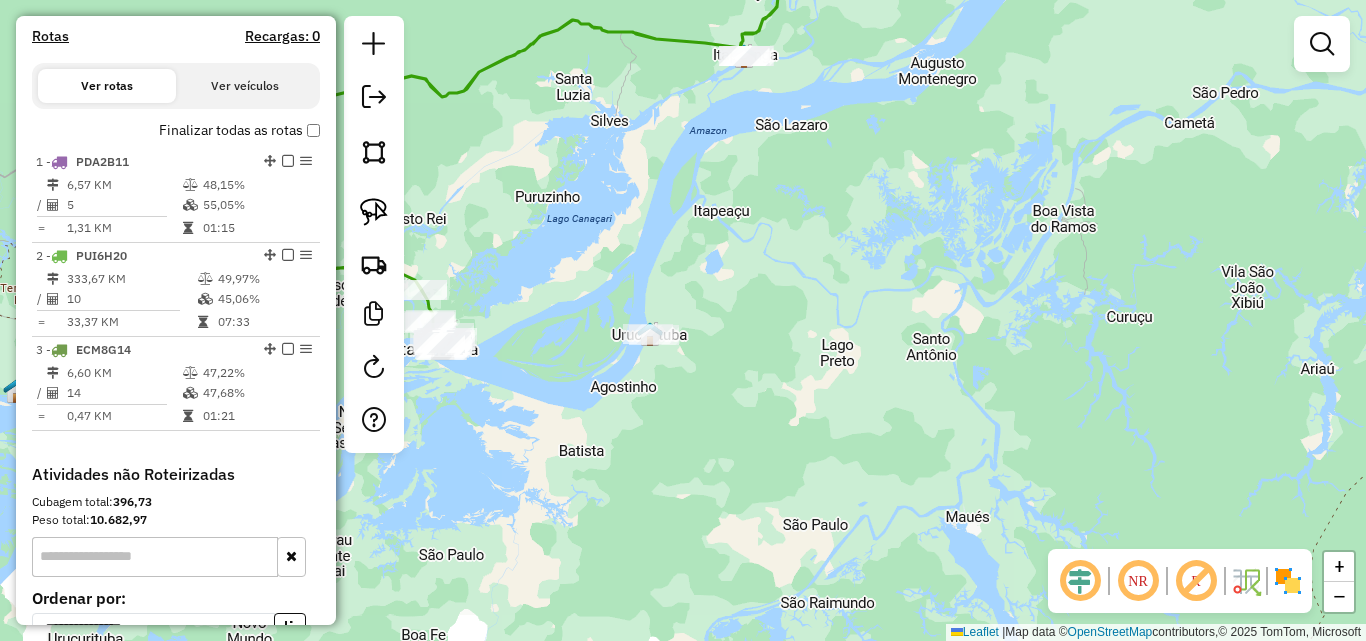 drag, startPoint x: 596, startPoint y: 344, endPoint x: 1135, endPoint y: 253, distance: 546.62787 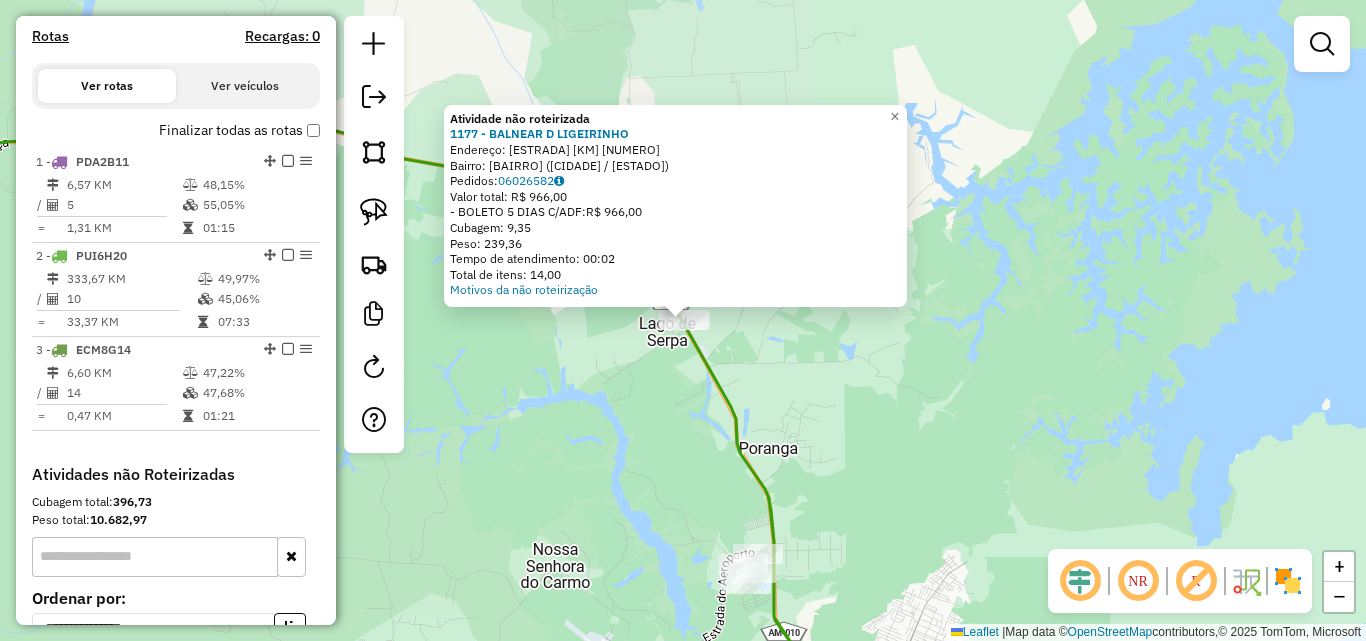 click on "Atividade não roteirizada 1177 - BALNEAR D LIGEIRINHO  Endereço:  Estrada AM-O10 KM 09 SN   Bairro: AM 010 ([CITY] / [STATE])   Pedidos:  [ORDER_ID]   Valor total: R$ 966,00   - BOLETO 5 DIAS C/ADF:  R$ 966,00   Cubagem: 9,35   Peso: 239,36   Tempo de atendimento: 00:02   Total de itens: 14,00  Motivos da não roteirização × Janela de atendimento Grade de atendimento Capacidade Transportadoras Veículos Cliente Pedidos  Rotas Selecione os dias de semana para filtrar as janelas de atendimento  Seg   Ter   Qua   Qui   Sex   Sáb   Dom  Informe o período da janela de atendimento: De: Até:  Filtrar exatamente a janela do cliente  Considerar janela de atendimento padrão  Selecione os dias de semana para filtrar as grades de atendimento  Seg   Ter   Qua   Qui   Sex   Sáb   Dom   Considerar clientes sem dia de atendimento cadastrado  Clientes fora do dia de atendimento selecionado Filtrar as atividades entre os valores definidos abaixo:  Peso mínimo:   Peso máximo:   Cubagem mínima:   Cubagem máxima:  De:" 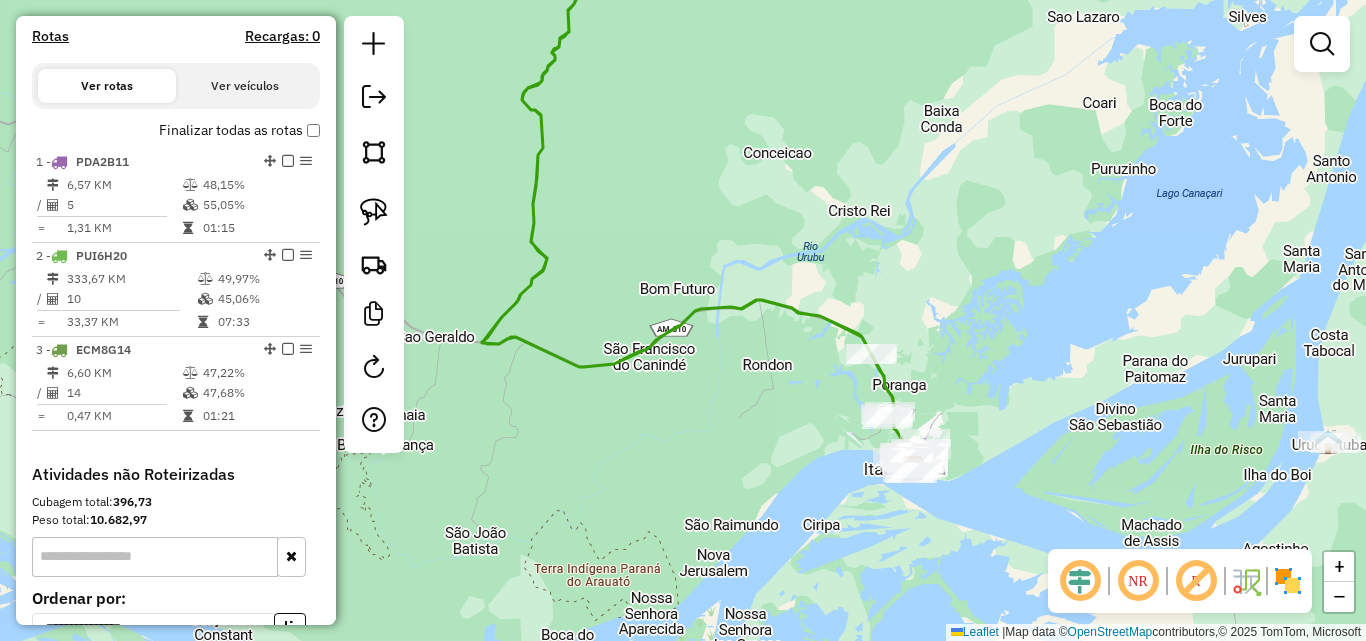 drag, startPoint x: 1046, startPoint y: 360, endPoint x: 878, endPoint y: 178, distance: 247.68529 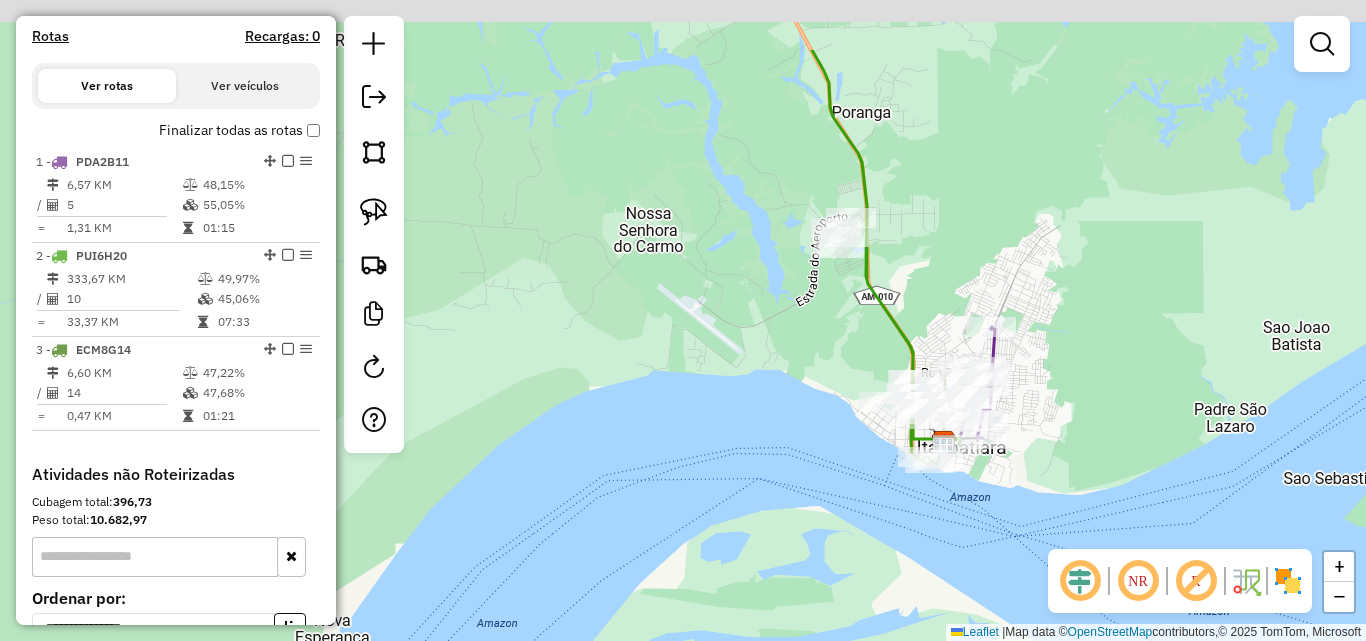 drag, startPoint x: 798, startPoint y: 227, endPoint x: 796, endPoint y: 372, distance: 145.0138 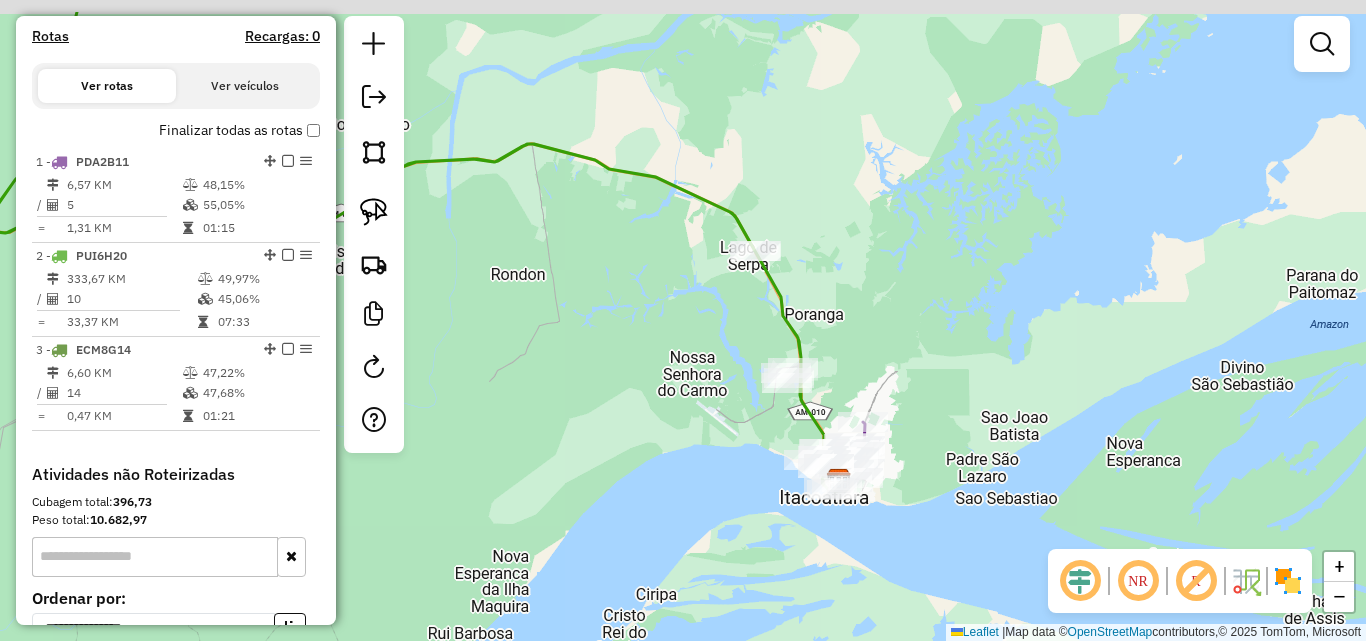 drag, startPoint x: 728, startPoint y: 258, endPoint x: 705, endPoint y: 357, distance: 101.636604 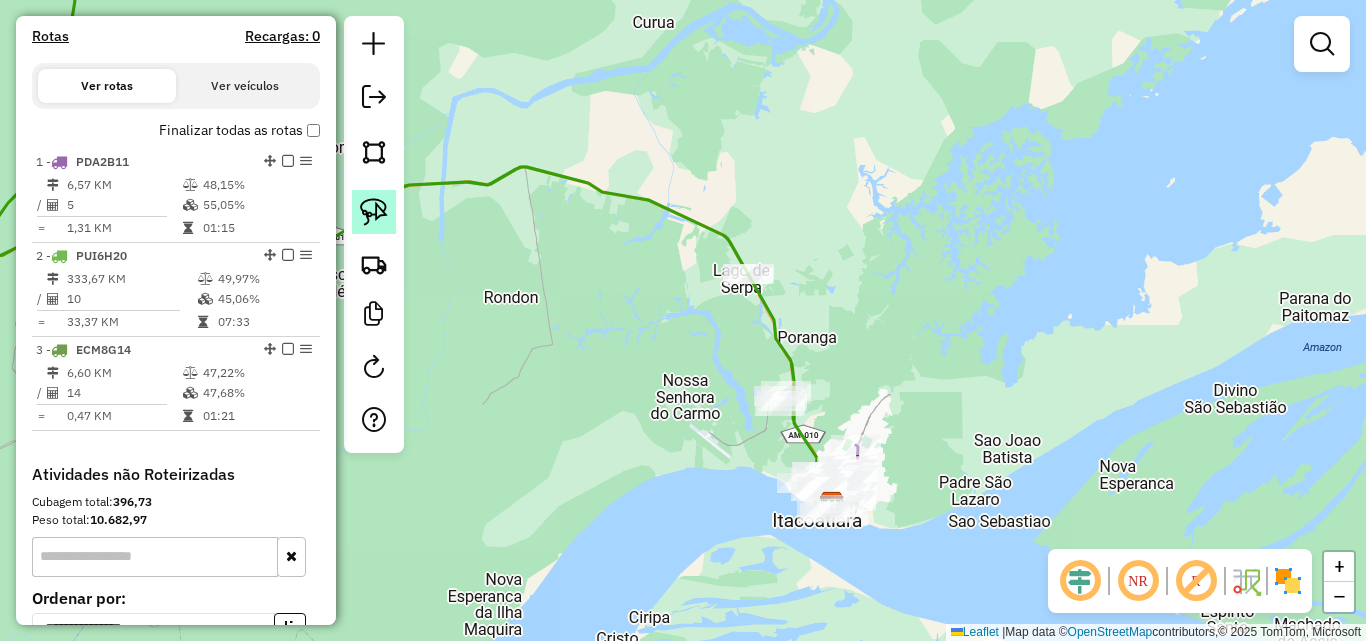 click 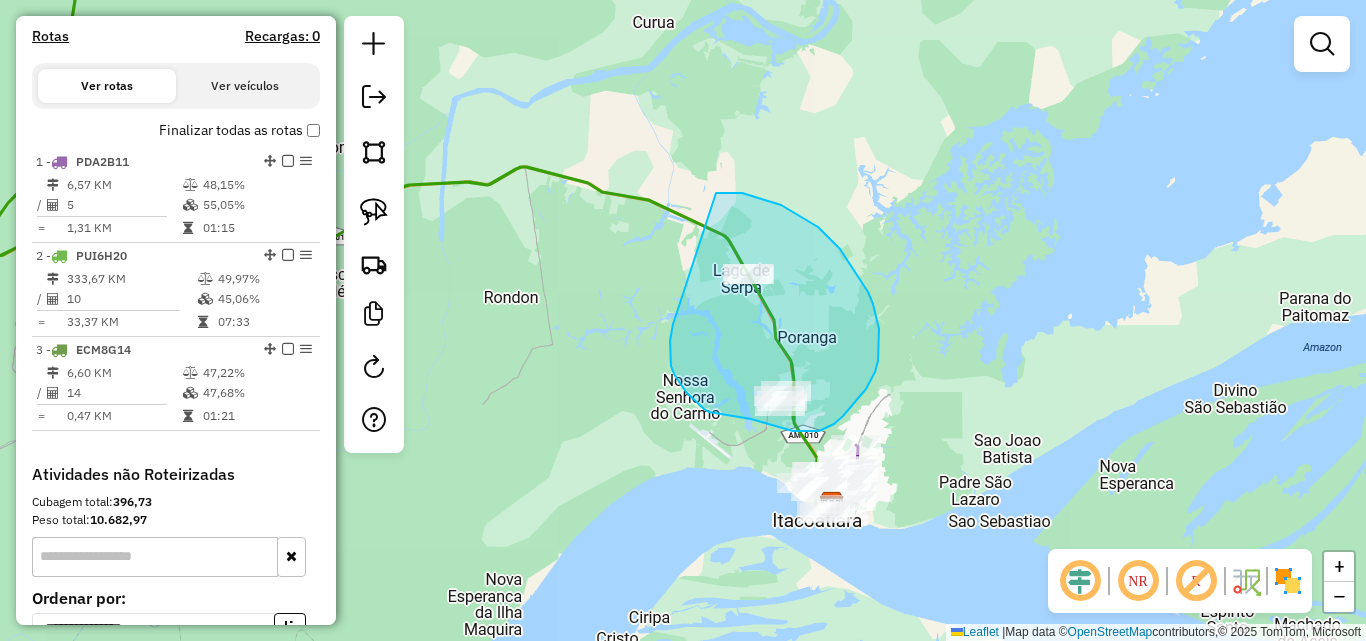 drag, startPoint x: 670, startPoint y: 355, endPoint x: 715, endPoint y: 193, distance: 168.13388 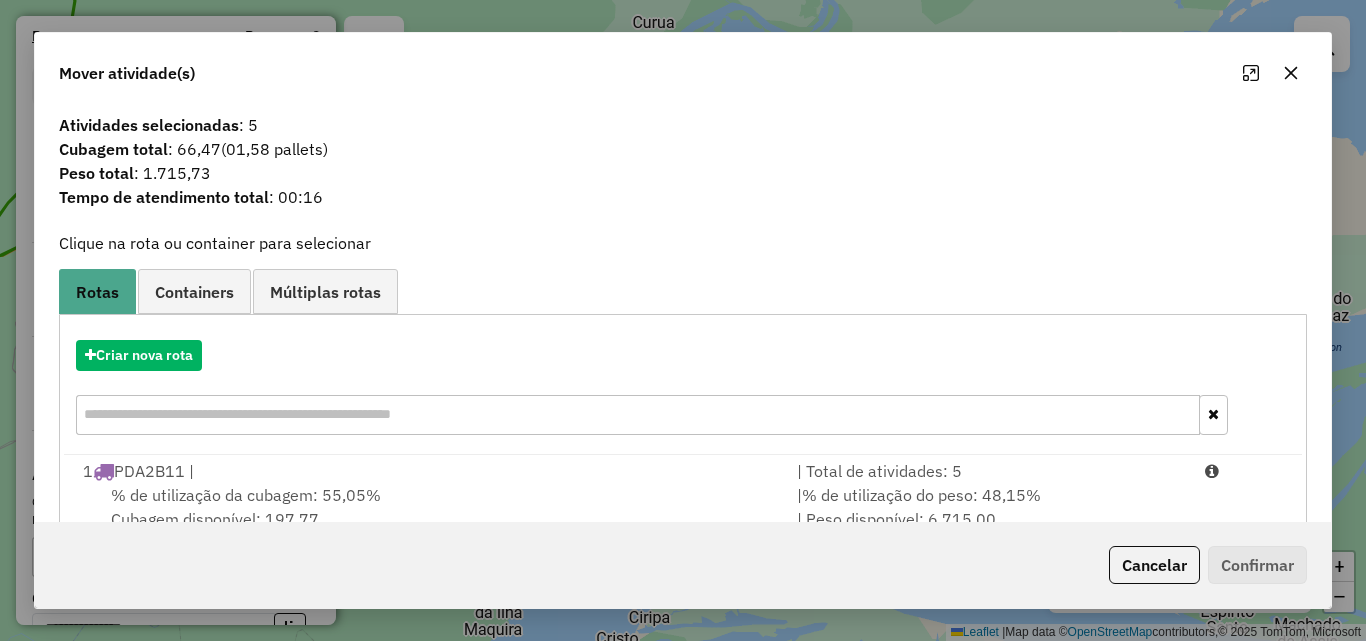 click 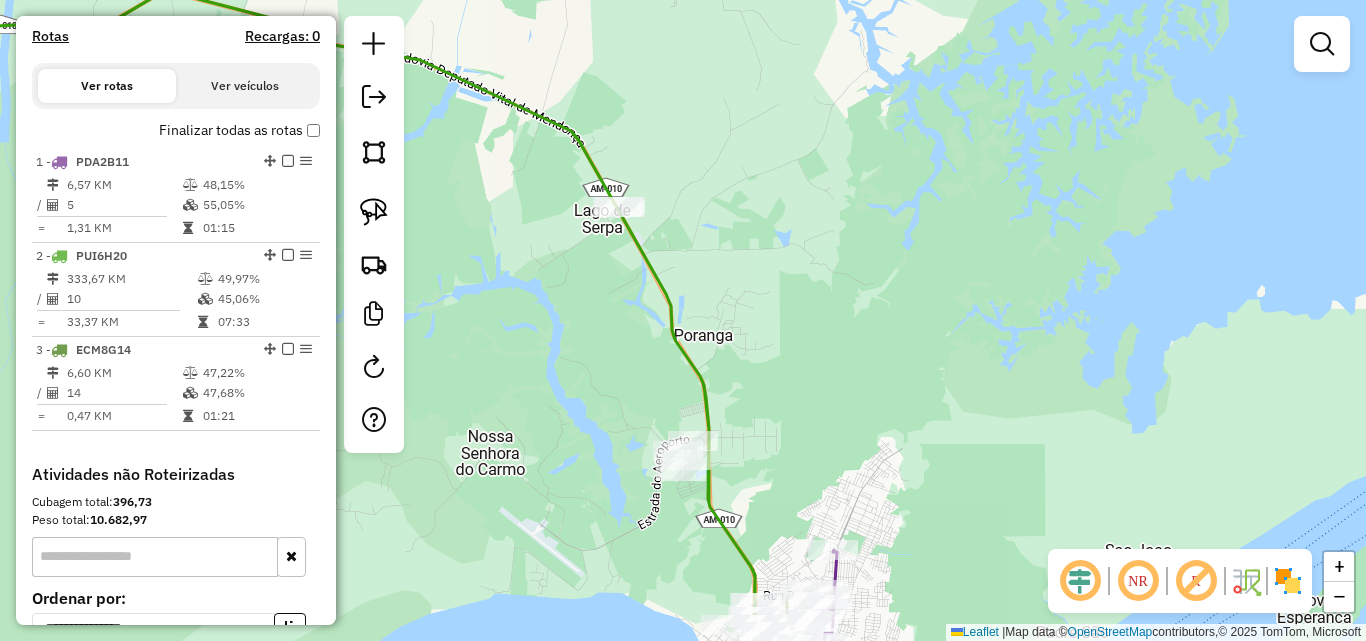drag, startPoint x: 861, startPoint y: 379, endPoint x: 923, endPoint y: 11, distance: 373.18628 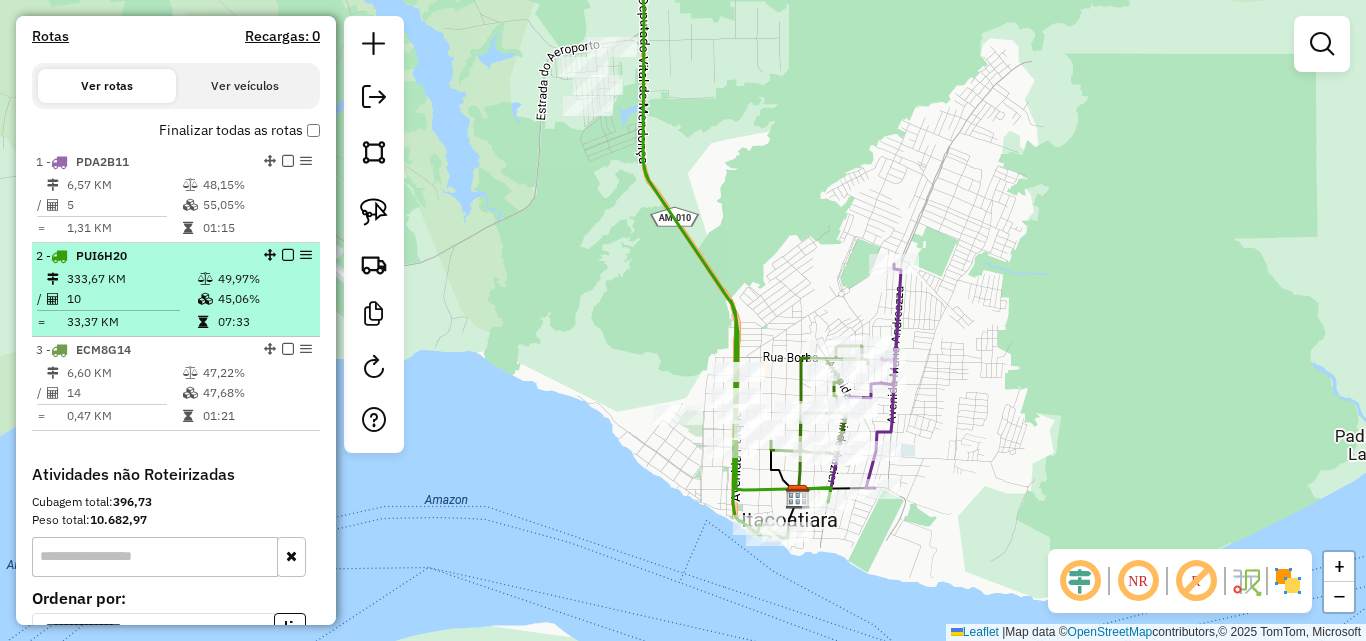 click on "10" at bounding box center [131, 299] 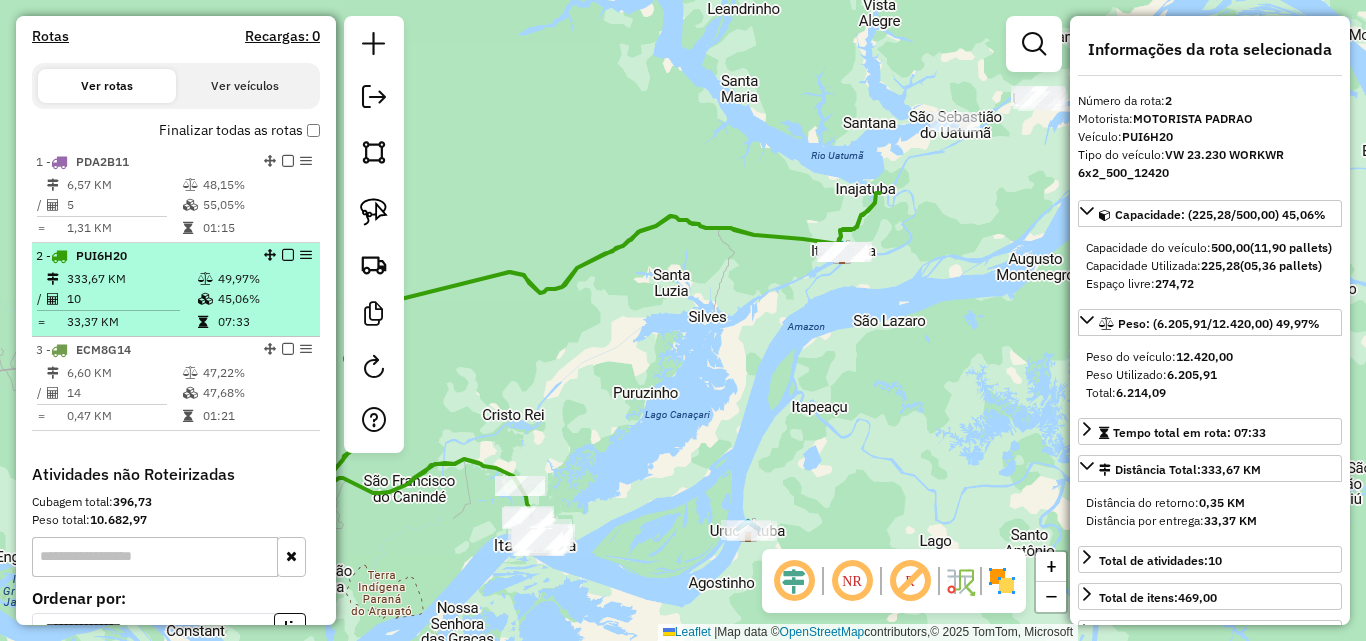 click on "10" at bounding box center [131, 299] 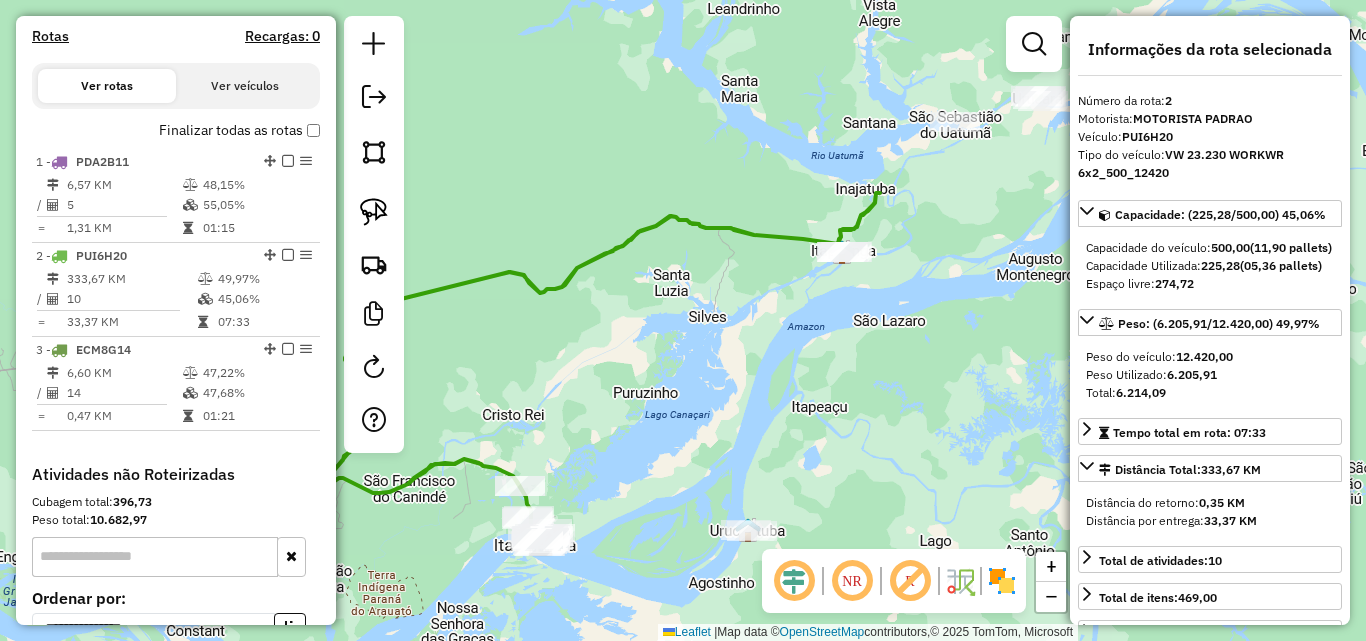 click on "Janela de atendimento Grade de atendimento Capacidade Transportadoras Veículos Cliente Pedidos  Rotas Selecione os dias de semana para filtrar as janelas de atendimento  Seg   Ter   Qua   Qui   Sex   Sáb   Dom  Informe o período da janela de atendimento: De: Até:  Filtrar exatamente a janela do cliente  Considerar janela de atendimento padrão  Selecione os dias de semana para filtrar as grades de atendimento  Seg   Ter   Qua   Qui   Sex   Sáb   Dom   Considerar clientes sem dia de atendimento cadastrado  Clientes fora do dia de atendimento selecionado Filtrar as atividades entre os valores definidos abaixo:  Peso mínimo:   Peso máximo:   Cubagem mínima:   Cubagem máxima:   De:   Até:  Filtrar as atividades entre o tempo de atendimento definido abaixo:  De:   Até:   Considerar capacidade total dos clientes não roteirizados Transportadora: Selecione um ou mais itens Tipo de veículo: Selecione um ou mais itens Veículo: Selecione um ou mais itens Motorista: Selecione um ou mais itens Nome: Rótulo:" 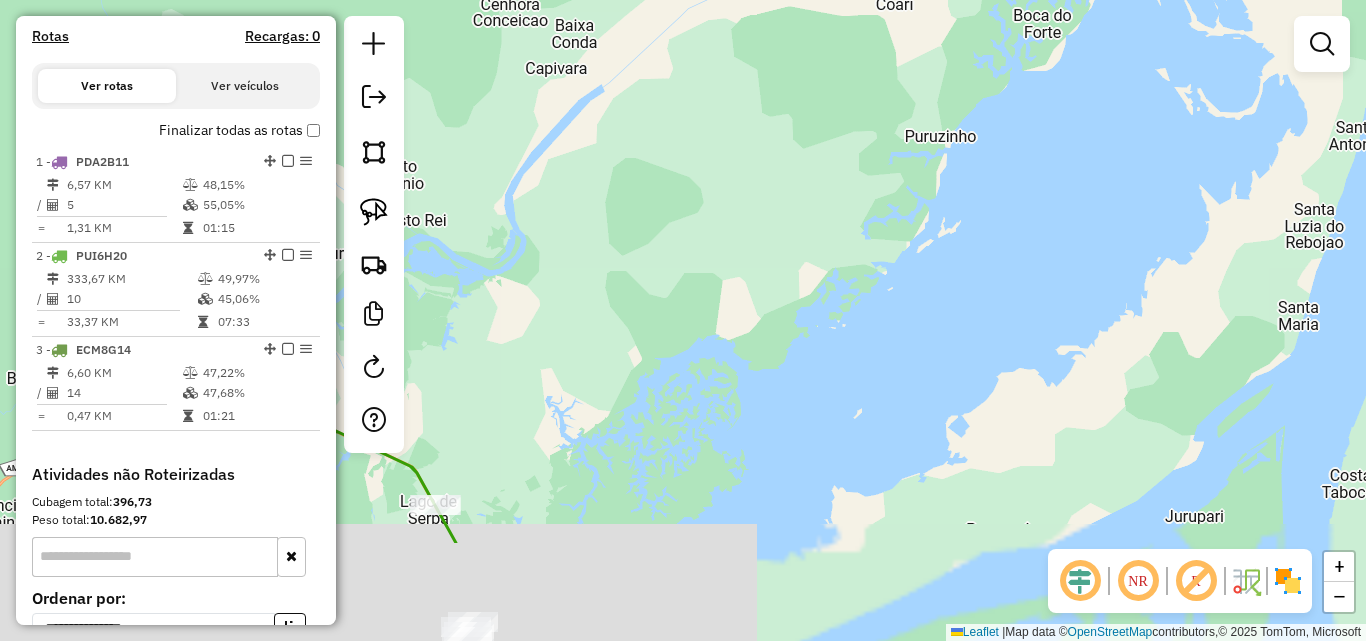 drag, startPoint x: 546, startPoint y: 541, endPoint x: 889, endPoint y: 286, distance: 427.40378 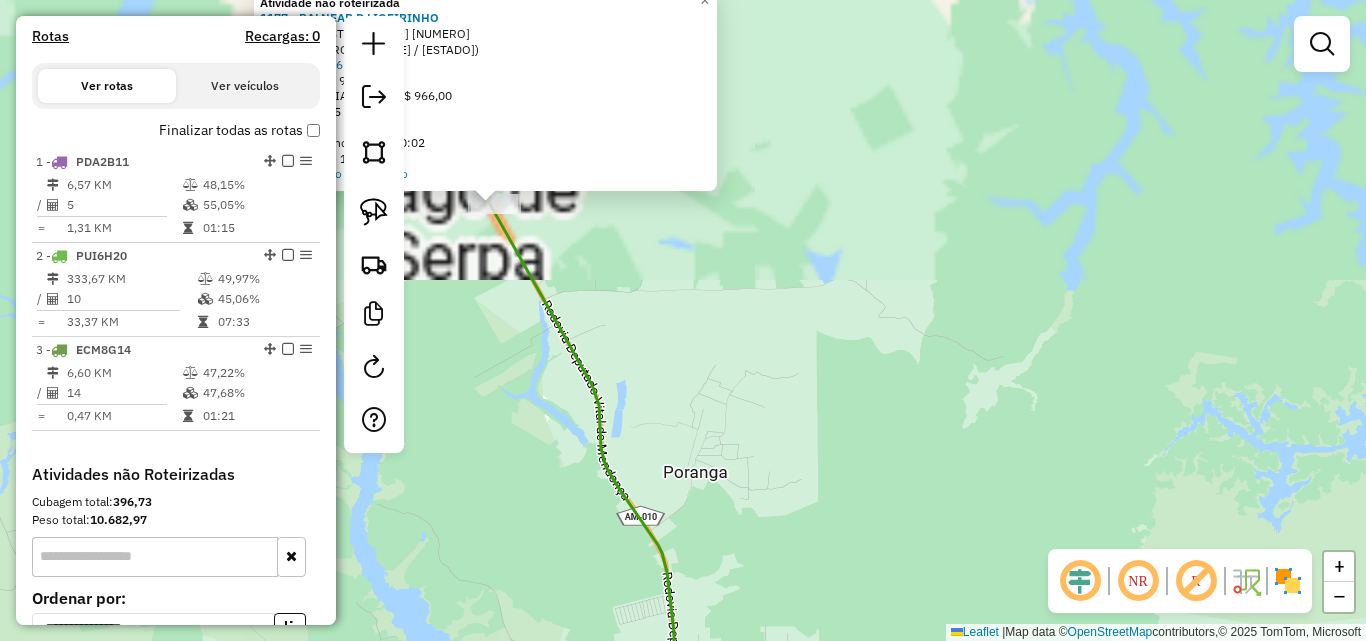 click on "Atividade não roteirizada 1177 - BALNEAR D LIGEIRINHO  Endereço:  Estrada AM-O10 KM 09 SN   Bairro: AM 010 ([CITY] / [STATE])   Pedidos:  [ORDER_ID]   Valor total: R$ 966,00   - BOLETO 5 DIAS C/ADF:  R$ 966,00   Cubagem: 9,35   Peso: 239,36   Tempo de atendimento: 00:02   Total de itens: 14,00  Motivos da não roteirização × Janela de atendimento Grade de atendimento Capacidade Transportadoras Veículos Cliente Pedidos  Rotas Selecione os dias de semana para filtrar as janelas de atendimento  Seg   Ter   Qua   Qui   Sex   Sáb   Dom  Informe o período da janela de atendimento: De: Até:  Filtrar exatamente a janela do cliente  Considerar janela de atendimento padrão  Selecione os dias de semana para filtrar as grades de atendimento  Seg   Ter   Qua   Qui   Sex   Sáb   Dom   Considerar clientes sem dia de atendimento cadastrado  Clientes fora do dia de atendimento selecionado Filtrar as atividades entre os valores definidos abaixo:  Peso mínimo:   Peso máximo:   Cubagem mínima:   Cubagem máxima:  De:" 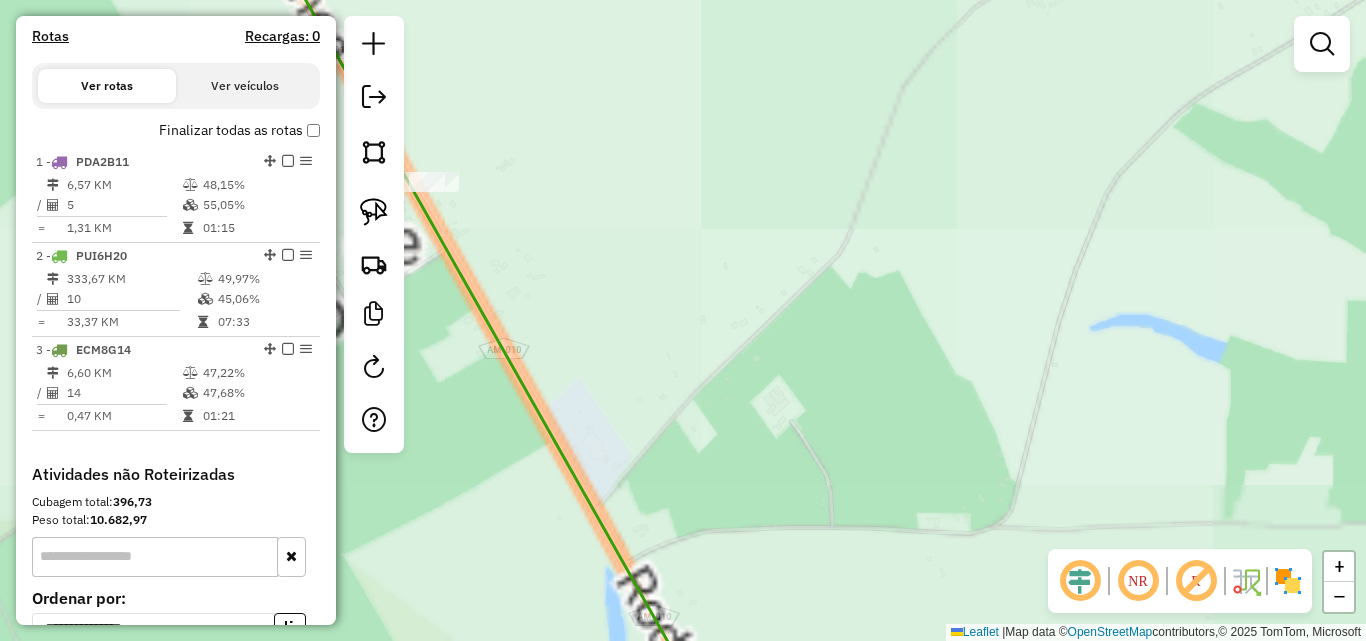 drag, startPoint x: 529, startPoint y: 251, endPoint x: 734, endPoint y: 276, distance: 206.51877 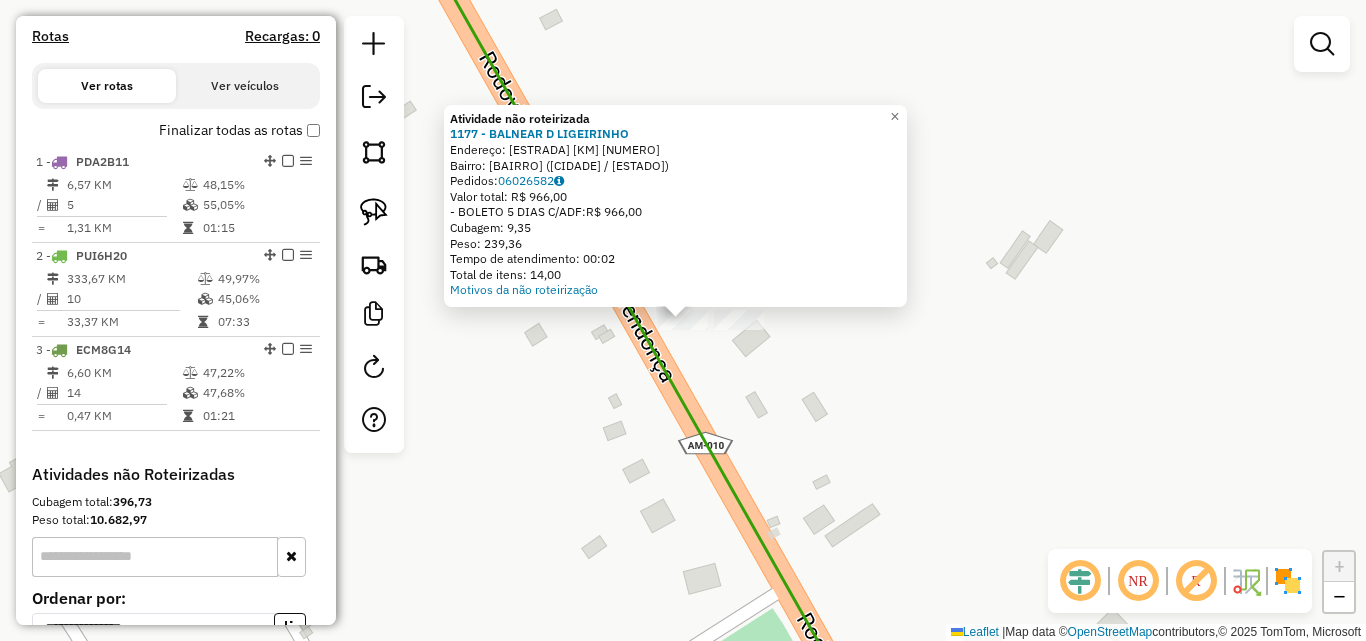 click on "Atividade não roteirizada 1177 - BALNEAR D LIGEIRINHO  Endereço:  Estrada AM-O10 KM 09 SN   Bairro: AM 010 ([CITY] / [STATE])   Pedidos:  [ORDER_ID]   Valor total: R$ 966,00   - BOLETO 5 DIAS C/ADF:  R$ 966,00   Cubagem: 9,35   Peso: 239,36   Tempo de atendimento: 00:02   Total de itens: 14,00  Motivos da não roteirização × Janela de atendimento Grade de atendimento Capacidade Transportadoras Veículos Cliente Pedidos  Rotas Selecione os dias de semana para filtrar as janelas de atendimento  Seg   Ter   Qua   Qui   Sex   Sáb   Dom  Informe o período da janela de atendimento: De: Até:  Filtrar exatamente a janela do cliente  Considerar janela de atendimento padrão  Selecione os dias de semana para filtrar as grades de atendimento  Seg   Ter   Qua   Qui   Sex   Sáb   Dom   Considerar clientes sem dia de atendimento cadastrado  Clientes fora do dia de atendimento selecionado Filtrar as atividades entre os valores definidos abaixo:  Peso mínimo:   Peso máximo:   Cubagem mínima:   Cubagem máxima:  De:" 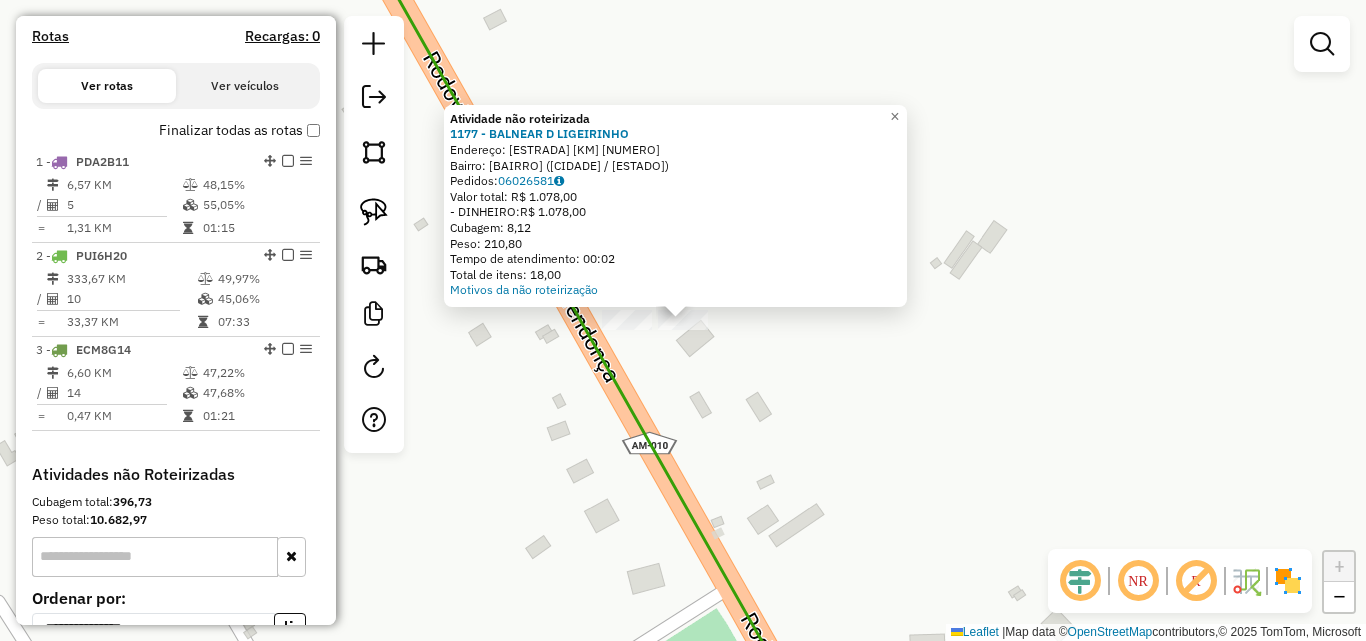 click on "Endereço:  [STREET] [NUMBER]   Bairro: [NEIGHBORHOOD] ([CITY] / [STATE])   Pedidos:  [ORDER_ID]" 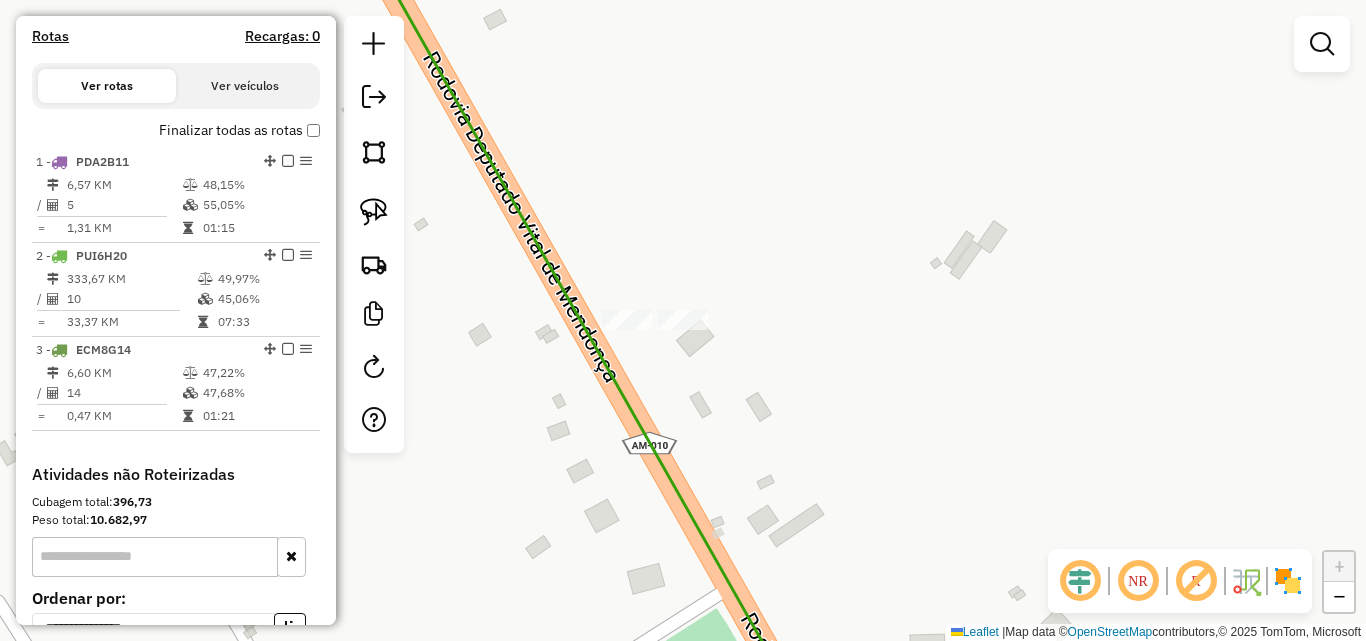 click 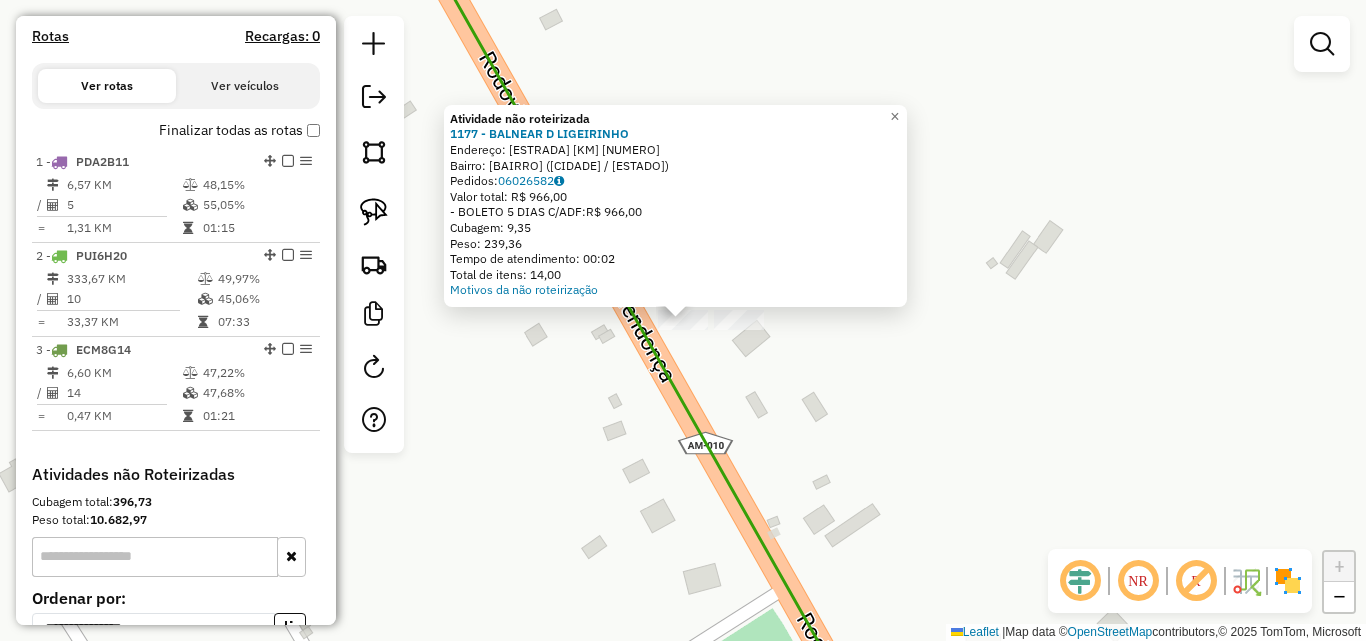 click on "Atividade não roteirizada 1177 - BALNEAR D LIGEIRINHO  Endereço:  Estrada AM-O10 KM 09 SN   Bairro: AM 010 ([CITY] / [STATE])   Pedidos:  [ORDER_ID]   Valor total: R$ 966,00   - BOLETO 5 DIAS C/ADF:  R$ 966,00   Cubagem: 9,35   Peso: 239,36   Tempo de atendimento: 00:02   Total de itens: 14,00  Motivos da não roteirização × Janela de atendimento Grade de atendimento Capacidade Transportadoras Veículos Cliente Pedidos  Rotas Selecione os dias de semana para filtrar as janelas de atendimento  Seg   Ter   Qua   Qui   Sex   Sáb   Dom  Informe o período da janela de atendimento: De: Até:  Filtrar exatamente a janela do cliente  Considerar janela de atendimento padrão  Selecione os dias de semana para filtrar as grades de atendimento  Seg   Ter   Qua   Qui   Sex   Sáb   Dom   Considerar clientes sem dia de atendimento cadastrado  Clientes fora do dia de atendimento selecionado Filtrar as atividades entre os valores definidos abaixo:  Peso mínimo:   Peso máximo:   Cubagem mínima:   Cubagem máxima:  De:" 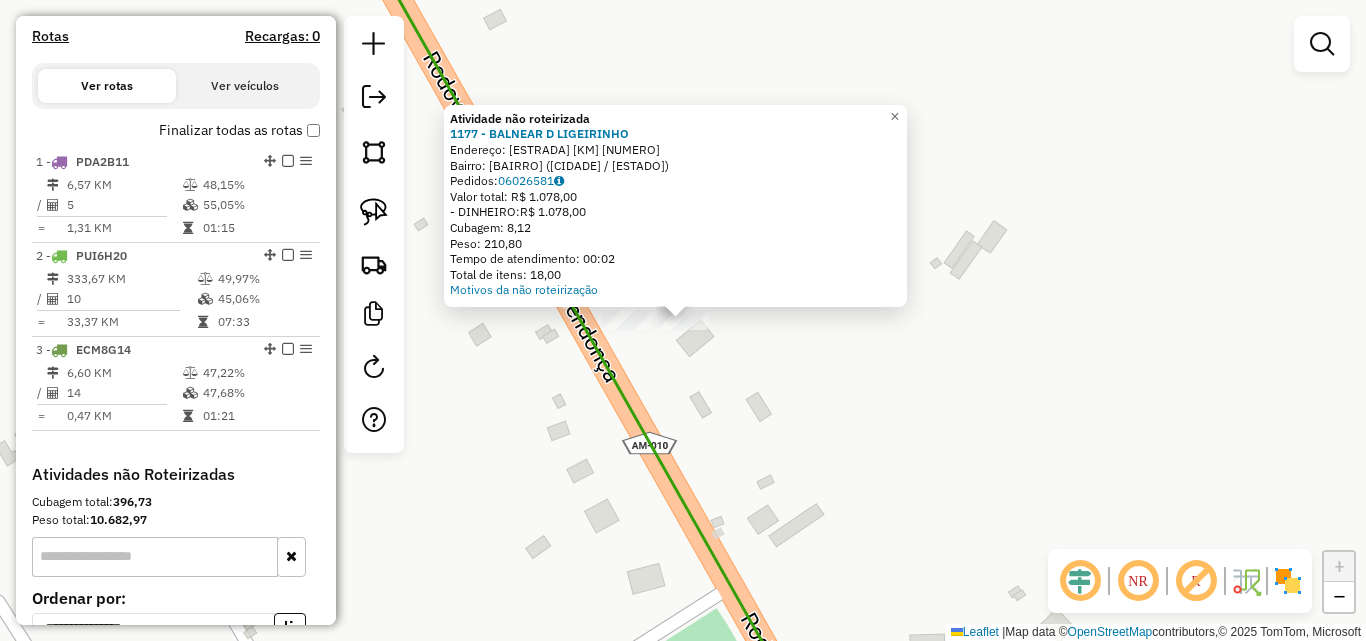 click on "Endereço:  [STREET] [NUMBER]   Bairro: [NEIGHBORHOOD] ([CITY] / [STATE])   Pedidos:  [ORDER_ID]" 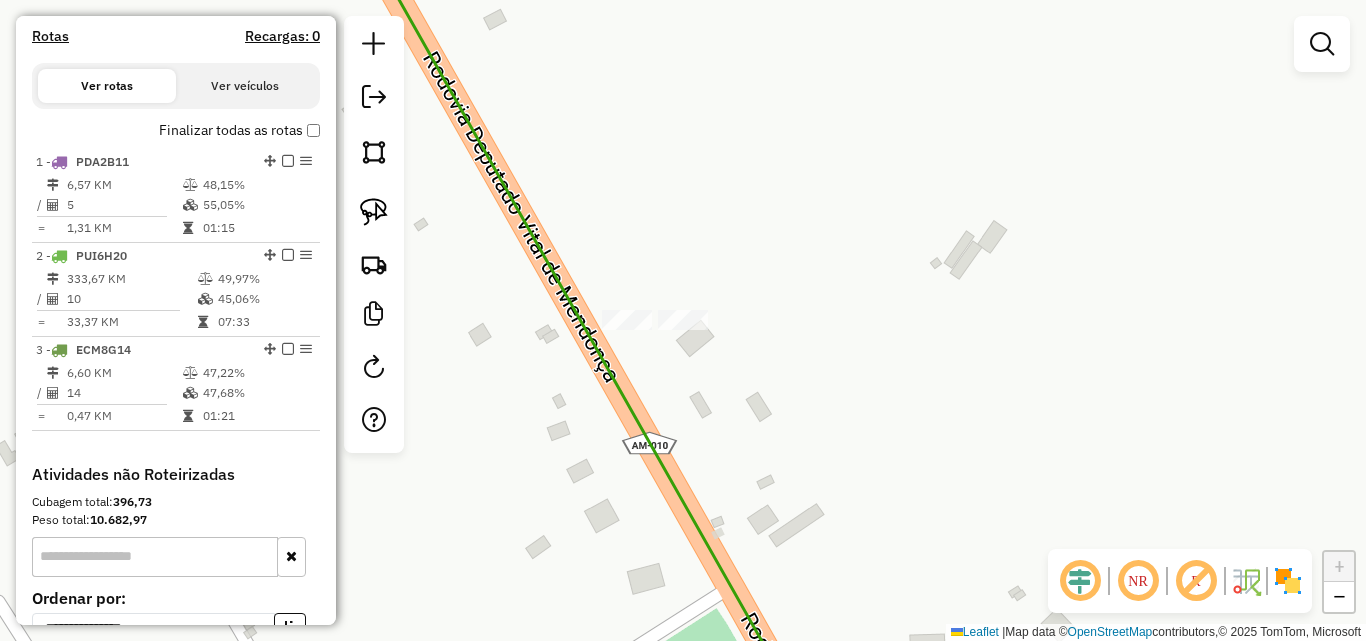 click on "Janela de atendimento Grade de atendimento Capacidade Transportadoras Veículos Cliente Pedidos  Rotas Selecione os dias de semana para filtrar as janelas de atendimento  Seg   Ter   Qua   Qui   Sex   Sáb   Dom  Informe o período da janela de atendimento: De: Até:  Filtrar exatamente a janela do cliente  Considerar janela de atendimento padrão  Selecione os dias de semana para filtrar as grades de atendimento  Seg   Ter   Qua   Qui   Sex   Sáb   Dom   Considerar clientes sem dia de atendimento cadastrado  Clientes fora do dia de atendimento selecionado Filtrar as atividades entre os valores definidos abaixo:  Peso mínimo:   Peso máximo:   Cubagem mínima:   Cubagem máxima:   De:   Até:  Filtrar as atividades entre o tempo de atendimento definido abaixo:  De:   Até:   Considerar capacidade total dos clientes não roteirizados Transportadora: Selecione um ou mais itens Tipo de veículo: Selecione um ou mais itens Veículo: Selecione um ou mais itens Motorista: Selecione um ou mais itens Nome: Rótulo:" 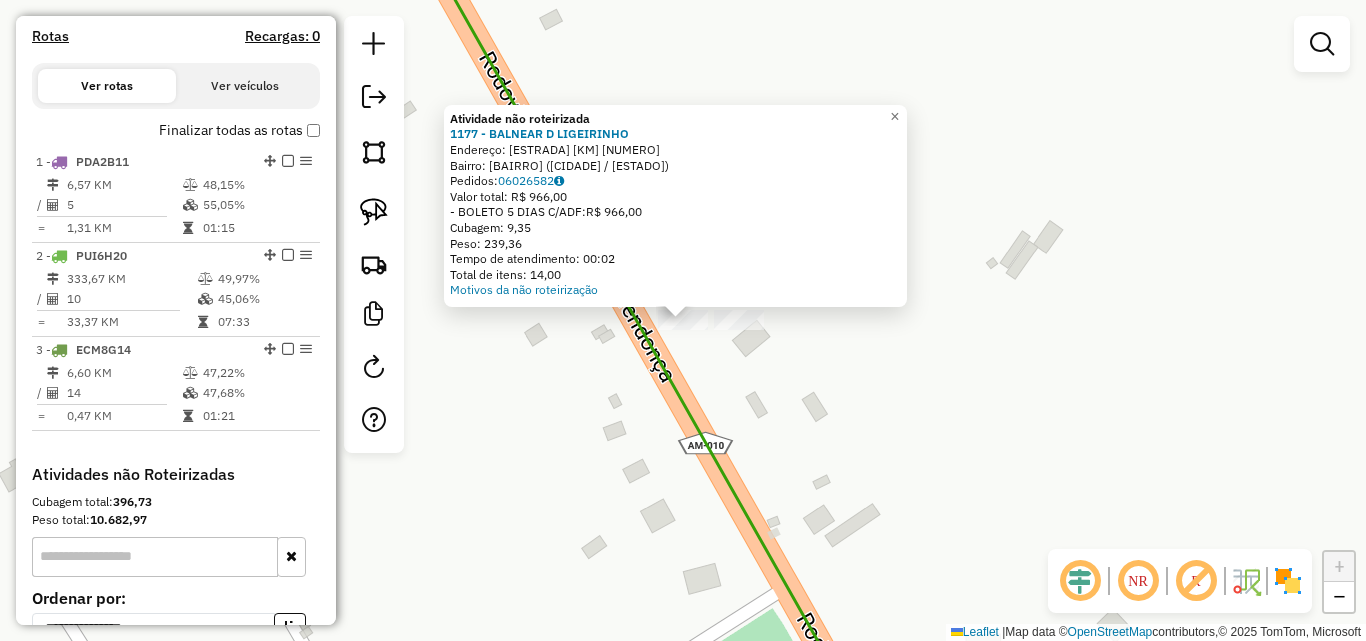 click on "Atividade não roteirizada 1177 - BALNEAR D LIGEIRINHO  Endereço:  Estrada AM-O10 KM 09 SN   Bairro: AM 010 ([CITY] / [STATE])   Pedidos:  [ORDER_ID]   Valor total: R$ 966,00   - BOLETO 5 DIAS C/ADF:  R$ 966,00   Cubagem: 9,35   Peso: 239,36   Tempo de atendimento: 00:02   Total de itens: 14,00  Motivos da não roteirização × Janela de atendimento Grade de atendimento Capacidade Transportadoras Veículos Cliente Pedidos  Rotas Selecione os dias de semana para filtrar as janelas de atendimento  Seg   Ter   Qua   Qui   Sex   Sáb   Dom  Informe o período da janela de atendimento: De: Até:  Filtrar exatamente a janela do cliente  Considerar janela de atendimento padrão  Selecione os dias de semana para filtrar as grades de atendimento  Seg   Ter   Qua   Qui   Sex   Sáb   Dom   Considerar clientes sem dia de atendimento cadastrado  Clientes fora do dia de atendimento selecionado Filtrar as atividades entre os valores definidos abaixo:  Peso mínimo:   Peso máximo:   Cubagem mínima:   Cubagem máxima:  De:" 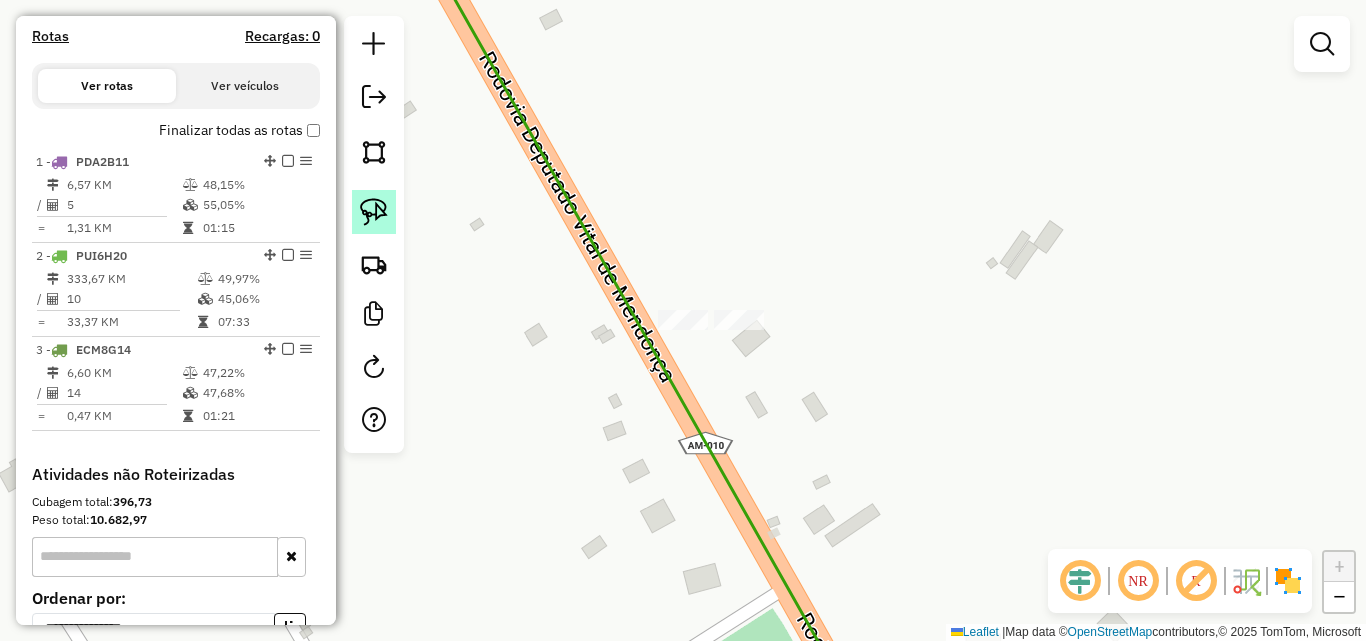 click 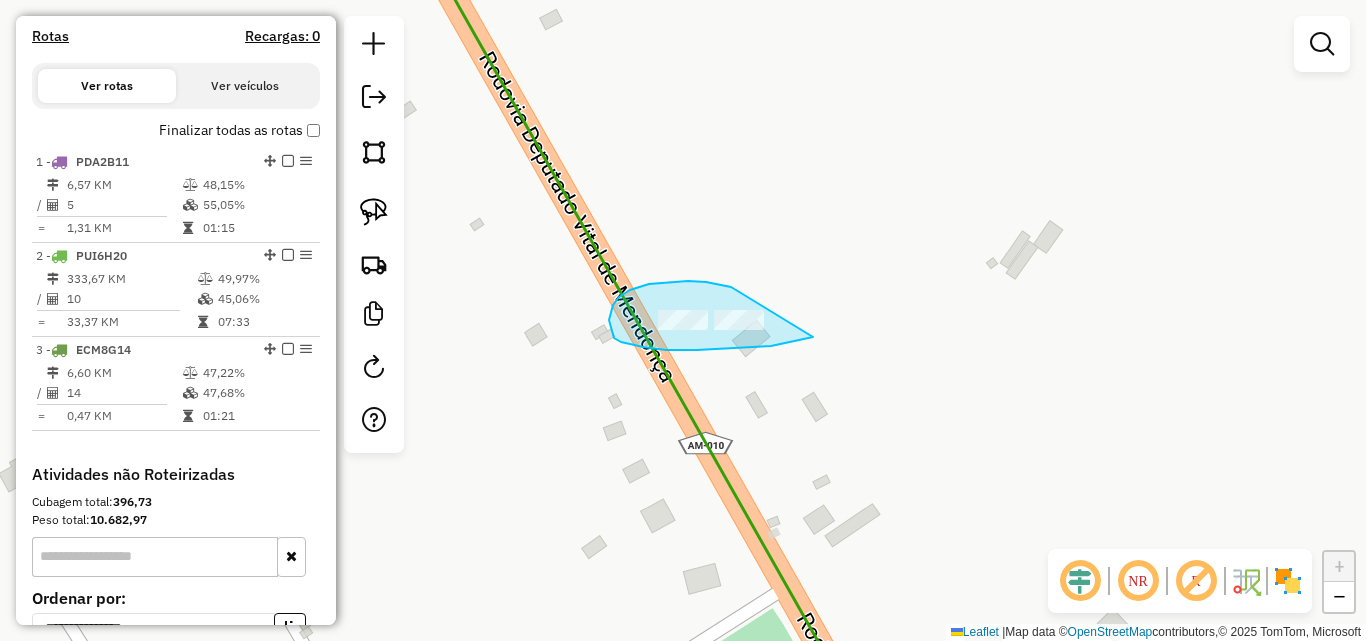 drag, startPoint x: 735, startPoint y: 289, endPoint x: 879, endPoint y: 313, distance: 145.9863 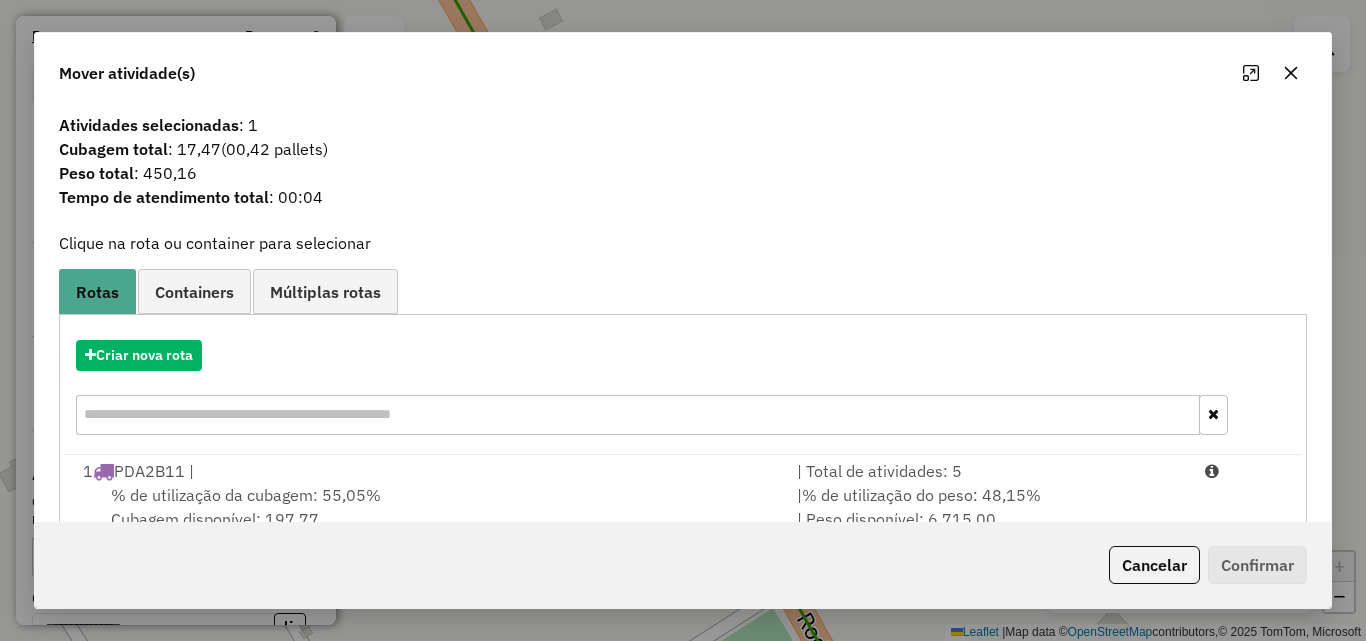 click 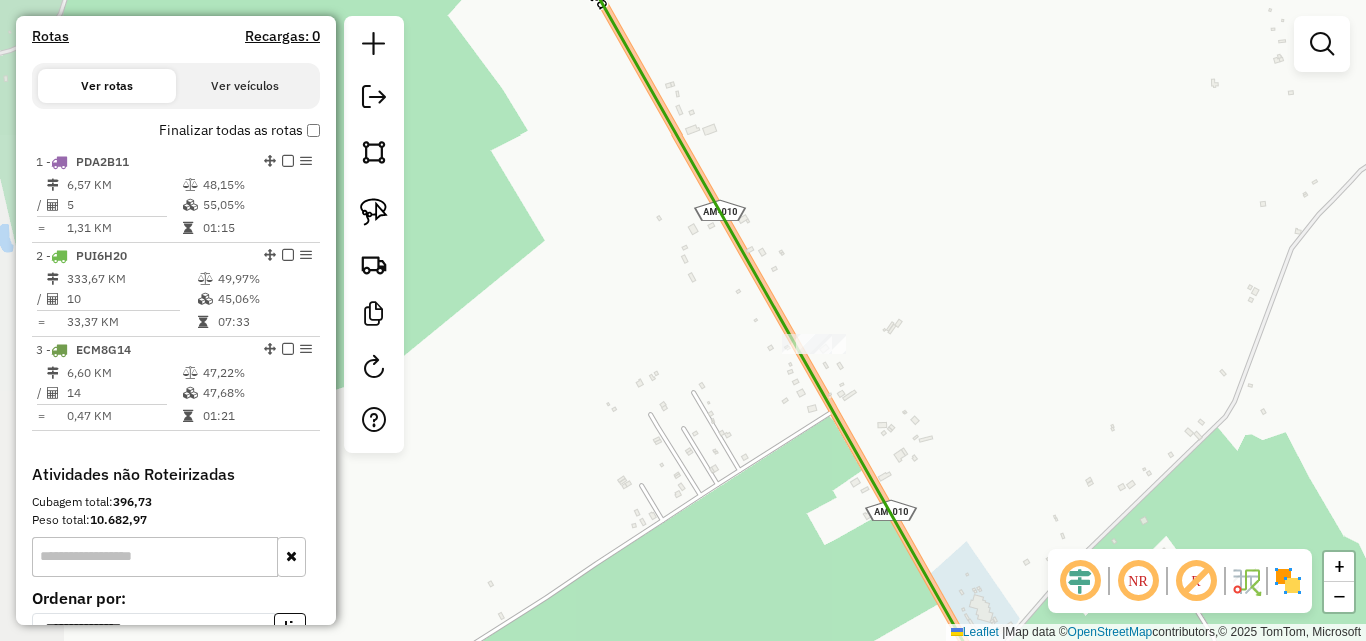 drag, startPoint x: 914, startPoint y: 423, endPoint x: 803, endPoint y: 22, distance: 416.0793 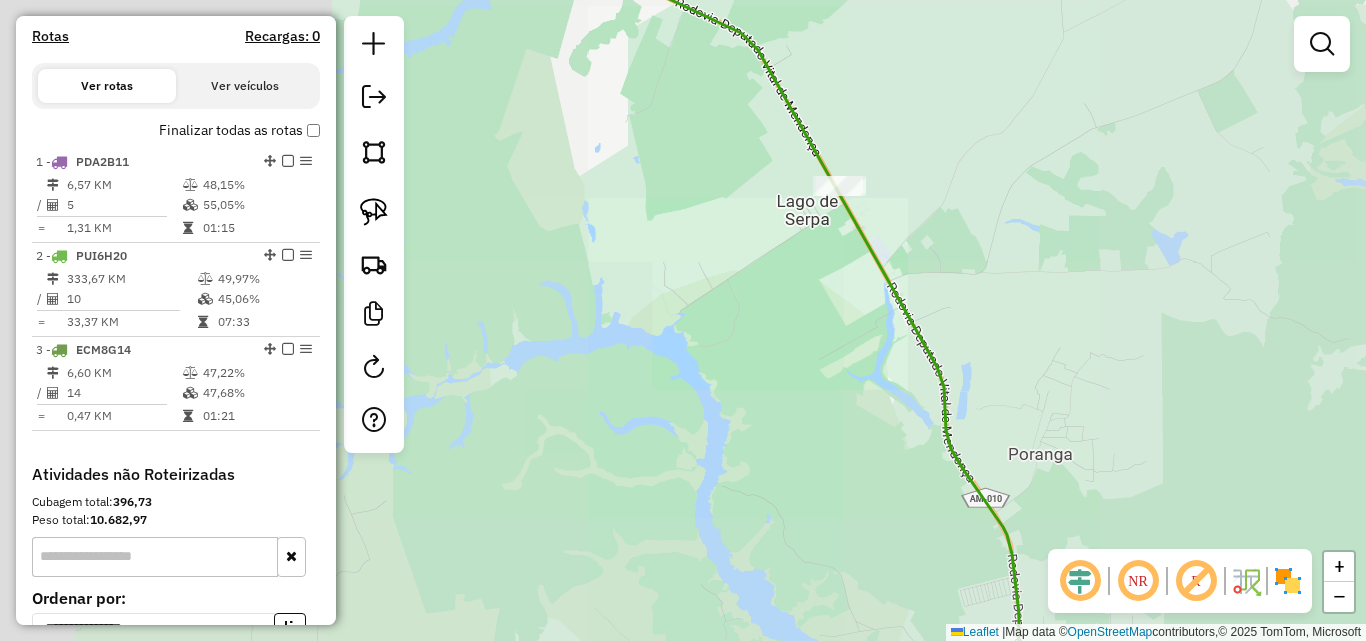 drag, startPoint x: 1017, startPoint y: 349, endPoint x: 834, endPoint y: 45, distance: 354.83093 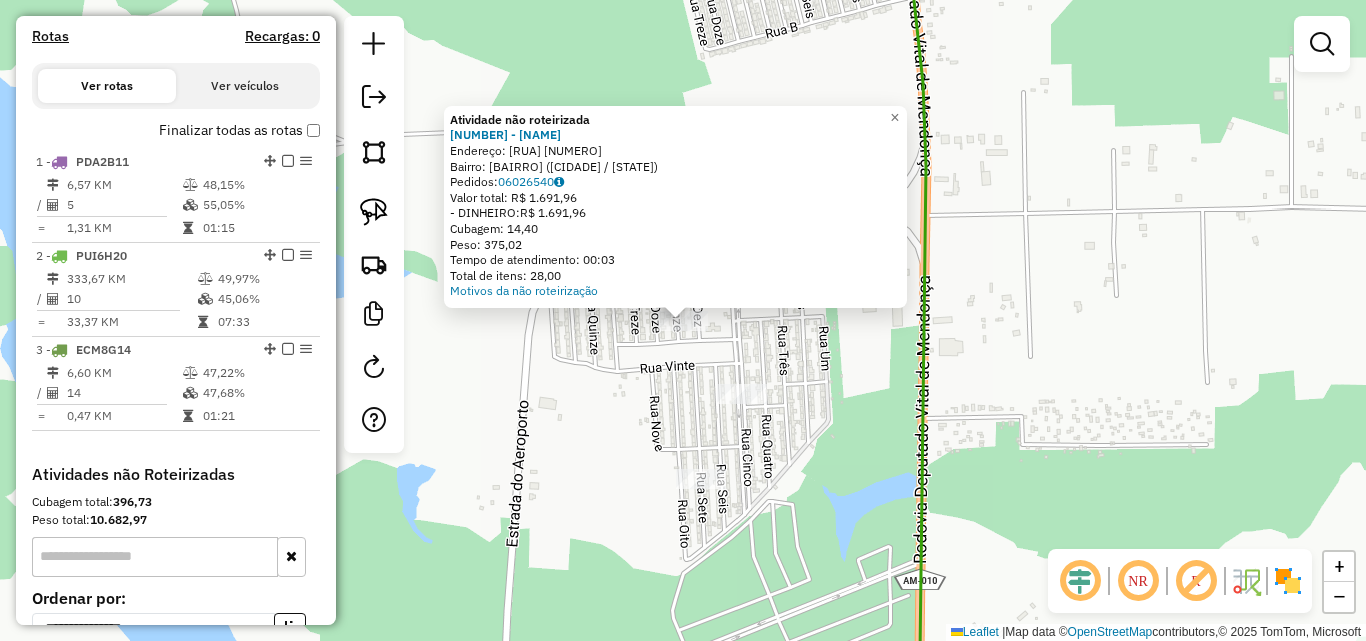 click 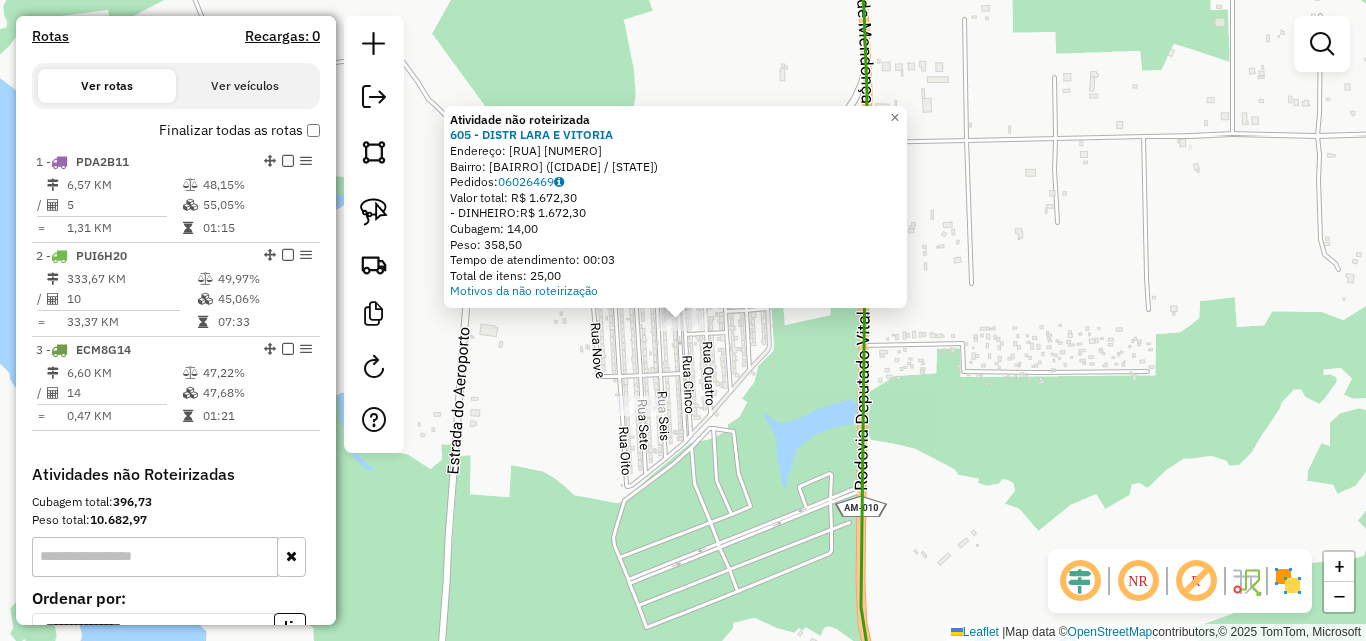 click on "Atividade não roteirizada 605 - DISTR LARA E VITORIA  Endereço:  Rua Juri 1   Bairro: PORANGA ([CITY] / AM)   Pedidos:  06026469   Valor total: R$ 1.672,30   - DINHEIRO:  R$ 1.672,30   Cubagem: 14,00   Peso: 358,50   Tempo de atendimento: 00:03   Total de itens: 25,00  Motivos da não roteirização × Janela de atendimento Grade de atendimento Capacidade Transportadoras Veículos Cliente Pedidos  Rotas Selecione os dias de semana para filtrar as janelas de atendimento  Seg   Ter   Qua   Qui   Sex   Sáb   Dom  Informe o período da janela de atendimento: De: Até:  Filtrar exatamente a janela do cliente  Considerar janela de atendimento padrão  Selecione os dias de semana para filtrar as grades de atendimento  Seg   Ter   Qua   Qui   Sex   Sáb   Dom   Considerar clientes sem dia de atendimento cadastrado  Clientes fora do dia de atendimento selecionado Filtrar as atividades entre os valores definidos abaixo:  Peso mínimo:   Peso máximo:   Cubagem mínima:   Cubagem máxima:   De:   Até:   De:  +" 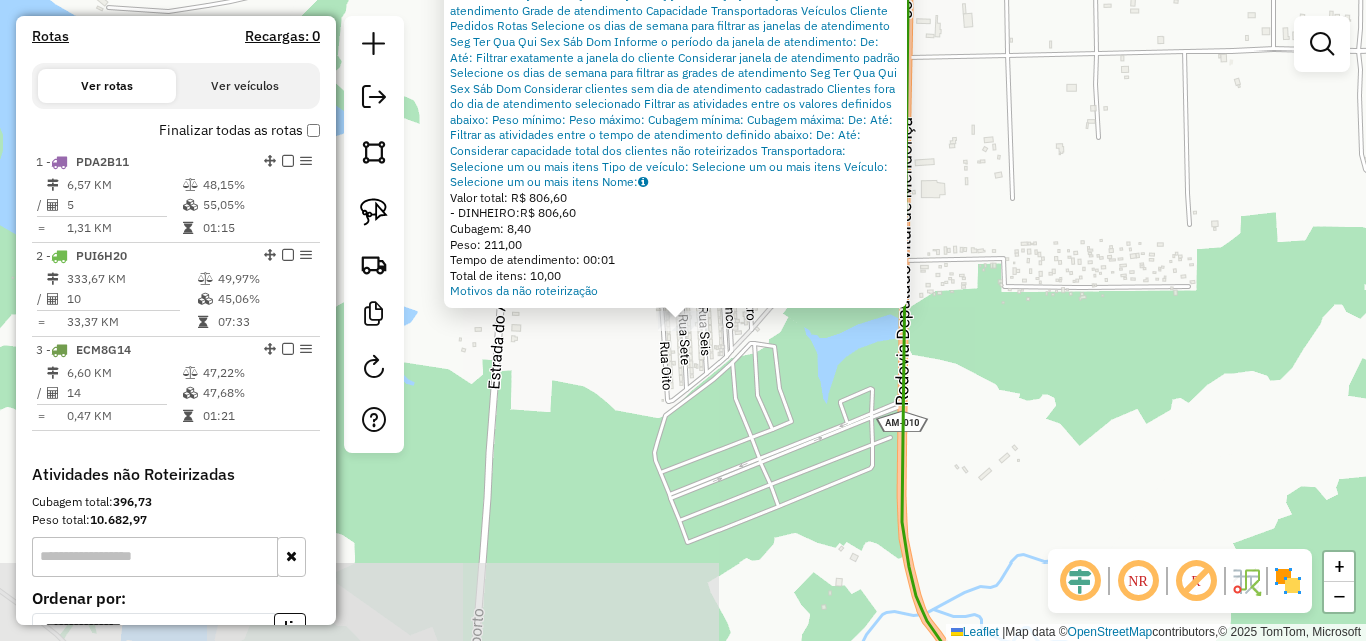 click on "Atividade não roteirizada [NUMERO] - [NOME]  Endereço:  [RUA] [NUMERO]   Bairro: [BAIRRO] ([CIDADE] / [ESTADO])   Pedidos:  [PEDIDO]   Valor total: [VALOR]   - DINHEIRO:  [VALOR]   Cubagem: [VALOR]   Peso: [VALOR]   Tempo de atendimento: [TEMPO]   Total de itens: [VALOR]  Motivos da não roteirização × Janela de atendimento Grade de atendimento Capacidade Transportadoras Veículos Cliente Pedidos  Rotas Selecione os dias de semana para filtrar as janelas de atendimento  Seg   Ter   Qua   Qui   Sex   Sáb   Dom  Informe o período da janela de atendimento: De: Até:  Filtrar exatamente a janela do cliente  Considerar janela de atendimento padrão  Selecione os dias de semana para filtrar as grades de atendimento  Seg   Ter   Qua   Qui   Sex   Sáb   Dom   Considerar clientes sem dia de atendimento cadastrado  Clientes fora do dia de atendimento selecionado Filtrar as atividades entre os valores definidos abaixo:  Peso mínimo:   Peso máximo:   Cubagem mínima:   Cubagem máxima:   De:   Até:   De:" 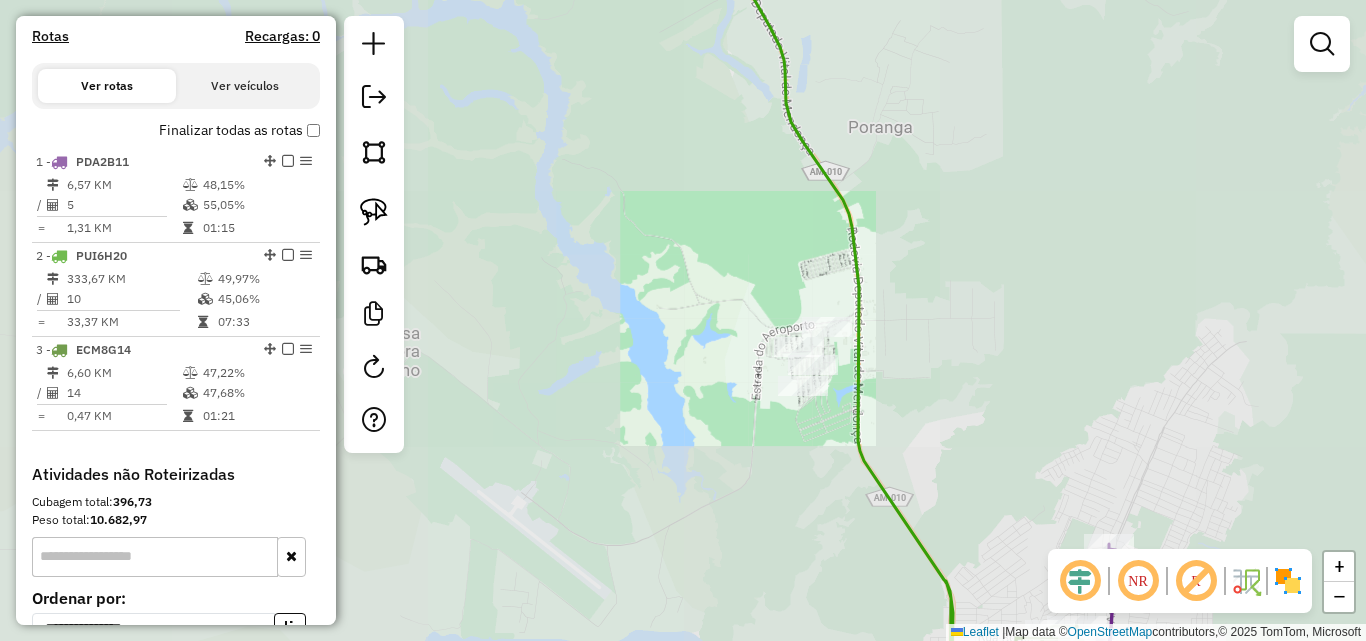 drag, startPoint x: 959, startPoint y: 435, endPoint x: 789, endPoint y: 0, distance: 467.03854 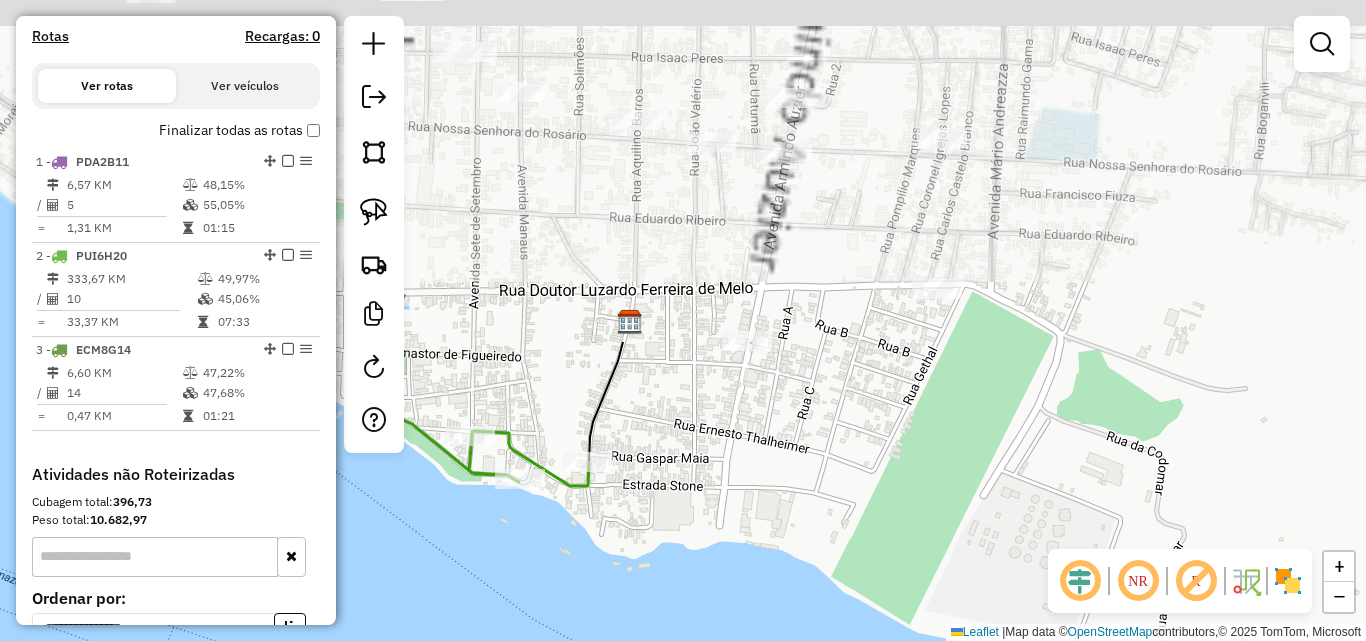 drag, startPoint x: 798, startPoint y: 120, endPoint x: 866, endPoint y: 500, distance: 386.03625 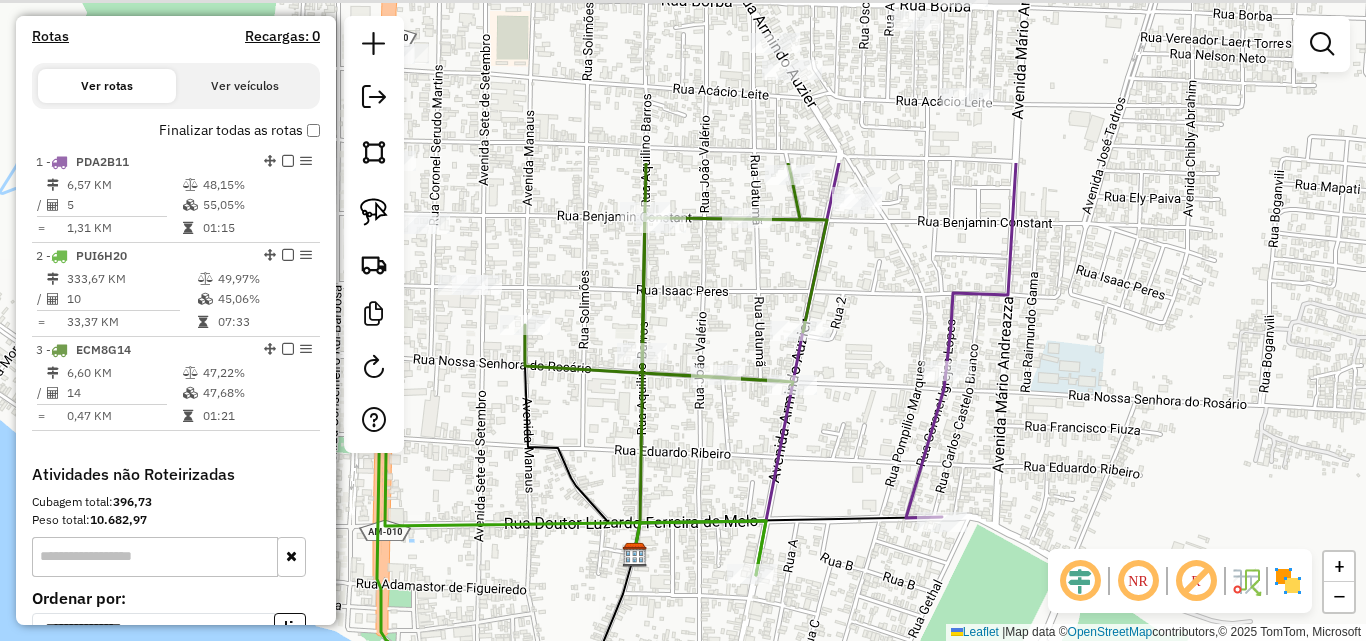 drag, startPoint x: 845, startPoint y: 244, endPoint x: 856, endPoint y: 226, distance: 21.095022 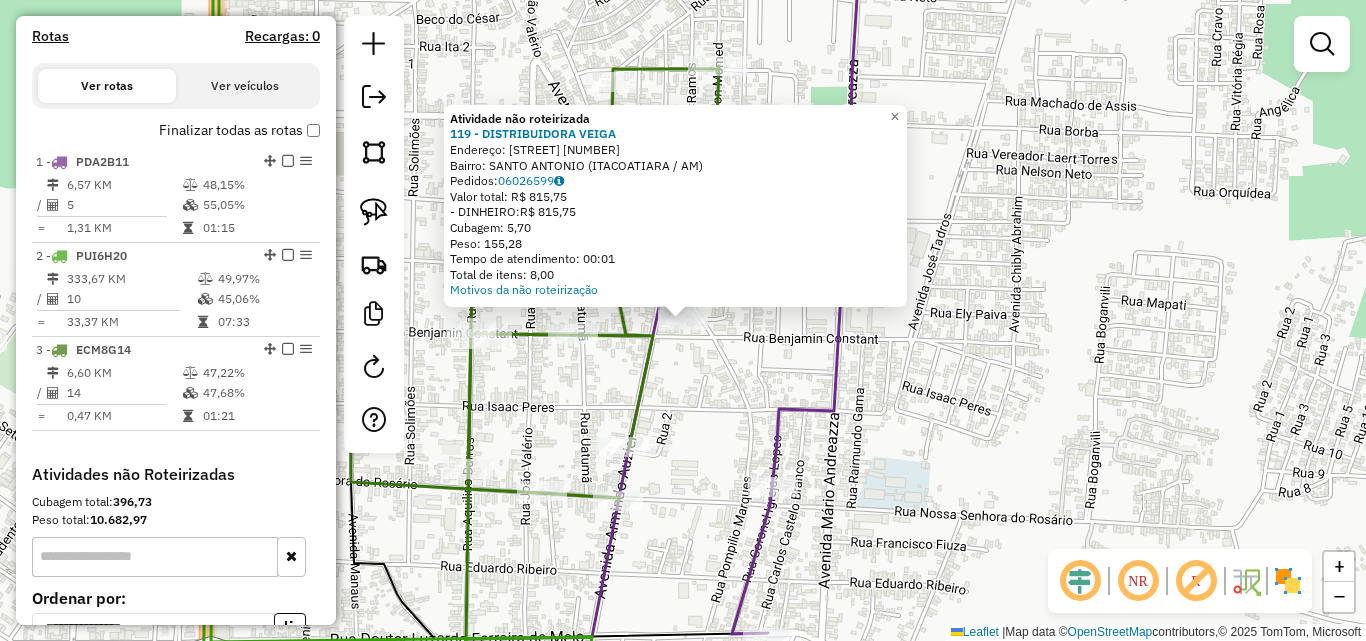 click on "Atividade não roteirizada 119 - DISTRIBUIDORA VEIGA  Endereço:  BENJAMIM CONSTANT [NUMBER]   Bairro: SANTO ANTONIO ([CITY] / [STATE])   Pedidos:  [ORDER_ID]   Valor total: R$ 815,75   - DINHEIRO:  R$ 815,75   Cubagem: 5,70   Peso: 155,28   Tempo de atendimento: 00:01   Total de itens: 8,00  Motivos da não roteirização × Janela de atendimento Grade de atendimento Capacidade Transportadoras Veículos Cliente Pedidos  Rotas Selecione os dias de semana para filtrar as janelas de atendimento  Seg   Ter   Qua   Qui   Sex   Sáb   Dom  Informe o período da janela de atendimento: De: Até:  Filtrar exatamente a janela do cliente  Considerar janela de atendimento padrão  Selecione os dias de semana para filtrar as grades de atendimento  Seg   Ter   Qua   Qui   Sex   Sáb   Dom   Considerar clientes sem dia de atendimento cadastrado  Clientes fora do dia de atendimento selecionado Filtrar as atividades entre os valores definidos abaixo:  Peso mínimo:   Peso máximo:   Cubagem mínima:   Cubagem máxima:   De:   De:" 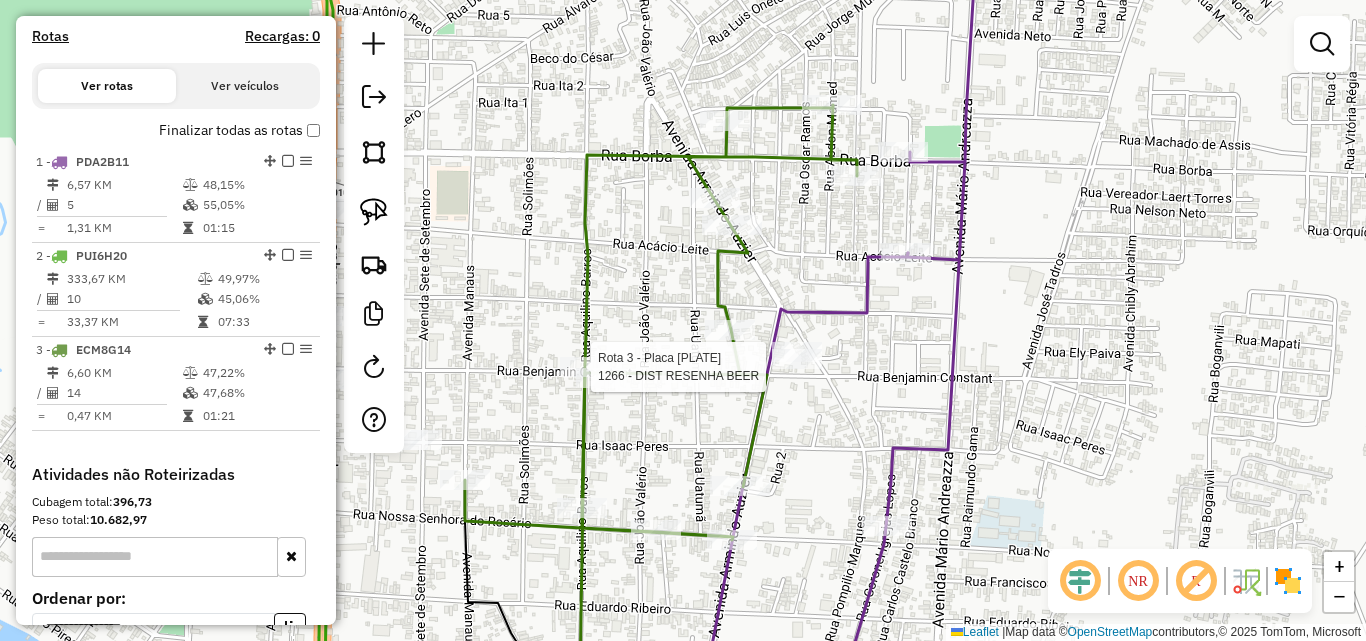 select on "**********" 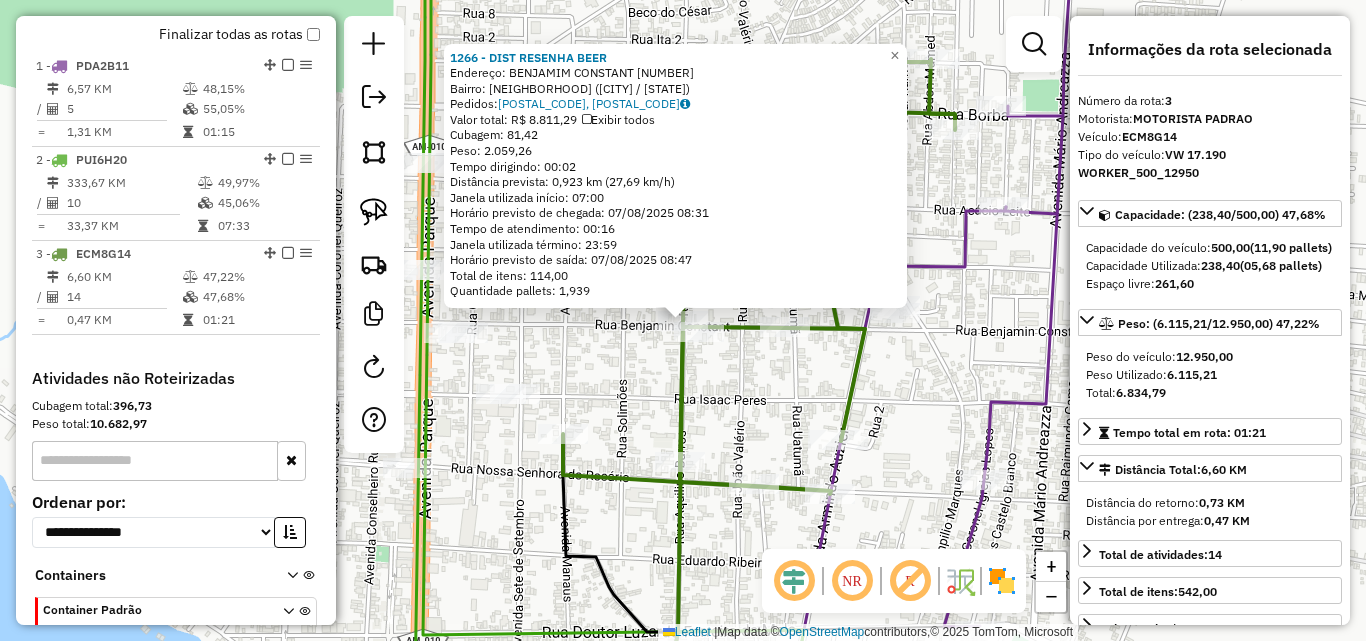 scroll, scrollTop: 841, scrollLeft: 0, axis: vertical 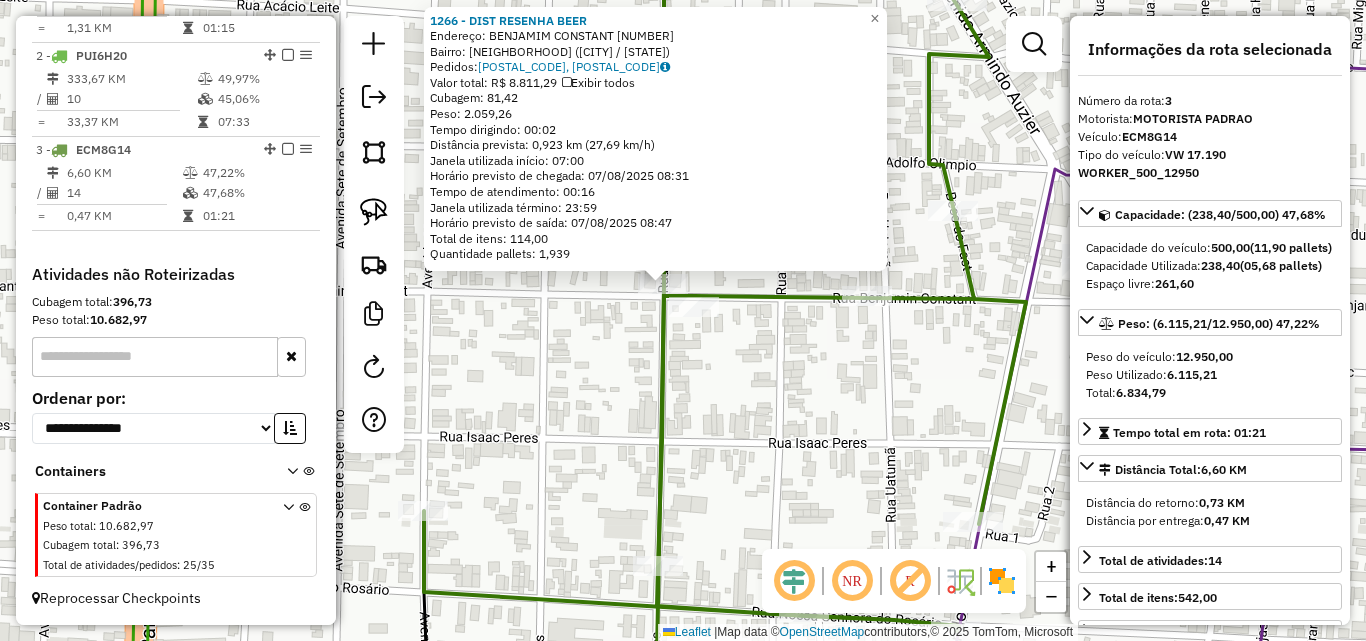 click on "[NUMBER] - [NAME]  Endereço:  [NAME] [NUMBER]   Bairro: [BAIRRO] ([CIDADE] / [STATE])   Pedidos:  [NUMBER], [NUMBER]   Valor total: R$ [NUMBER]   Exibir todos   Cubagem: [NUMBER]  Peso: [NUMBER]  Tempo dirigindo: [TIME]   Distância prevista: [NUMBER] km ([NUMBER] km/h)   Janela utilizada início: [TIME]   Horário previsto de chegada: [DATE] [TIME]   Tempo de atendimento: [TIME]   Janela utilizada término: [TIME]   Horário previsto de saída: [DATE] [TIME]   Total de itens: [NUMBER]   Quantidade pallets: [NUMBER]  × Janela de atendimento Grade de atendimento Capacidade Transportadoras Veículos Cliente Pedidos  Rotas Selecione os dias de semana para filtrar as janelas de atendimento  Seg   Ter   Qua   Qui   Sex   Sáb   Dom  Informe o período da janela de atendimento: De: Até:  Filtrar exatamente a janela do cliente  Considerar janela de atendimento padrão  Selecione os dias de semana para filtrar as grades de atendimento  Seg   Ter   Qua   Qui   Sex   Sáb   Dom   Peso mínimo:   Peso máximo:   De:  +" 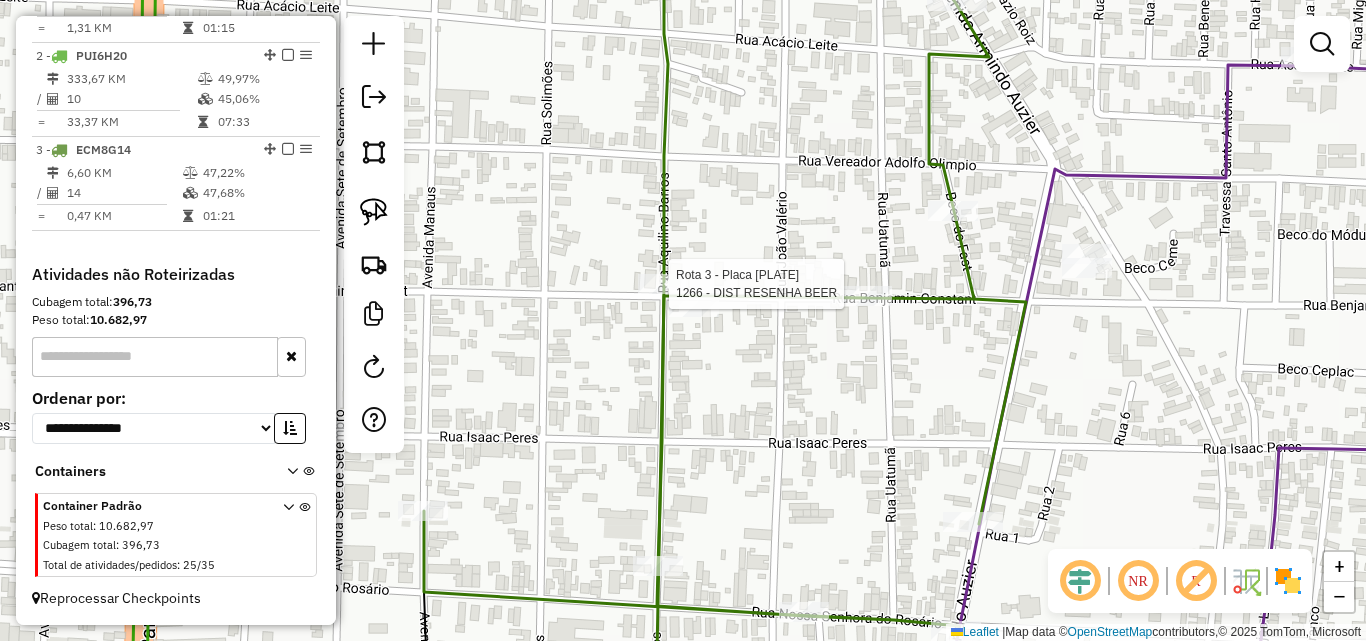 select on "**********" 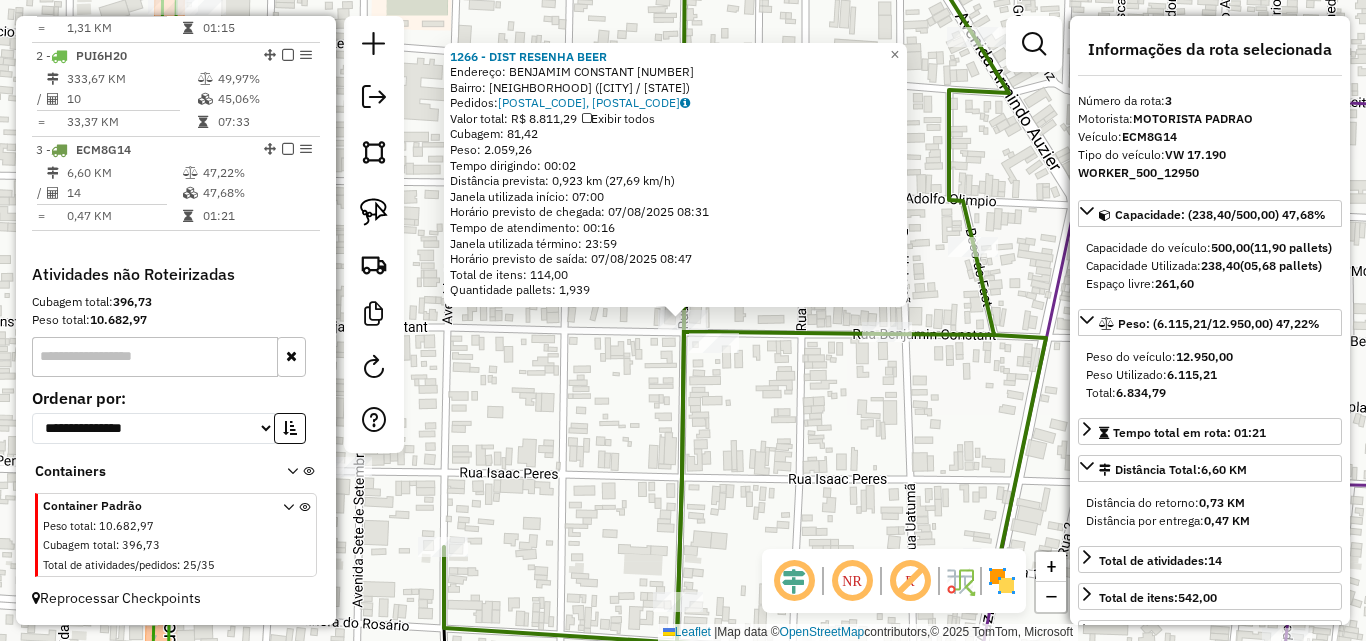 click on "[NUMBER] - [NAME]  Endereço:  [NAME] [NUMBER]   Bairro: [BAIRRO] ([CIDADE] / [STATE])   Pedidos:  [NUMBER], [NUMBER]   Valor total: R$ [NUMBER]   Exibir todos   Cubagem: [NUMBER]  Peso: [NUMBER]  Tempo dirigindo: [TIME]   Distância prevista: [NUMBER] km ([NUMBER] km/h)   Janela utilizada início: [TIME]   Horário previsto de chegada: [DATE] [TIME]   Tempo de atendimento: [TIME]   Janela utilizada término: [TIME]   Horário previsto de saída: [DATE] [TIME]   Total de itens: [NUMBER]   Quantidade pallets: [NUMBER]  × Janela de atendimento Grade de atendimento Capacidade Transportadoras Veículos Cliente Pedidos  Rotas Selecione os dias de semana para filtrar as janelas de atendimento  Seg   Ter   Qua   Qui   Sex   Sáb   Dom  Informe o período da janela de atendimento: De: Até:  Filtrar exatamente a janela do cliente  Considerar janela de atendimento padrão  Selecione os dias de semana para filtrar as grades de atendimento  Seg   Ter   Qua   Qui   Sex   Sáb   Dom   Peso mínimo:   Peso máximo:   De:  +" 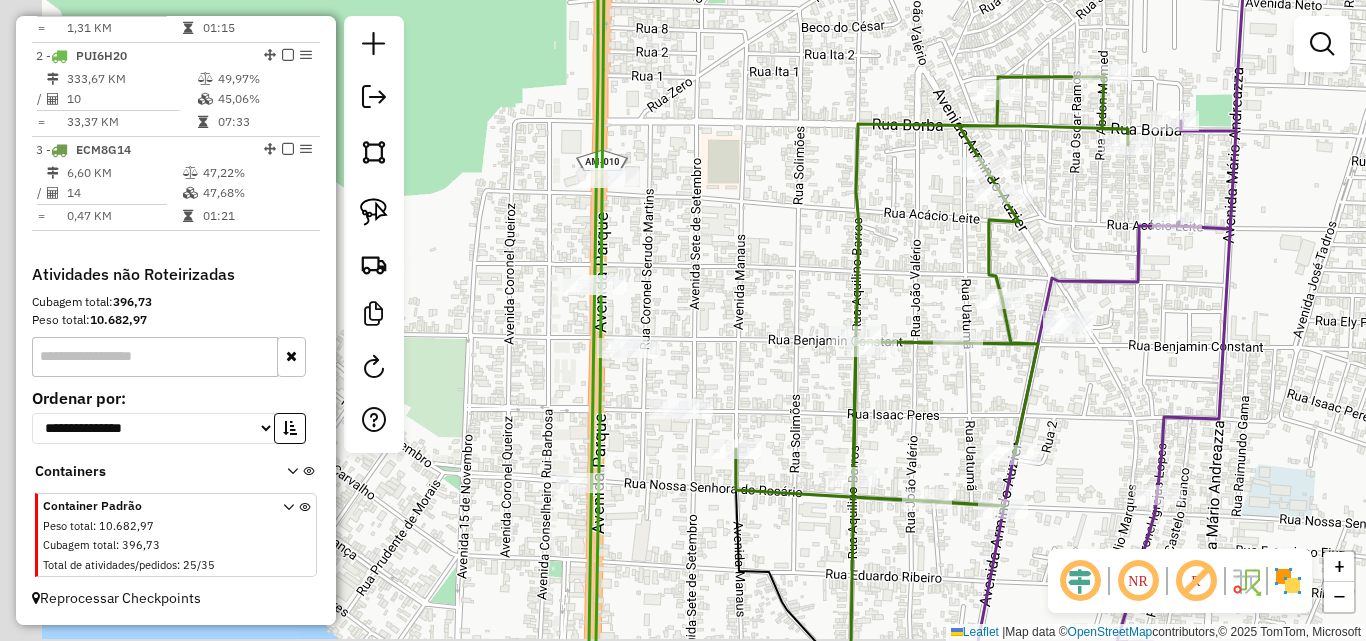 drag, startPoint x: 575, startPoint y: 380, endPoint x: 876, endPoint y: 262, distance: 323.30325 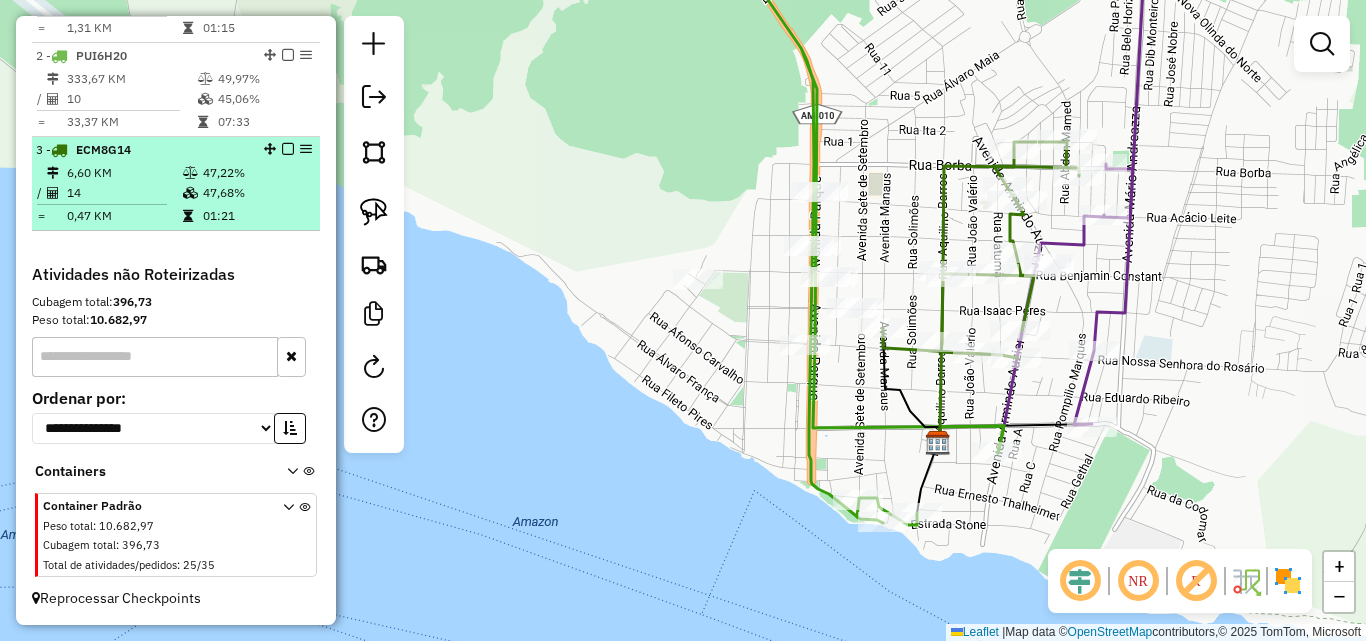 scroll, scrollTop: 641, scrollLeft: 0, axis: vertical 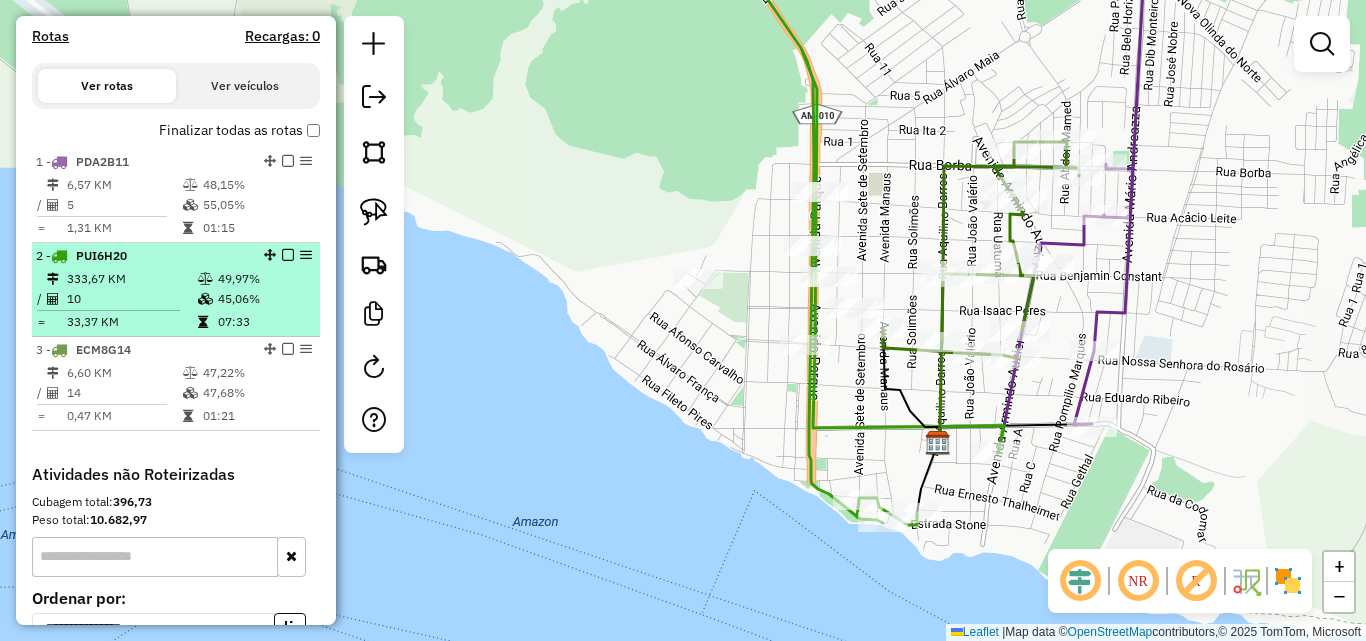 click on "10" at bounding box center [131, 299] 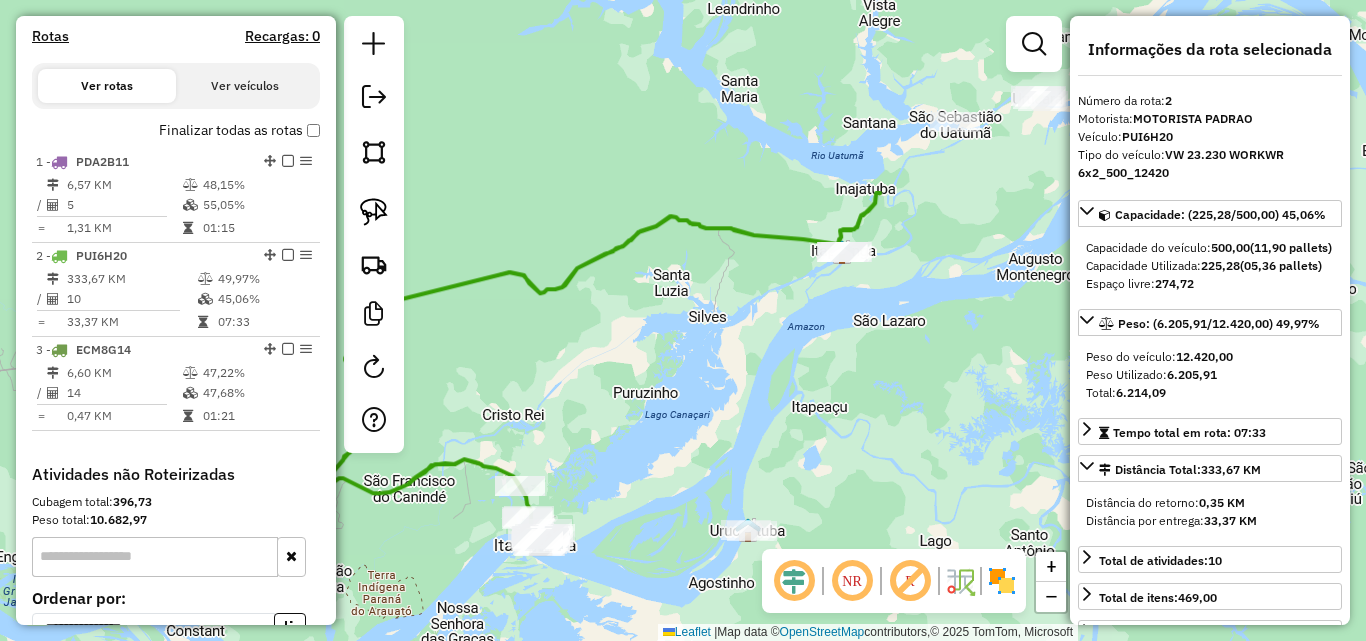 drag, startPoint x: 639, startPoint y: 458, endPoint x: 774, endPoint y: 288, distance: 217.08293 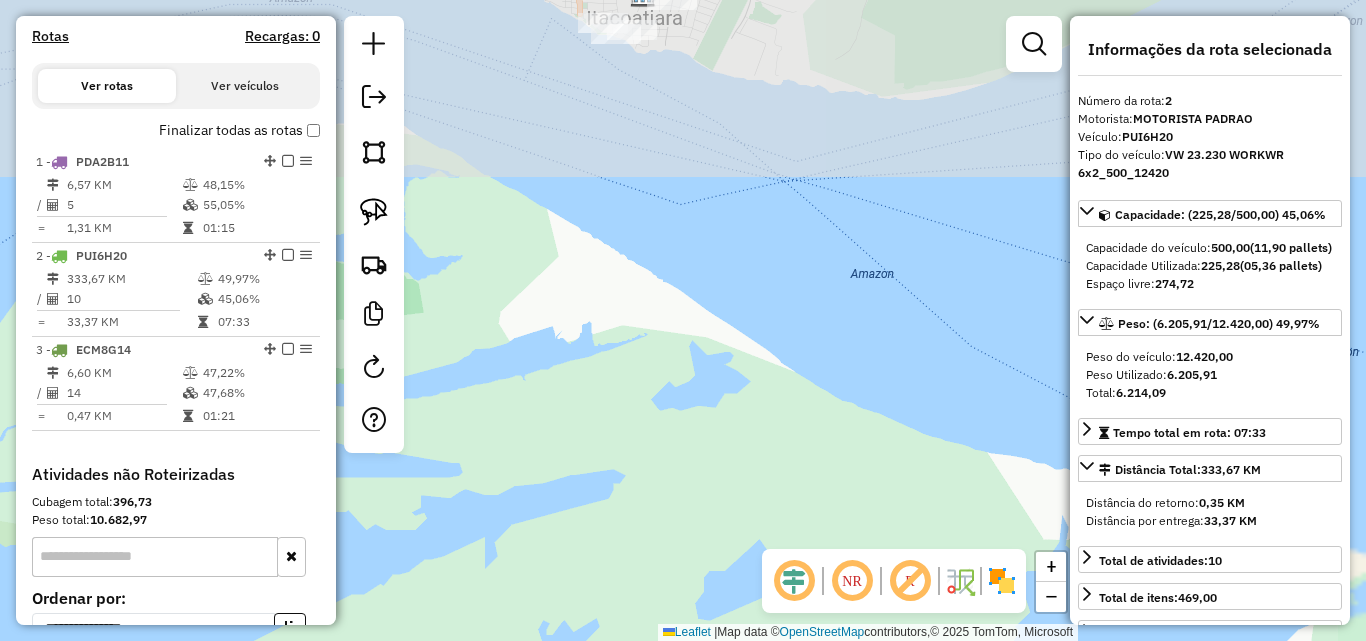 drag, startPoint x: 689, startPoint y: 229, endPoint x: 704, endPoint y: 323, distance: 95.189285 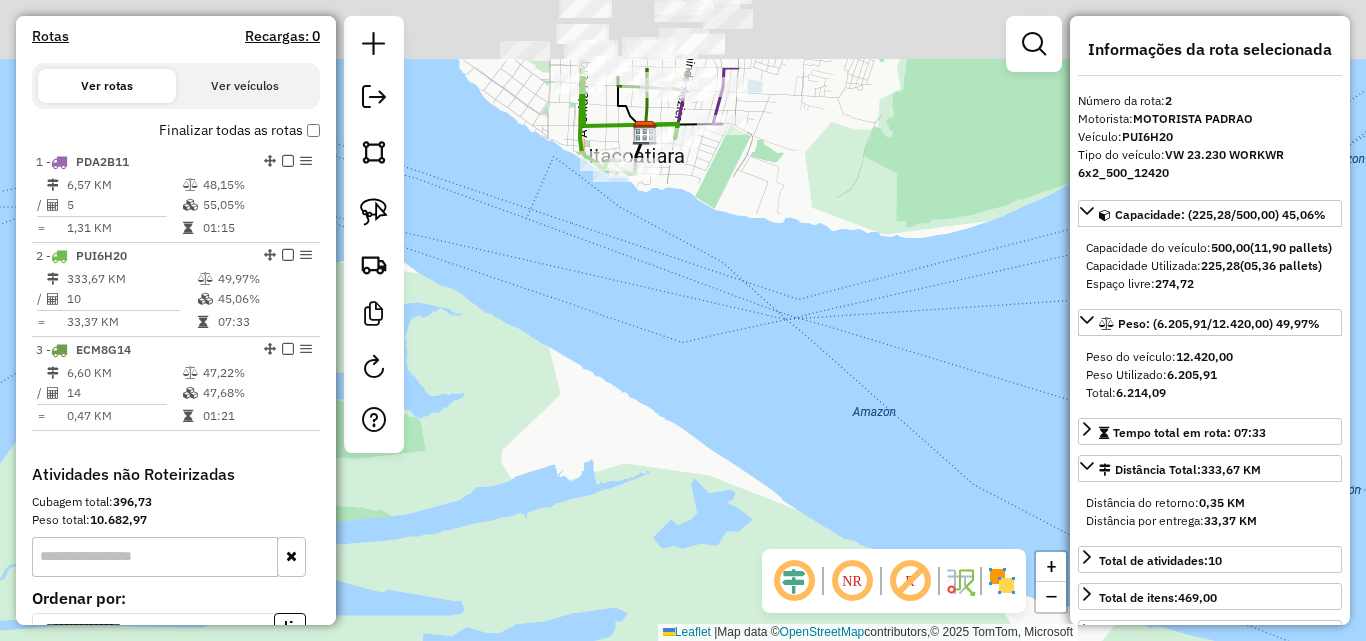 drag, startPoint x: 675, startPoint y: 172, endPoint x: 683, endPoint y: 336, distance: 164.195 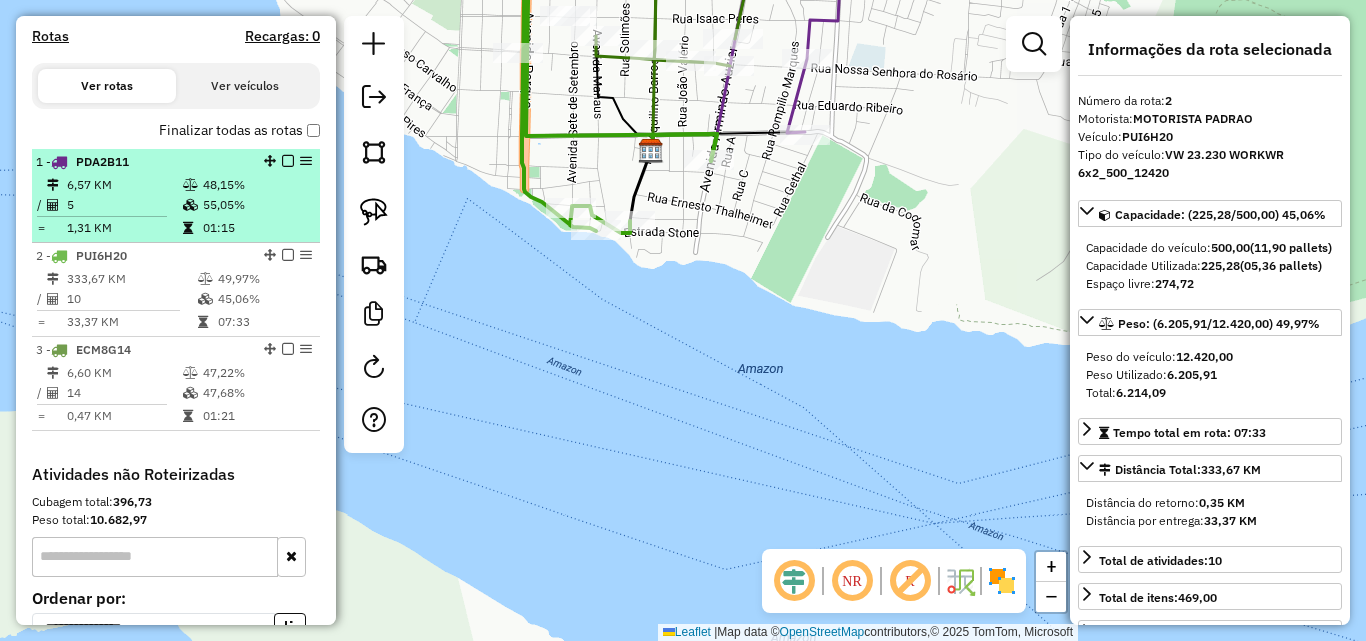 click on "48,15%" at bounding box center (256, 185) 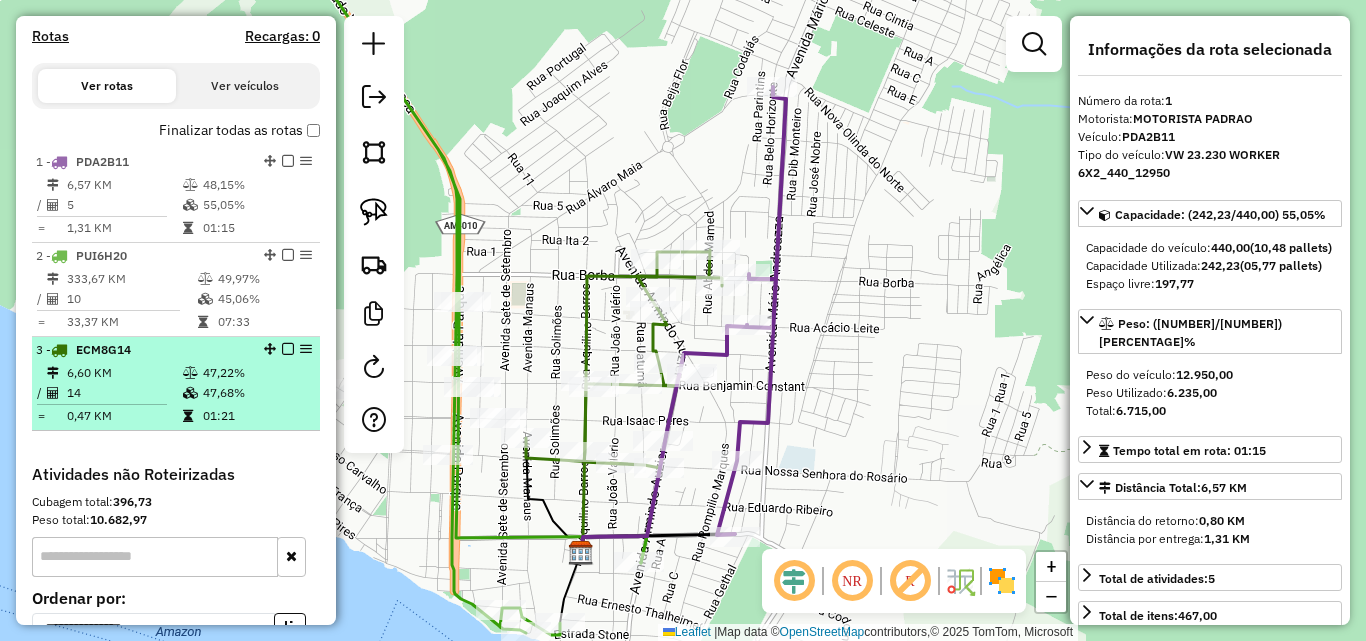 click on "3 -       ECM8G14" at bounding box center (142, 350) 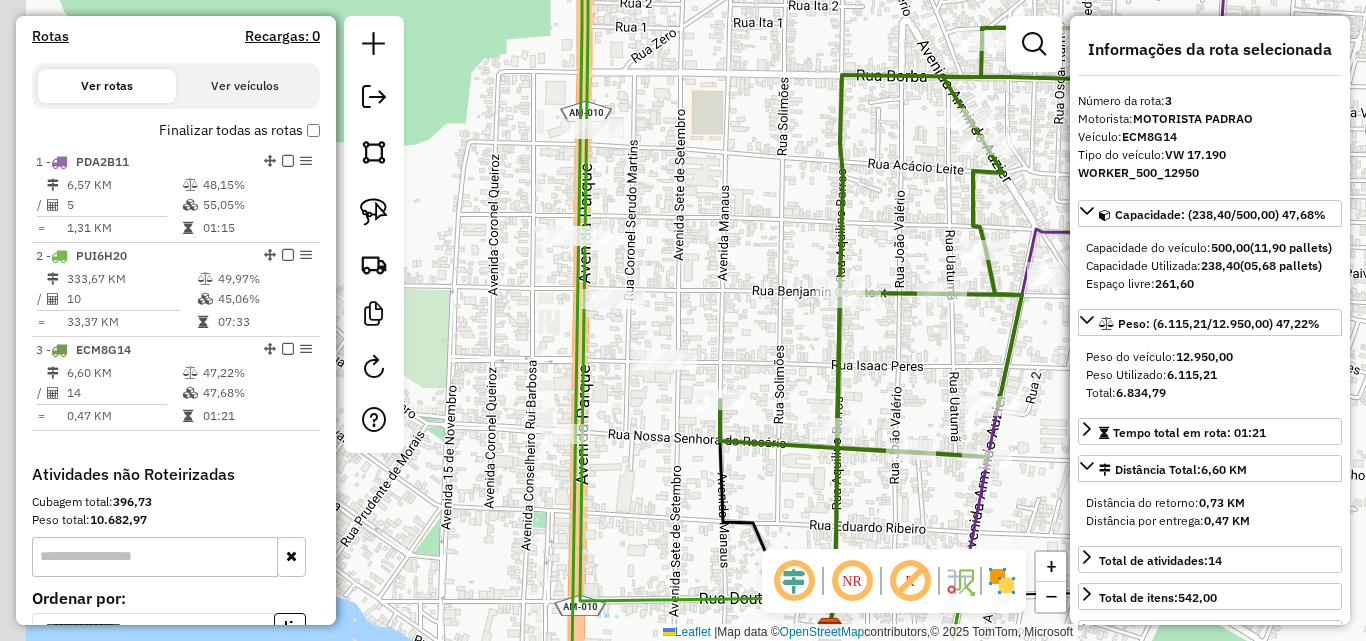 drag, startPoint x: 695, startPoint y: 392, endPoint x: 767, endPoint y: 330, distance: 95.015785 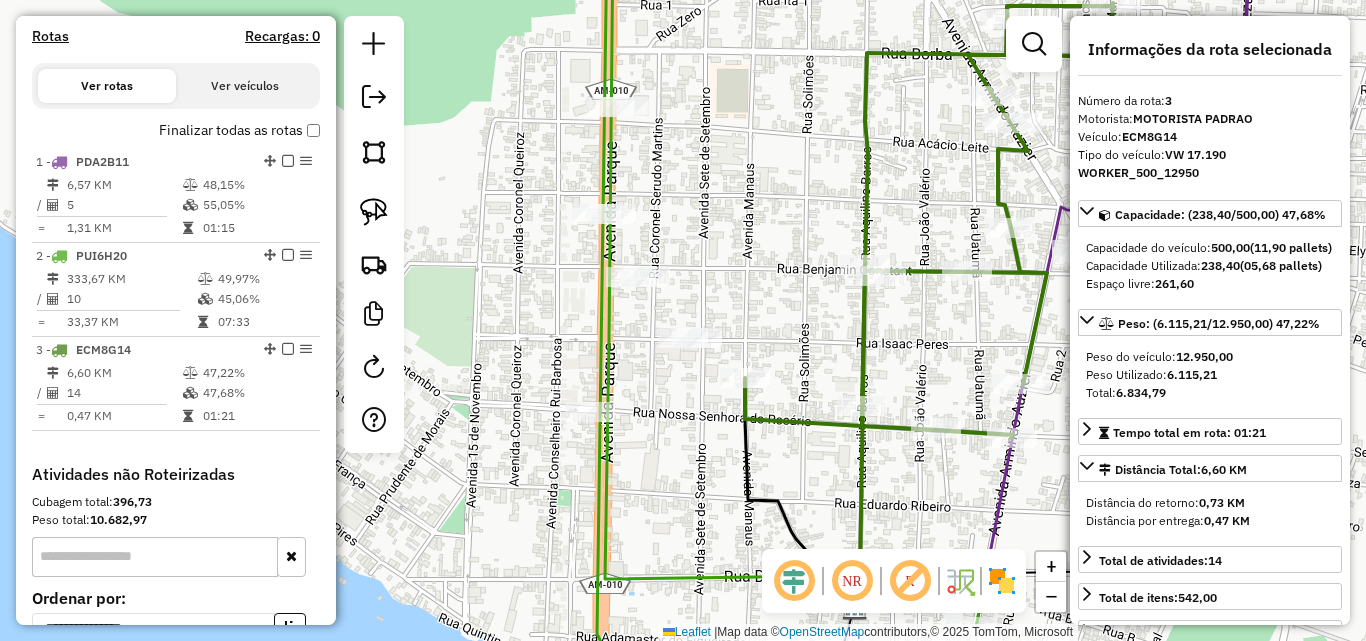 drag, startPoint x: 634, startPoint y: 402, endPoint x: 722, endPoint y: 422, distance: 90.24411 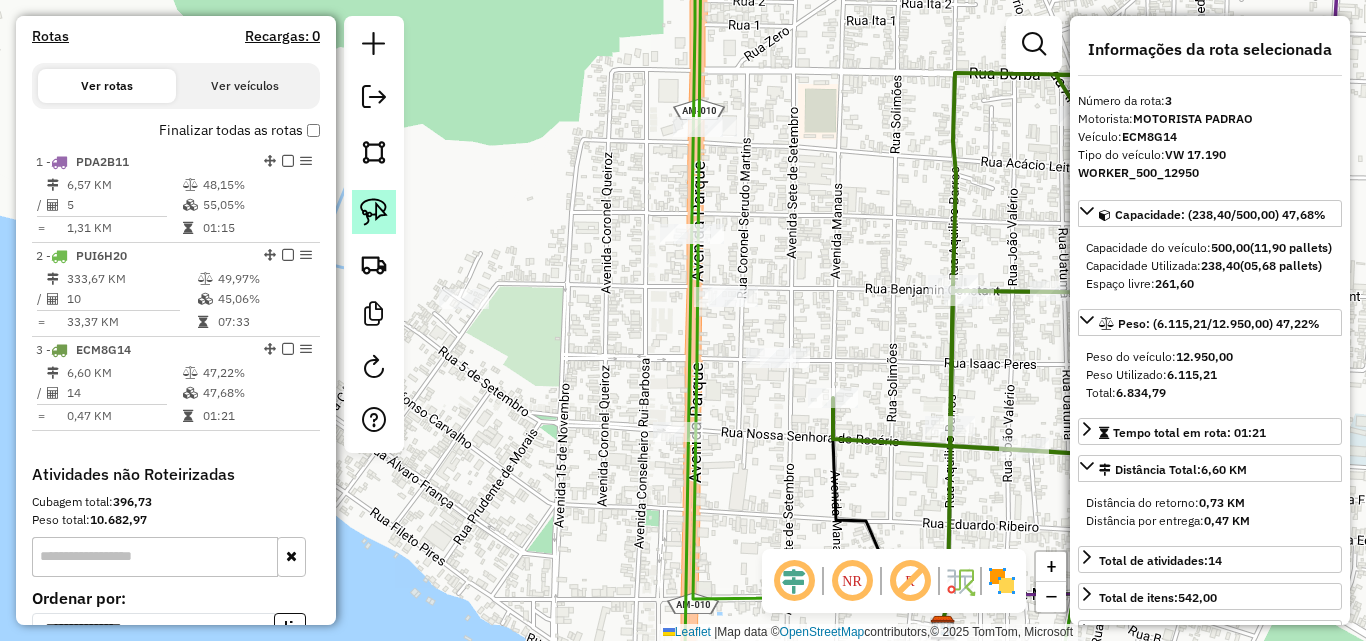 click 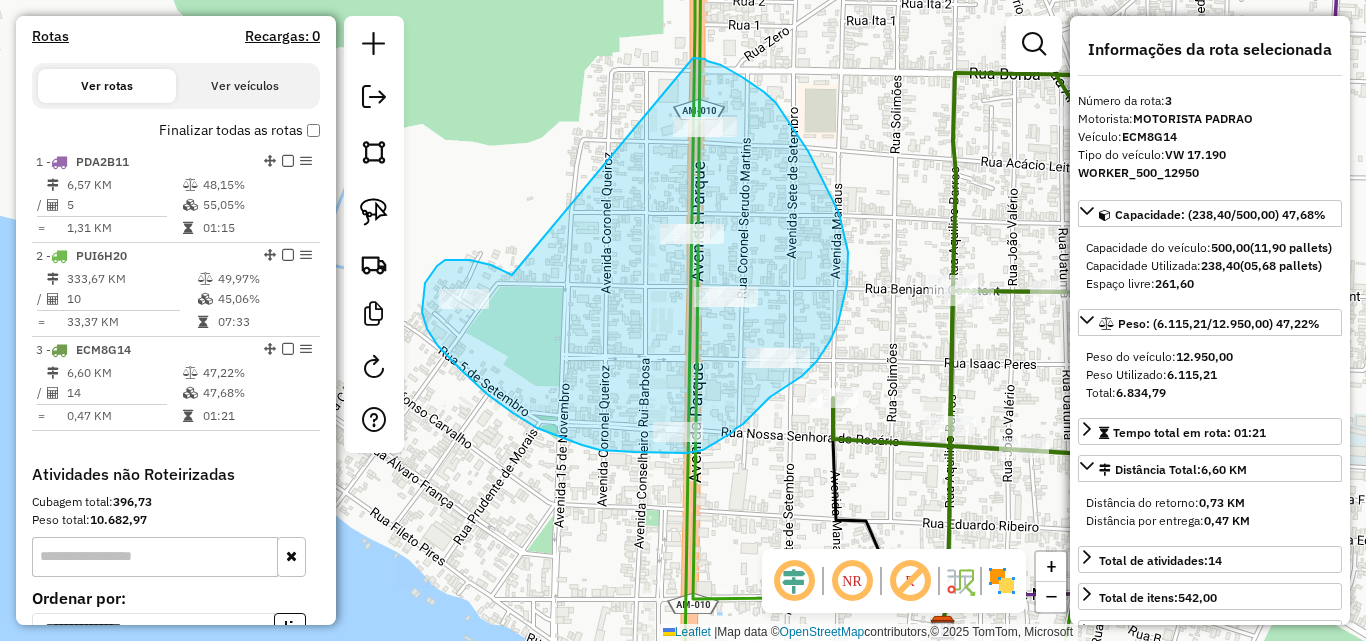 drag, startPoint x: 512, startPoint y: 275, endPoint x: 693, endPoint y: 58, distance: 282.57742 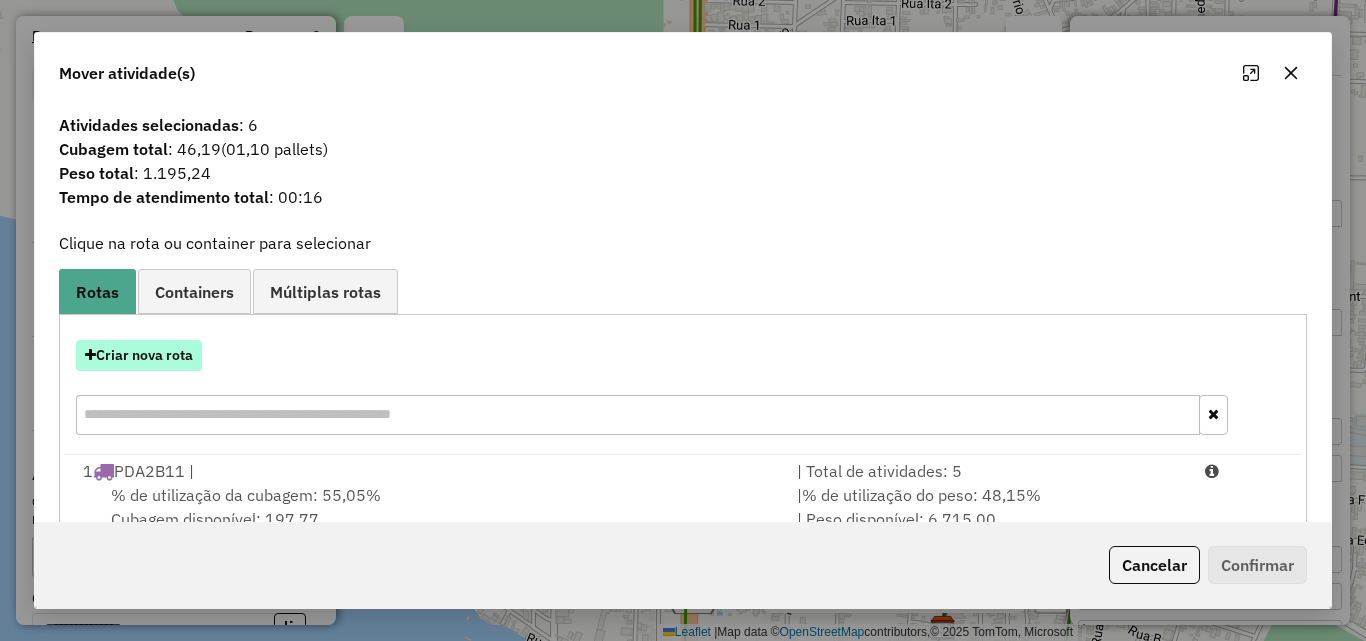 click on "Criar nova rota" at bounding box center [139, 355] 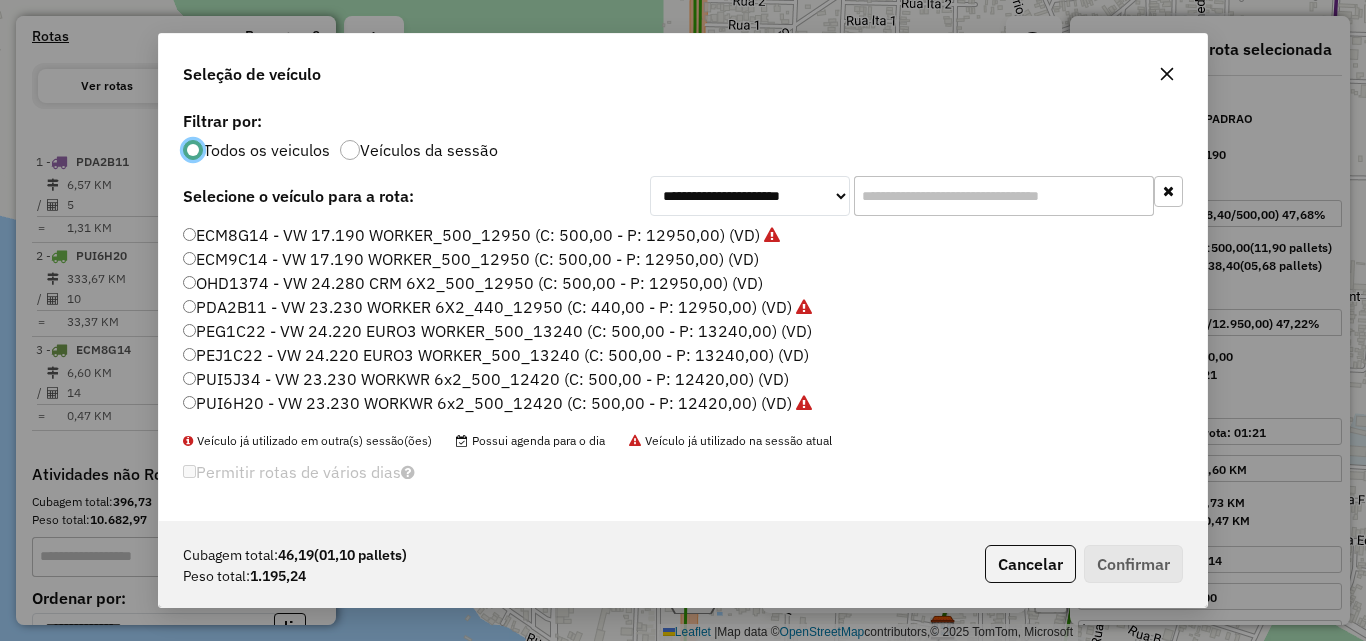 scroll, scrollTop: 11, scrollLeft: 6, axis: both 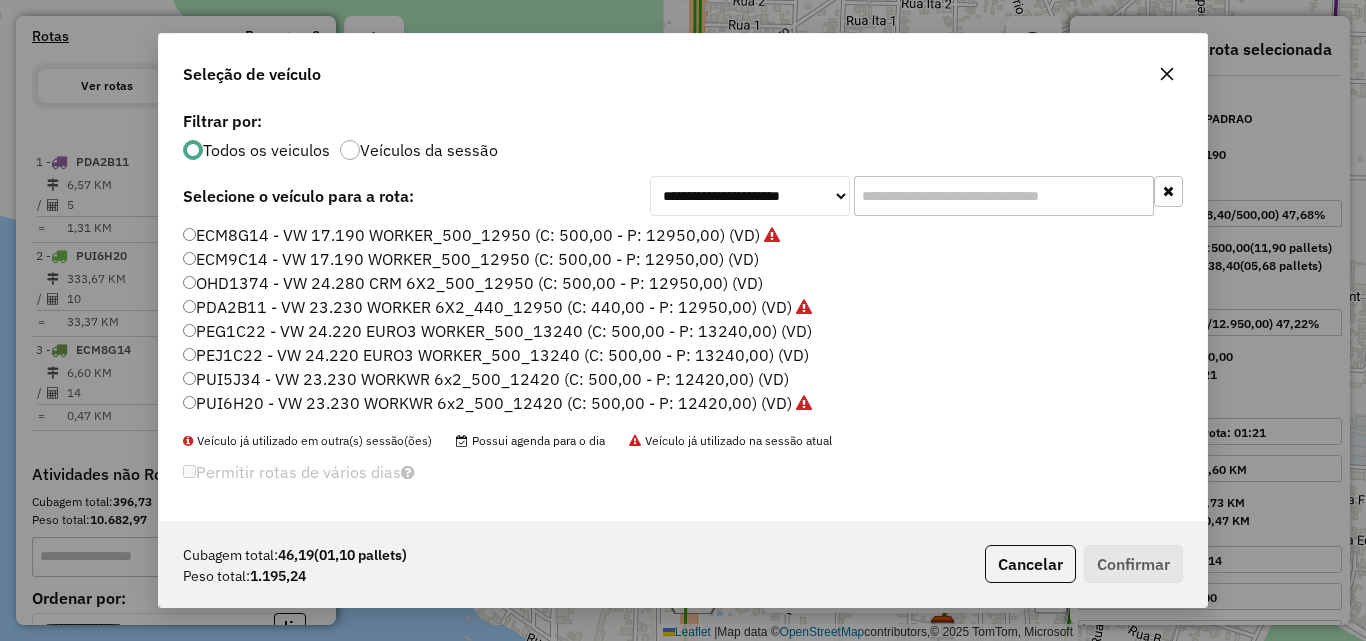click on "PEG1C22 - VW 24.220 EURO3 WORKER_500_13240 (C: 500,00 - P: 13240,00) (VD)" 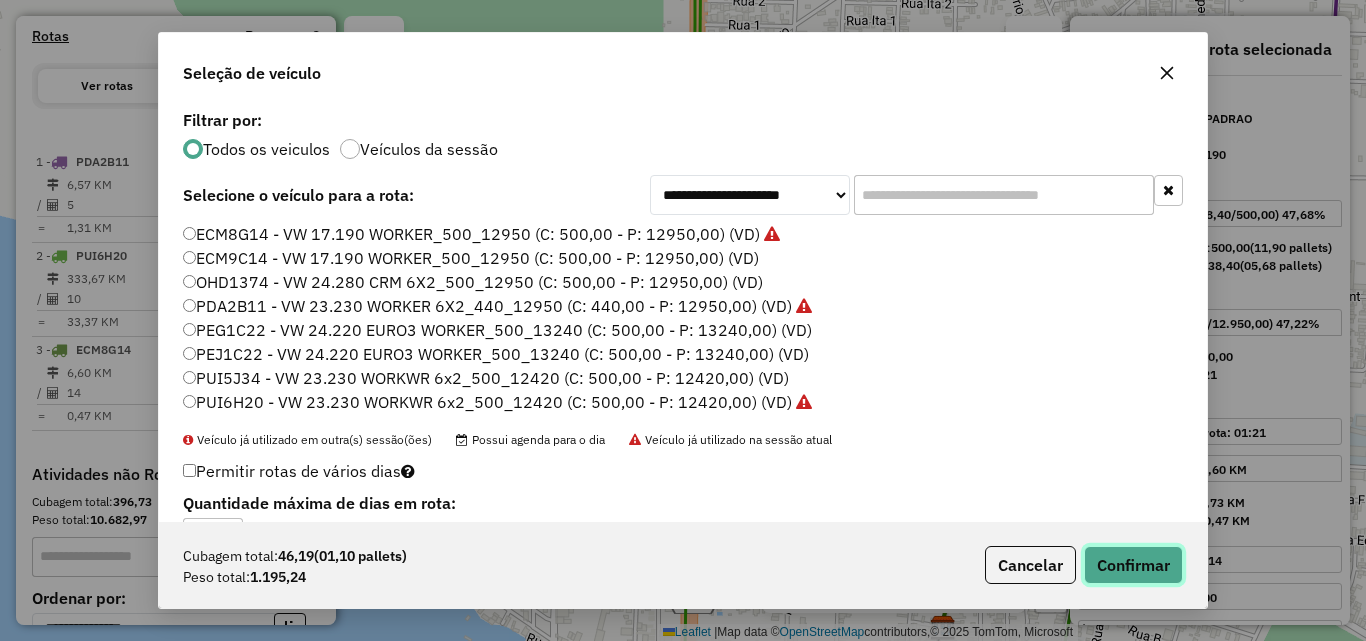 click on "Confirmar" 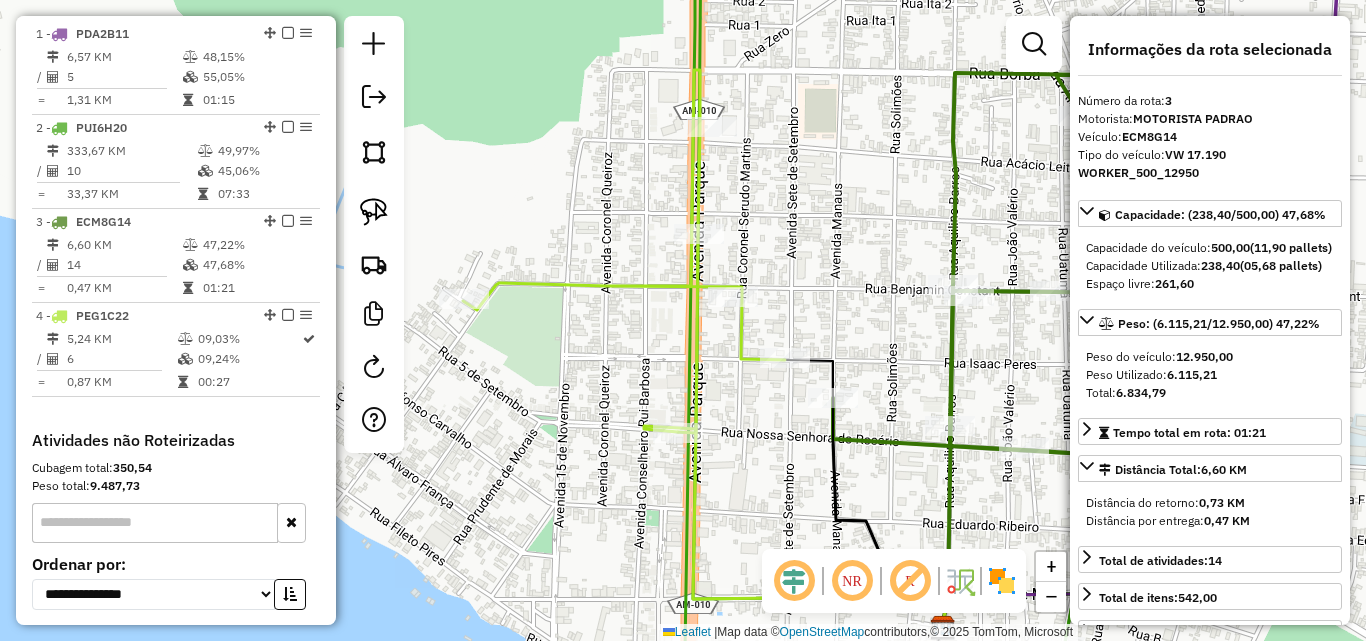 scroll, scrollTop: 935, scrollLeft: 0, axis: vertical 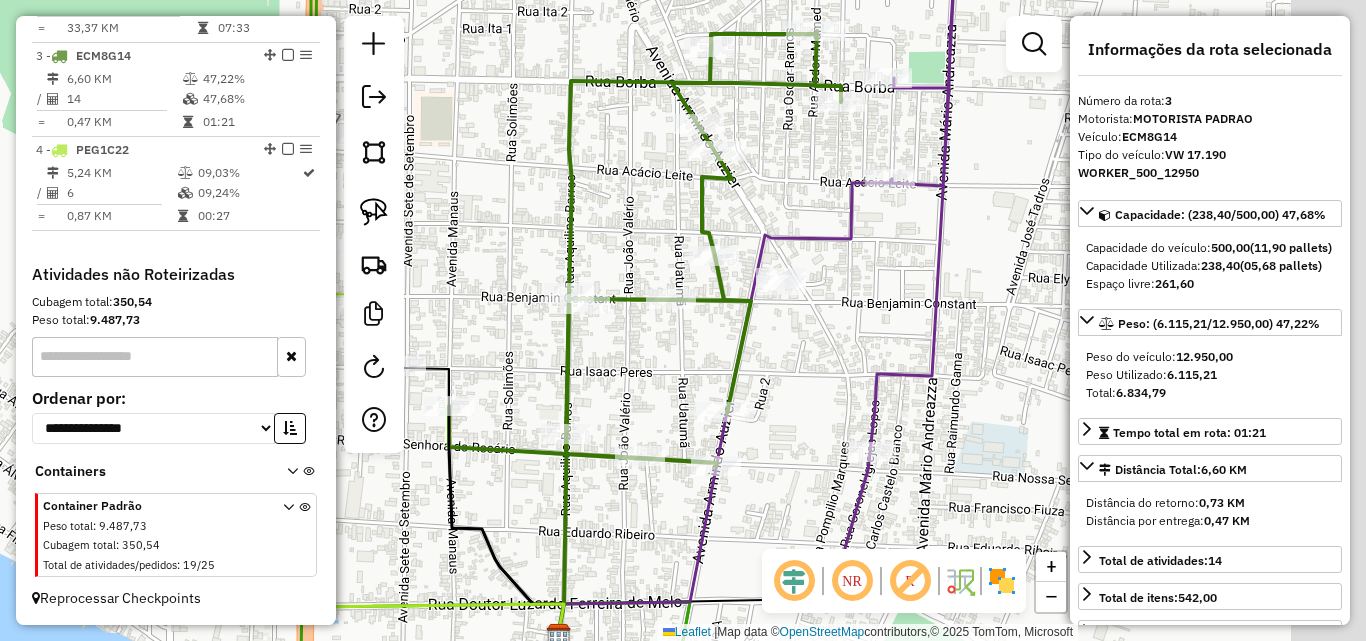 drag, startPoint x: 1031, startPoint y: 360, endPoint x: 636, endPoint y: 368, distance: 395.081 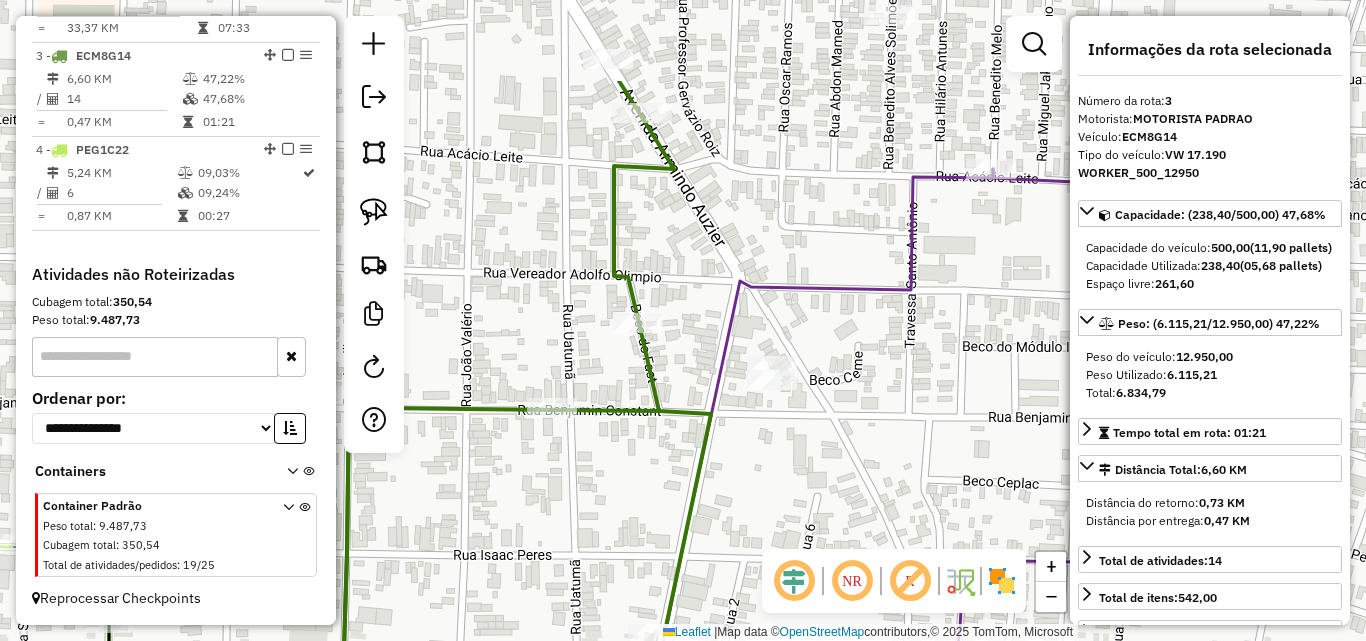 drag, startPoint x: 774, startPoint y: 404, endPoint x: 763, endPoint y: 460, distance: 57.070133 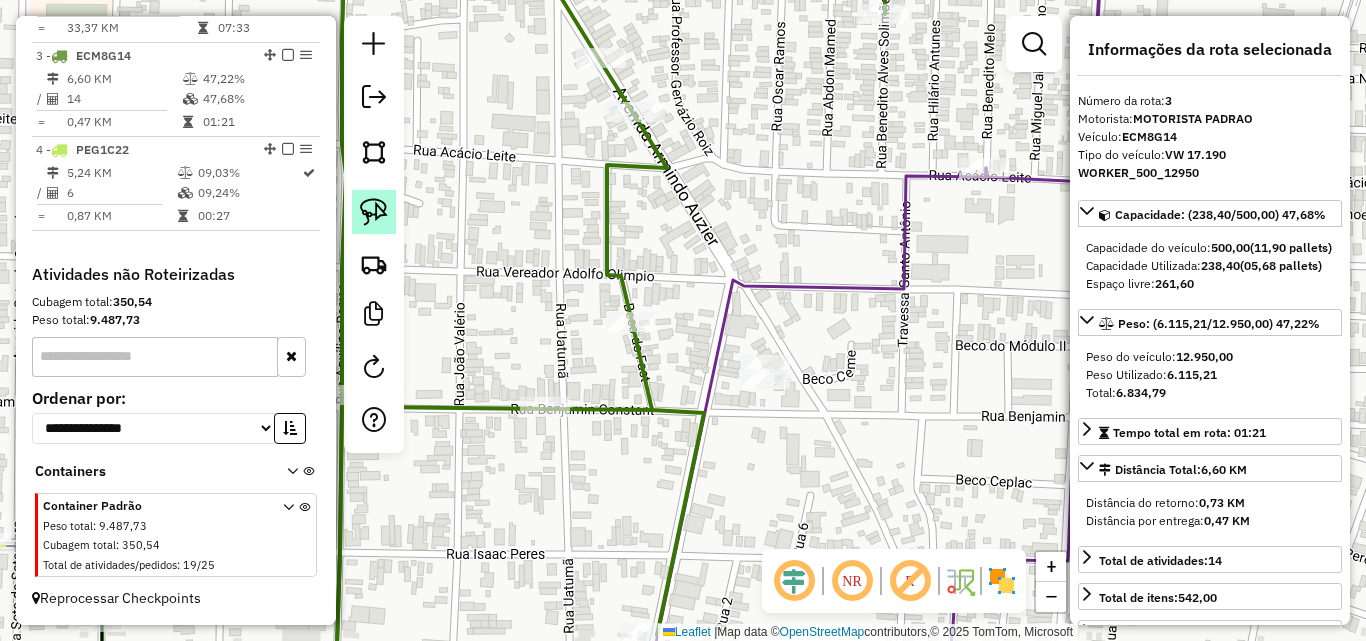 click 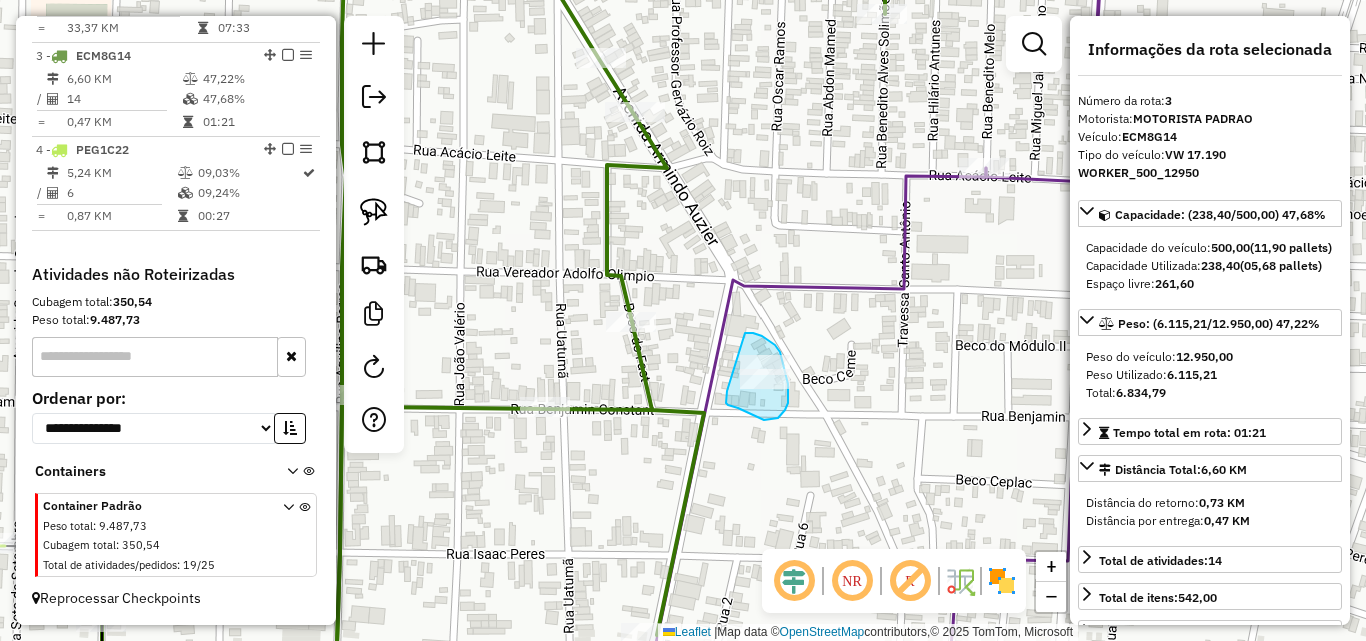 drag, startPoint x: 745, startPoint y: 333, endPoint x: 732, endPoint y: 381, distance: 49.729267 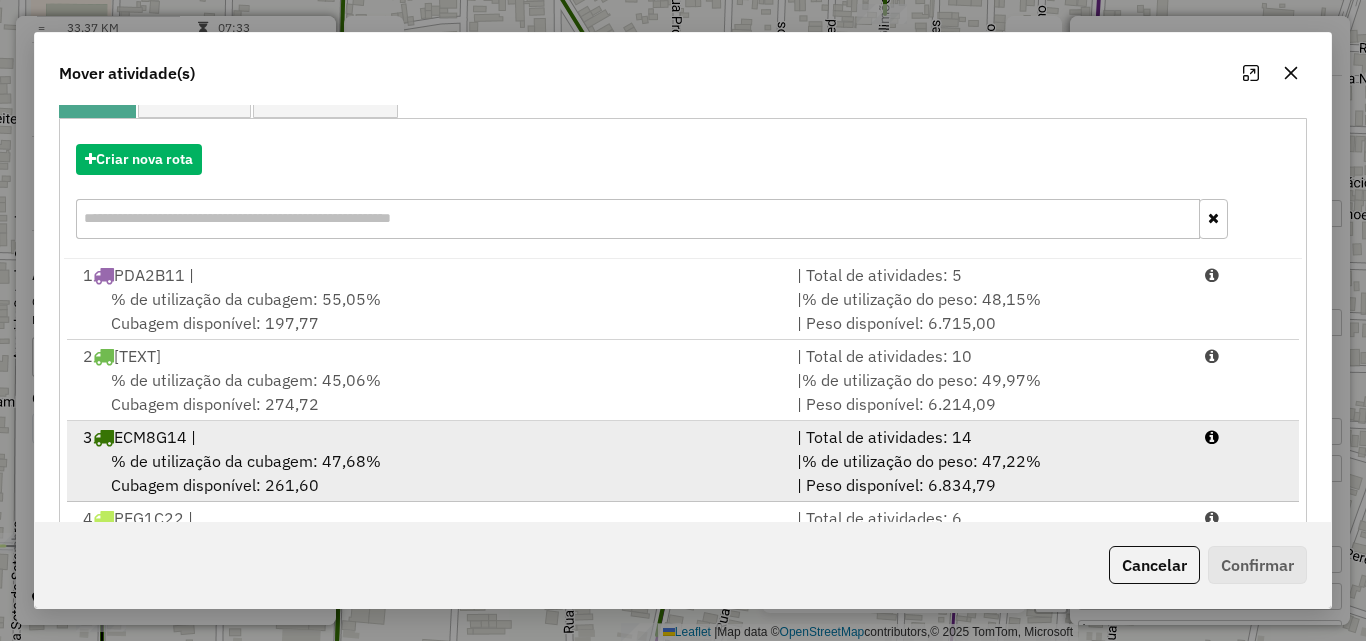scroll, scrollTop: 291, scrollLeft: 0, axis: vertical 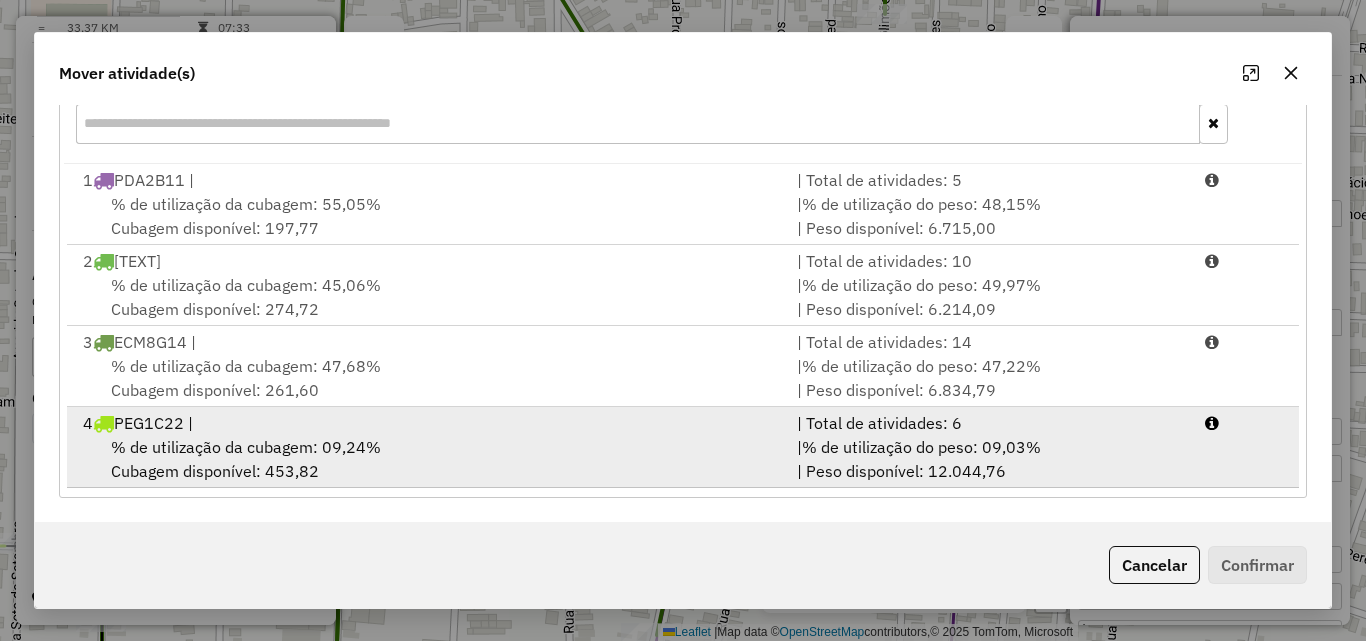 click on "% de utilização da cubagem: 09,24%" at bounding box center [246, 447] 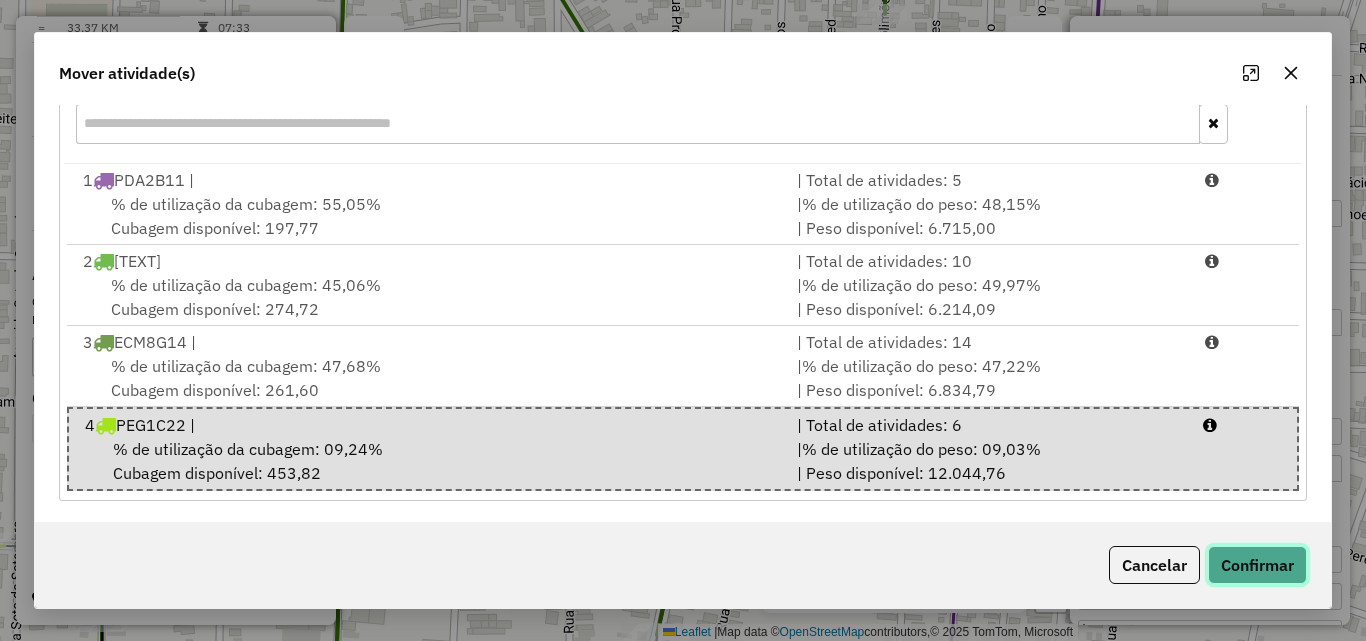 click on "Confirmar" 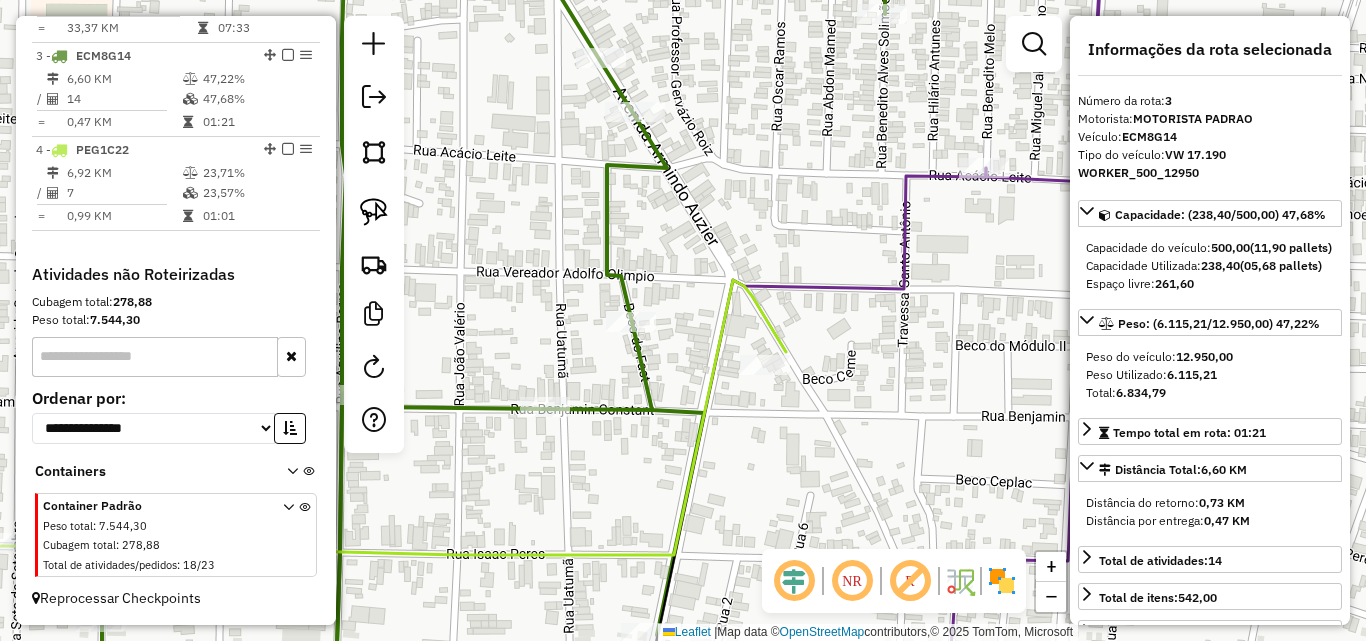 scroll, scrollTop: 0, scrollLeft: 0, axis: both 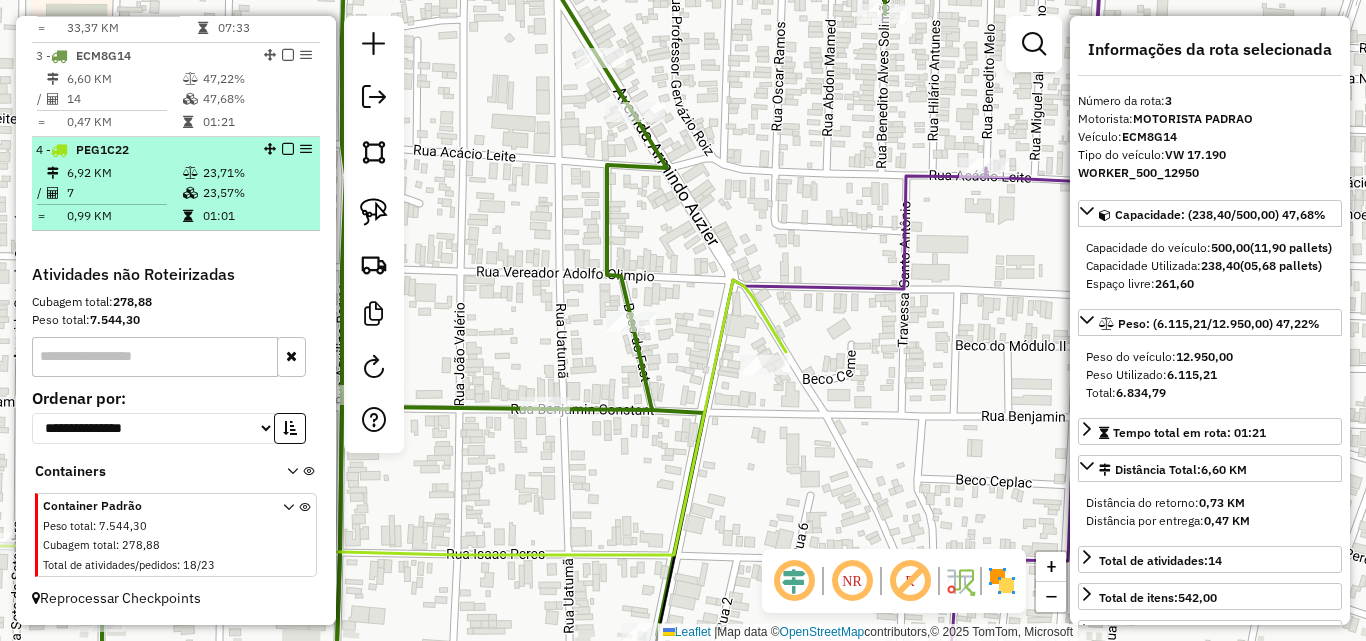 click on "7" at bounding box center [124, 193] 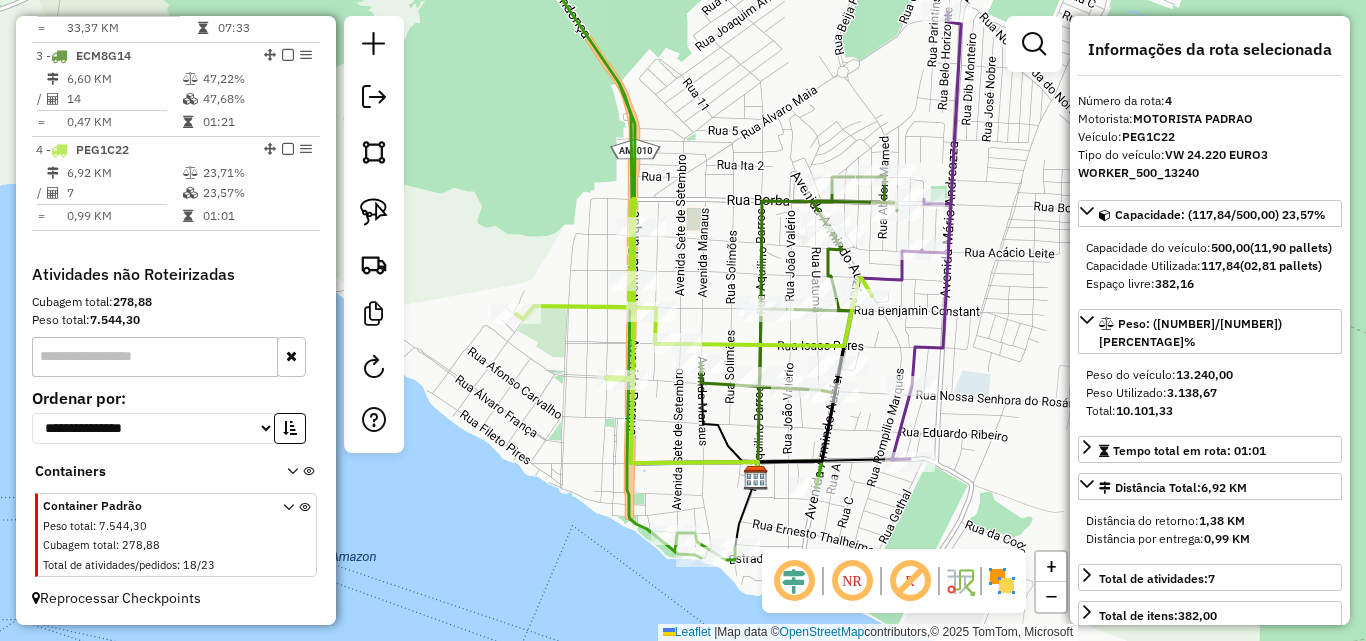drag, startPoint x: 653, startPoint y: 119, endPoint x: 707, endPoint y: 459, distance: 344.26154 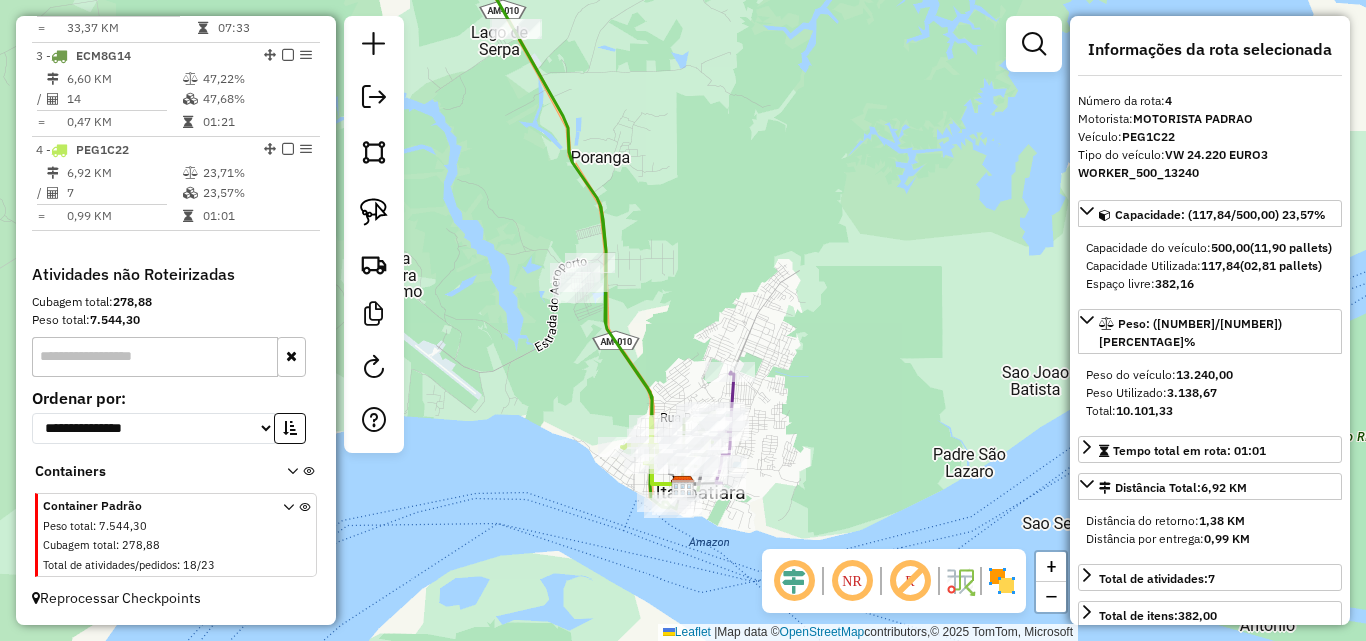 drag, startPoint x: 617, startPoint y: 254, endPoint x: 677, endPoint y: 417, distance: 173.69226 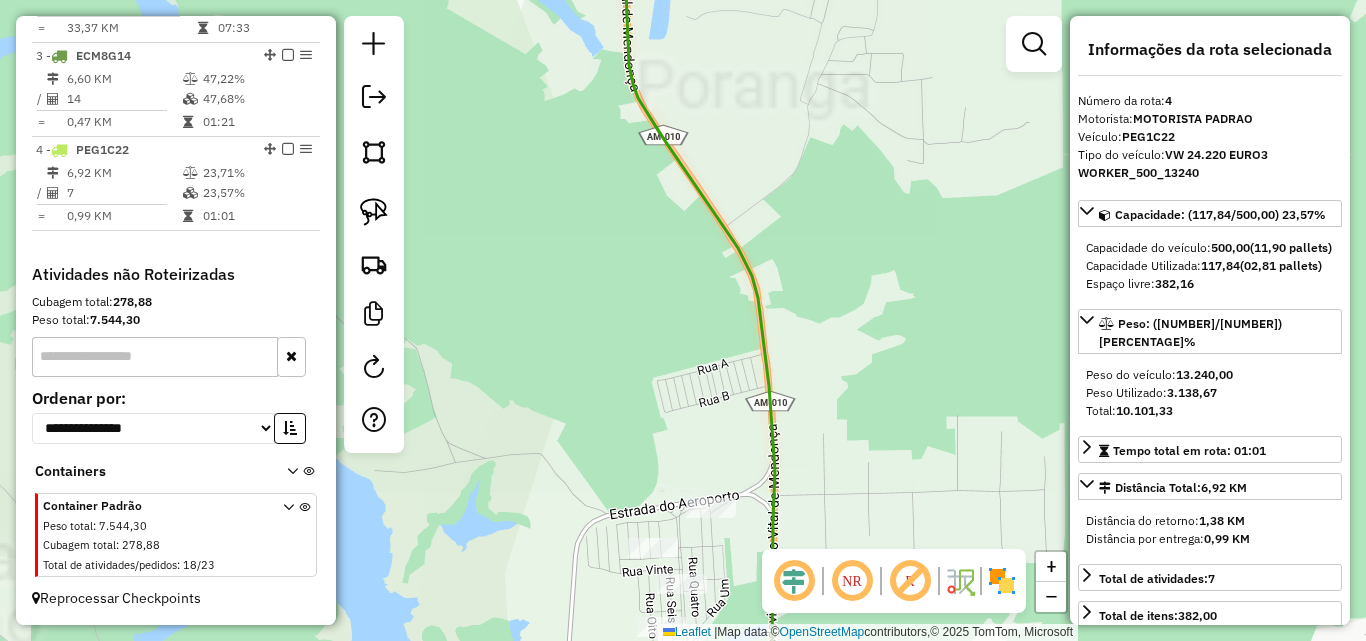 drag, startPoint x: 726, startPoint y: 455, endPoint x: 614, endPoint y: 278, distance: 209.45883 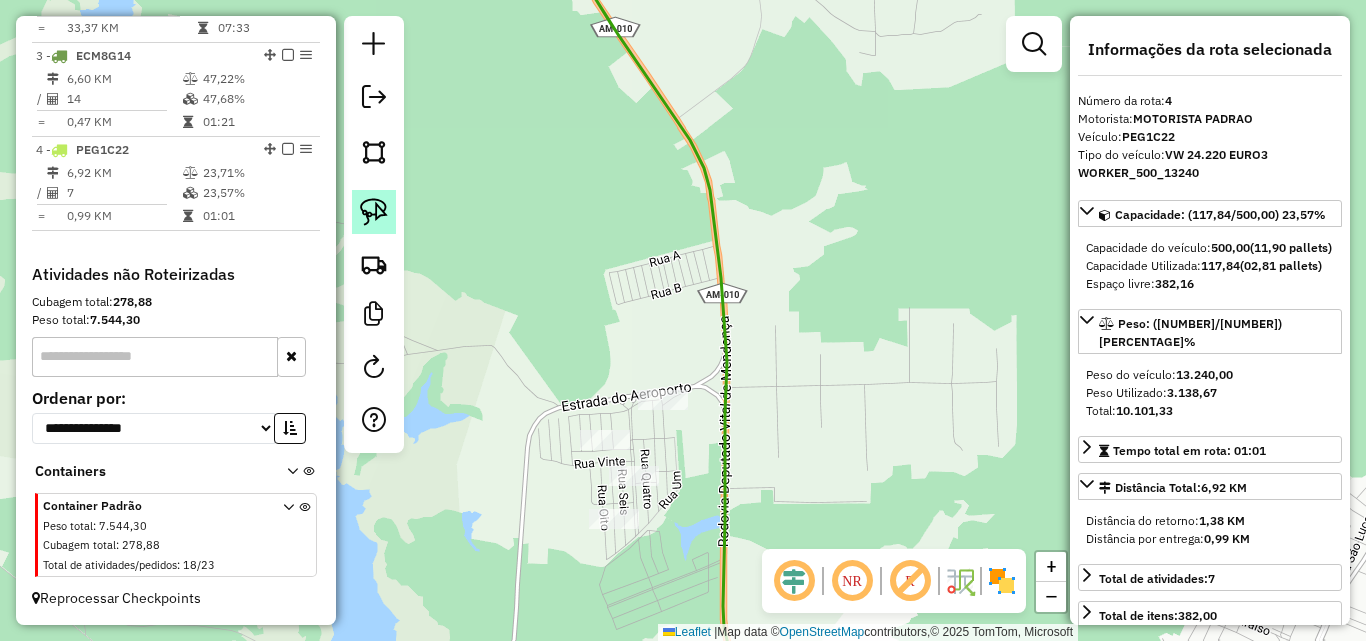drag, startPoint x: 368, startPoint y: 211, endPoint x: 395, endPoint y: 221, distance: 28.79236 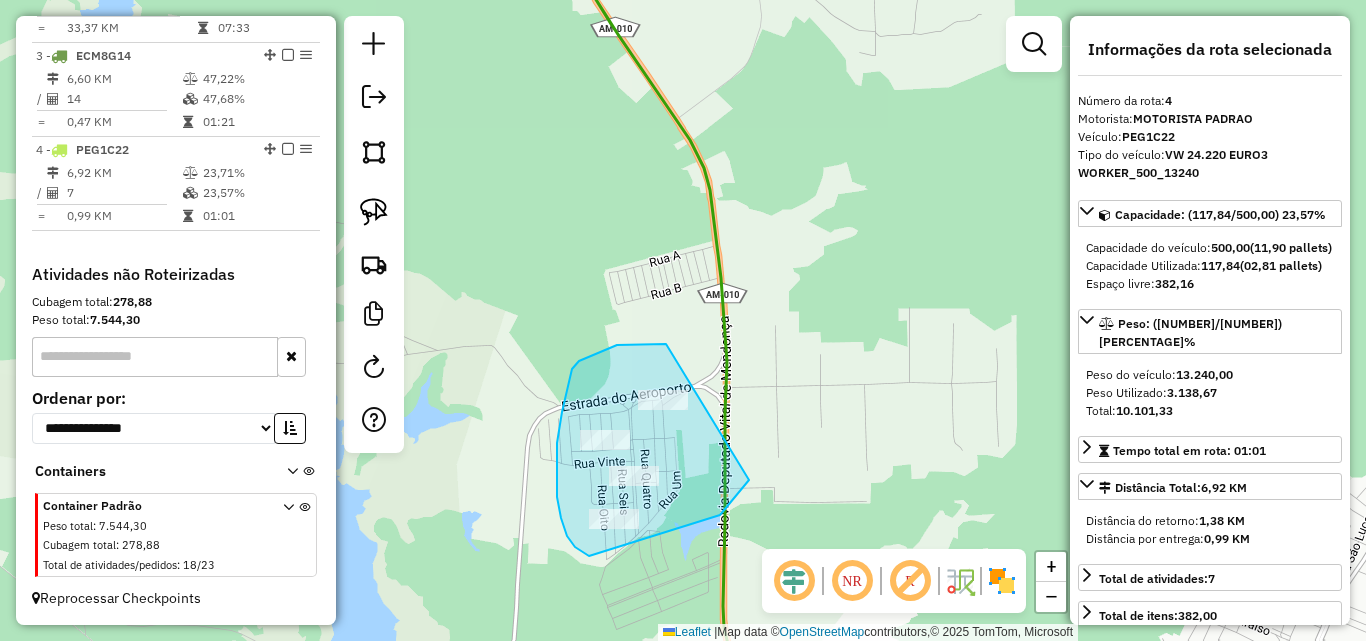 drag, startPoint x: 666, startPoint y: 344, endPoint x: 756, endPoint y: 467, distance: 152.41063 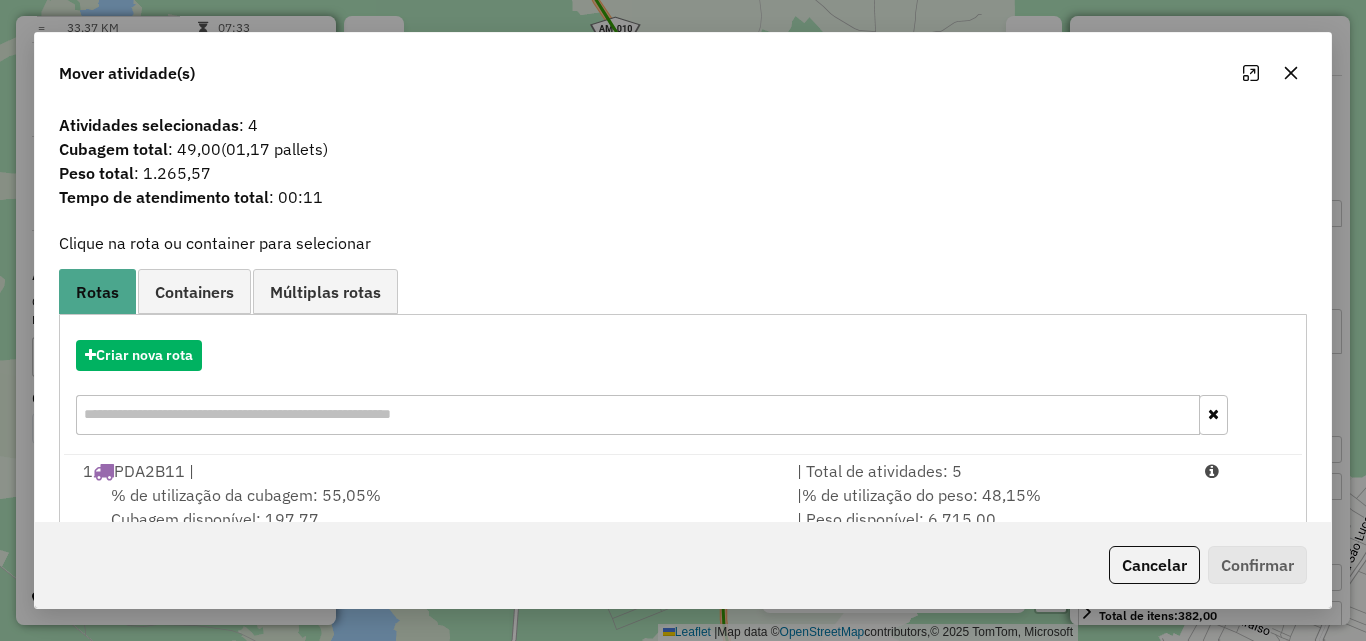 scroll, scrollTop: 291, scrollLeft: 0, axis: vertical 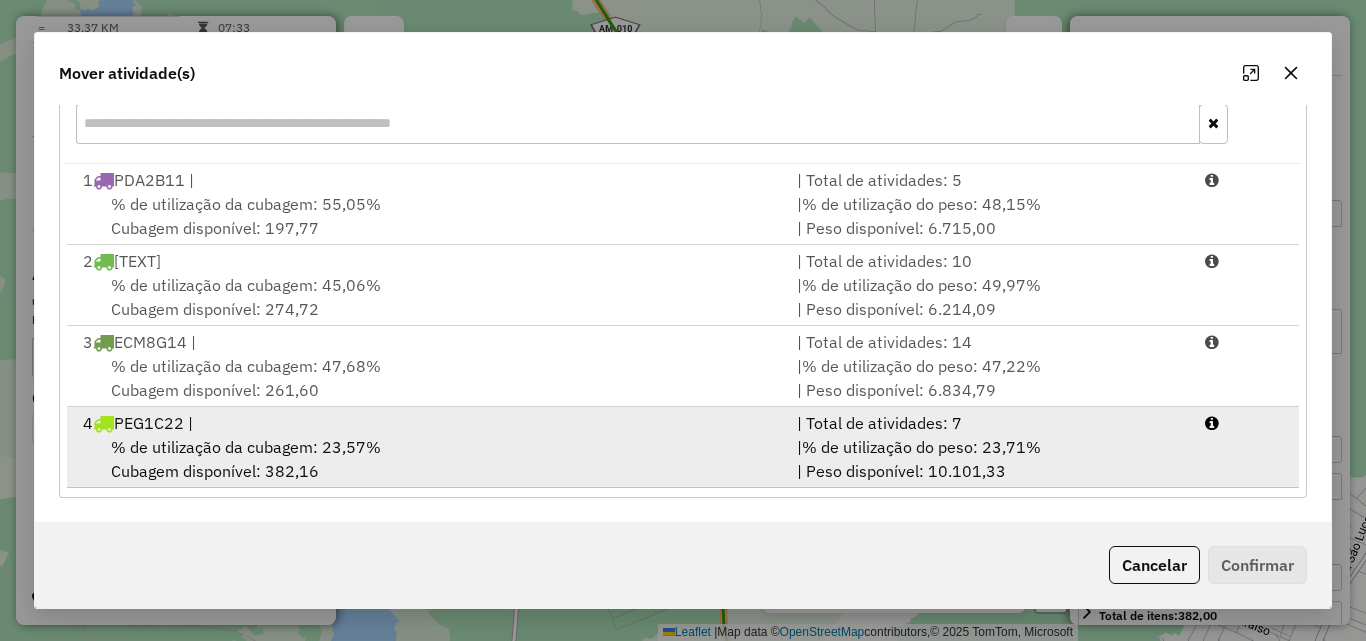 click on "4  PEG1C22 |" at bounding box center (428, 423) 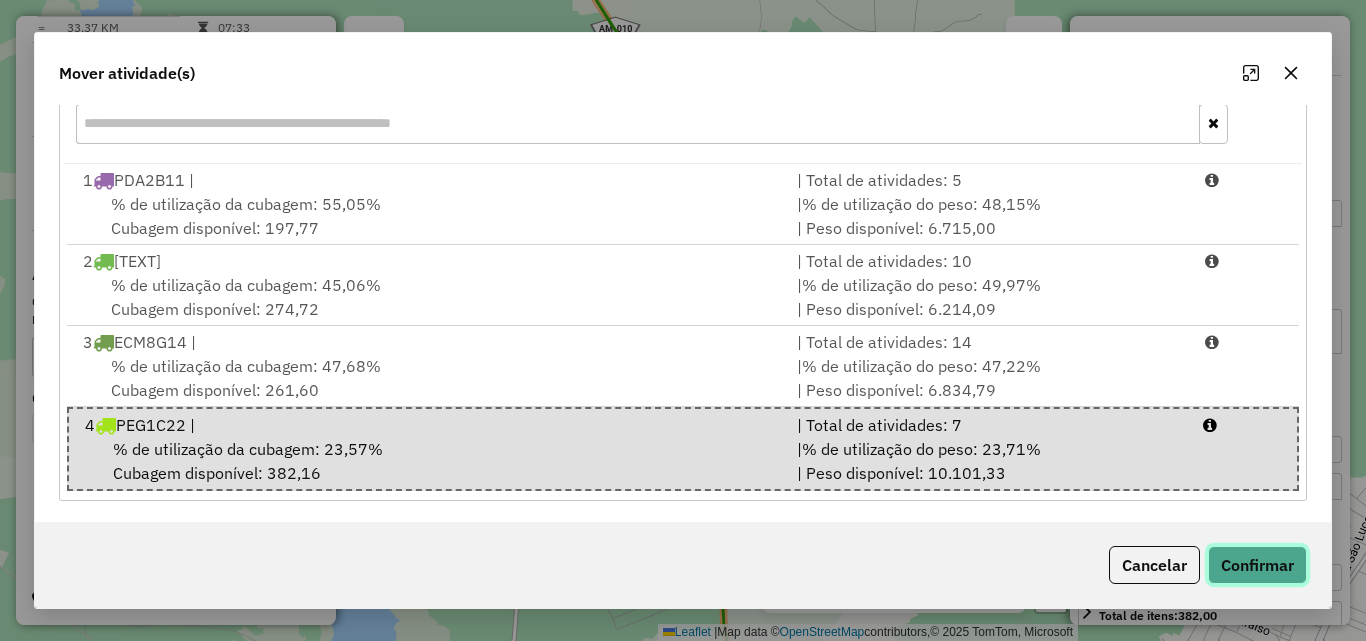 click on "Confirmar" 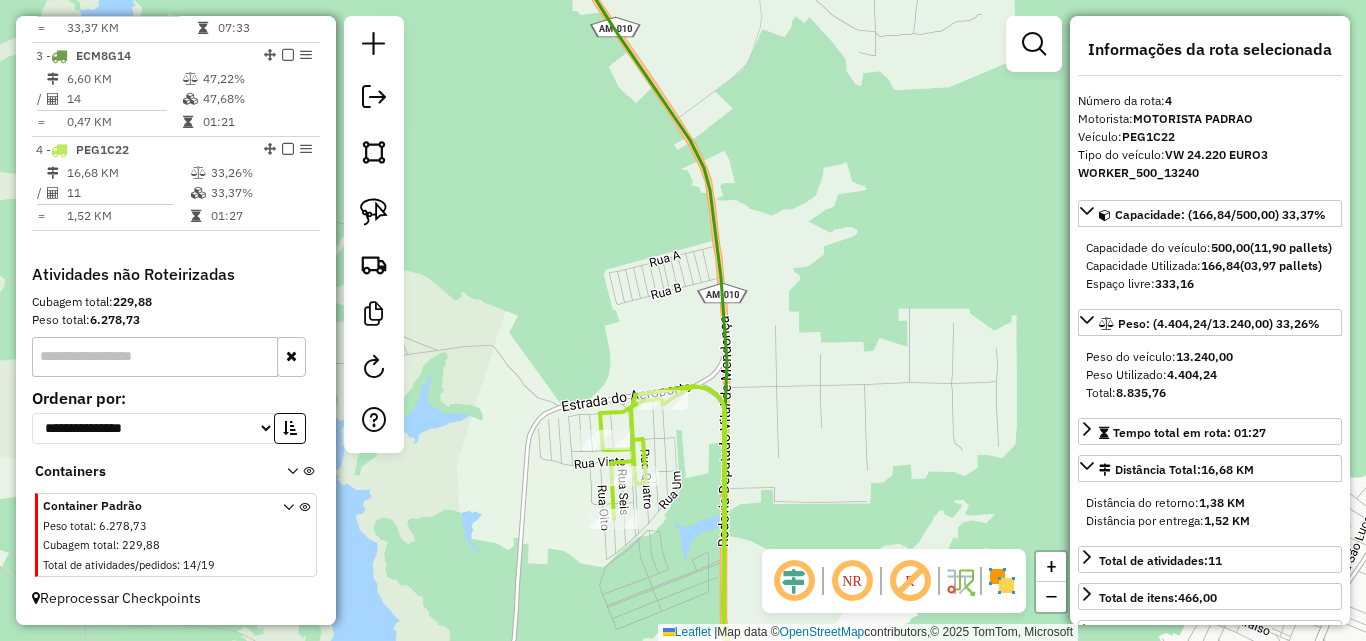 scroll, scrollTop: 0, scrollLeft: 0, axis: both 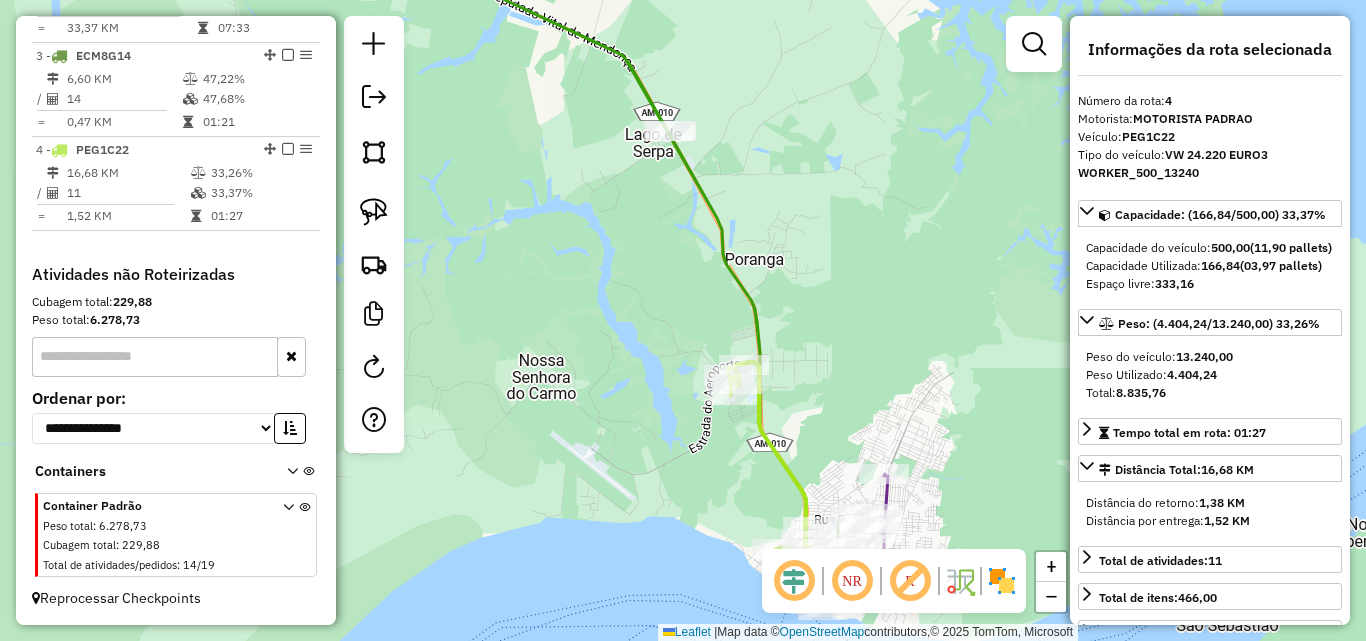 drag, startPoint x: 658, startPoint y: 257, endPoint x: 680, endPoint y: 381, distance: 125.93649 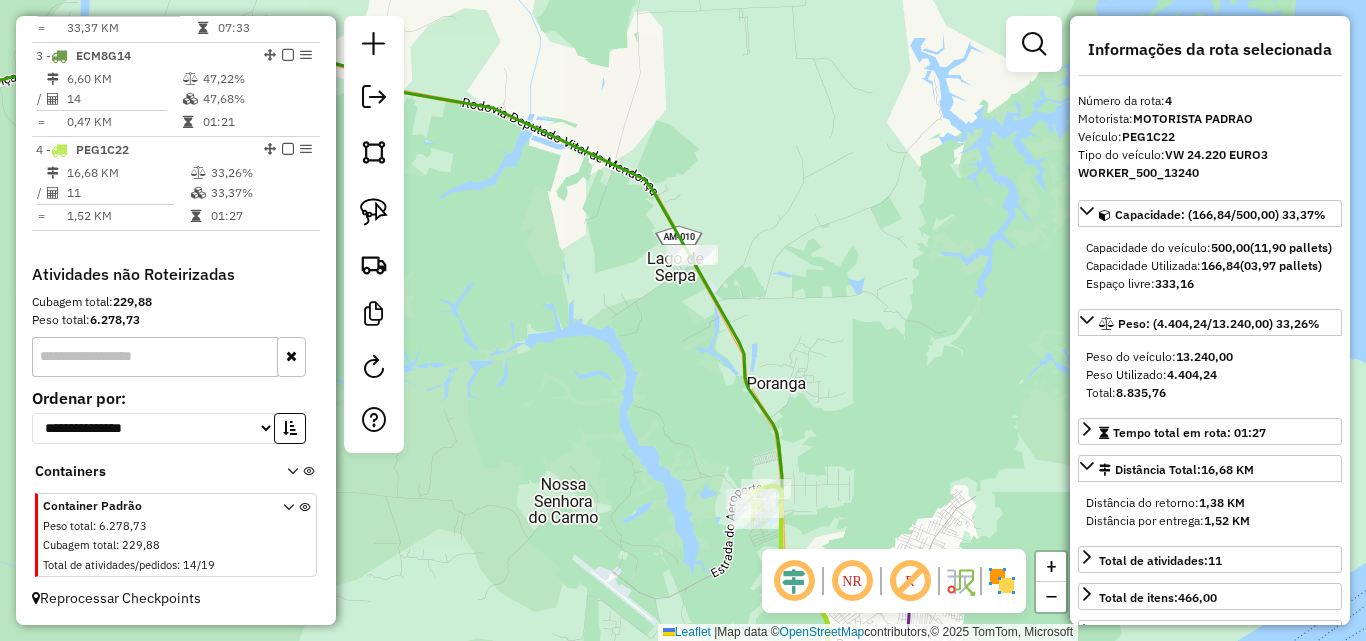 click 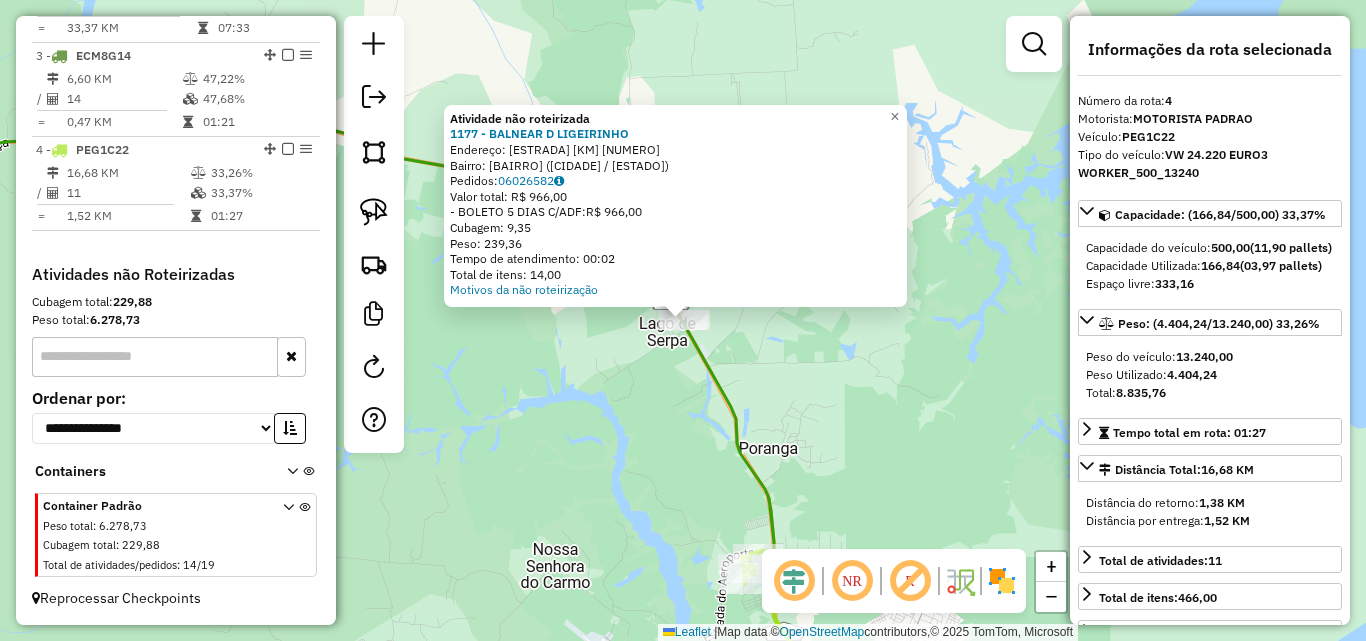 click on "Atividade não roteirizada 1177 - BALNEAR D LIGEIRINHO  Endereço:  Estrada AM-O10 KM 09 SN   Bairro: AM 010 ([CITY] / [STATE])   Pedidos:  [ORDER_ID]   Valor total: R$ 966,00   - BOLETO 5 DIAS C/ADF:  R$ 966,00   Cubagem: 9,35   Peso: 239,36   Tempo de atendimento: 00:02   Total de itens: 14,00  Motivos da não roteirização × Janela de atendimento Grade de atendimento Capacidade Transportadoras Veículos Cliente Pedidos  Rotas Selecione os dias de semana para filtrar as janelas de atendimento  Seg   Ter   Qua   Qui   Sex   Sáb   Dom  Informe o período da janela de atendimento: De: Até:  Filtrar exatamente a janela do cliente  Considerar janela de atendimento padrão  Selecione os dias de semana para filtrar as grades de atendimento  Seg   Ter   Qua   Qui   Sex   Sáb   Dom   Considerar clientes sem dia de atendimento cadastrado  Clientes fora do dia de atendimento selecionado Filtrar as atividades entre os valores definidos abaixo:  Peso mínimo:   Peso máximo:   Cubagem mínima:   Cubagem máxima:  De:" 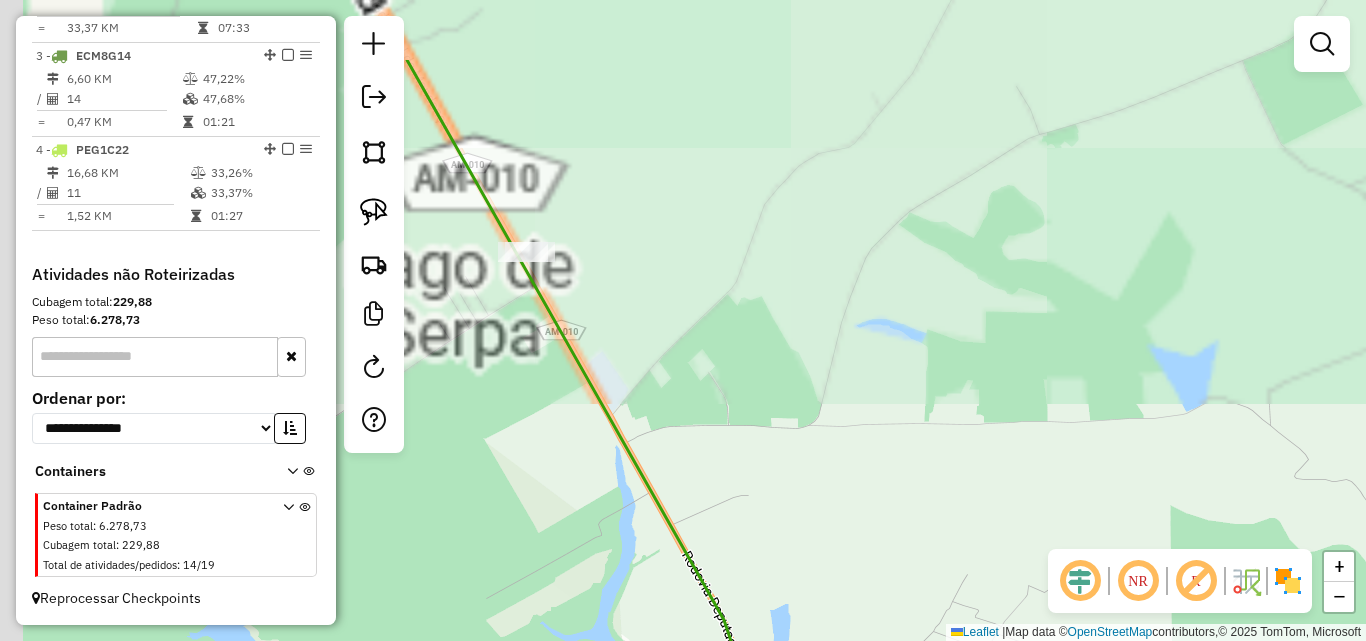 drag, startPoint x: 692, startPoint y: 335, endPoint x: 852, endPoint y: 442, distance: 192.48117 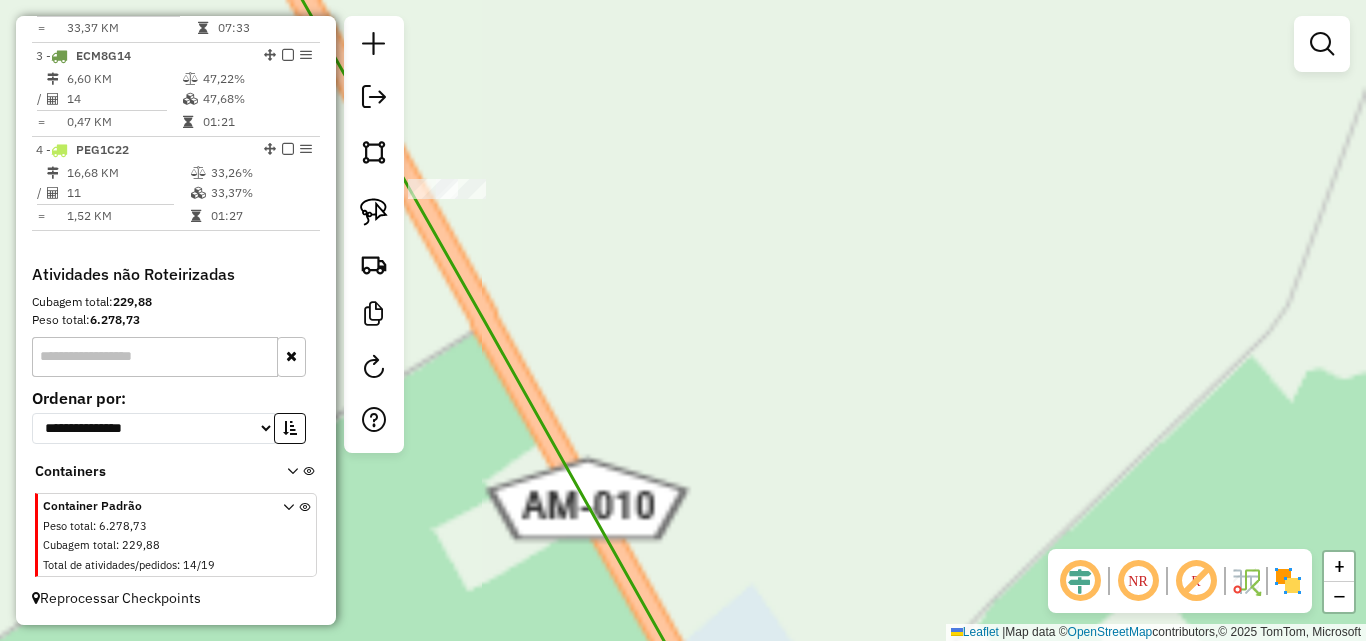 drag, startPoint x: 720, startPoint y: 328, endPoint x: 800, endPoint y: 351, distance: 83.240616 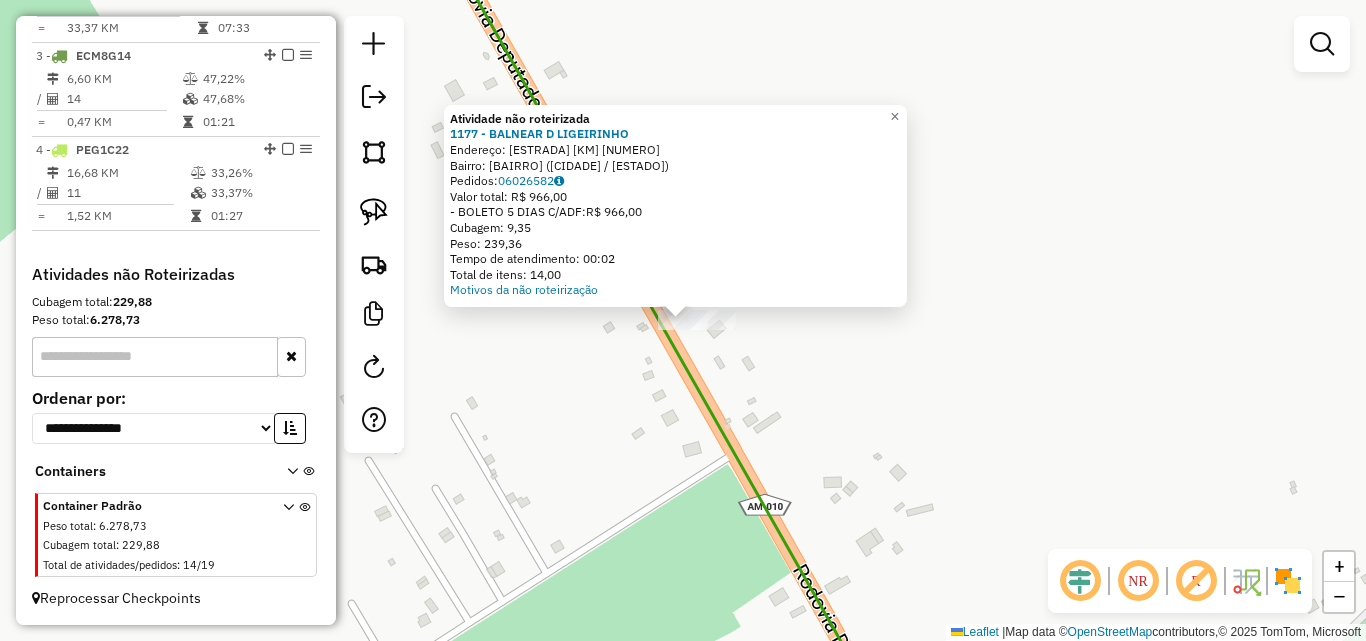 click on "Atividade não roteirizada 1177 - BALNEAR D LIGEIRINHO  Endereço:  Estrada AM-O10 KM 09 SN   Bairro: AM 010 ([CITY] / [STATE])   Pedidos:  [ORDER_ID]   Valor total: R$ 966,00   - BOLETO 5 DIAS C/ADF:  R$ 966,00   Cubagem: 9,35   Peso: 239,36   Tempo de atendimento: 00:02   Total de itens: 14,00  Motivos da não roteirização × Janela de atendimento Grade de atendimento Capacidade Transportadoras Veículos Cliente Pedidos  Rotas Selecione os dias de semana para filtrar as janelas de atendimento  Seg   Ter   Qua   Qui   Sex   Sáb   Dom  Informe o período da janela de atendimento: De: Até:  Filtrar exatamente a janela do cliente  Considerar janela de atendimento padrão  Selecione os dias de semana para filtrar as grades de atendimento  Seg   Ter   Qua   Qui   Sex   Sáb   Dom   Considerar clientes sem dia de atendimento cadastrado  Clientes fora do dia de atendimento selecionado Filtrar as atividades entre os valores definidos abaixo:  Peso mínimo:   Peso máximo:   Cubagem mínima:   Cubagem máxima:  De:" 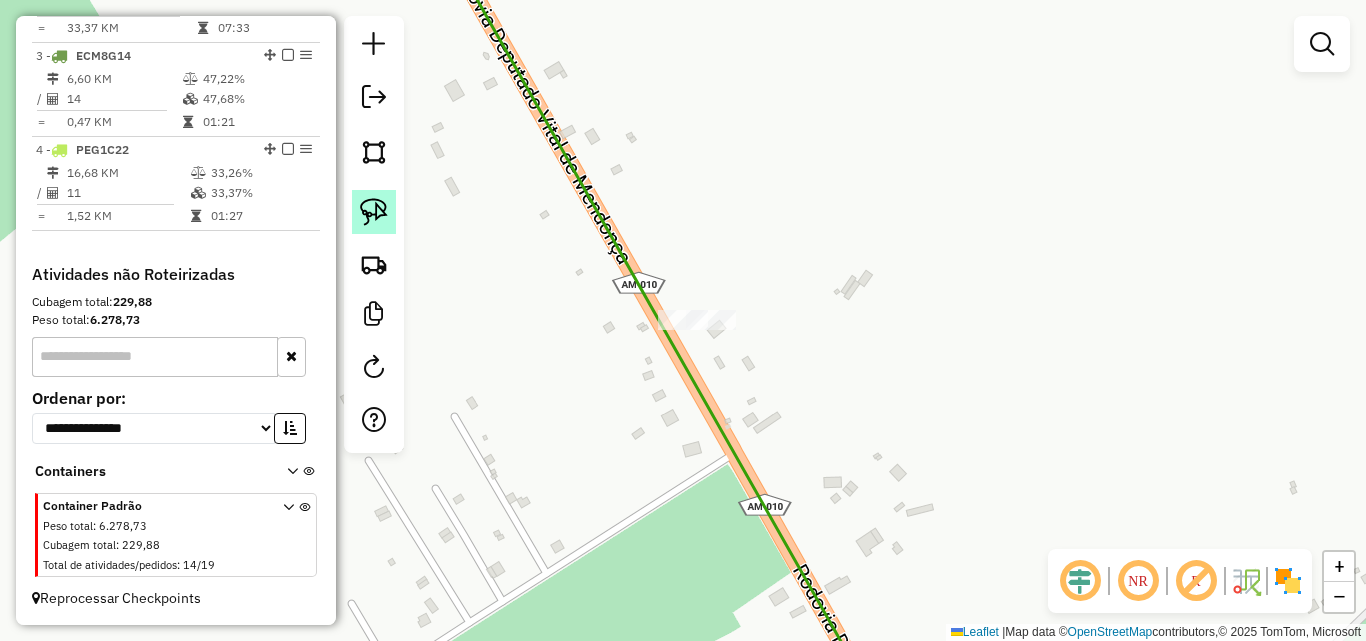 click 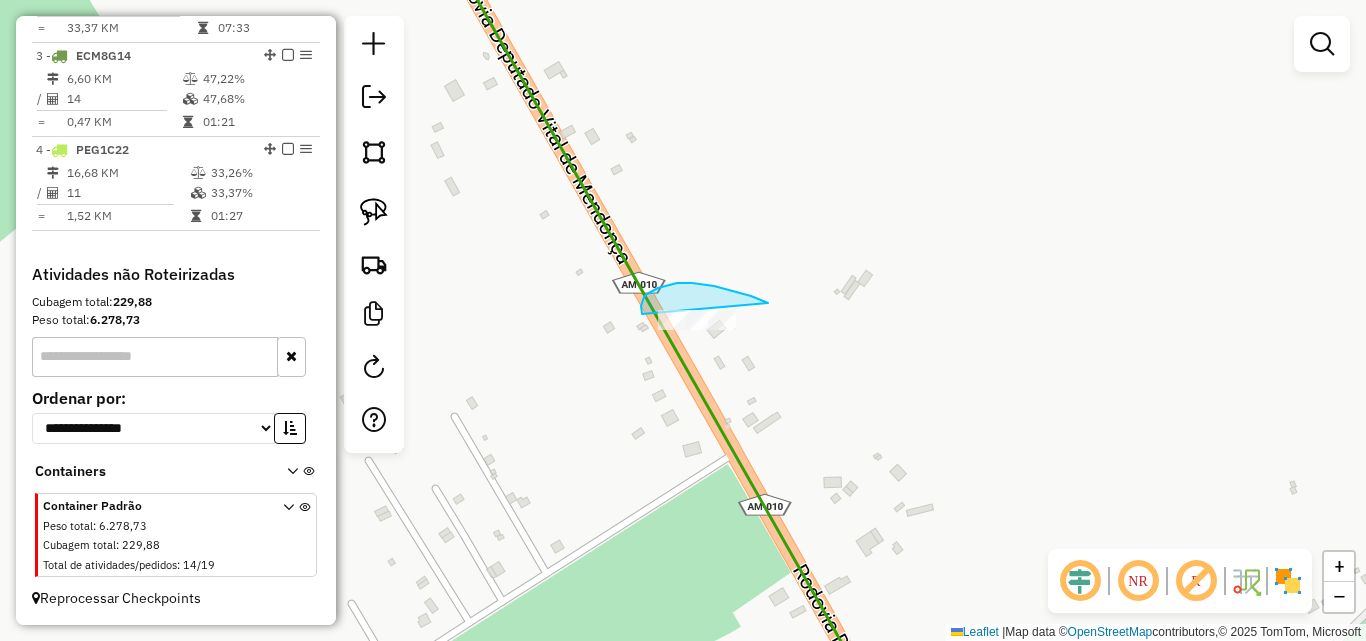 drag, startPoint x: 760, startPoint y: 300, endPoint x: 823, endPoint y: 323, distance: 67.06713 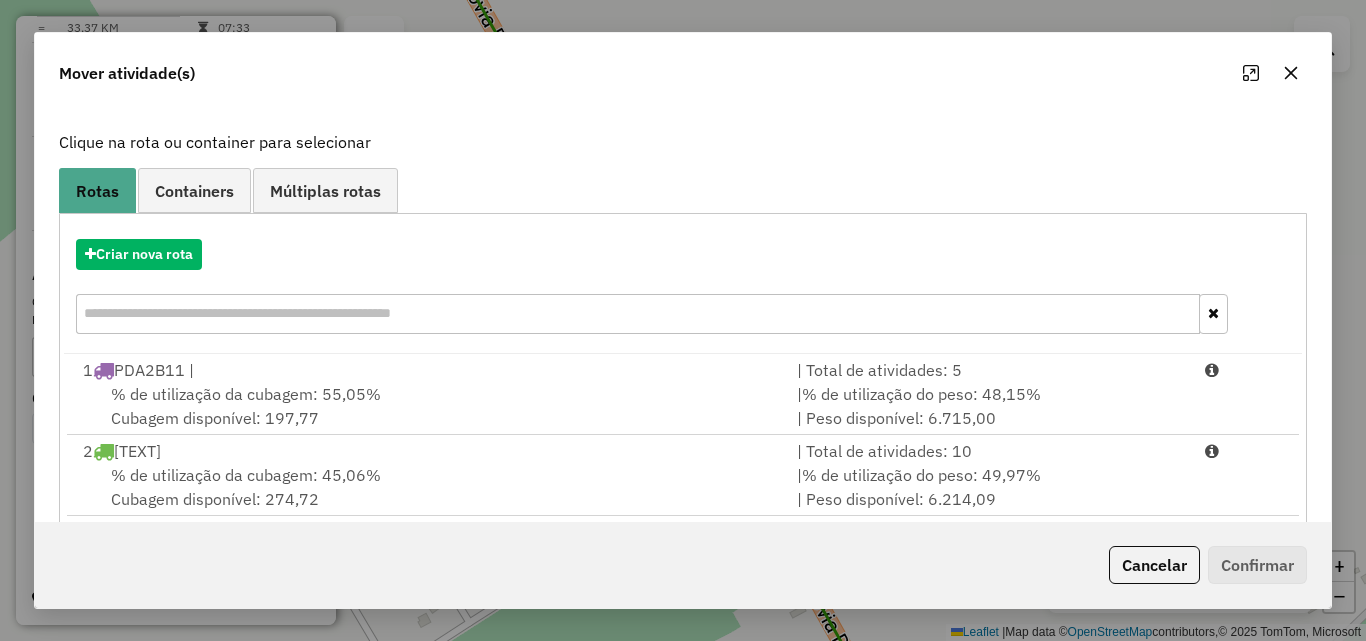 scroll, scrollTop: 291, scrollLeft: 0, axis: vertical 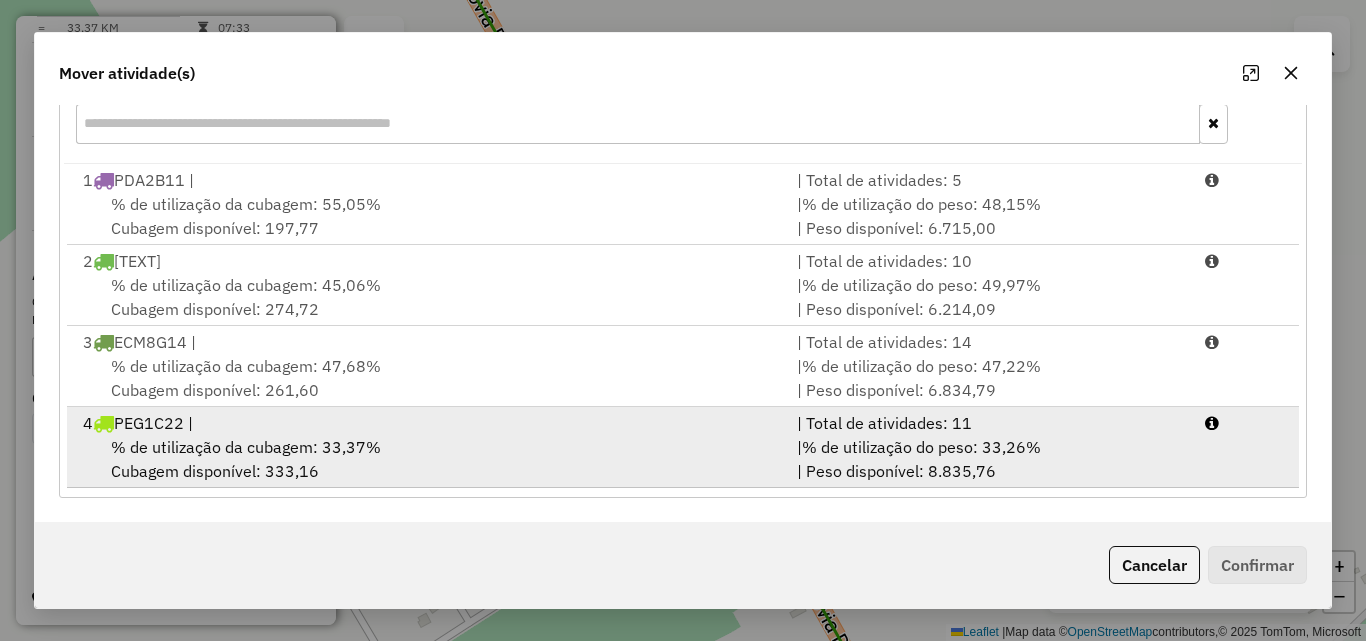 click on "% de utilização da cubagem: 33,37%" at bounding box center [246, 447] 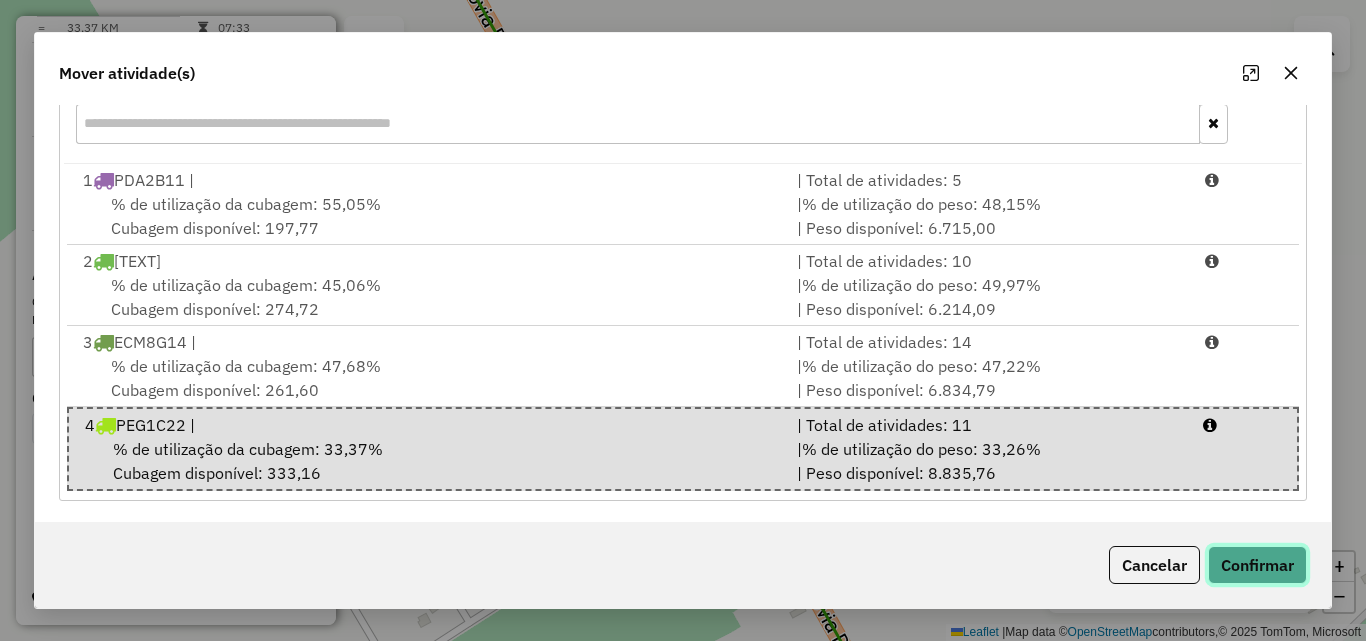click on "Confirmar" 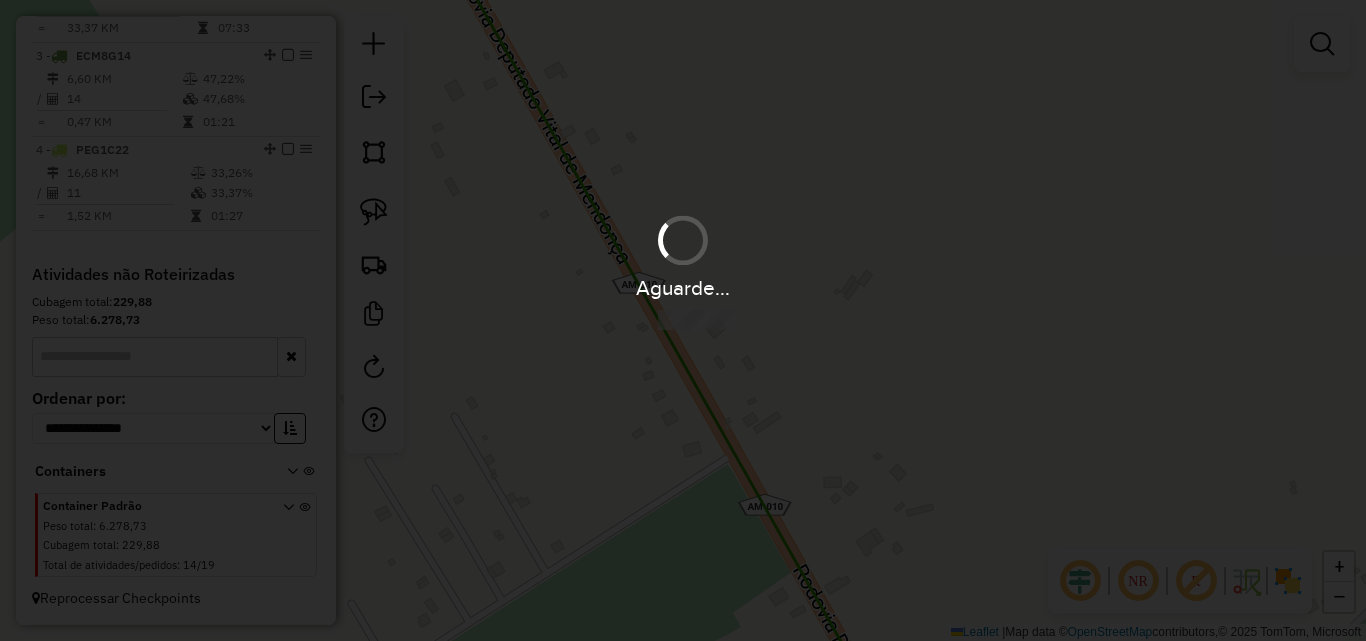 scroll, scrollTop: 0, scrollLeft: 0, axis: both 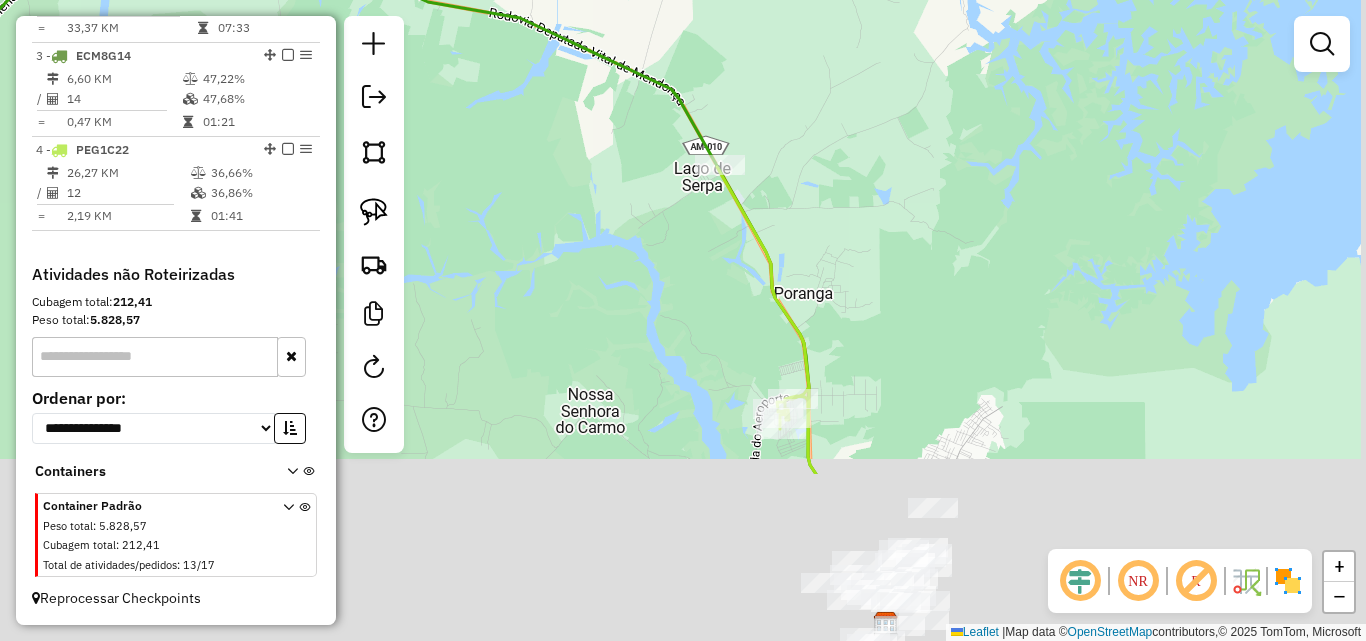 drag, startPoint x: 879, startPoint y: 411, endPoint x: 807, endPoint y: 204, distance: 219.16432 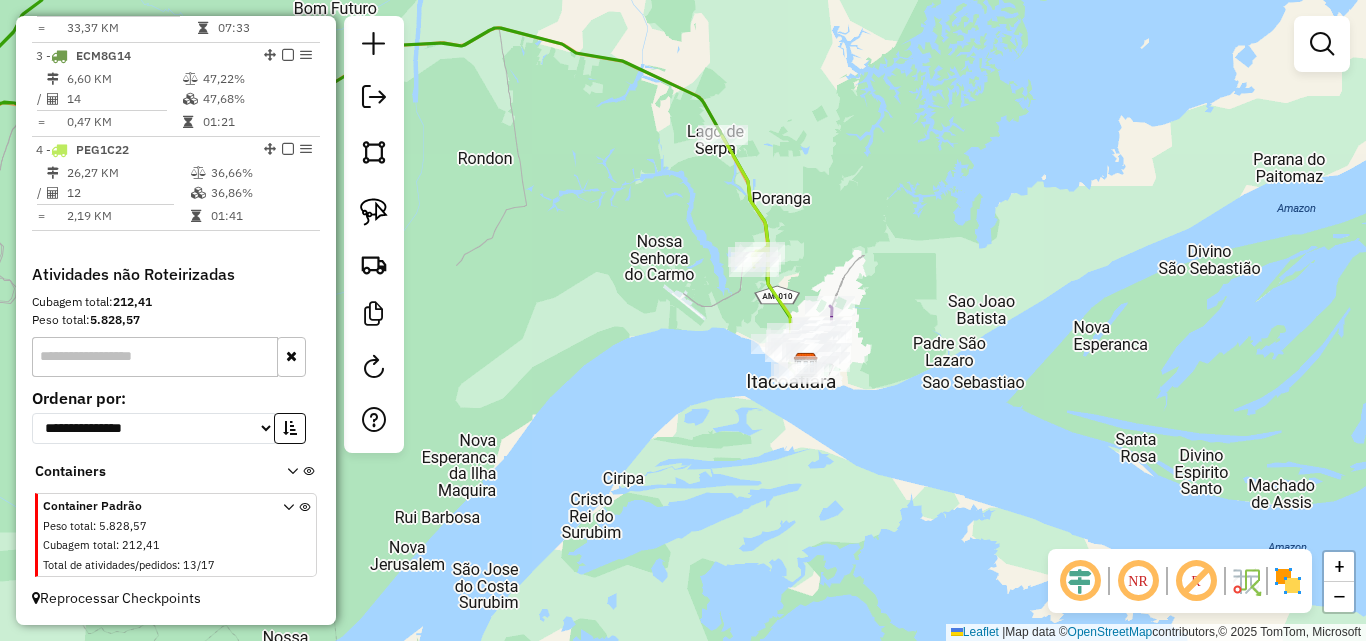 drag, startPoint x: 895, startPoint y: 298, endPoint x: 935, endPoint y: 377, distance: 88.54942 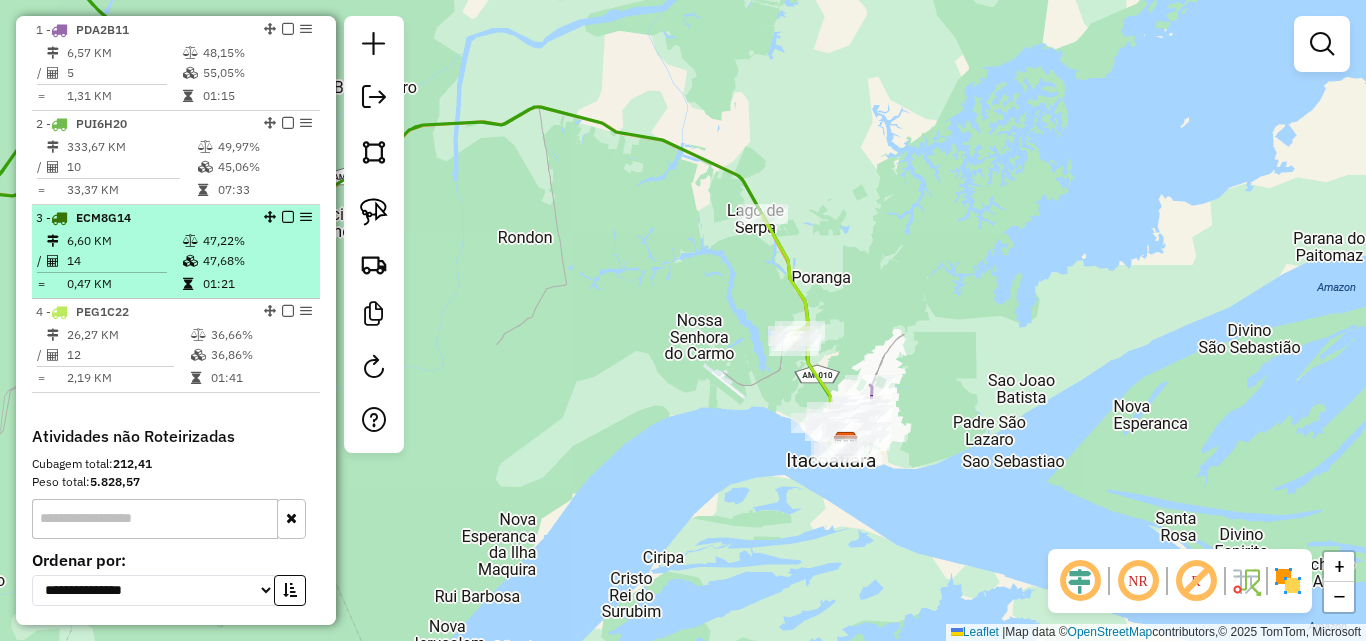scroll, scrollTop: 735, scrollLeft: 0, axis: vertical 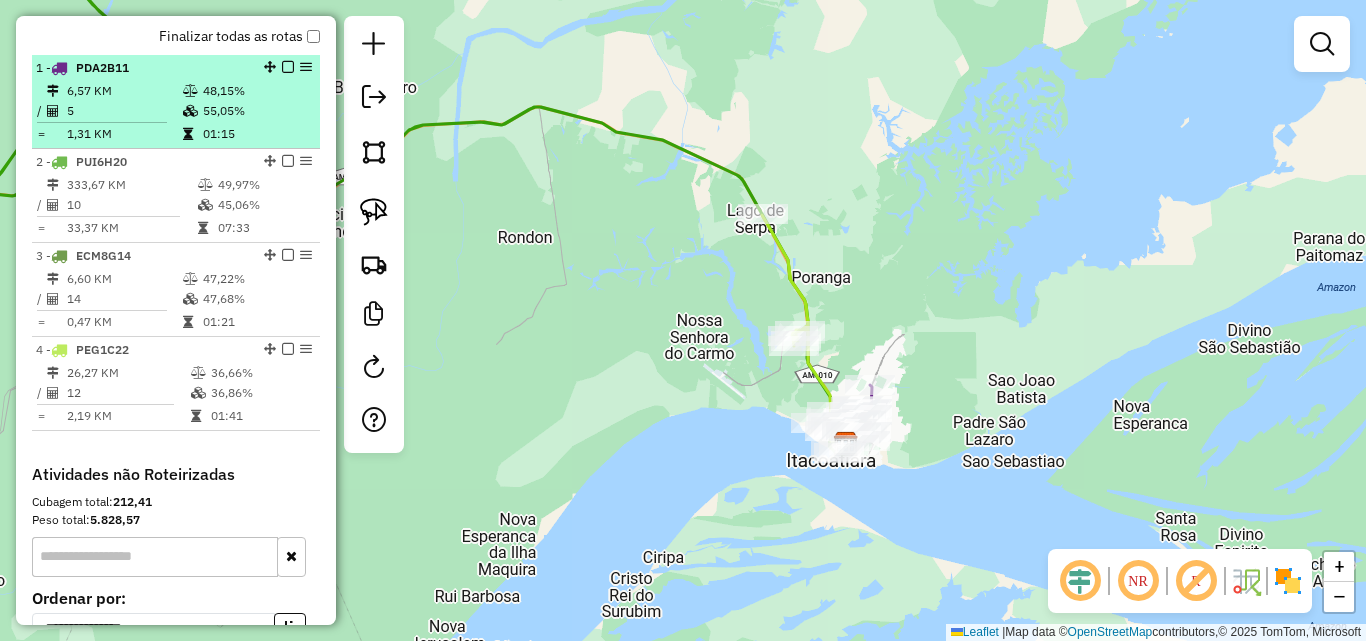 click on "6,57 KM" at bounding box center (124, 91) 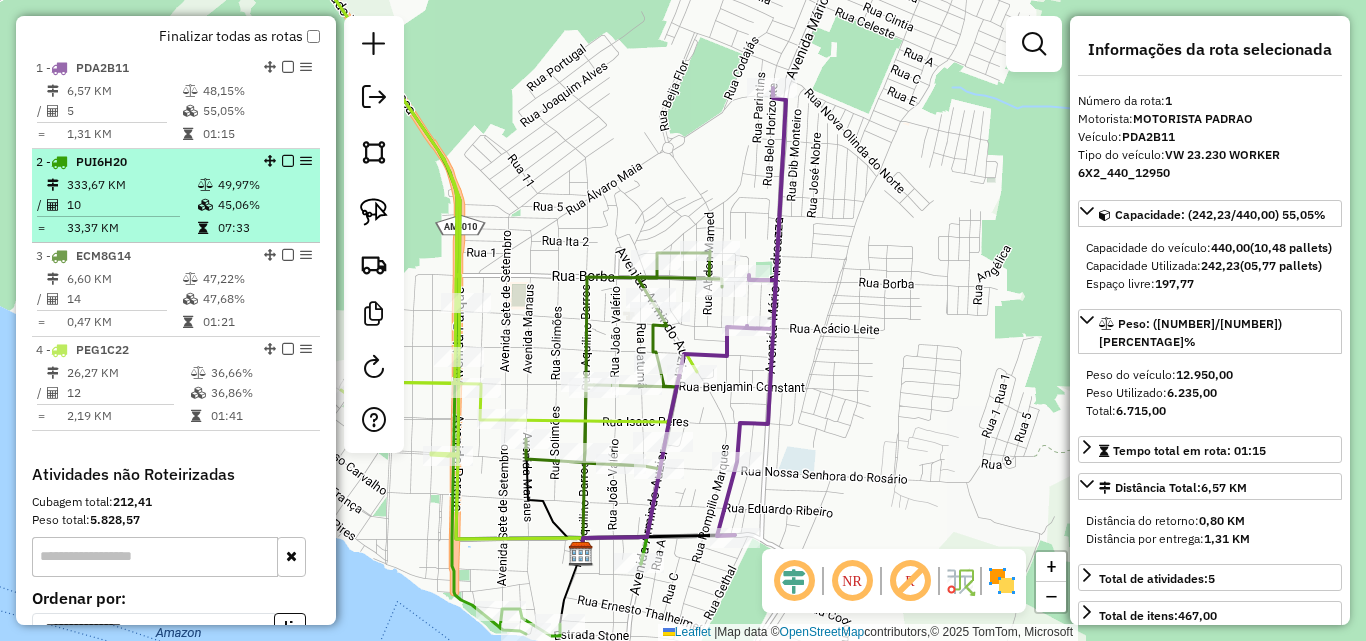click on "333,67 KM" at bounding box center [131, 185] 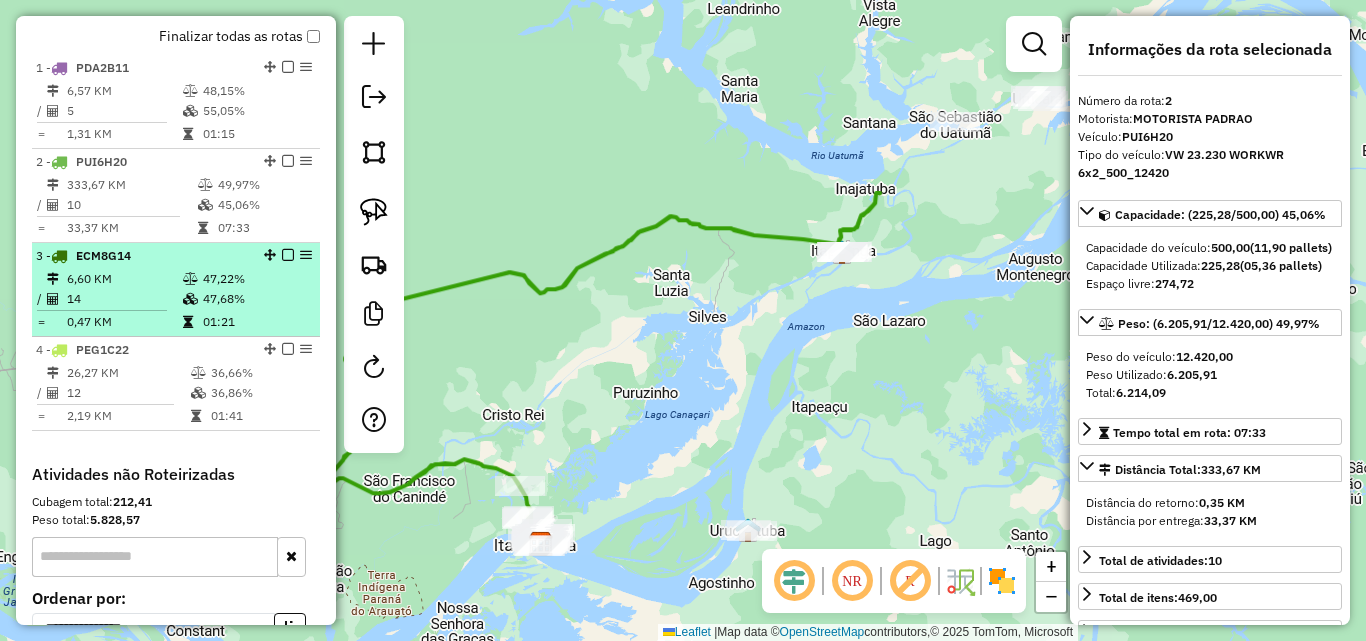 click on "6,60 KM" at bounding box center [124, 279] 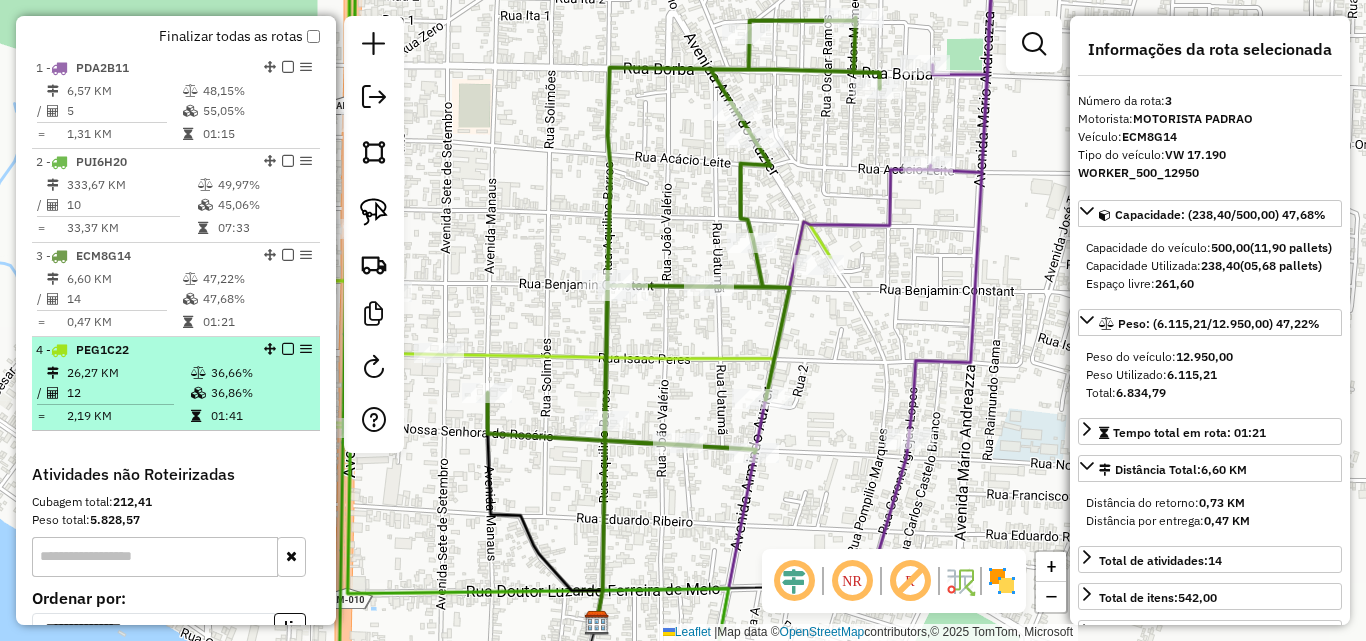 click on "26,27 KM" at bounding box center (128, 373) 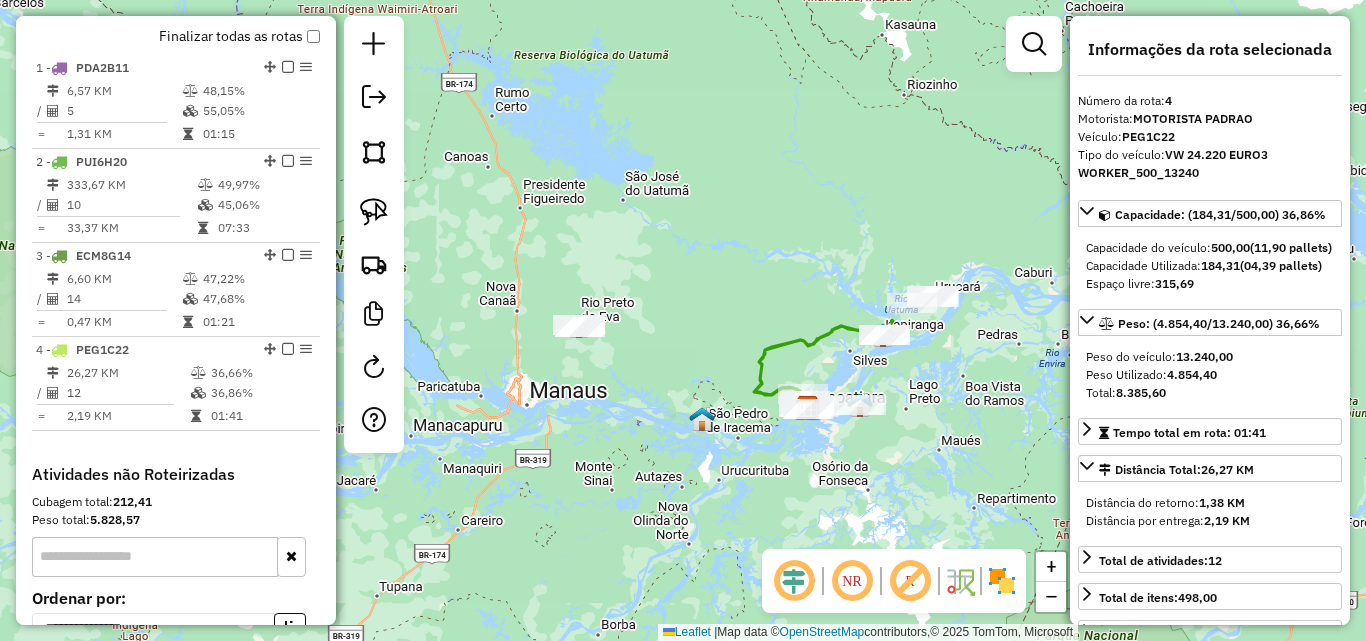 drag, startPoint x: 924, startPoint y: 399, endPoint x: 807, endPoint y: 339, distance: 131.48764 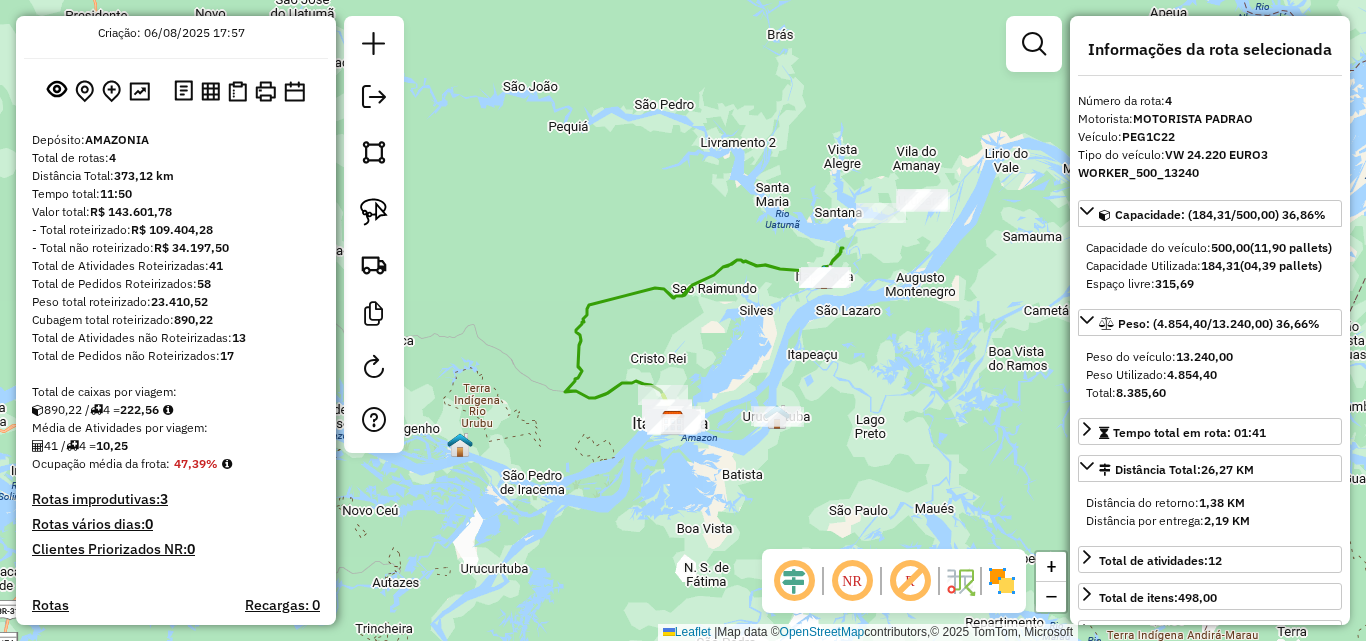 scroll, scrollTop: 0, scrollLeft: 0, axis: both 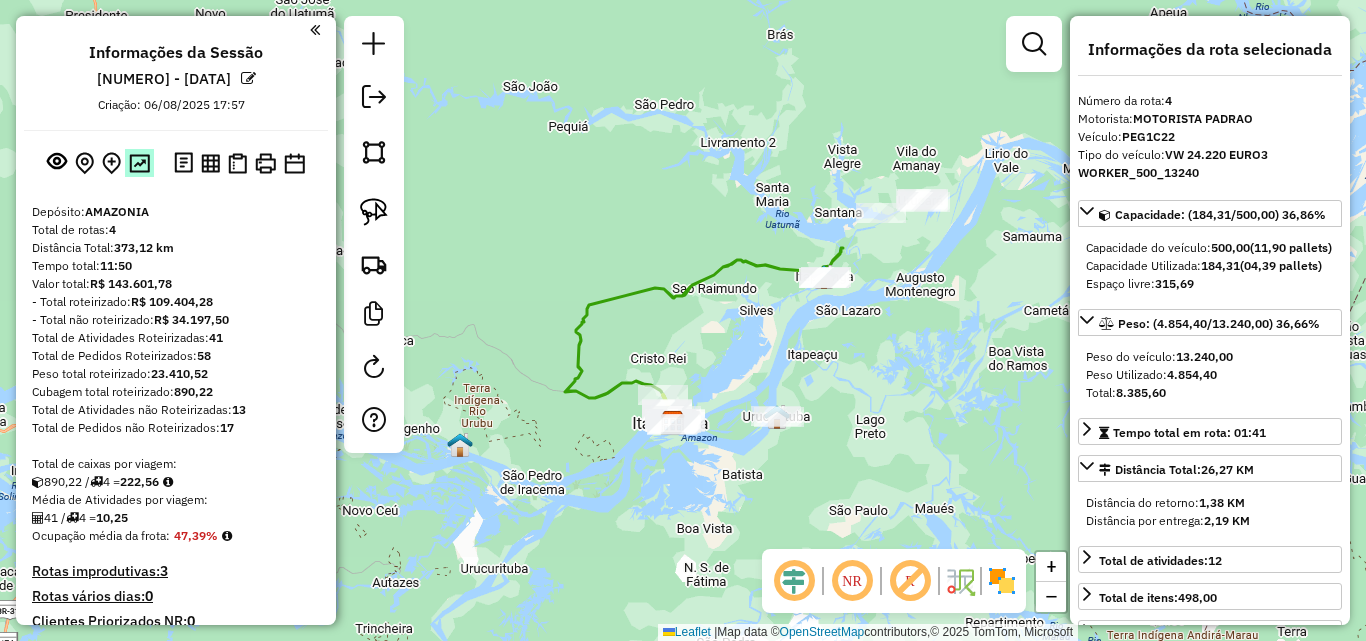 click at bounding box center (139, 162) 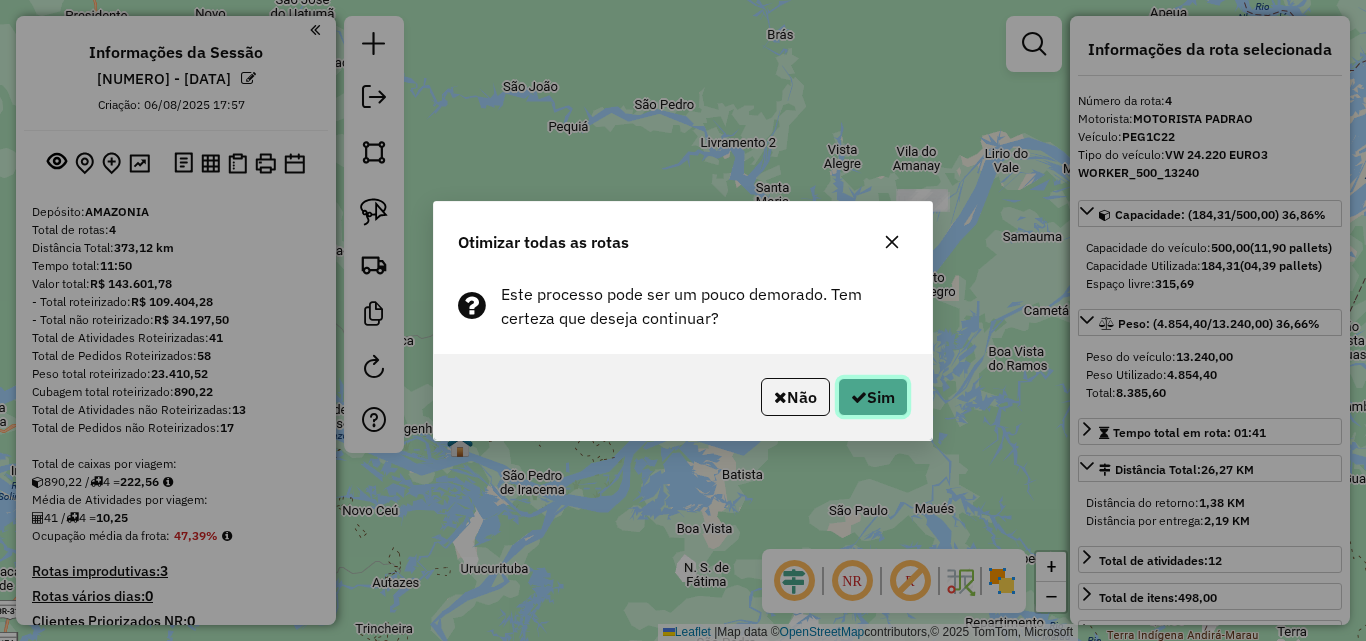 click on "Sim" 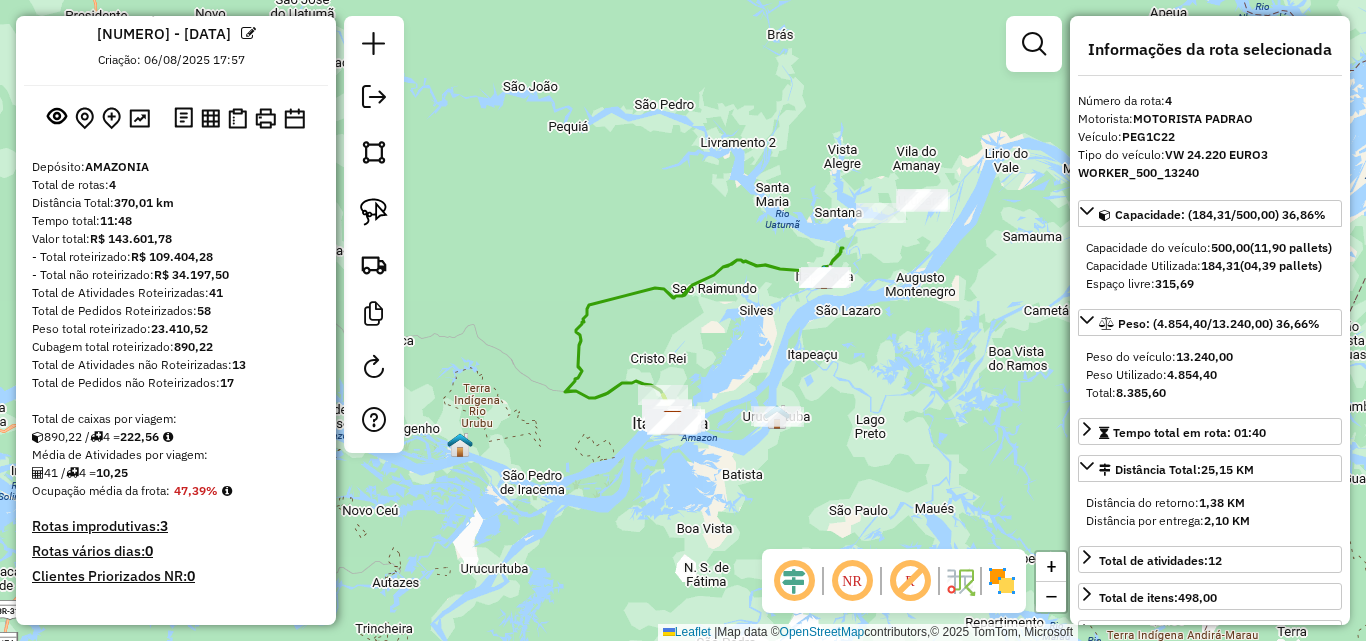 scroll, scrollTop: 0, scrollLeft: 0, axis: both 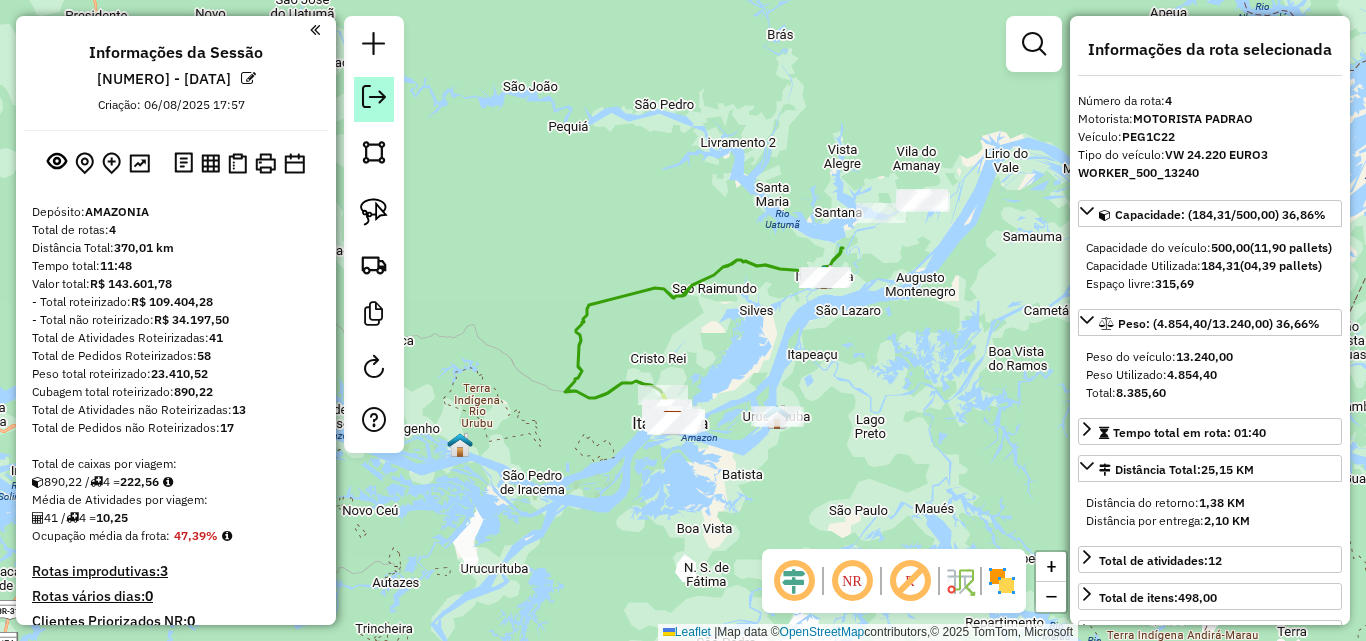 click 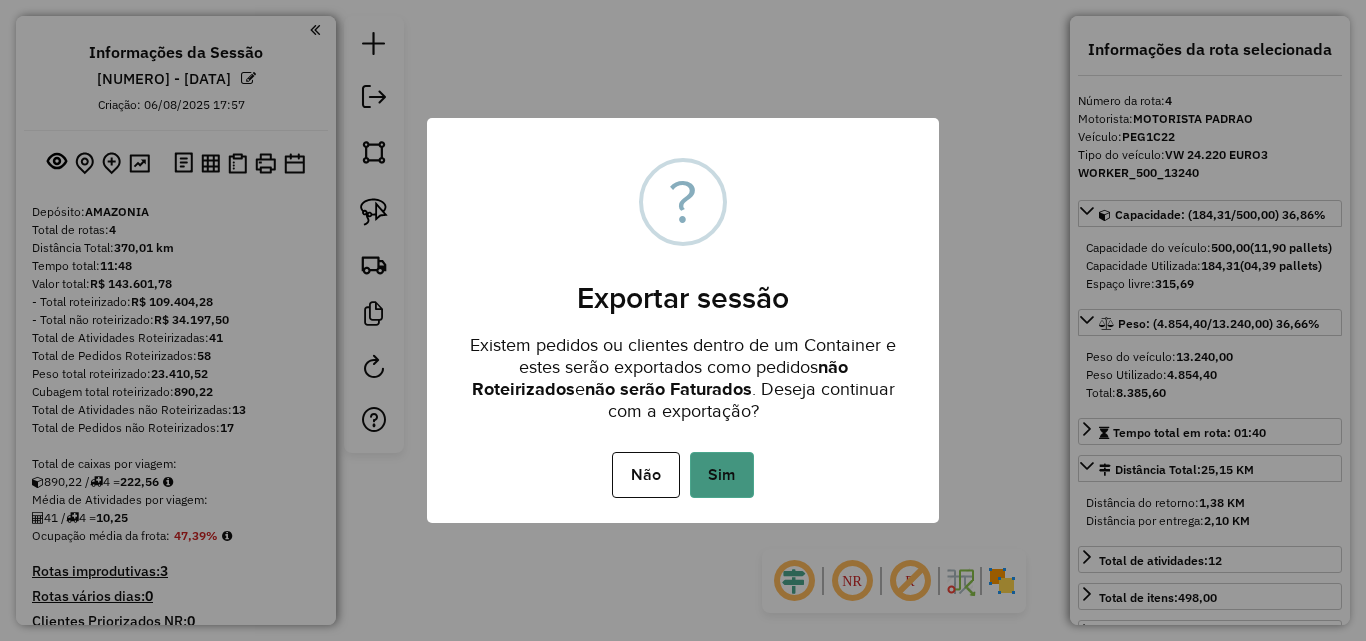 click on "Sim" at bounding box center [722, 475] 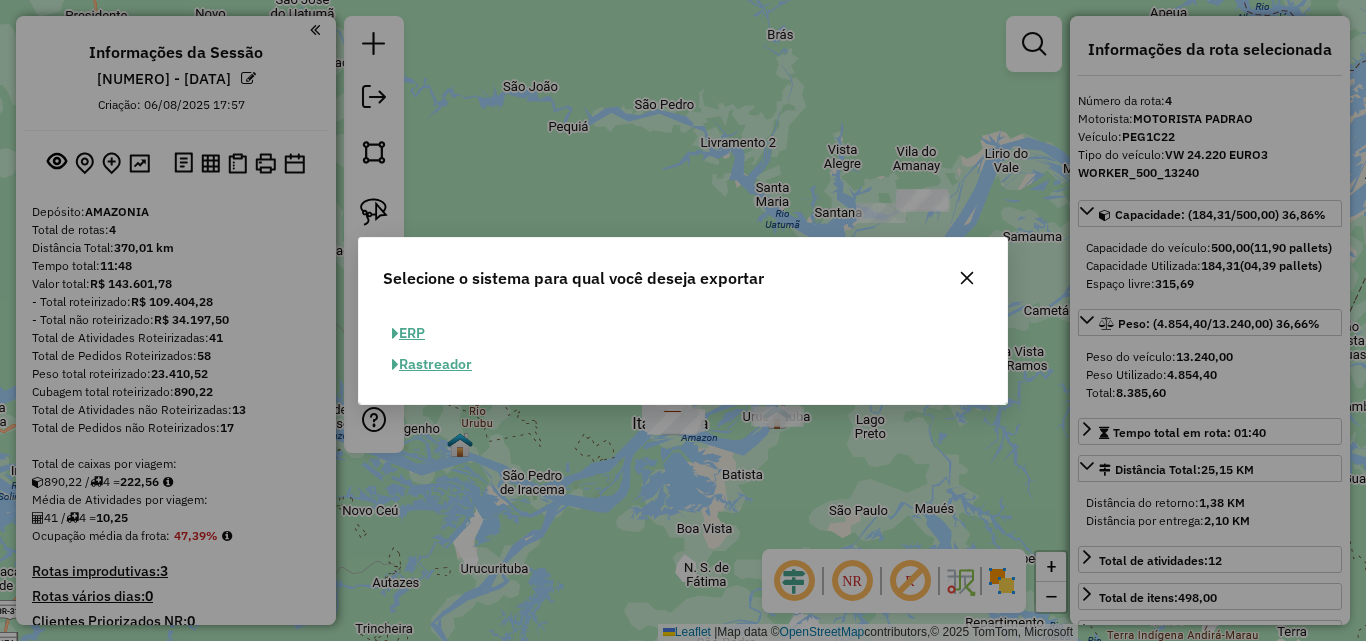 click on "ERP" 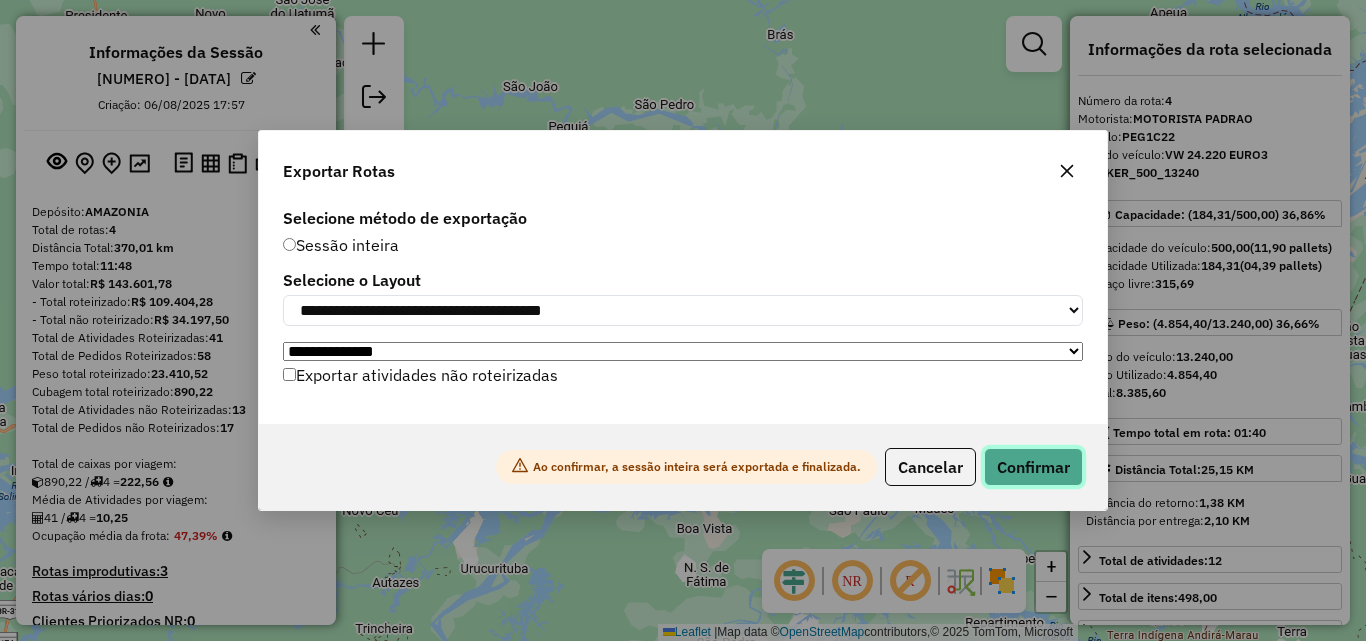 click on "Confirmar" 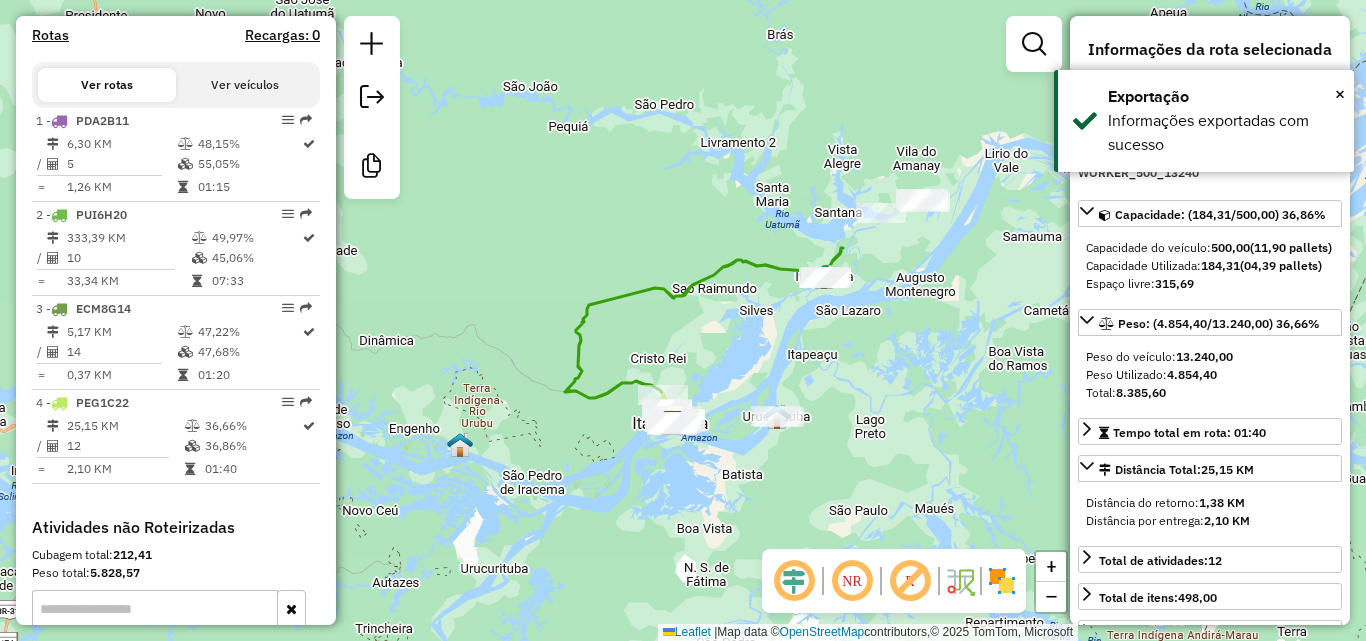 scroll, scrollTop: 904, scrollLeft: 0, axis: vertical 